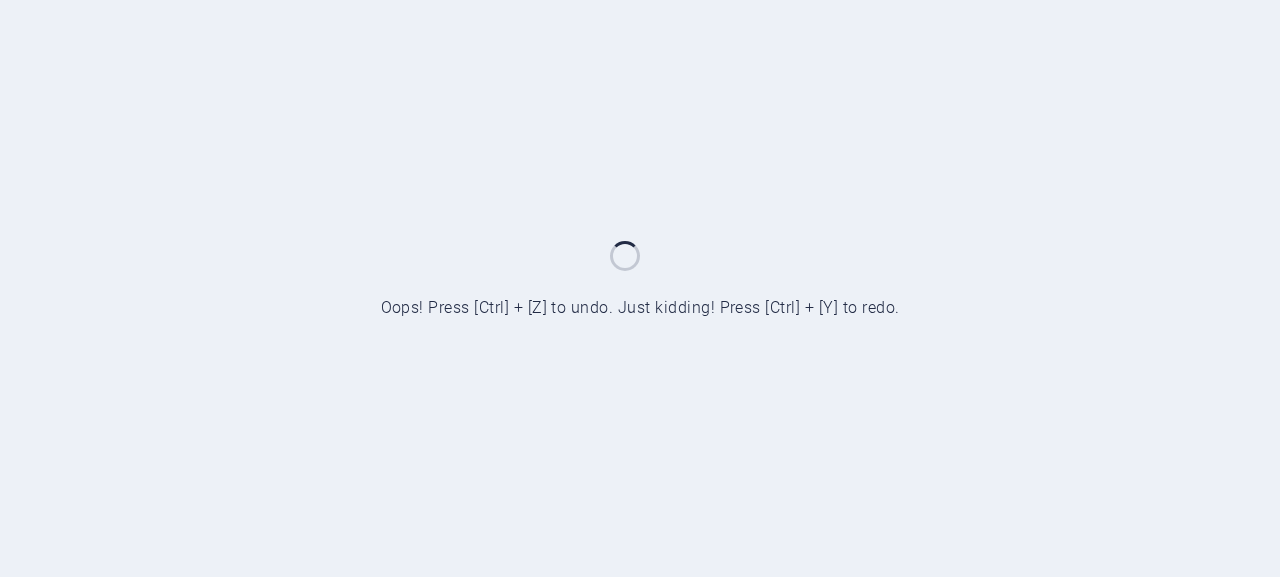 scroll, scrollTop: 0, scrollLeft: 0, axis: both 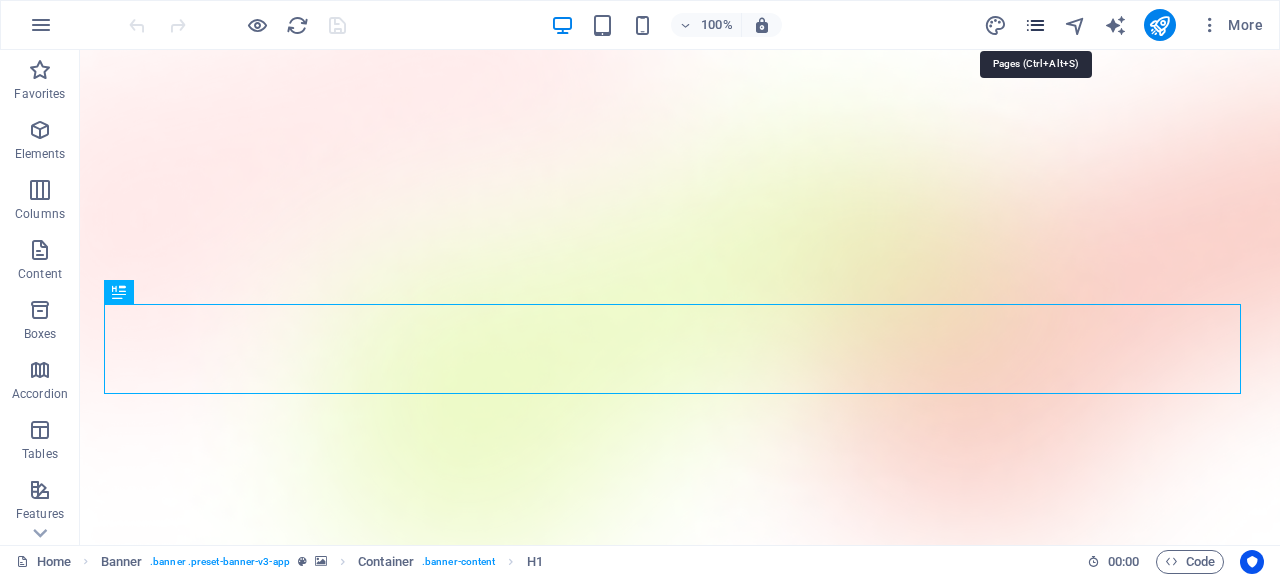 click at bounding box center (1035, 25) 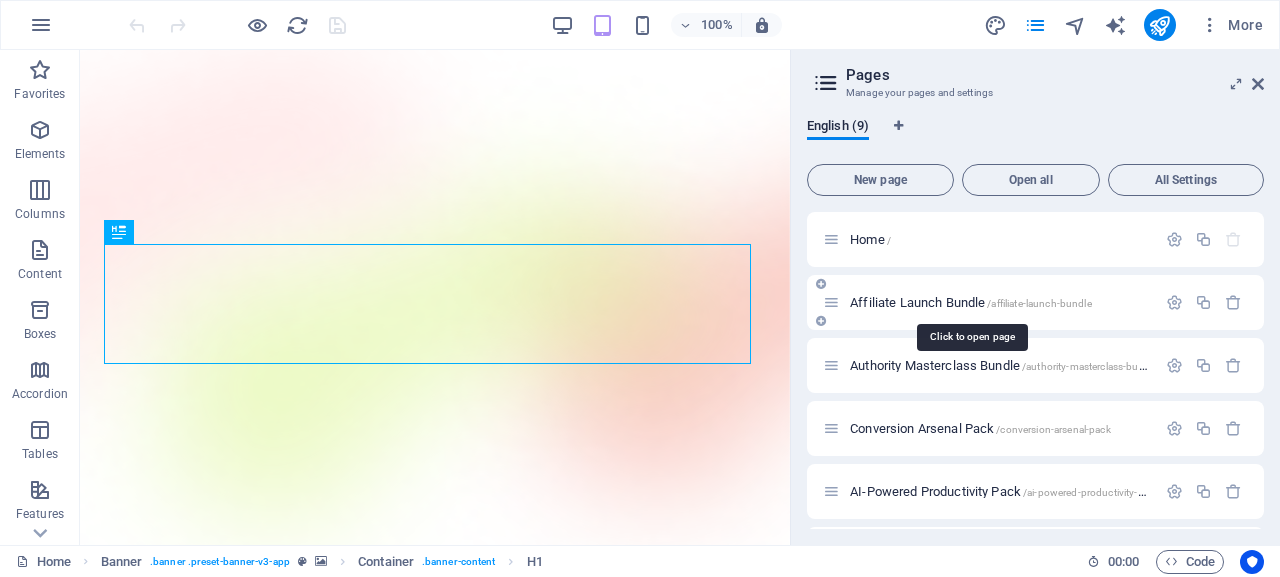 click on "Affiliate Launch Bundle /affiliate-launch-bundle" at bounding box center [971, 302] 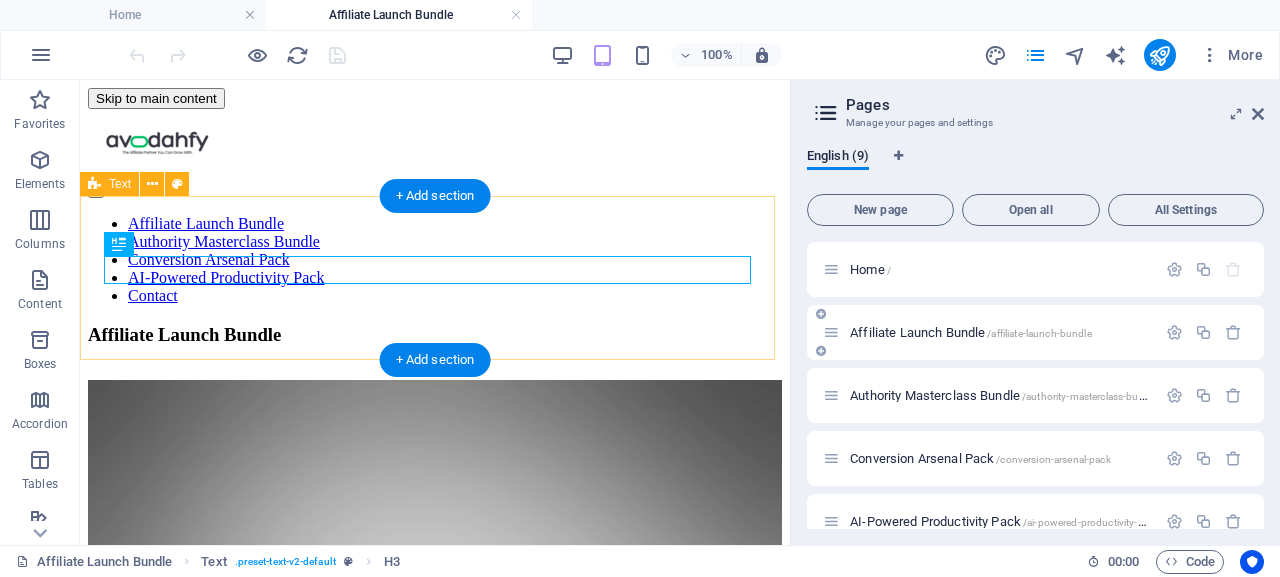 scroll, scrollTop: 0, scrollLeft: 0, axis: both 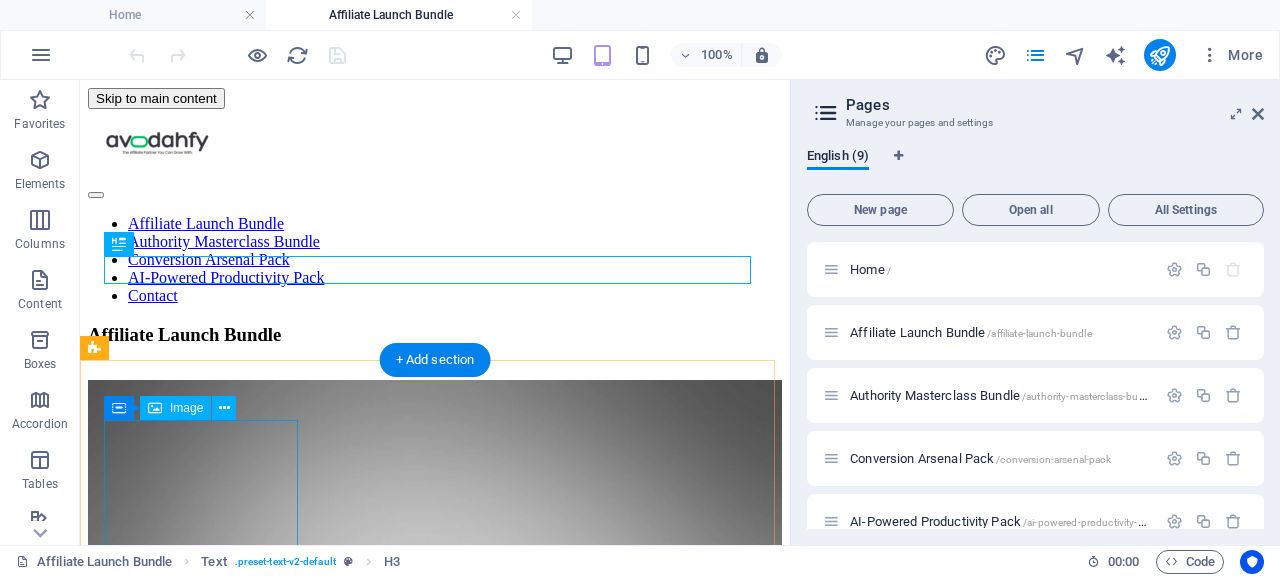 click at bounding box center [435, 729] 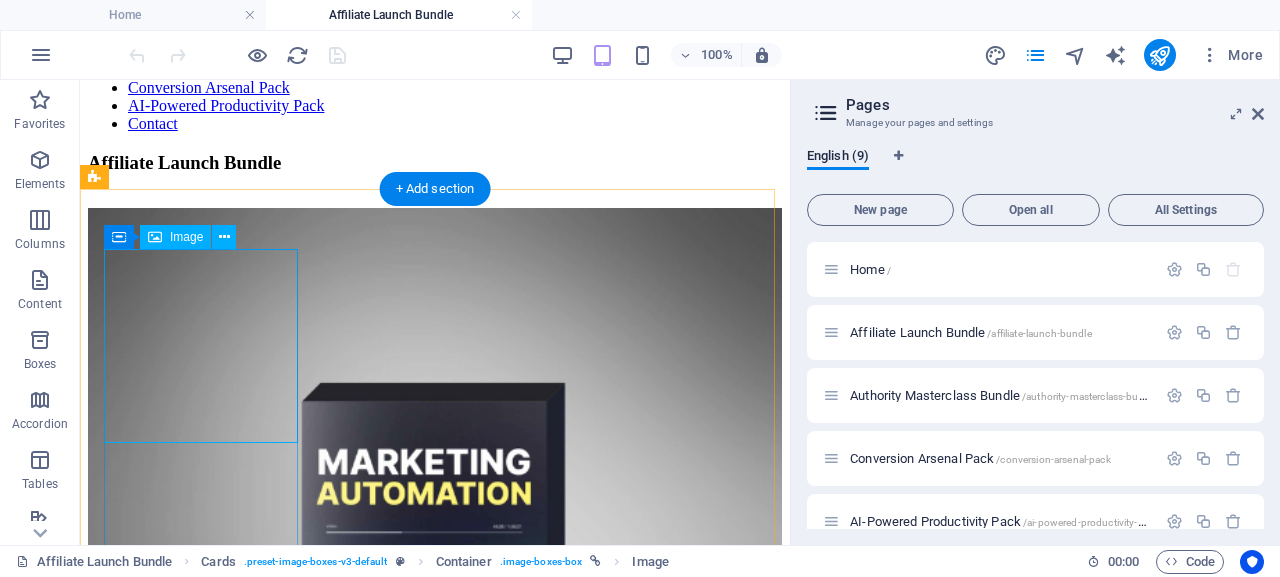 scroll, scrollTop: 171, scrollLeft: 0, axis: vertical 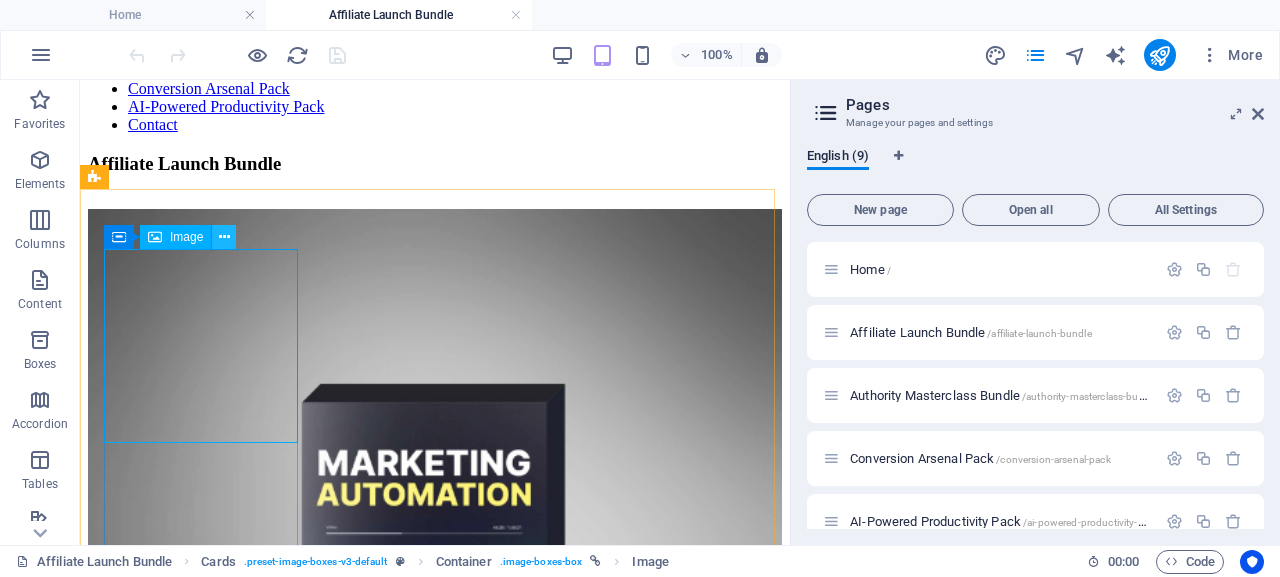 click at bounding box center [224, 237] 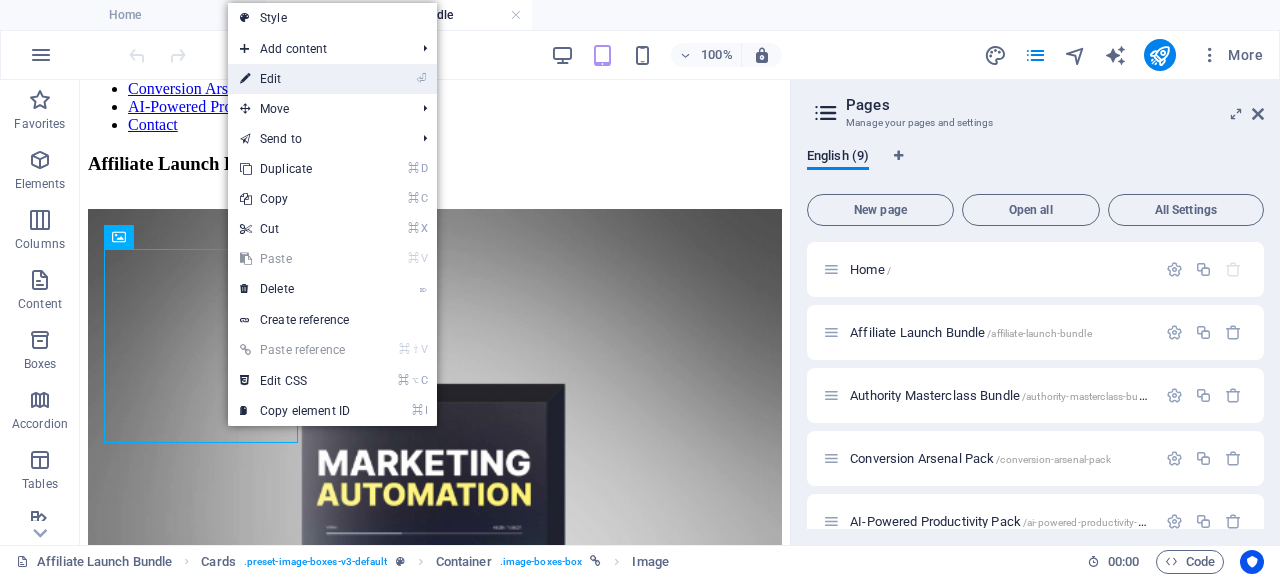 click on "⏎  Edit" at bounding box center (295, 79) 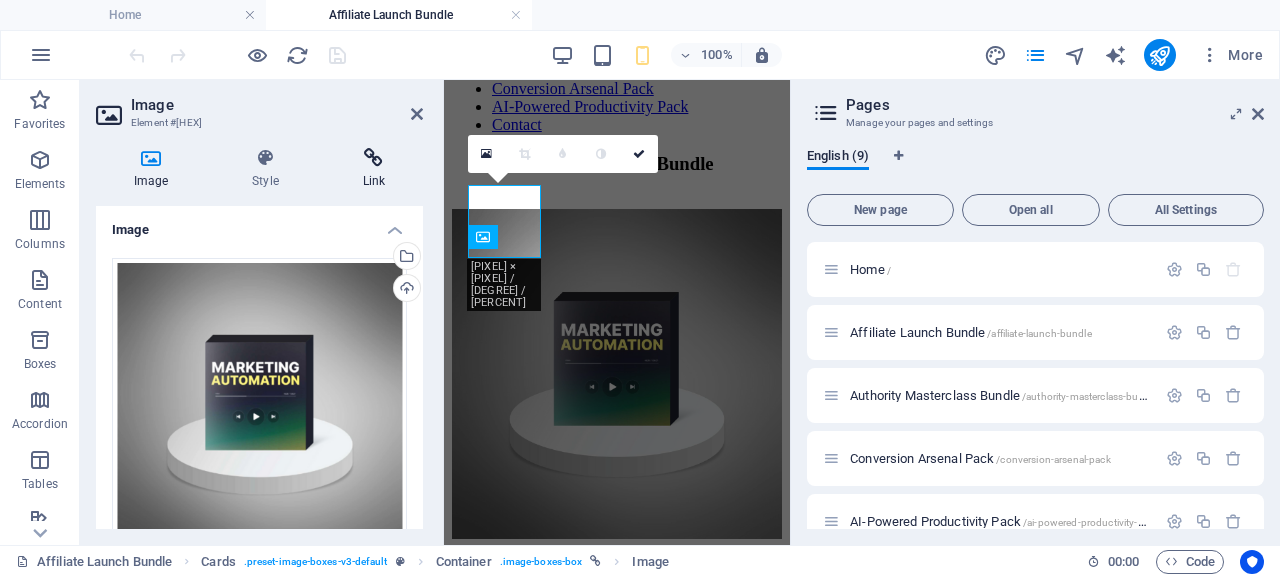 click on "Link" at bounding box center (374, 169) 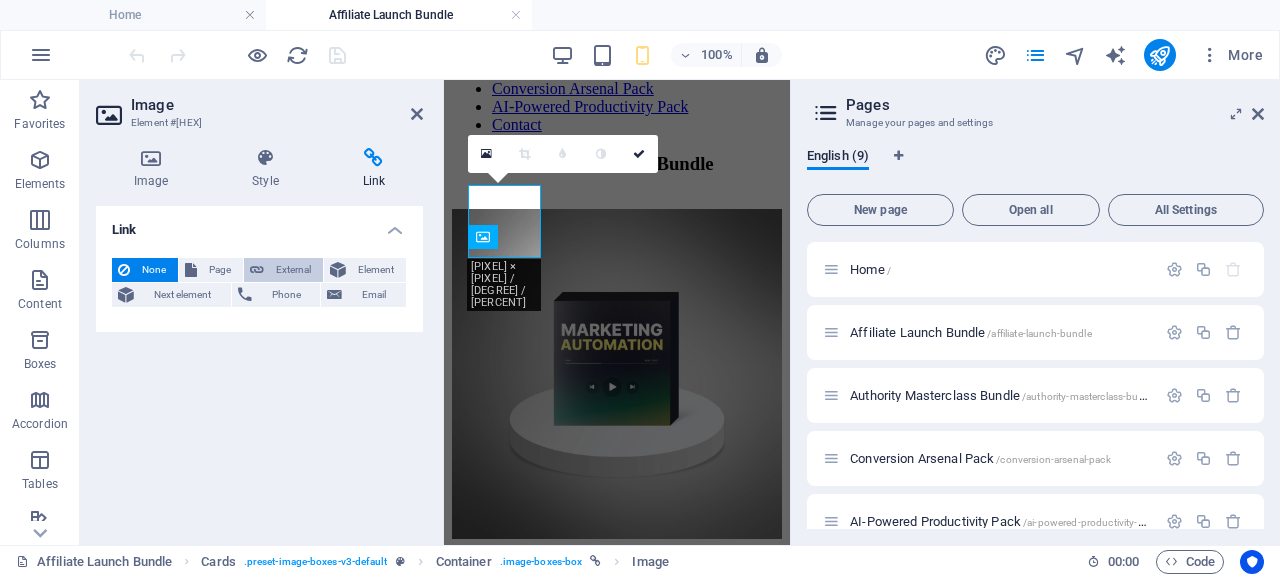 click on "External" at bounding box center (293, 270) 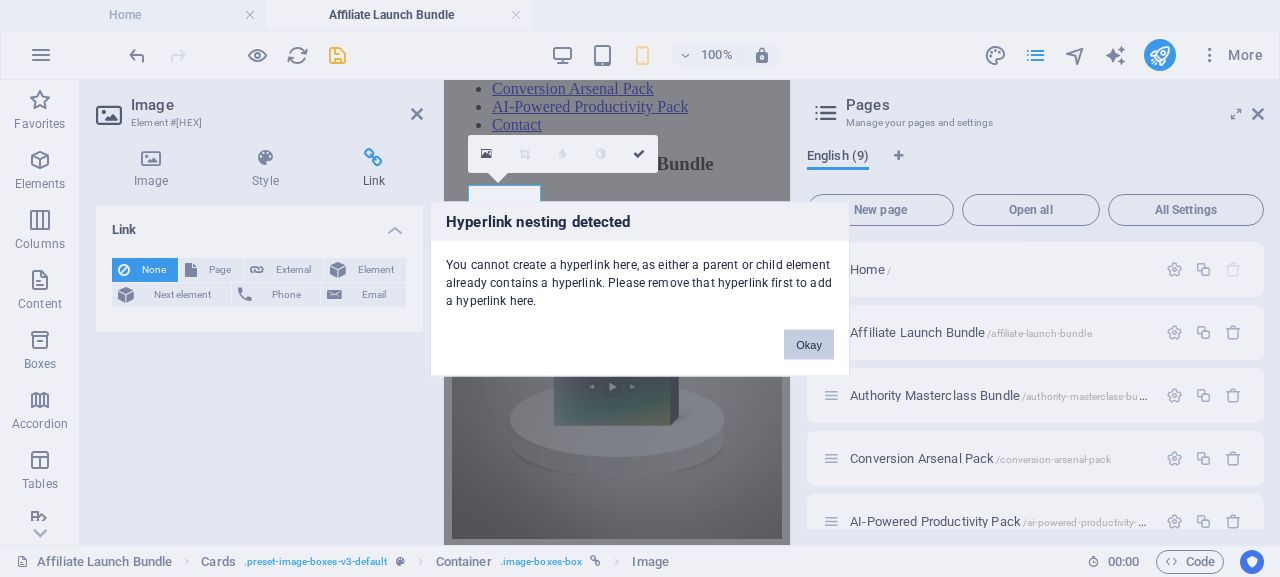 click on "Okay" at bounding box center [809, 344] 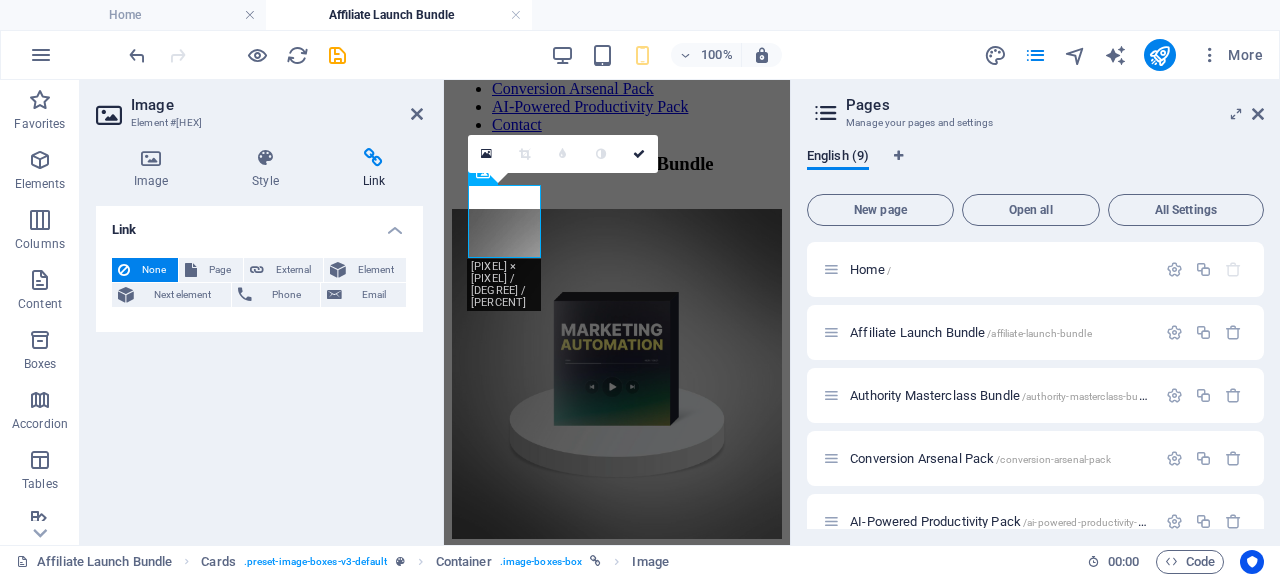 click on "Link" at bounding box center (374, 169) 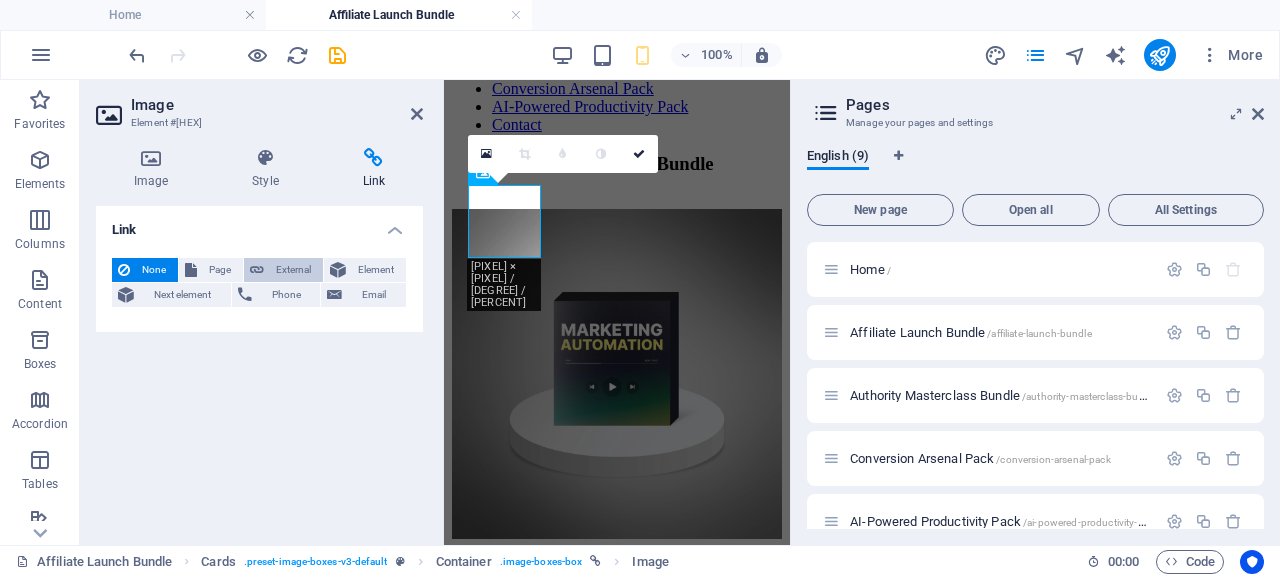 click on "External" at bounding box center [293, 270] 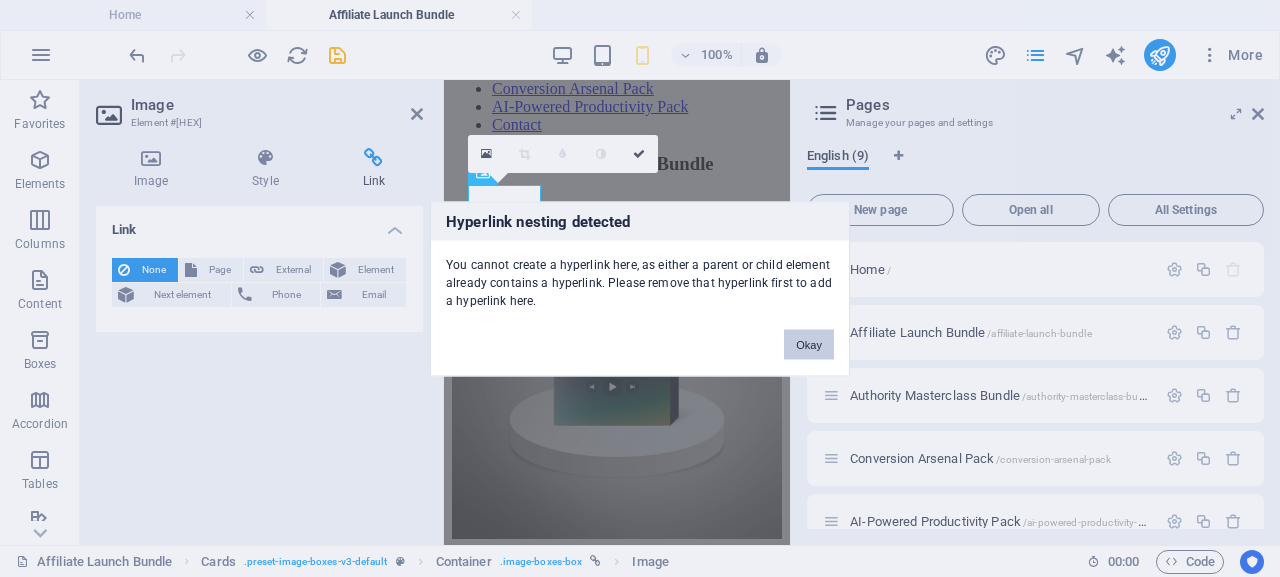 click on "Okay" at bounding box center (809, 344) 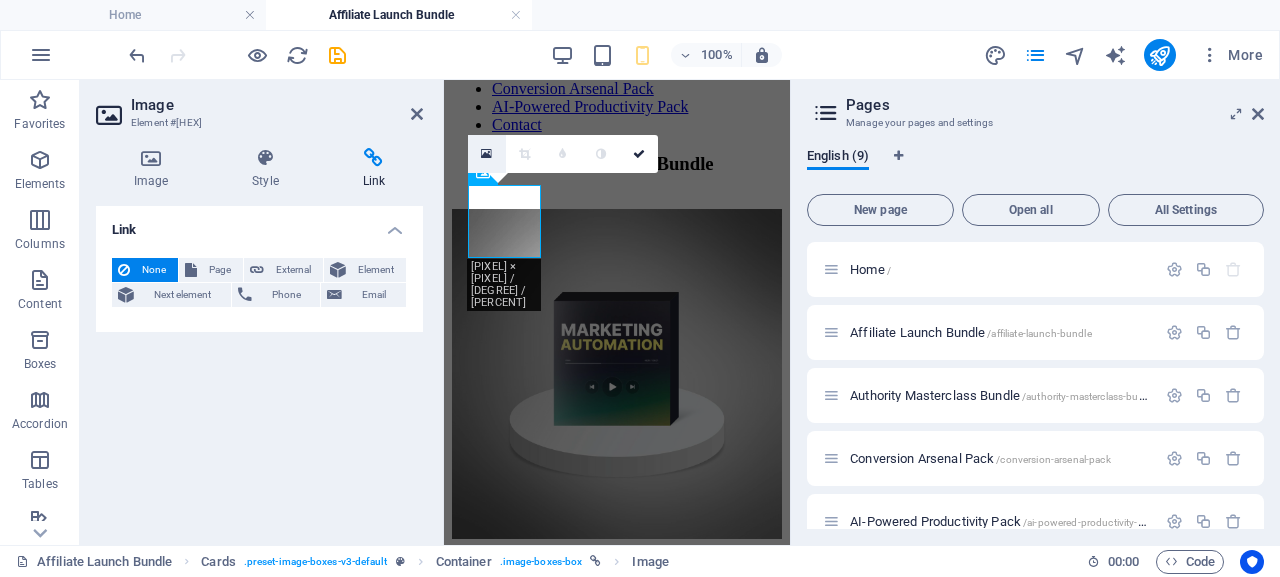 click at bounding box center [486, 154] 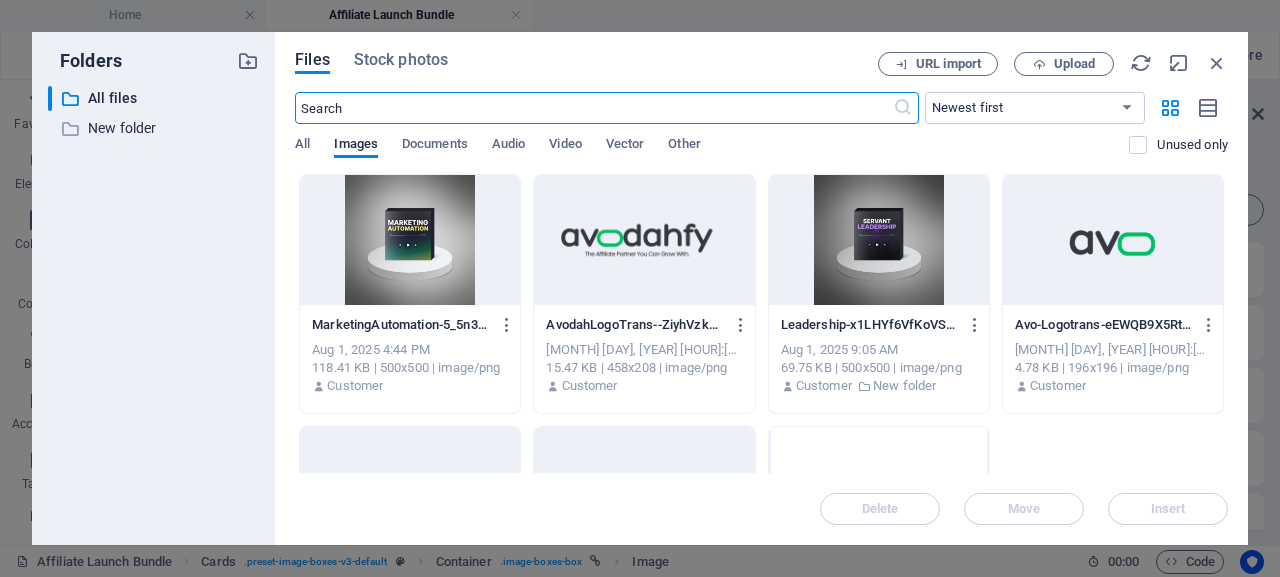 scroll, scrollTop: 193, scrollLeft: 0, axis: vertical 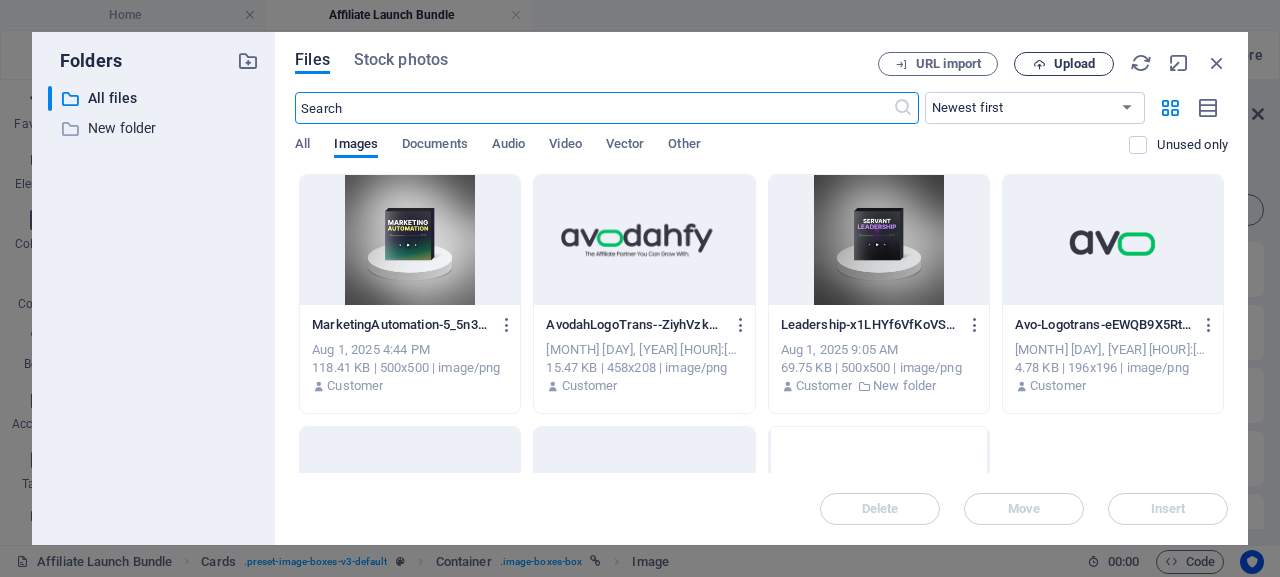 click on "Upload" at bounding box center [1074, 64] 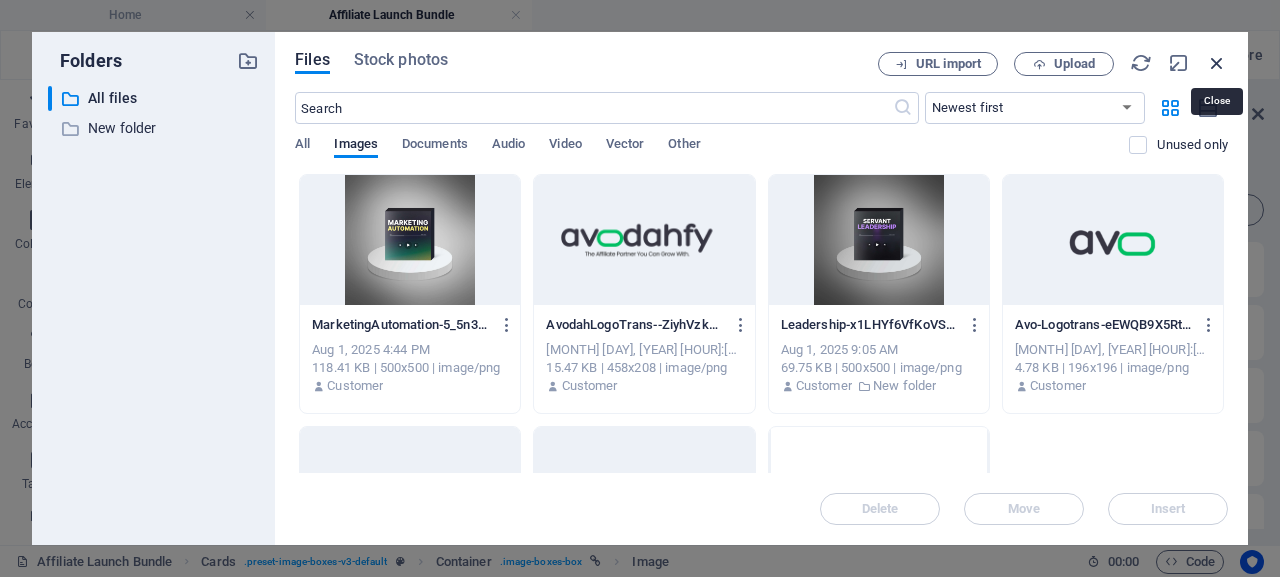 click at bounding box center [1217, 63] 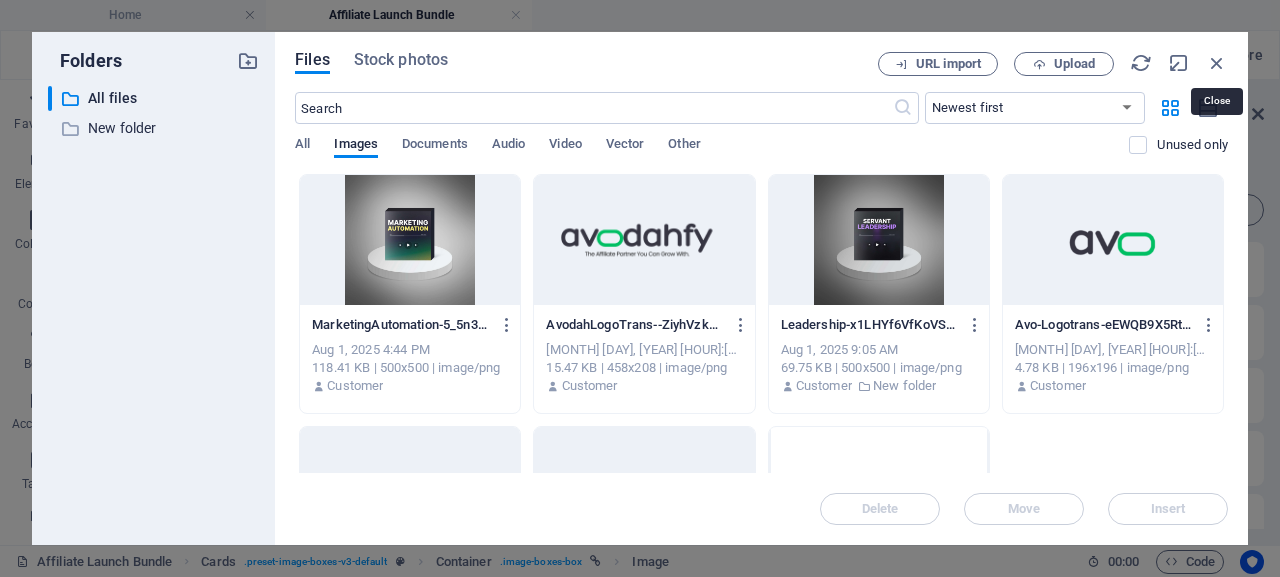 scroll, scrollTop: 171, scrollLeft: 0, axis: vertical 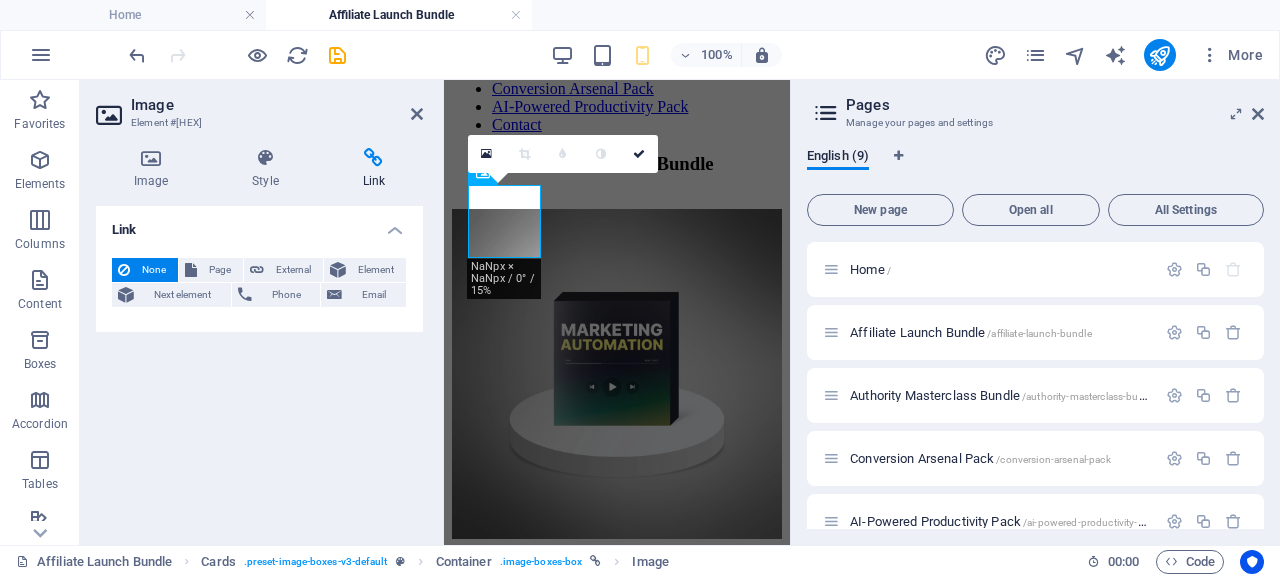 click on "100% More" at bounding box center (640, 55) 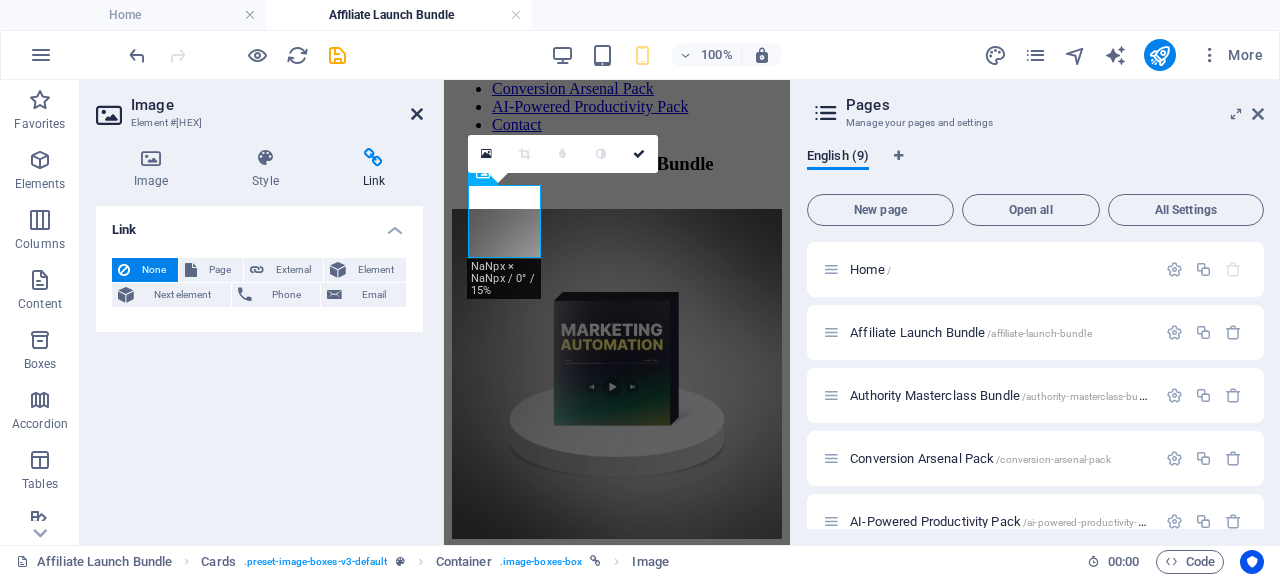 click at bounding box center [417, 114] 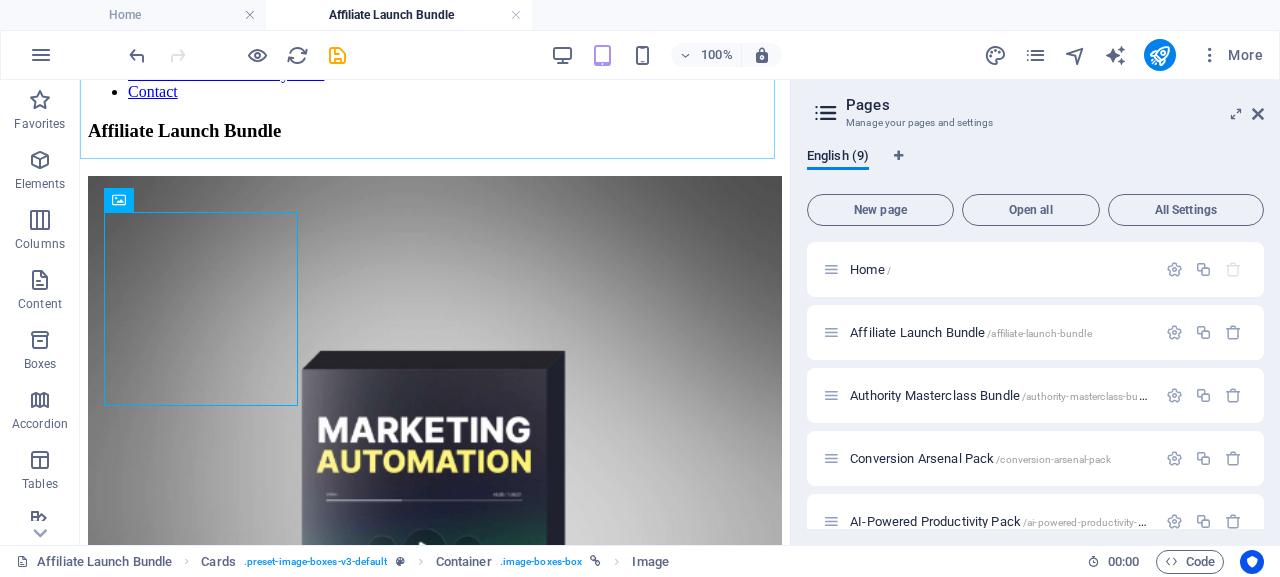 scroll, scrollTop: 208, scrollLeft: 0, axis: vertical 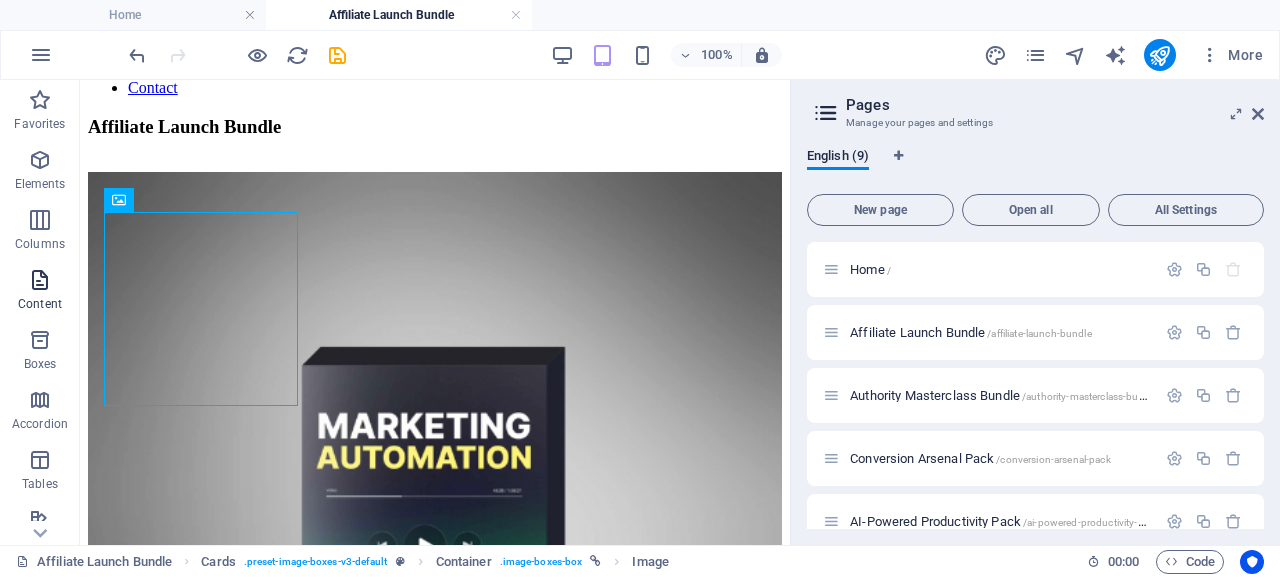 click on "Content" at bounding box center [40, 304] 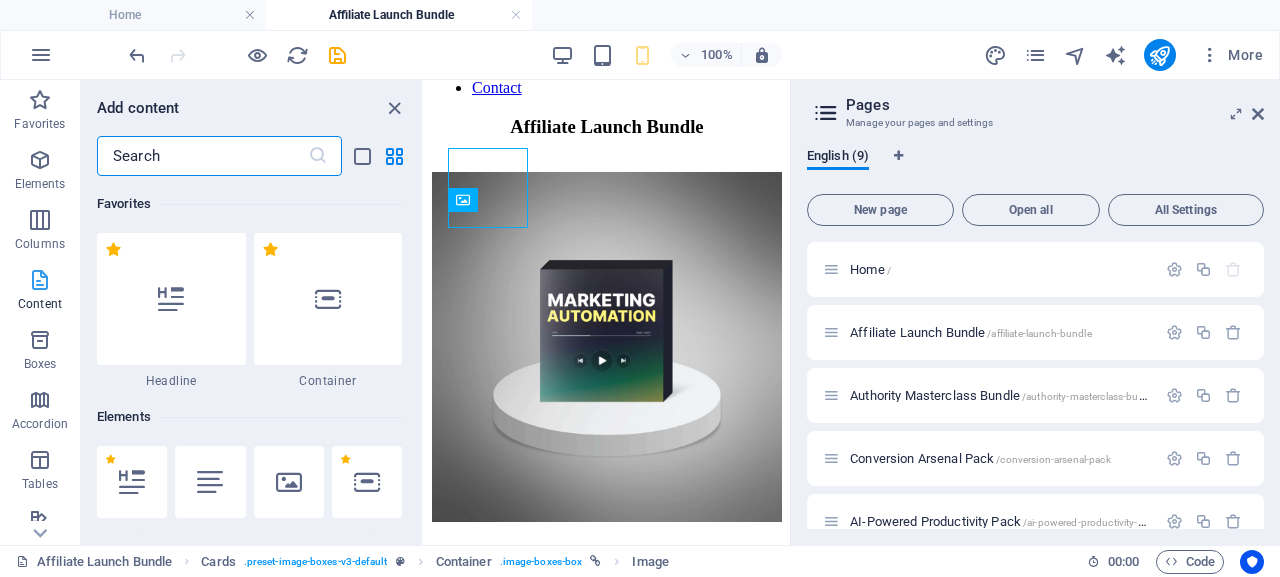 scroll, scrollTop: 3499, scrollLeft: 0, axis: vertical 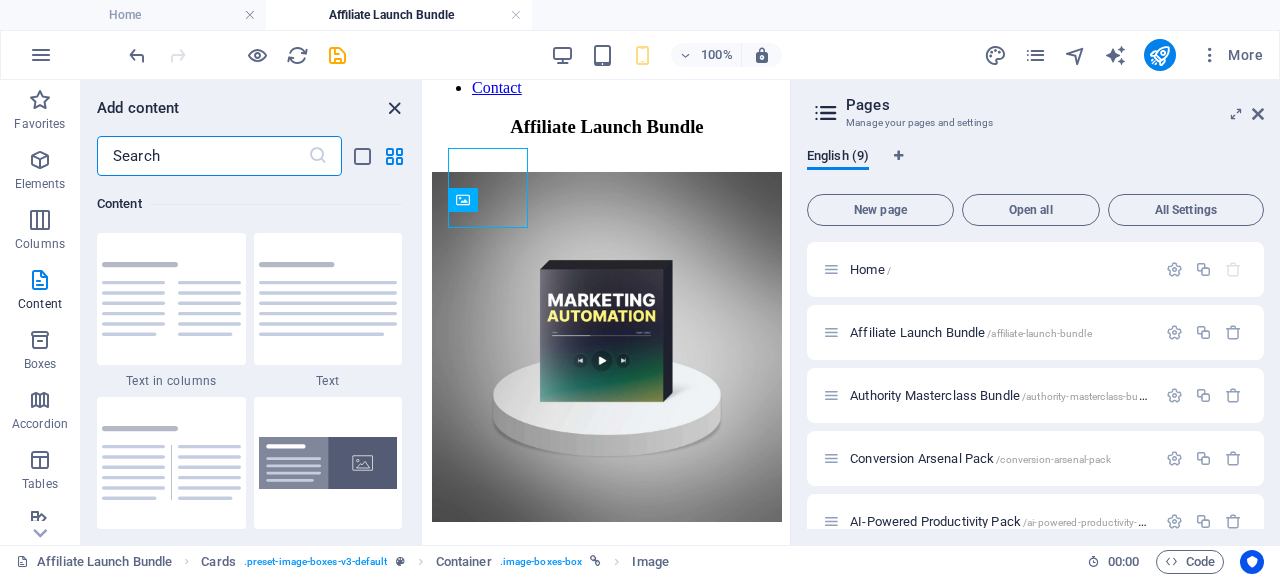 click at bounding box center (394, 108) 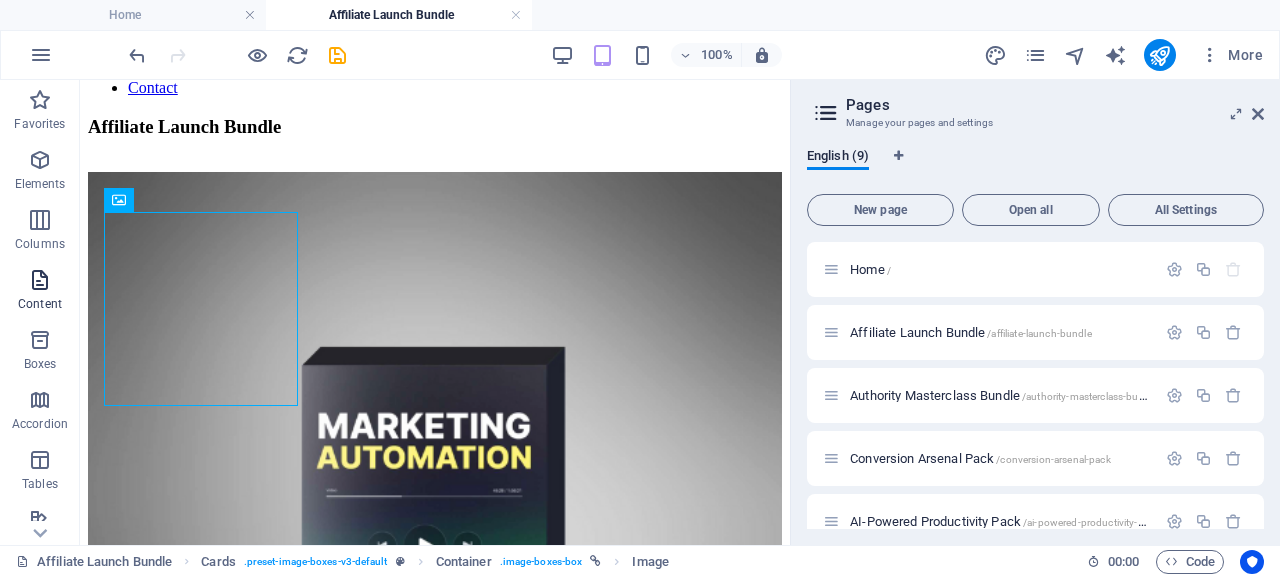 click on "Content" at bounding box center [40, 304] 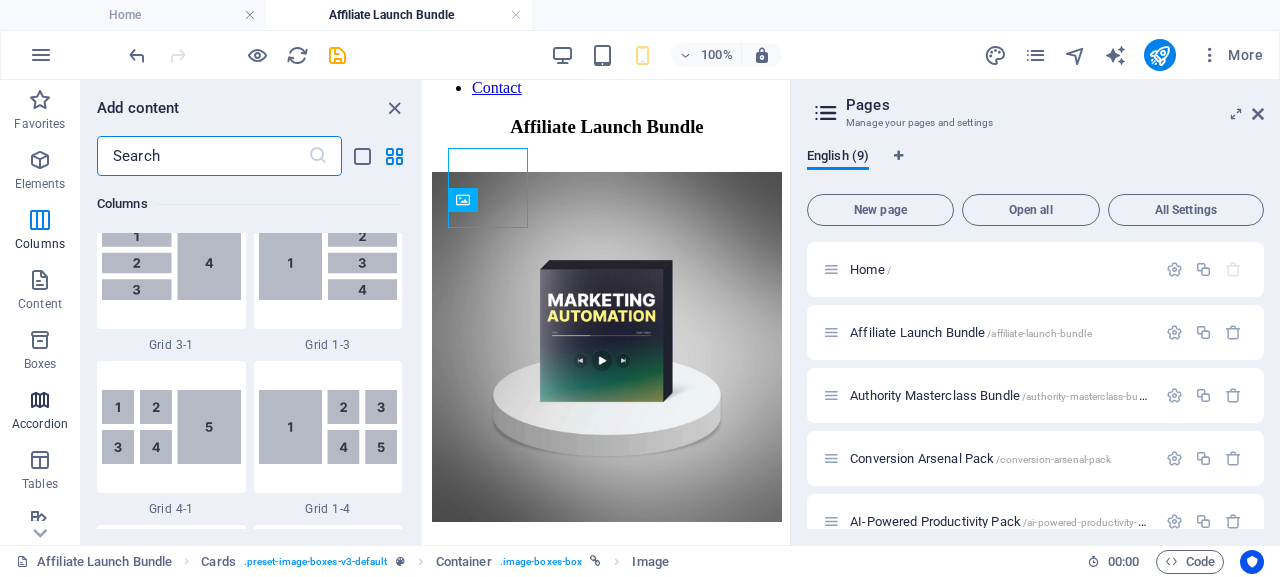 scroll, scrollTop: 2654, scrollLeft: 0, axis: vertical 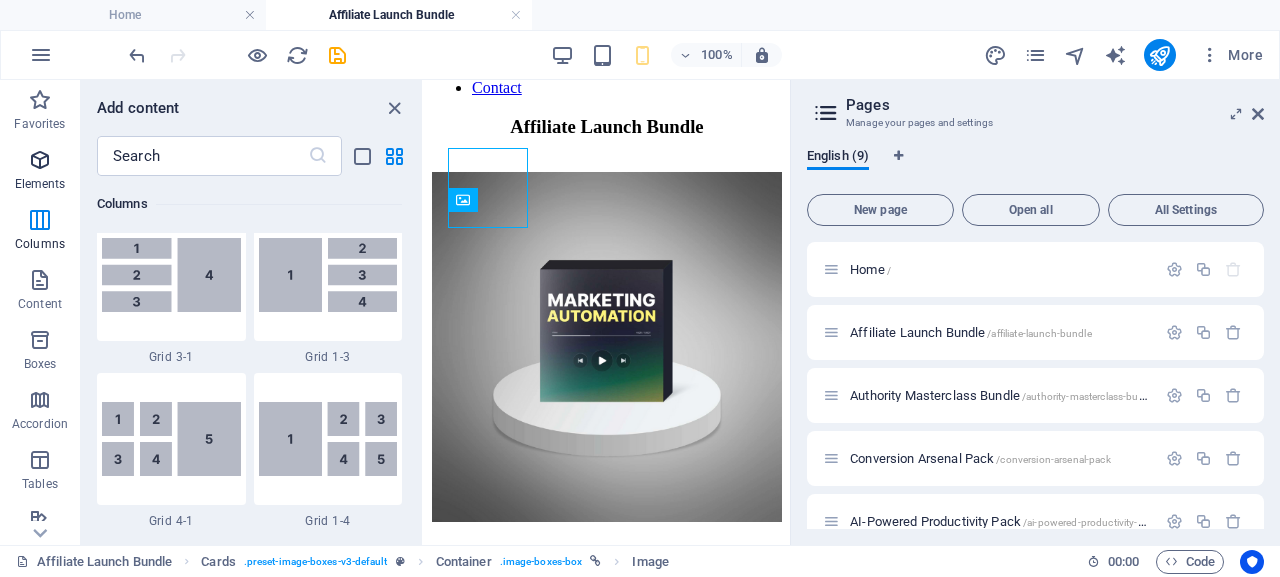 click at bounding box center [40, 160] 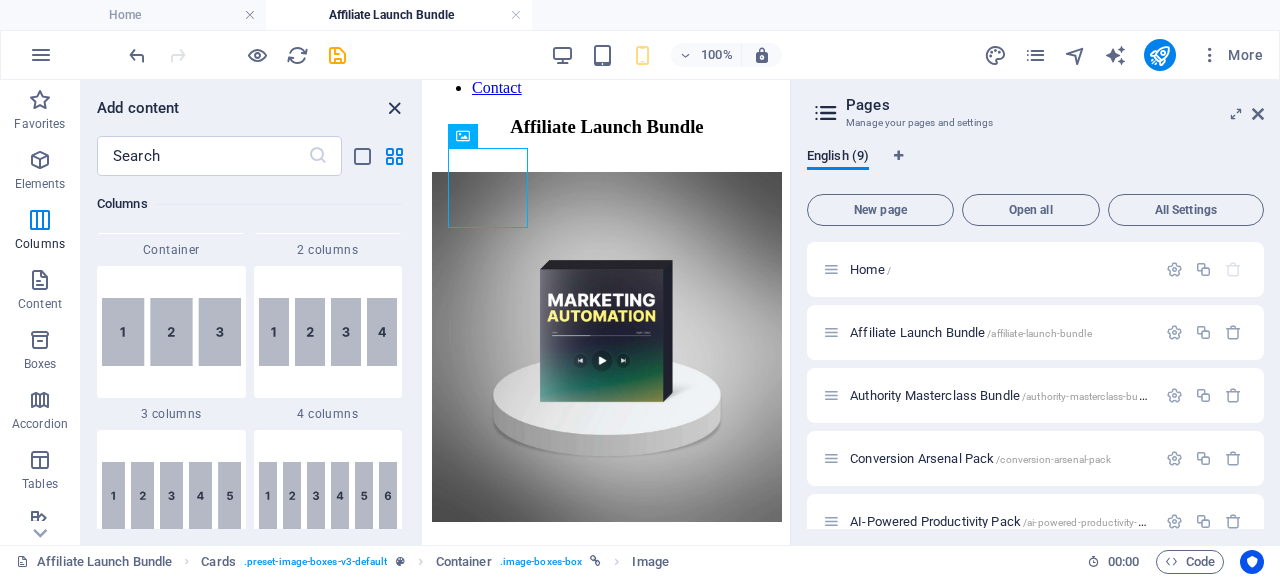 scroll, scrollTop: 1120, scrollLeft: 0, axis: vertical 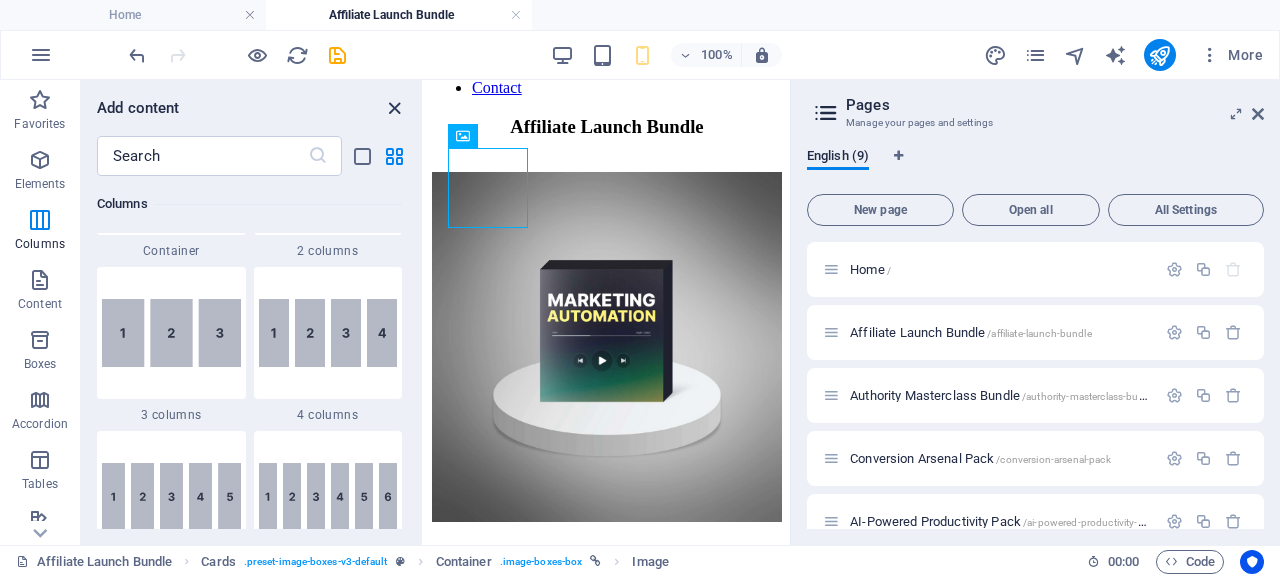 click at bounding box center [394, 108] 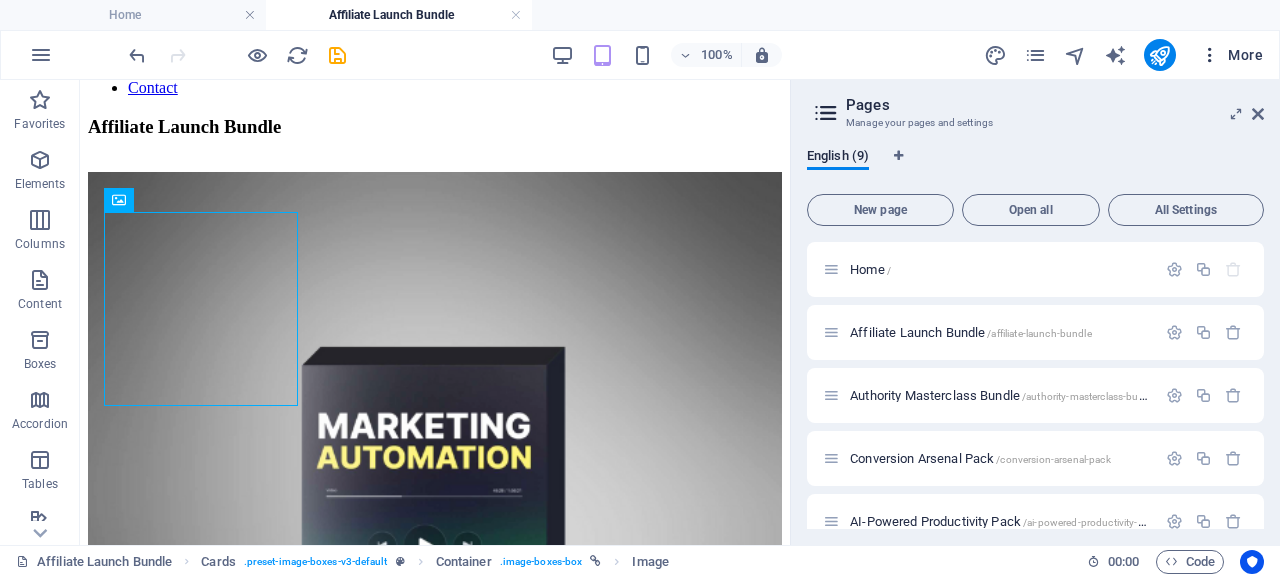 click at bounding box center (1210, 55) 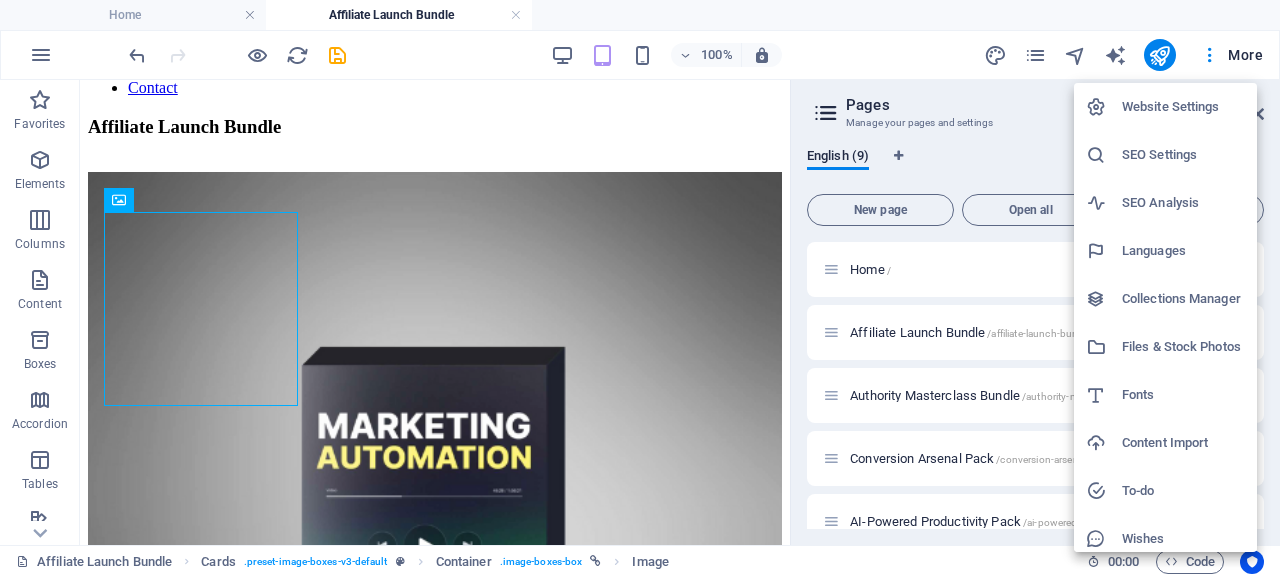 click on "Files & Stock Photos" at bounding box center (1183, 347) 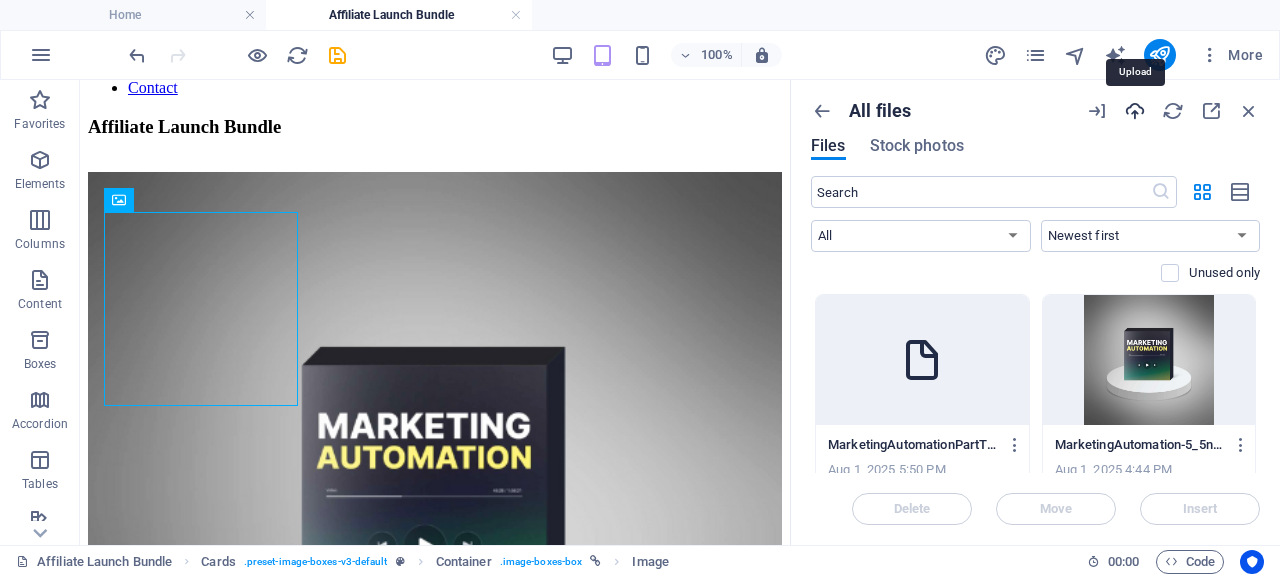 click at bounding box center [1135, 111] 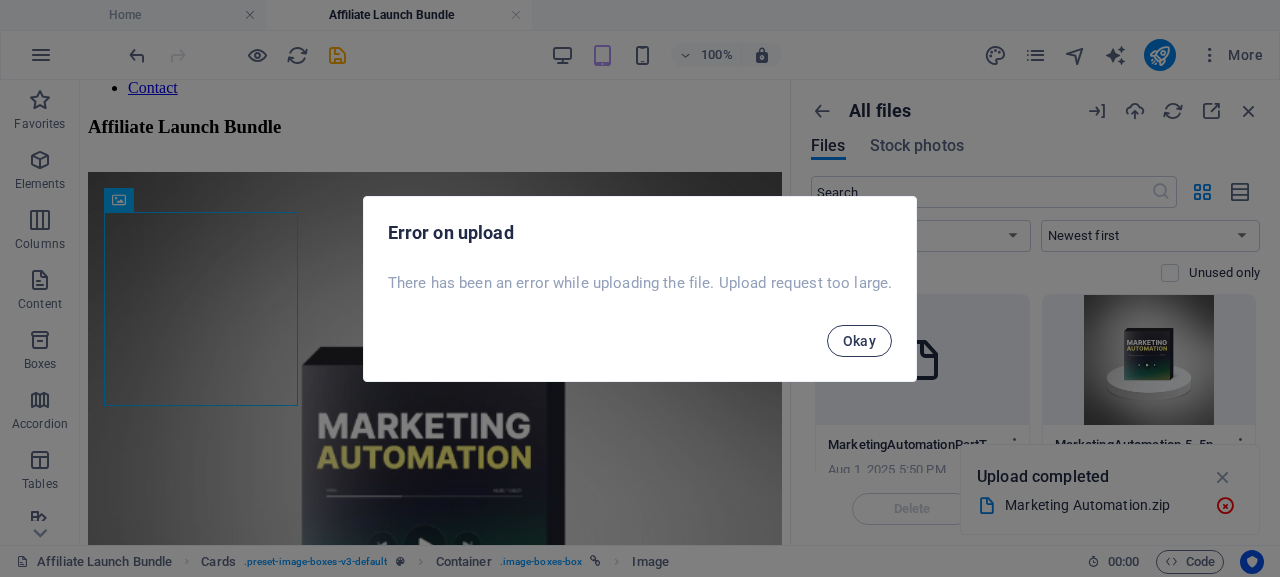click on "Okay" at bounding box center [860, 341] 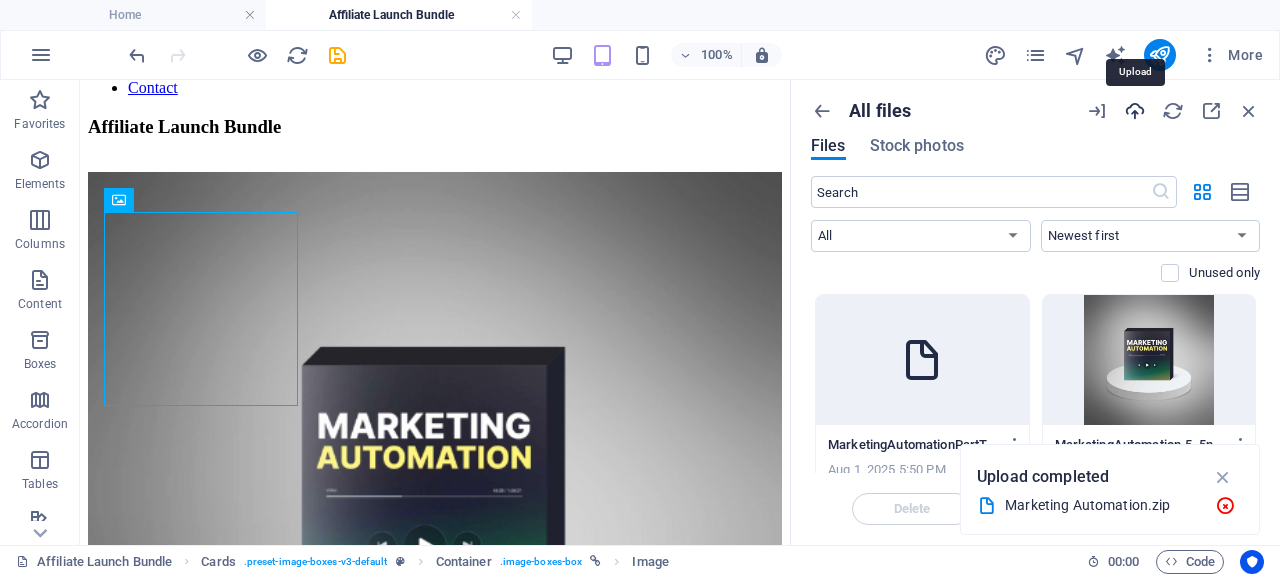 click at bounding box center (1135, 111) 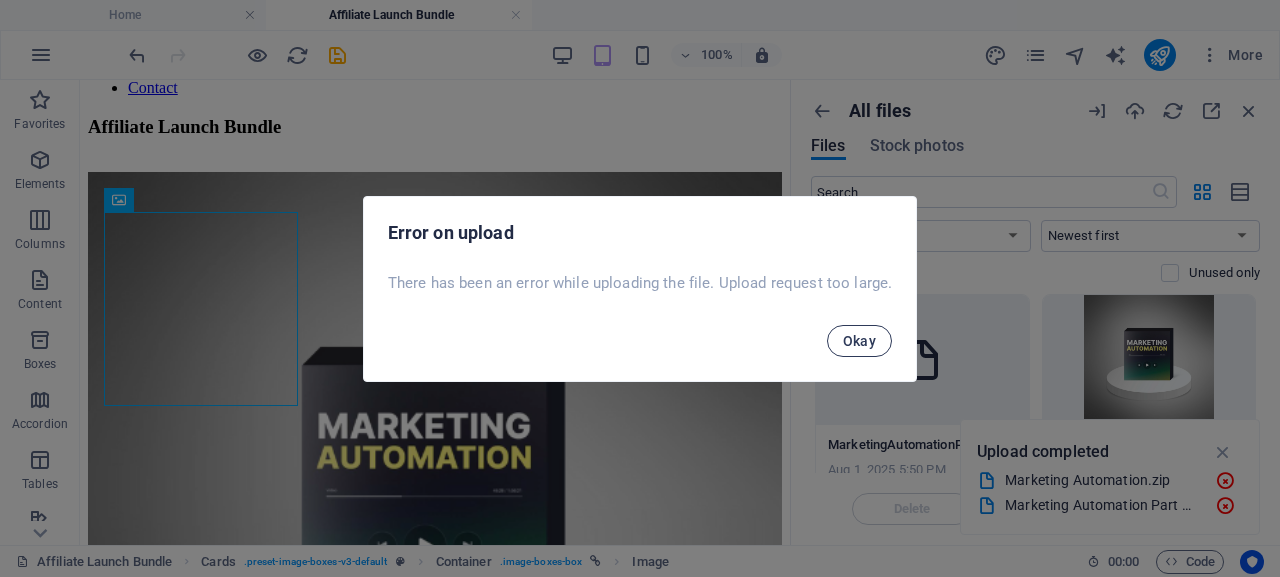 click on "Okay" at bounding box center [860, 341] 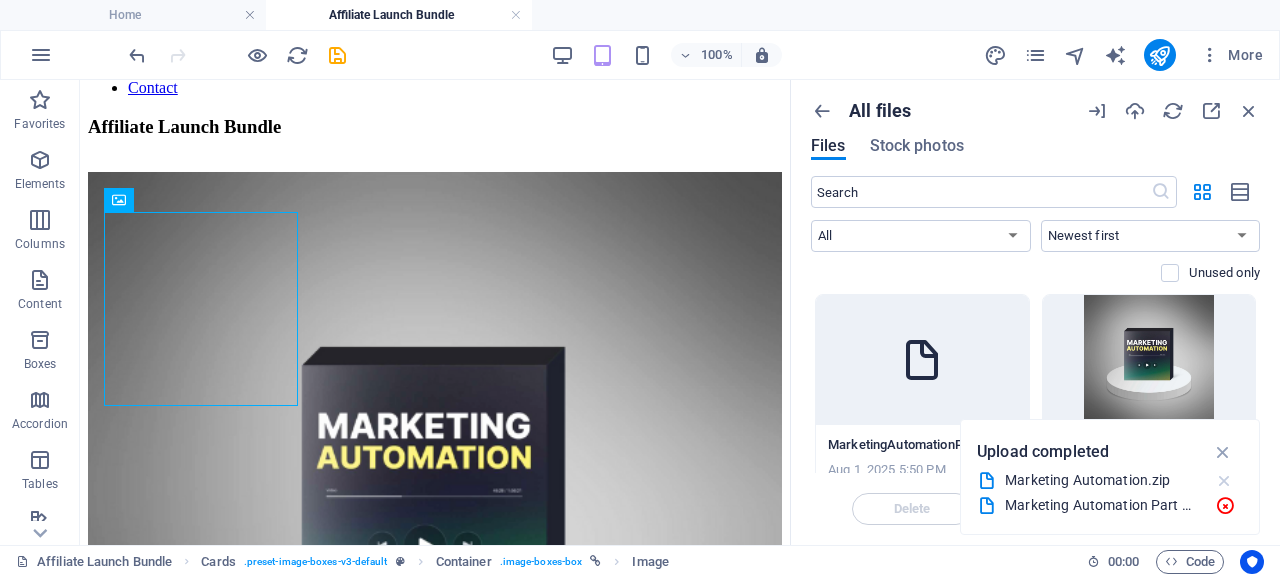 click at bounding box center (1224, 481) 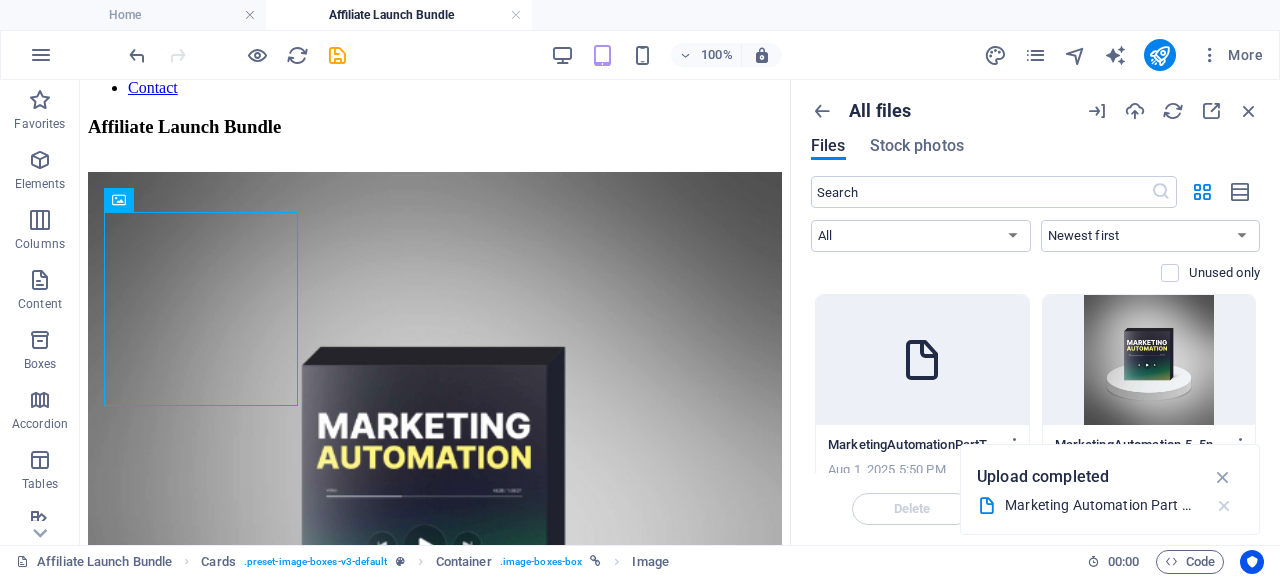 click at bounding box center [1224, 506] 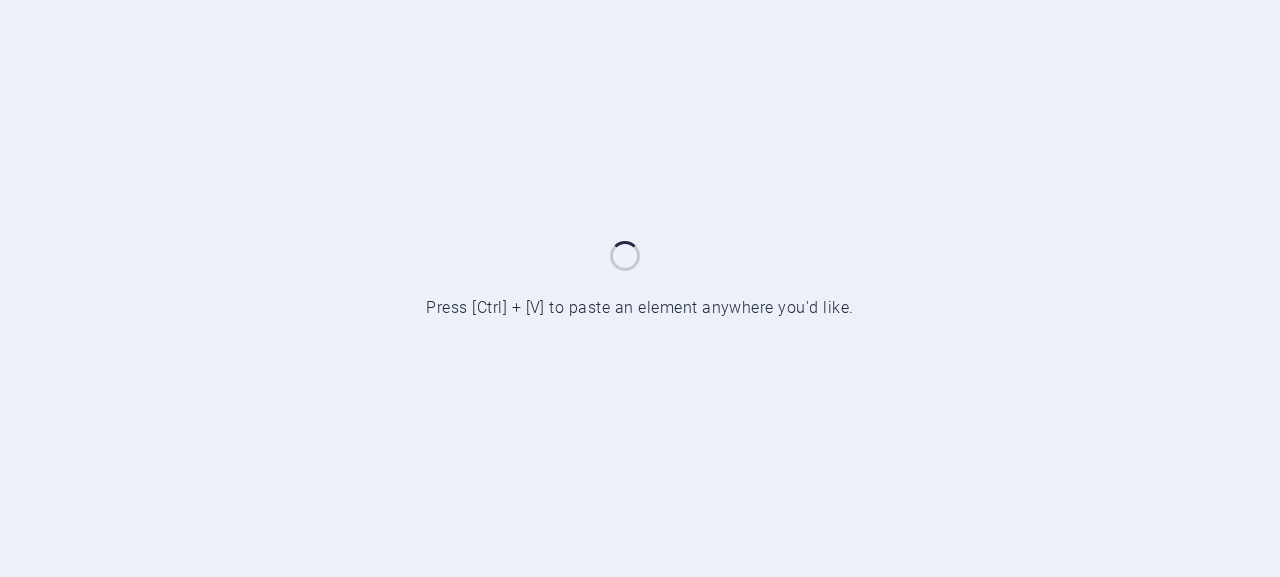 scroll, scrollTop: 0, scrollLeft: 0, axis: both 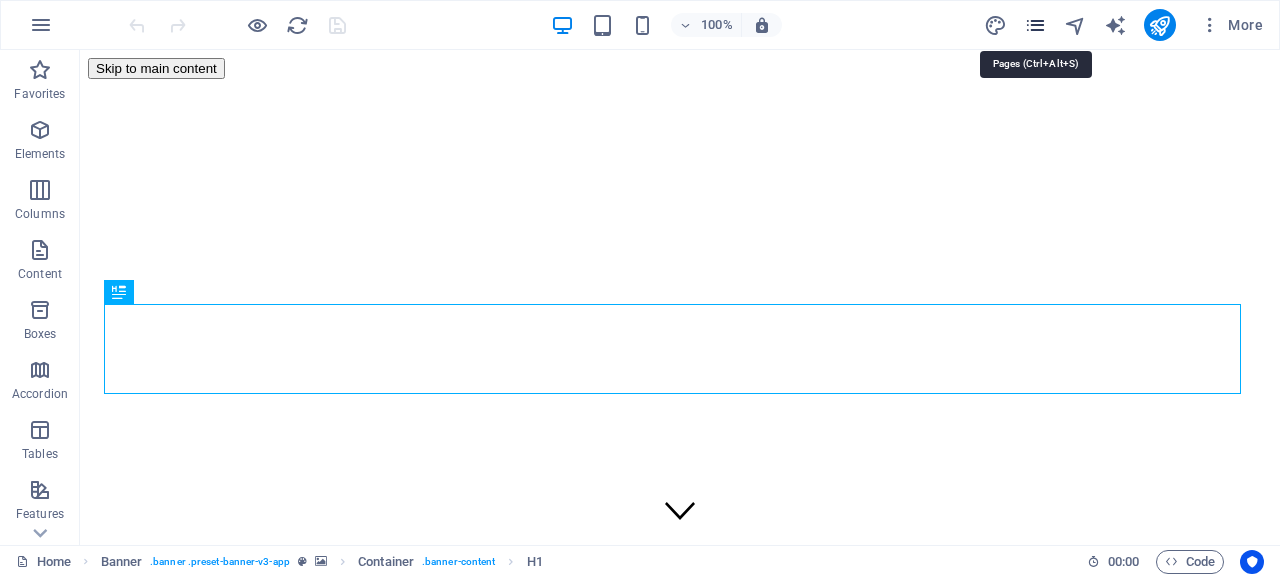 click at bounding box center [1035, 25] 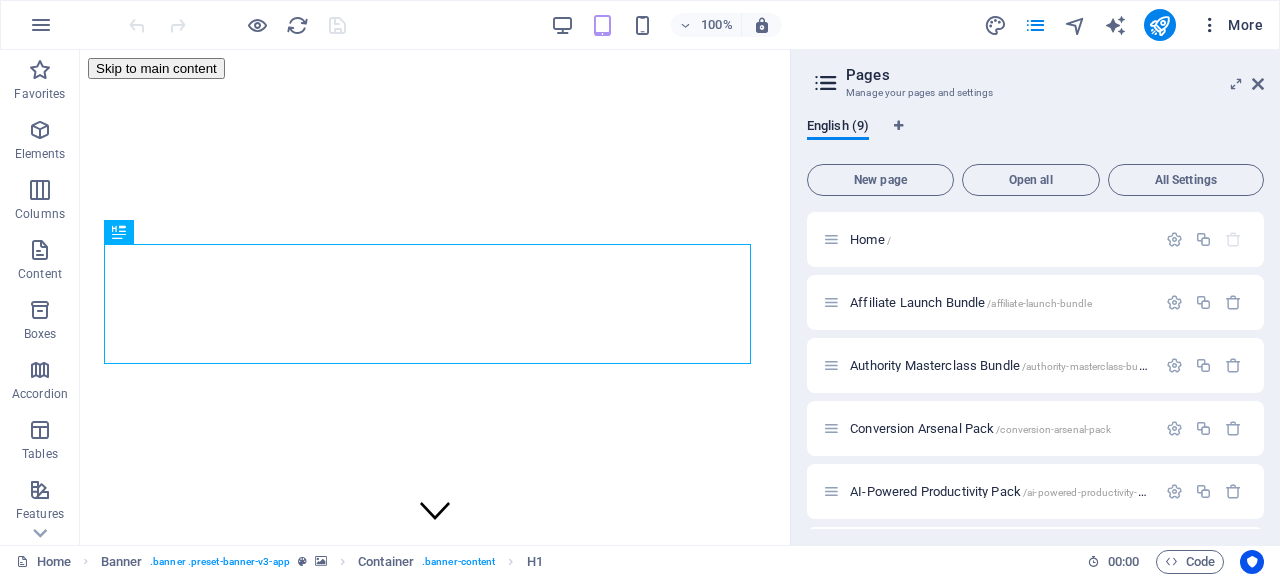 click at bounding box center (1210, 25) 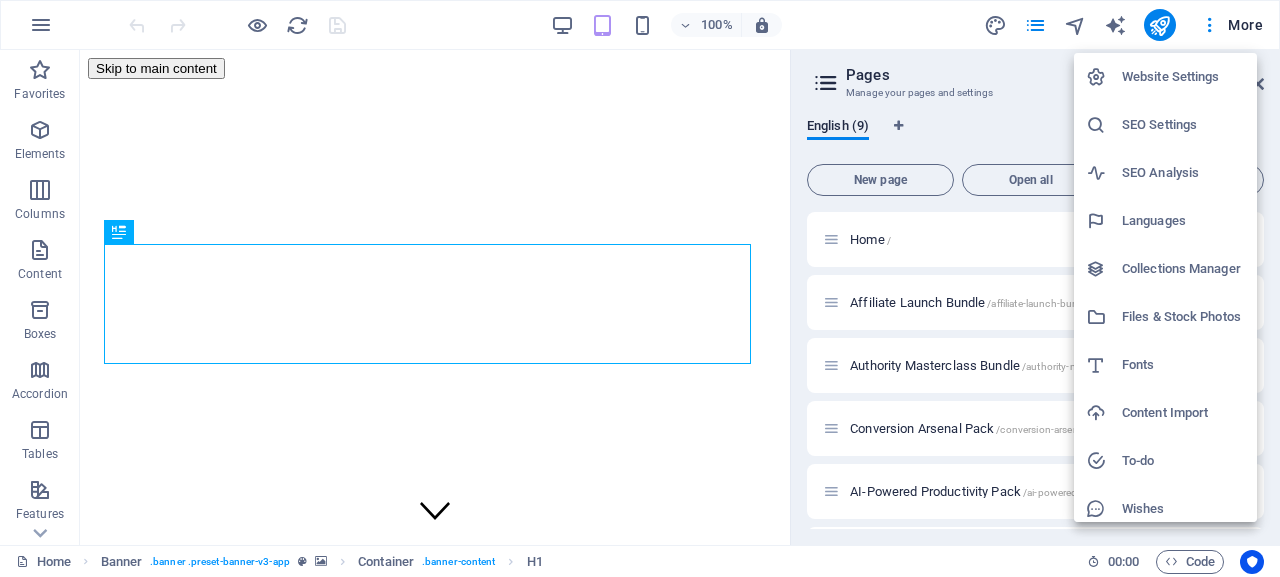 click on "Files & Stock Photos" at bounding box center [1183, 317] 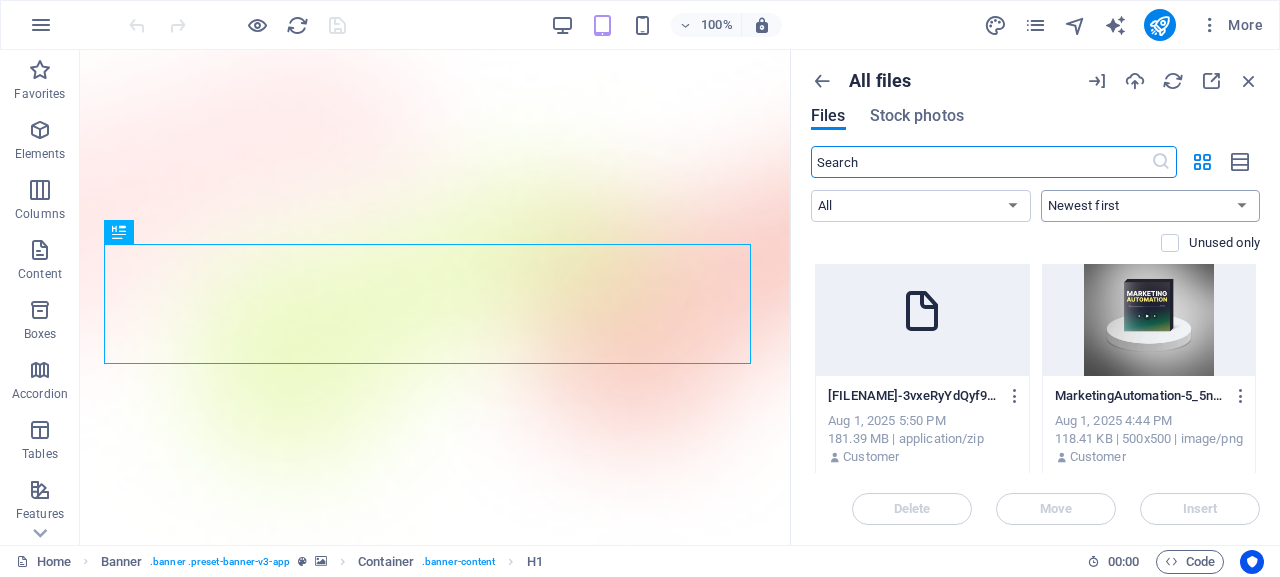 scroll, scrollTop: 0, scrollLeft: 0, axis: both 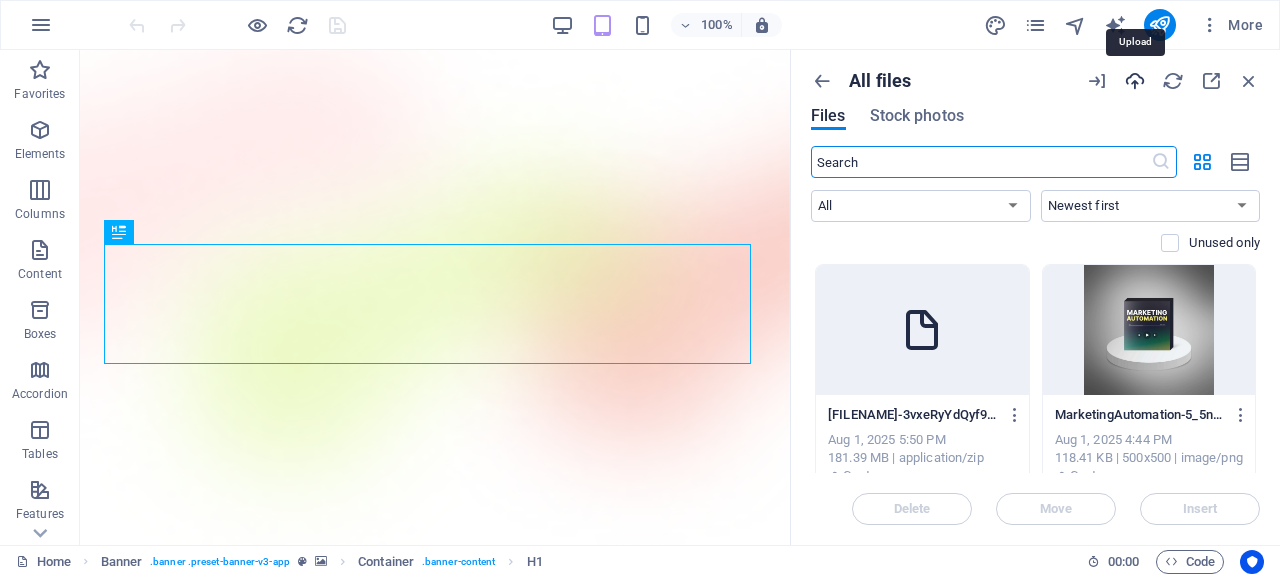 click at bounding box center (1135, 81) 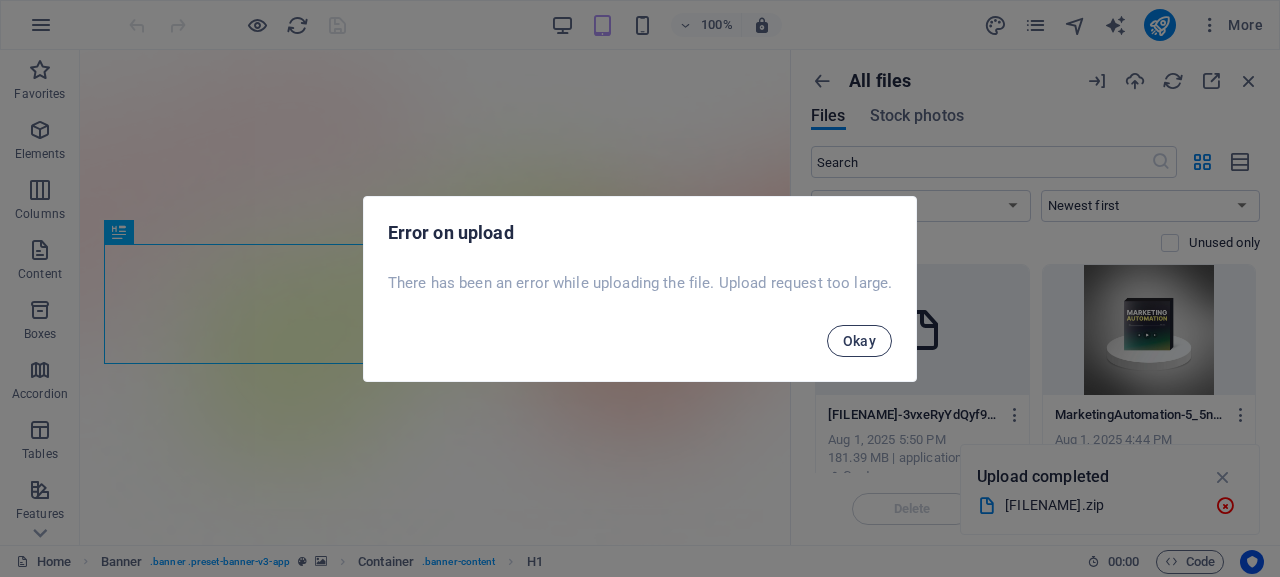 click on "Okay" at bounding box center [860, 341] 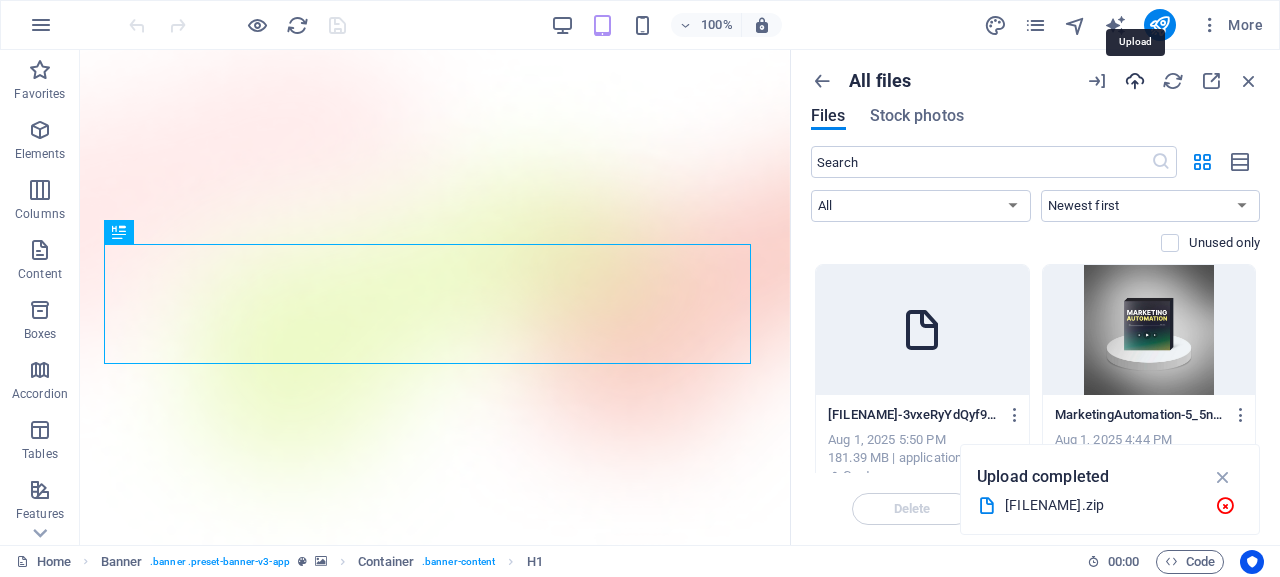 click at bounding box center [1135, 81] 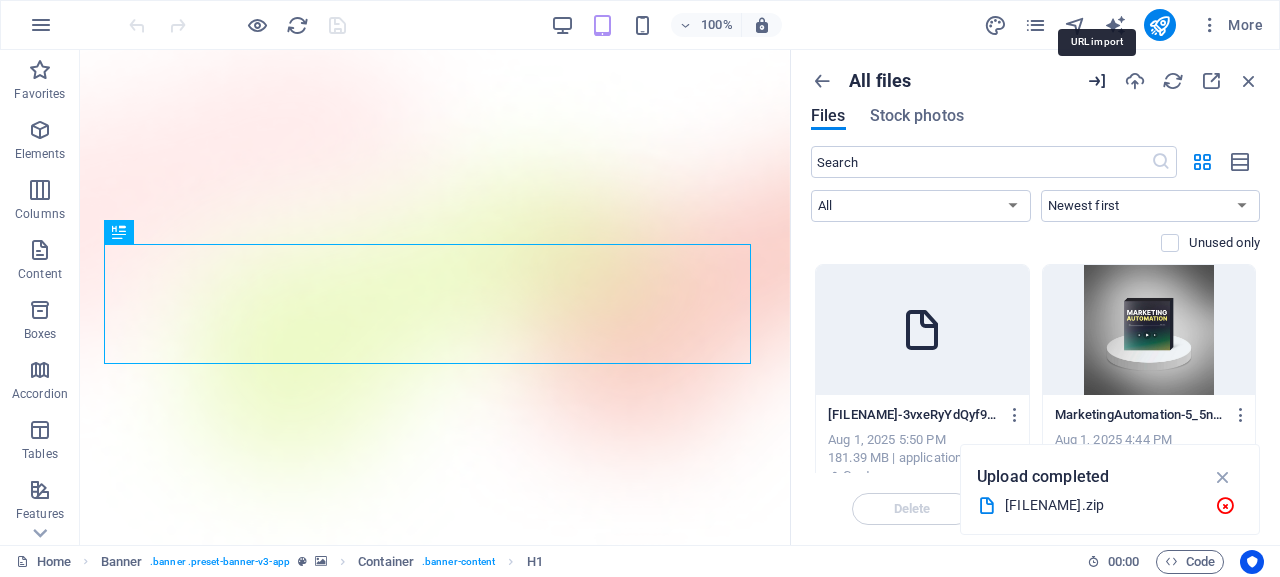 click at bounding box center (1097, 81) 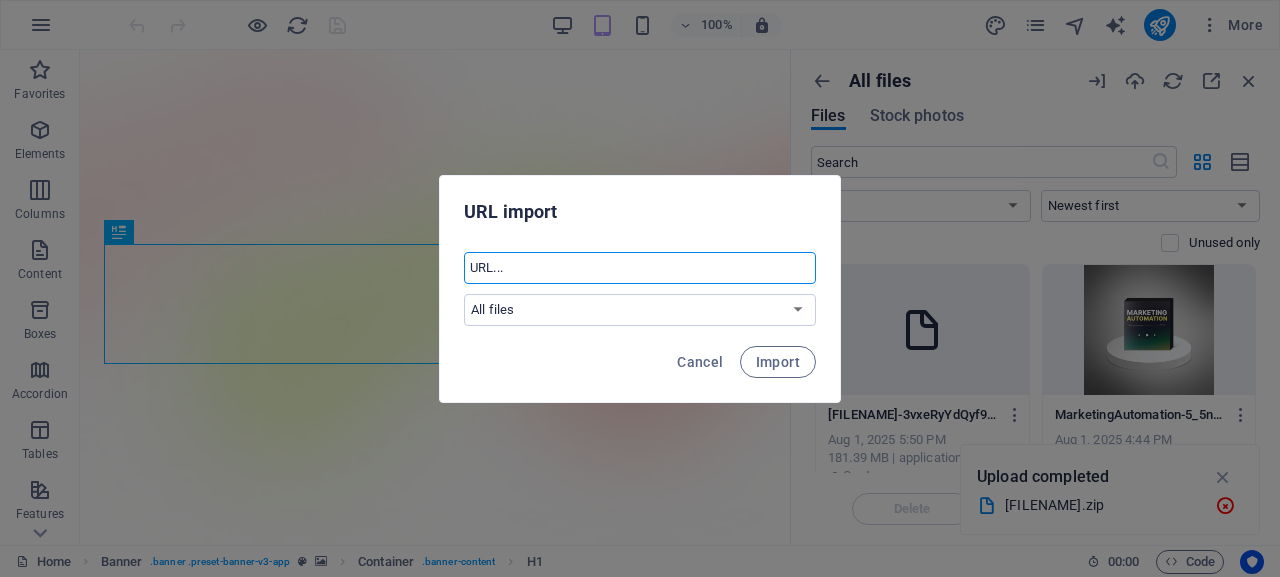 click at bounding box center (640, 268) 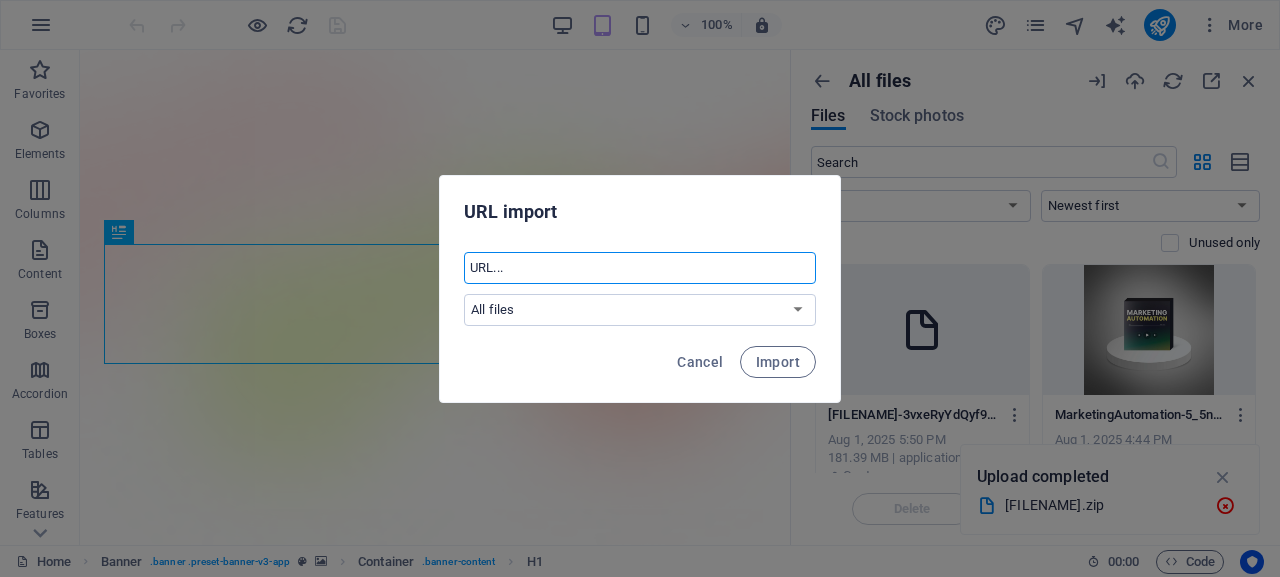 paste on "https://drive.google.com/file/d/[ID]/view?usp=sharing" 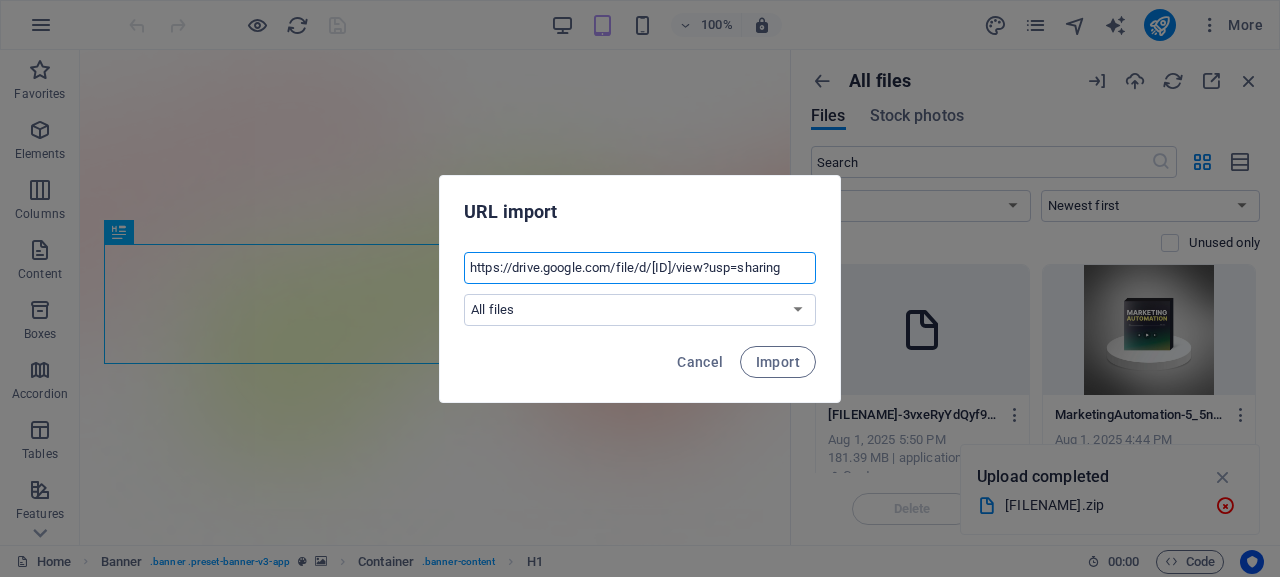 scroll, scrollTop: 0, scrollLeft: 206, axis: horizontal 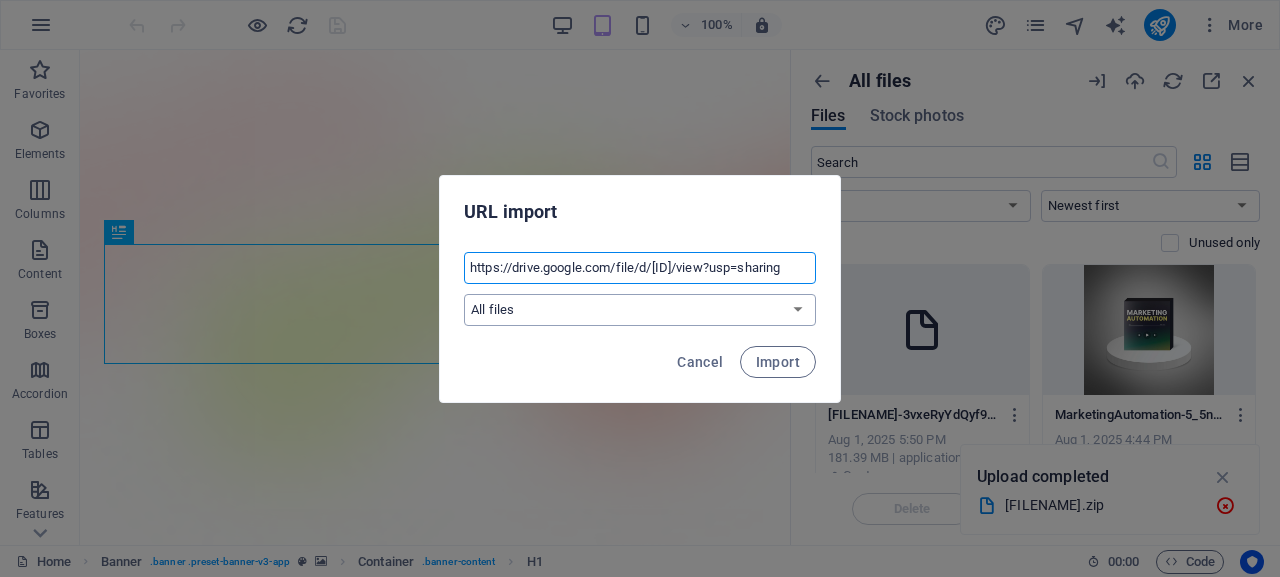 type on "https://drive.google.com/file/d/[ID]/view?usp=sharing" 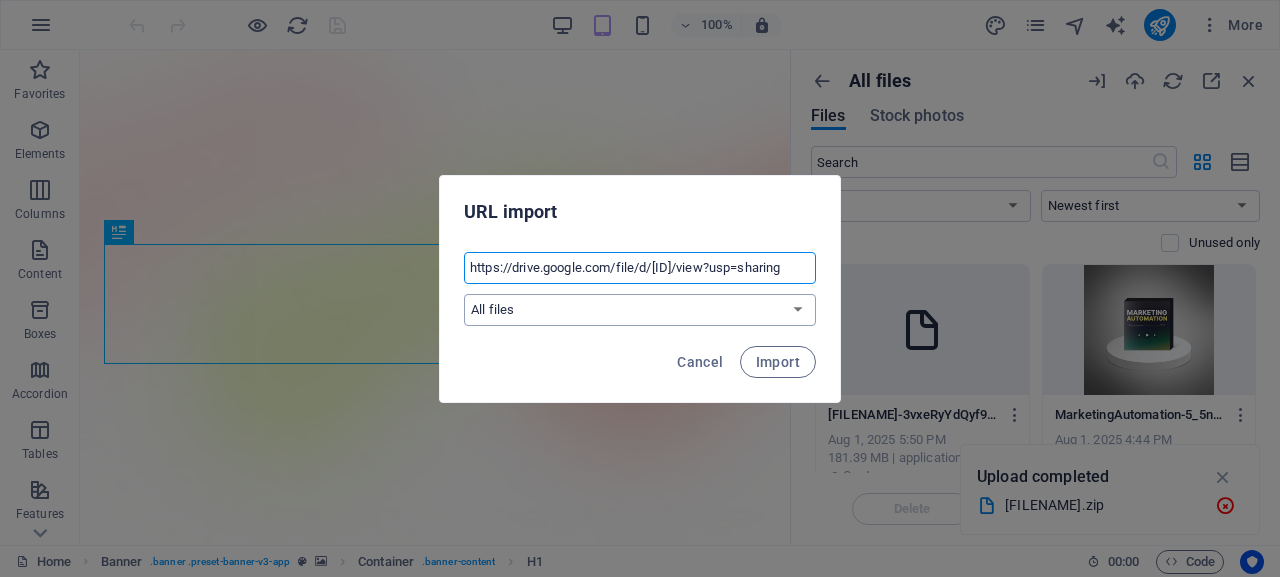 click on "All files New folder" at bounding box center [640, 310] 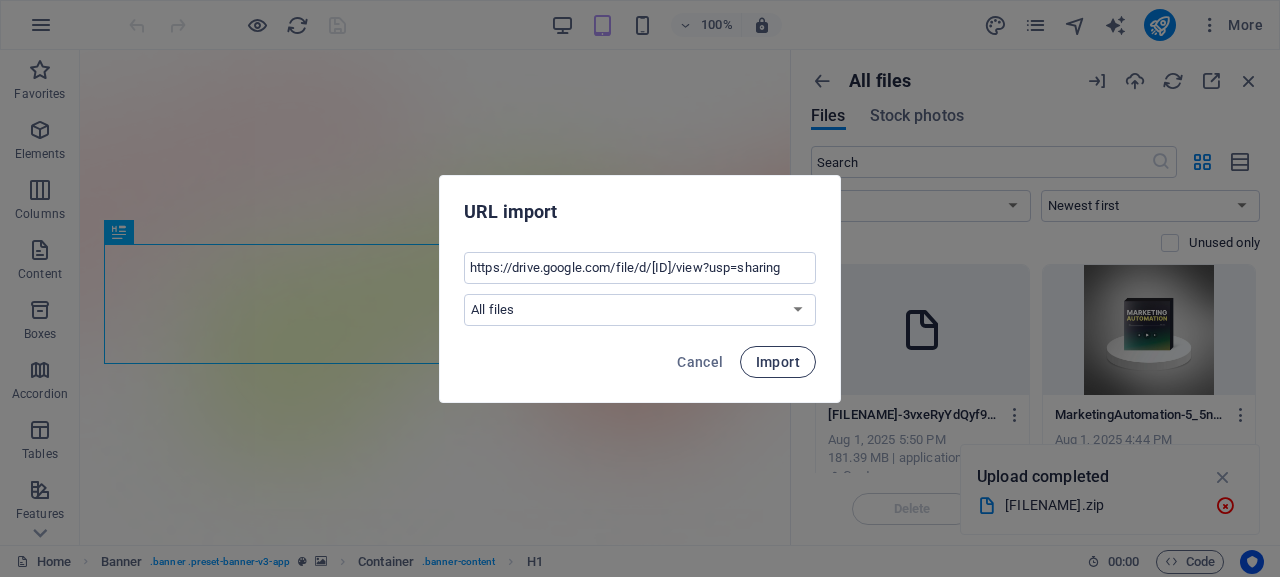 click on "Import" at bounding box center (778, 362) 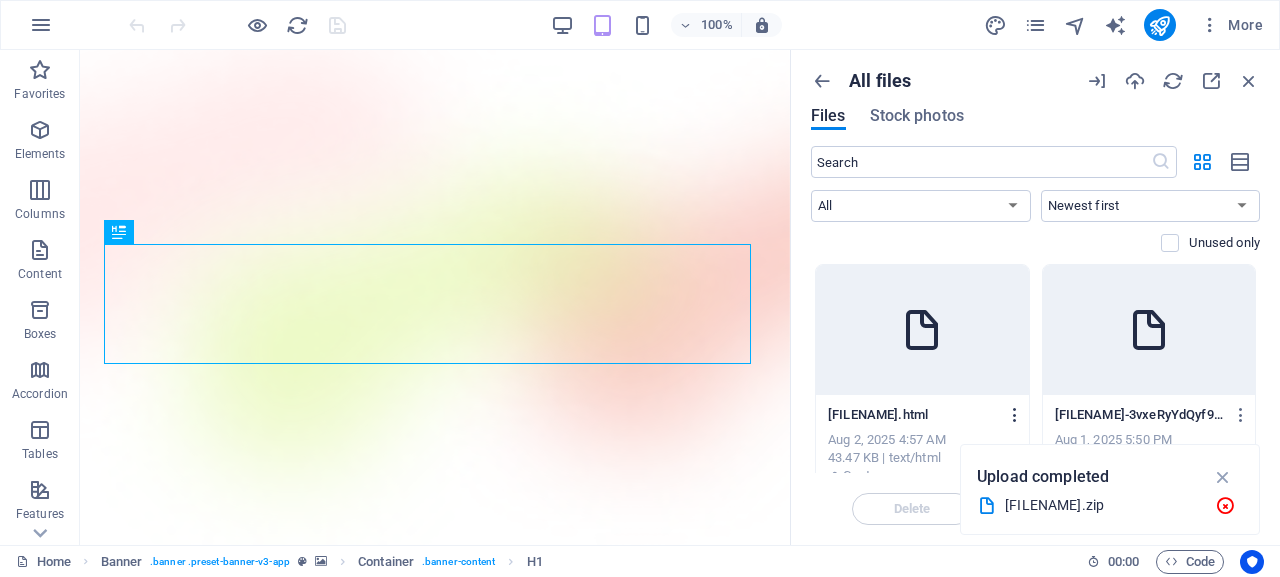 click at bounding box center (1015, 415) 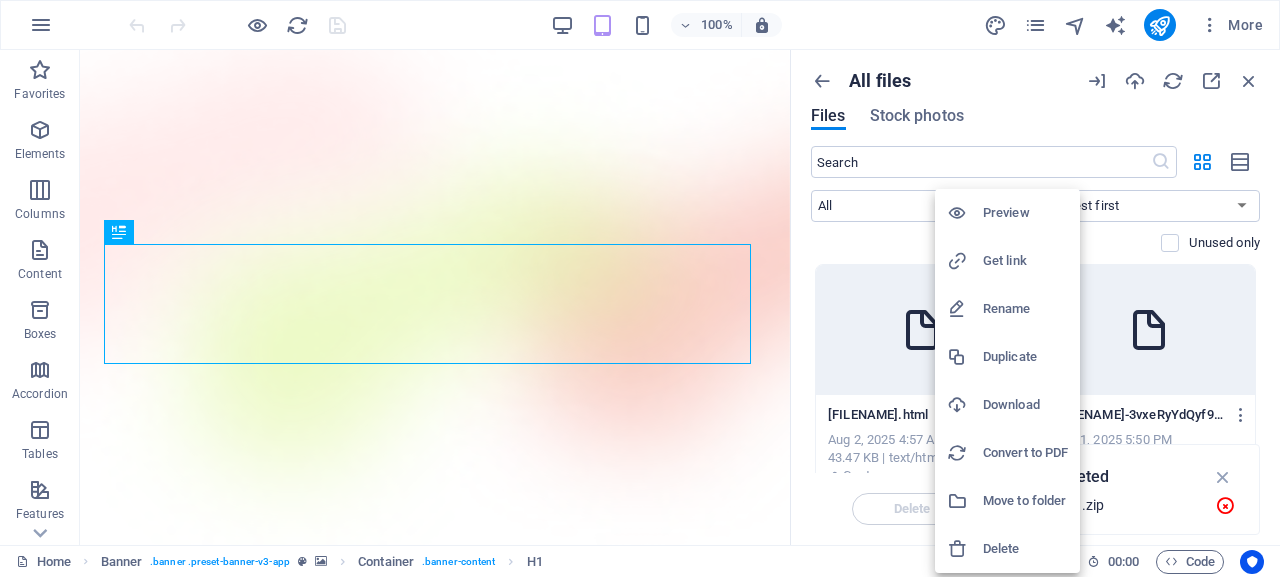 click on "Rename" at bounding box center [1025, 309] 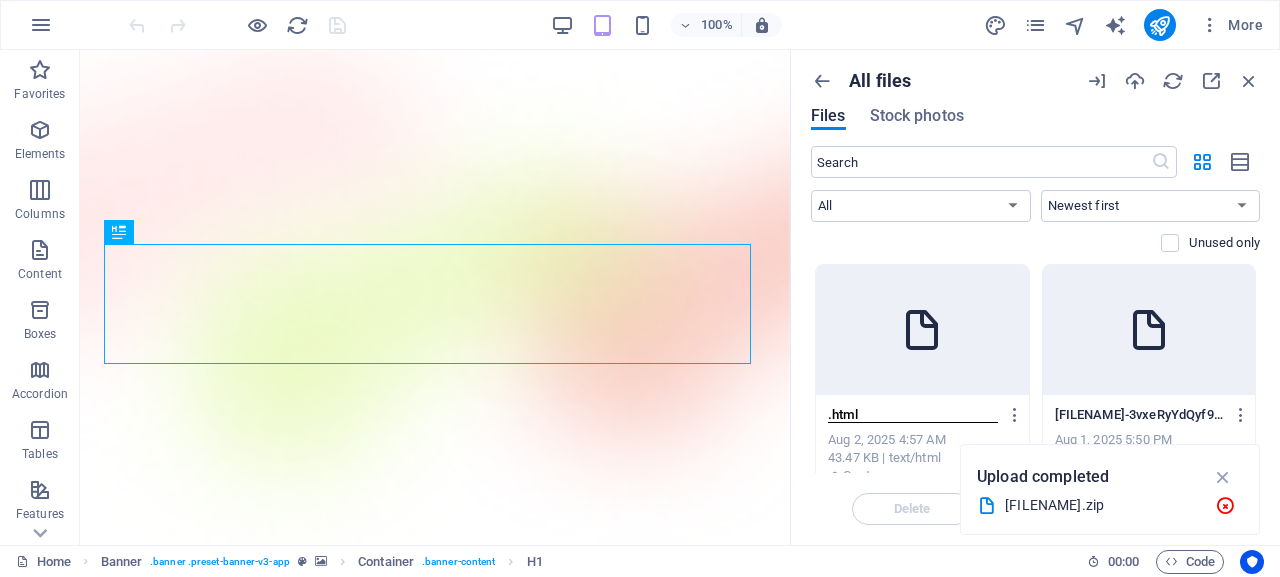 scroll, scrollTop: 0, scrollLeft: 0, axis: both 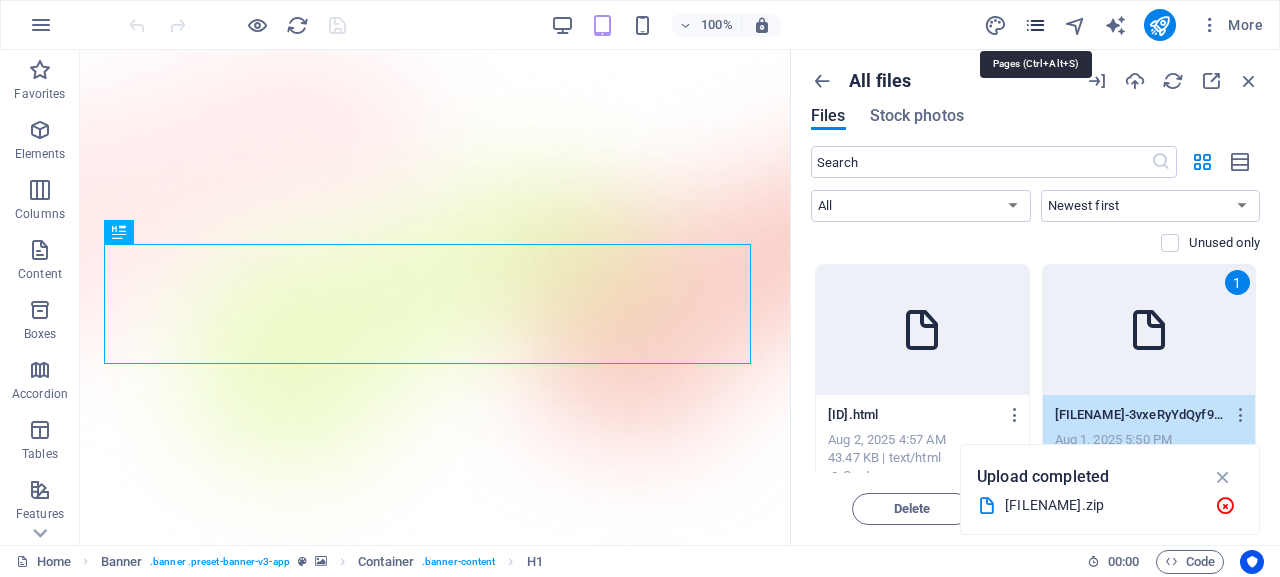 click at bounding box center (1035, 25) 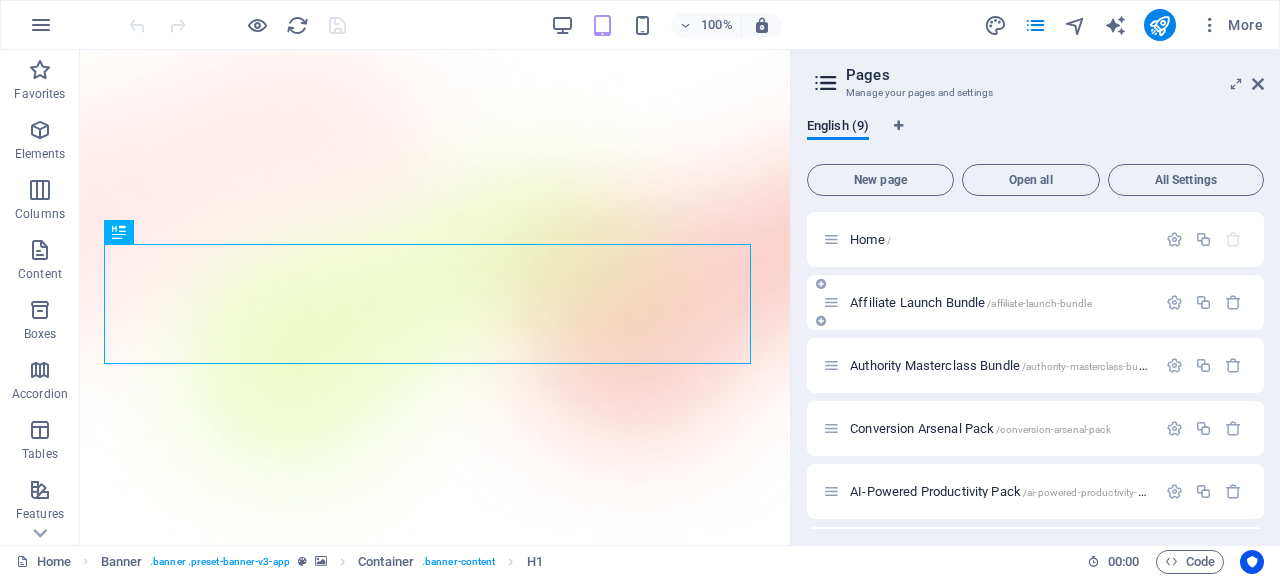 click on "Affiliate Launch Bundle /affiliate-launch-bundle" at bounding box center (971, 302) 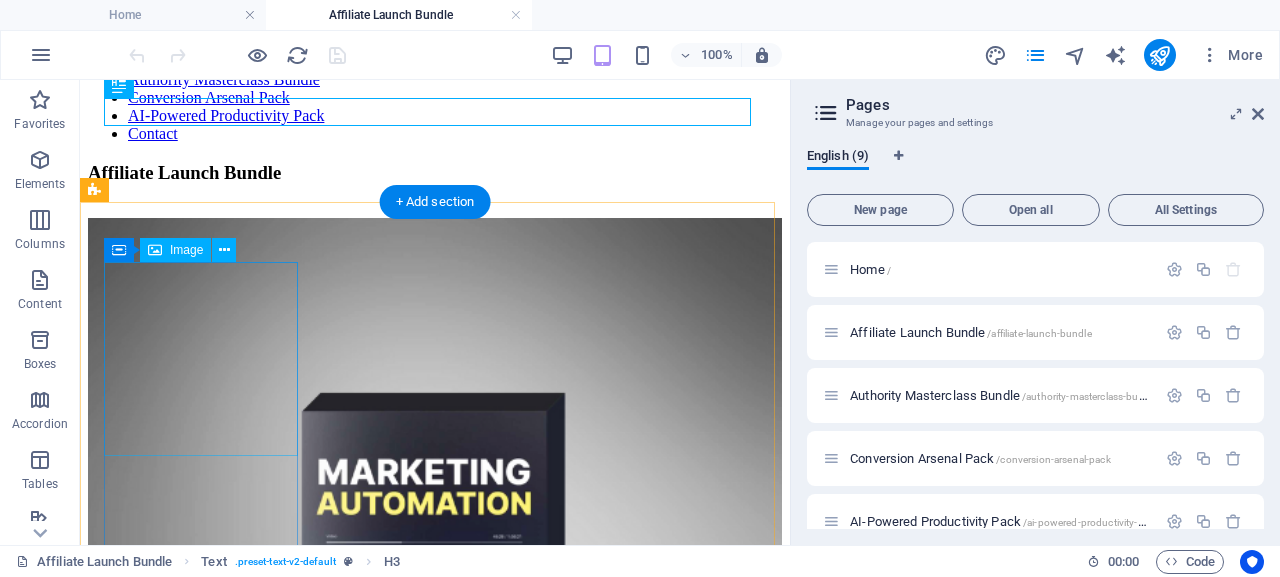 scroll, scrollTop: 165, scrollLeft: 0, axis: vertical 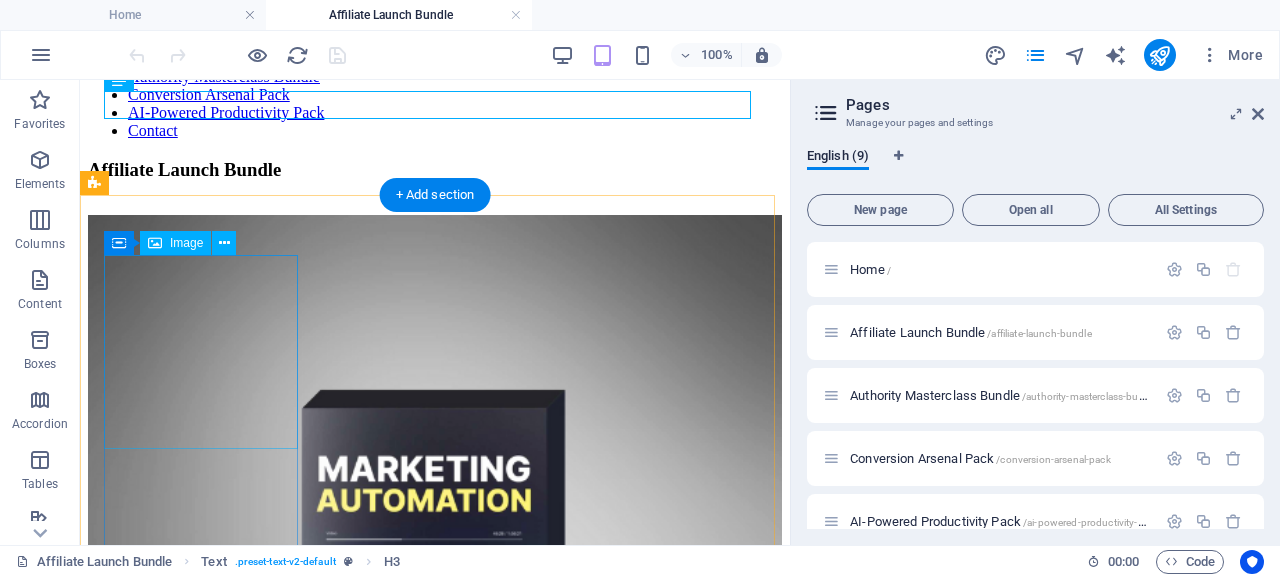 click at bounding box center (435, 564) 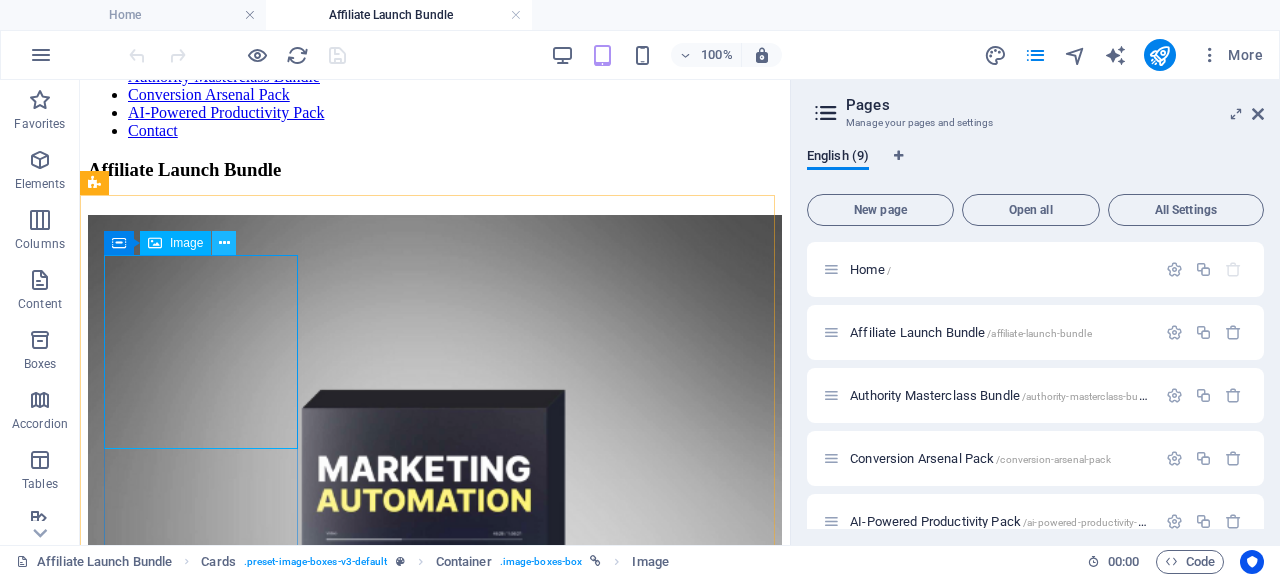 click at bounding box center [224, 243] 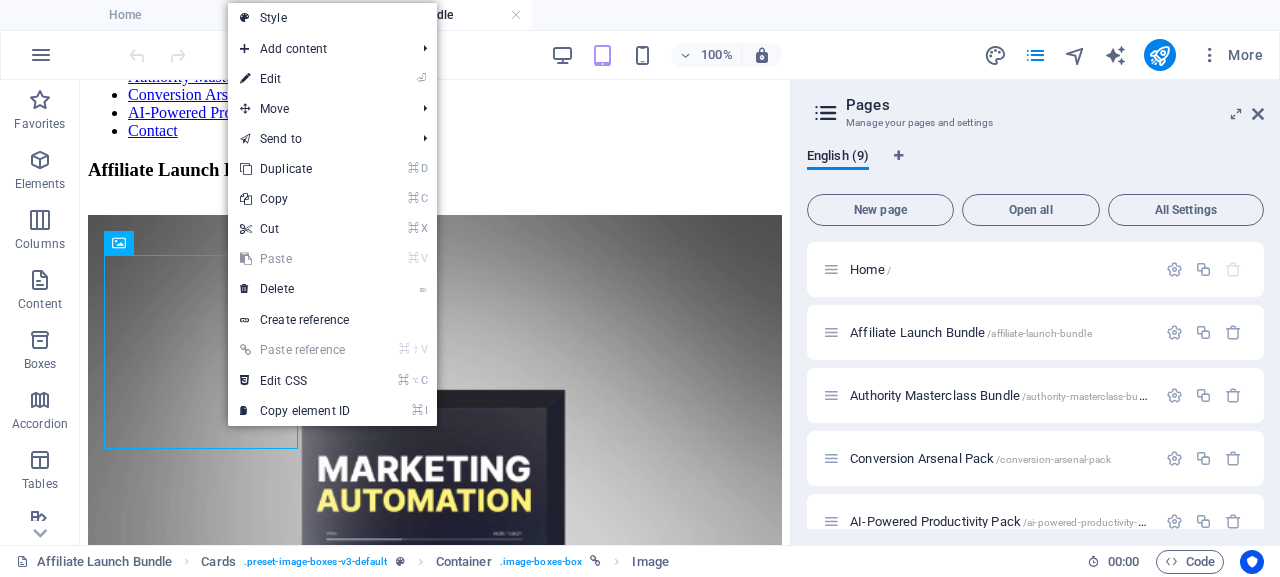 click on "⏎  Edit" at bounding box center [295, 79] 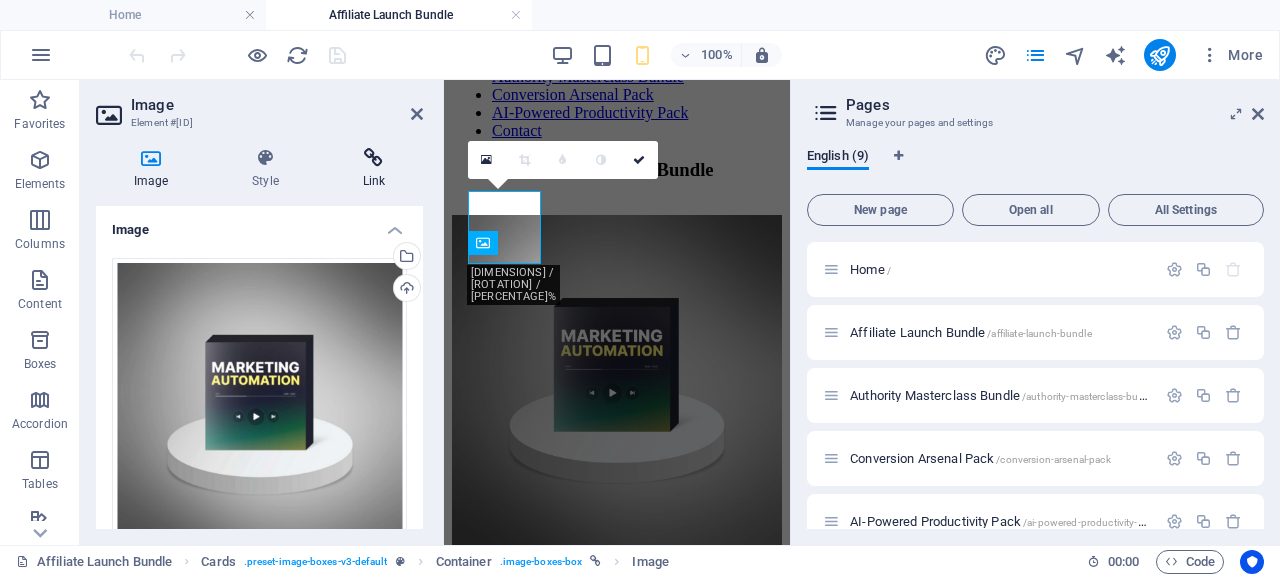 click at bounding box center (374, 158) 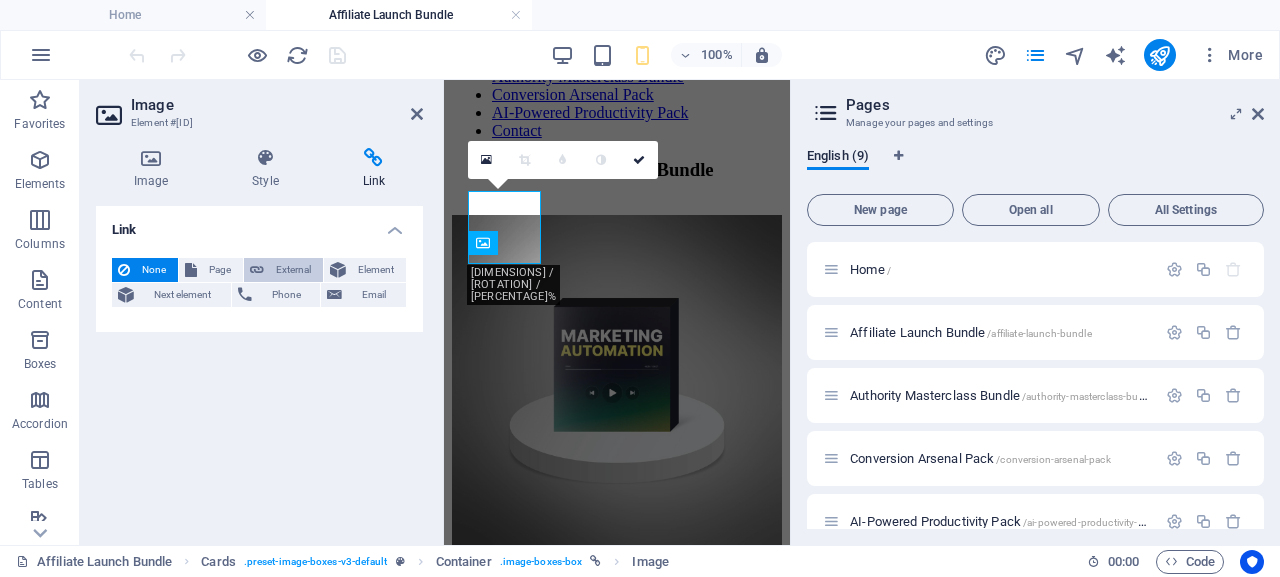click on "External" at bounding box center [293, 270] 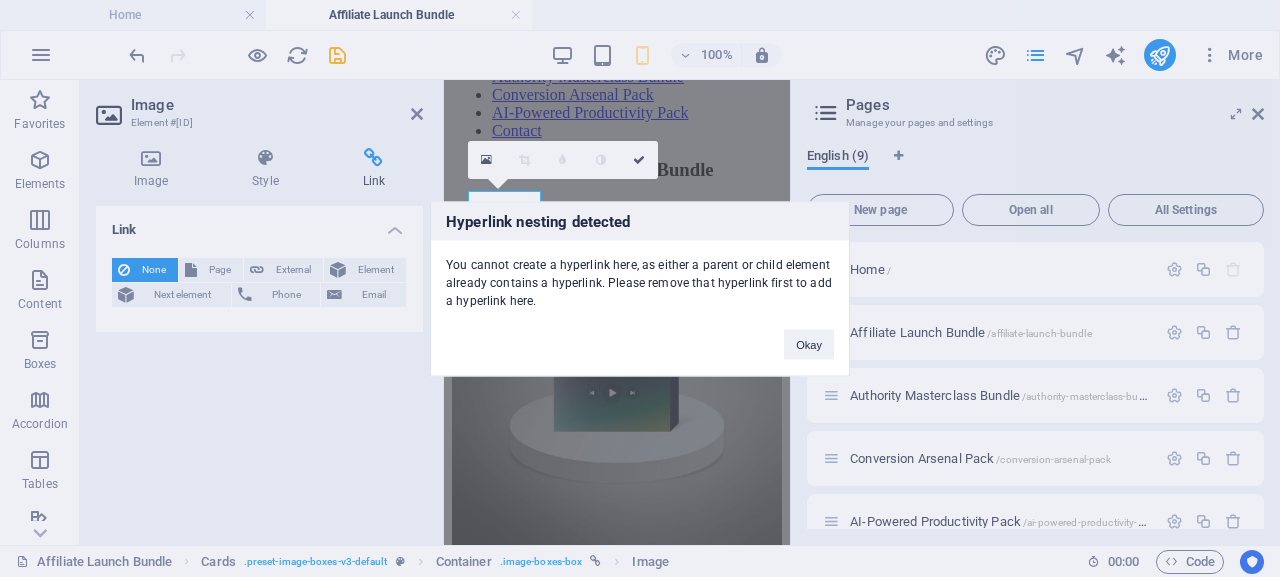 click on "Hyperlink nesting detected You cannot create a hyperlink here, as either a parent or child element already contains a hyperlink. Please remove that hyperlink first to add a hyperlink here. Okay" at bounding box center [640, 288] 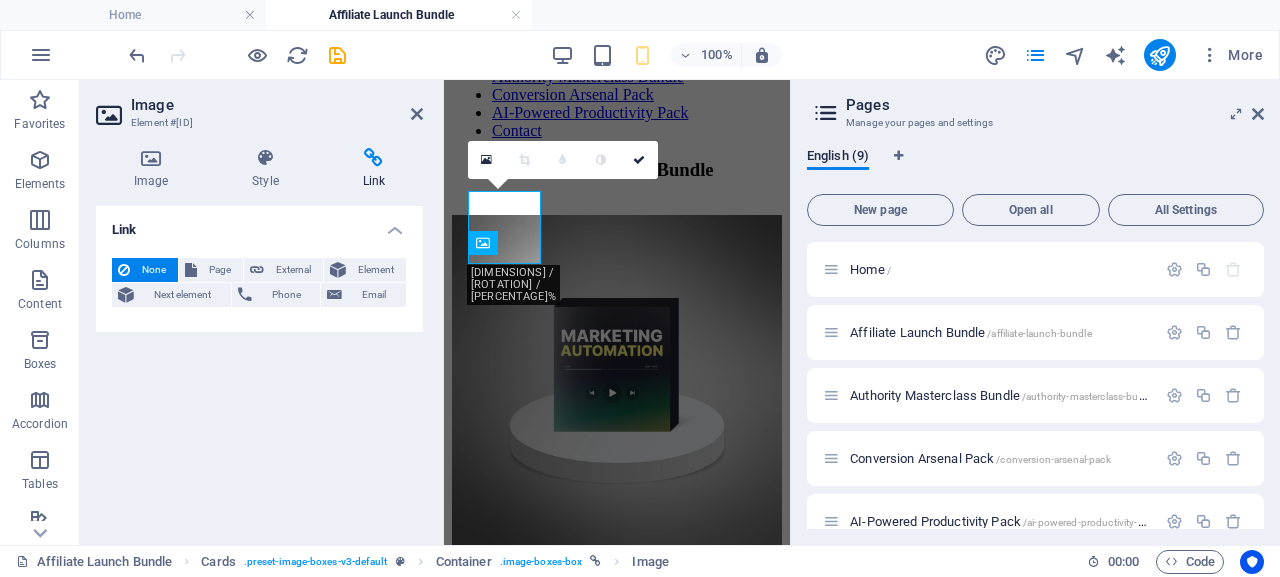 click on "External" at bounding box center [293, 270] 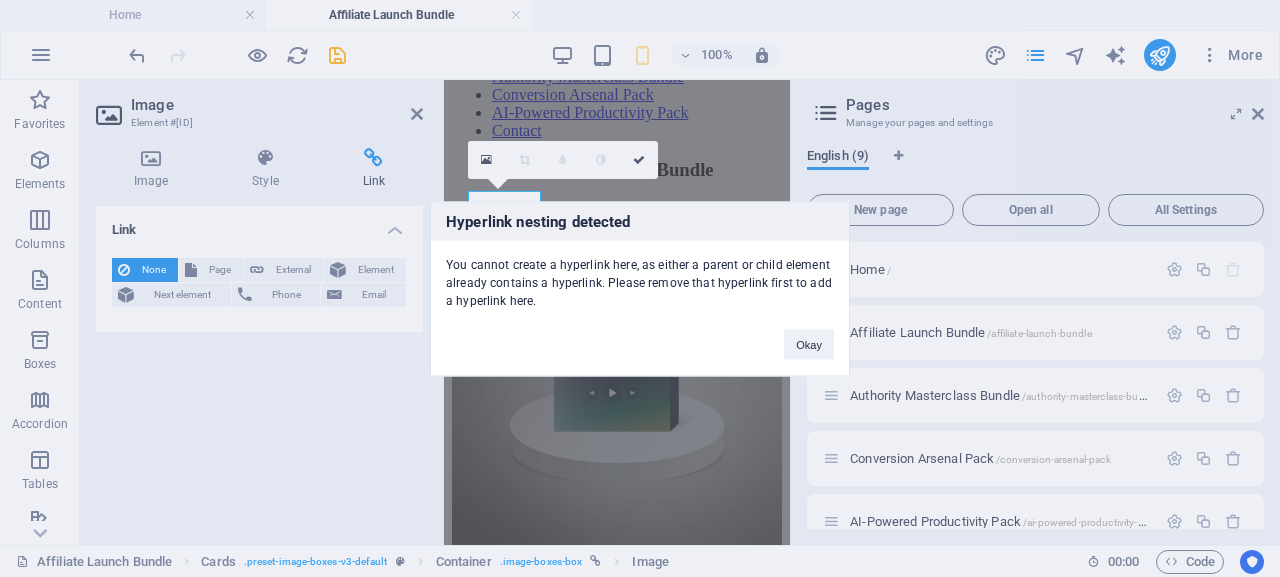 click on "Hyperlink nesting detected You cannot create a hyperlink here, as either a parent or child element already contains a hyperlink. Please remove that hyperlink first to add a hyperlink here. Okay" at bounding box center (640, 288) 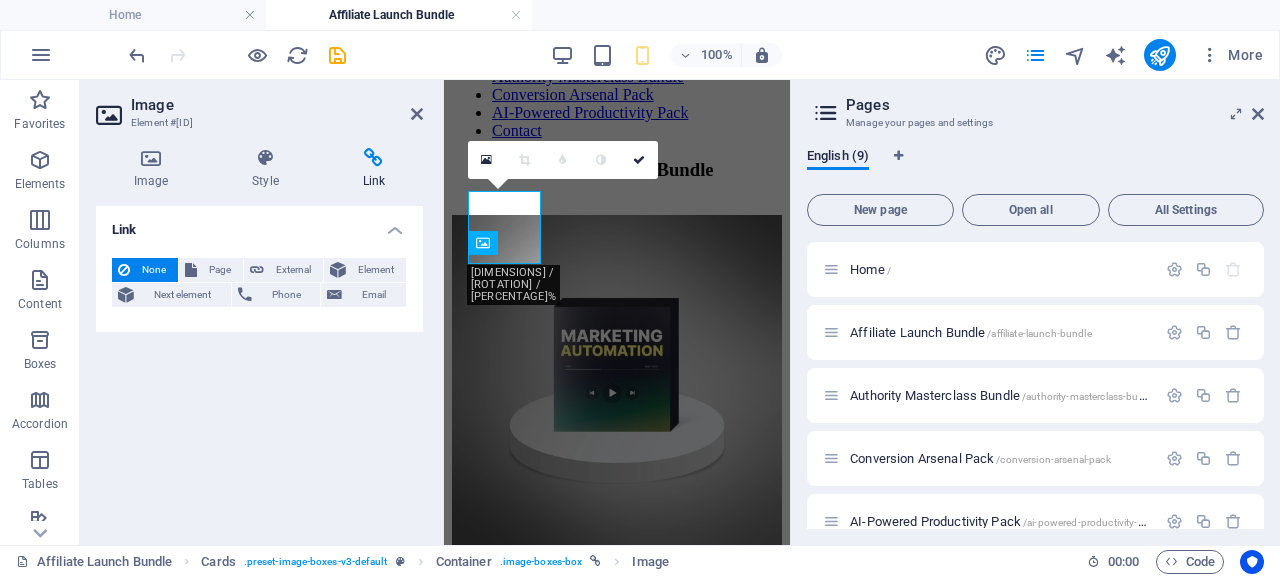 click at bounding box center (486, 160) 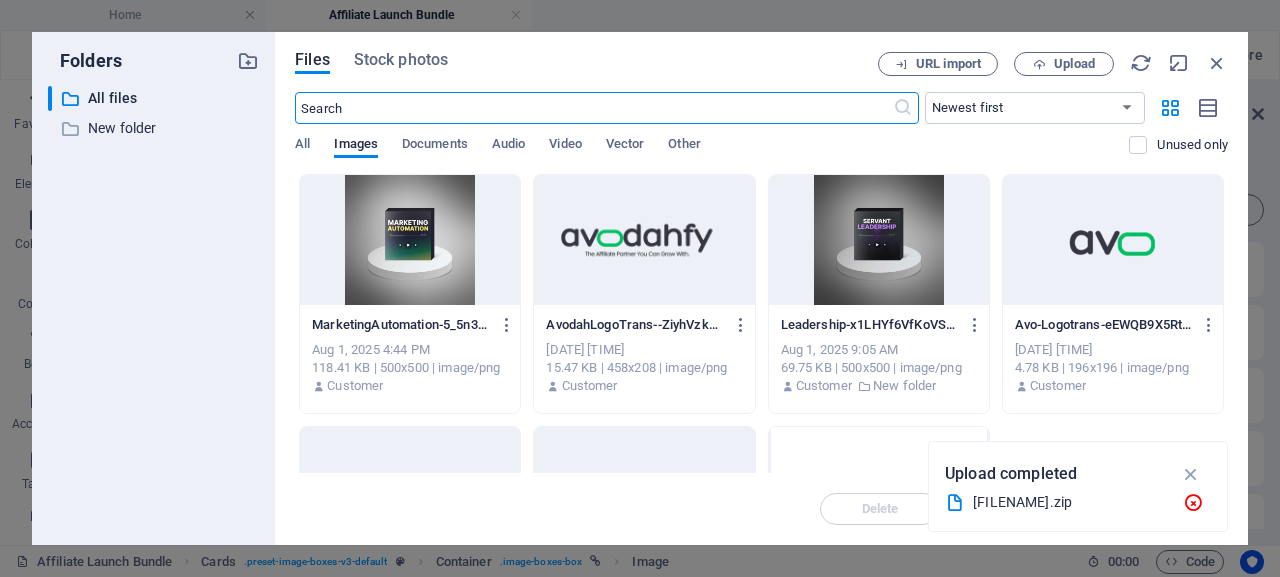 scroll, scrollTop: 187, scrollLeft: 0, axis: vertical 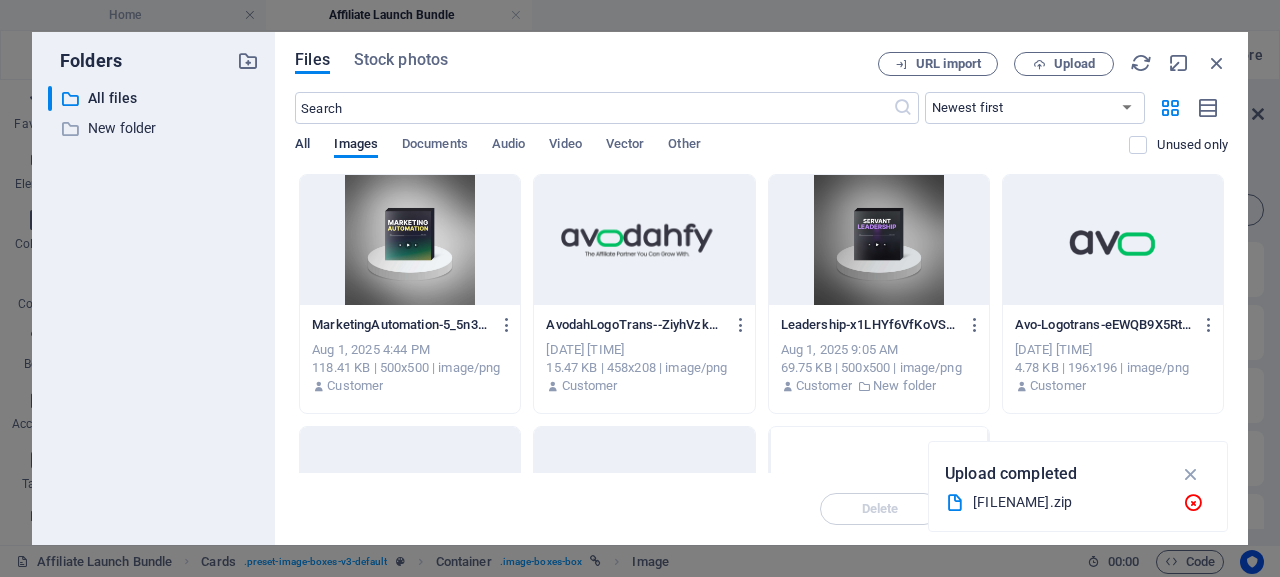 click on "All" at bounding box center (302, 146) 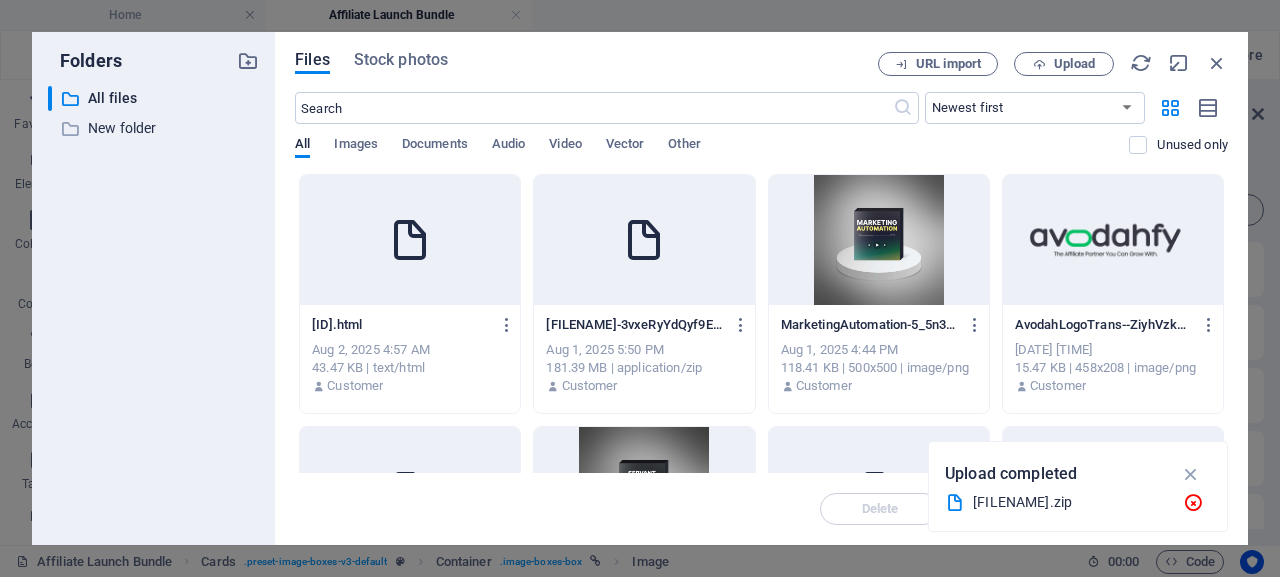 click on "Zh1PZqBPvDCtUk2is4fJuQ.html" at bounding box center [401, 325] 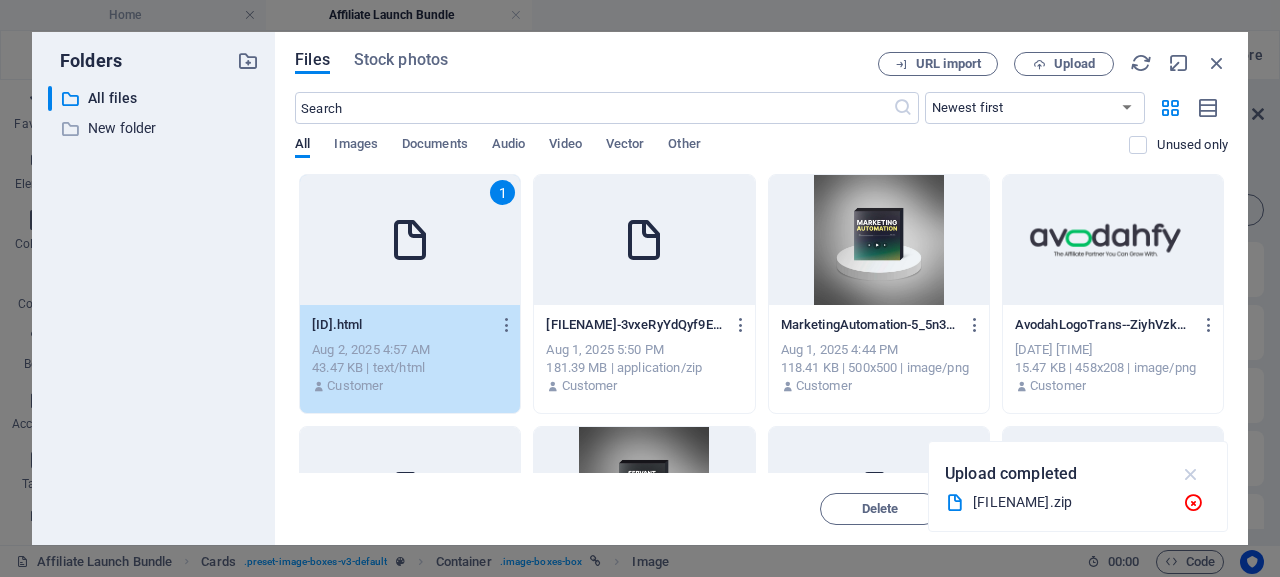click at bounding box center (1191, 474) 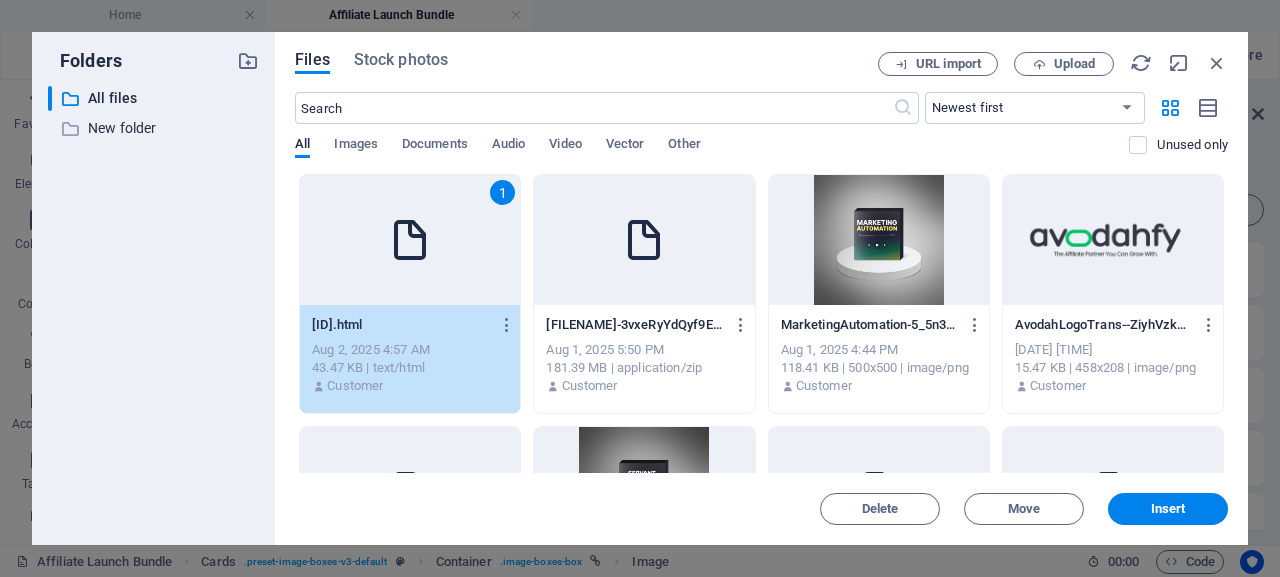 drag, startPoint x: 1174, startPoint y: 503, endPoint x: 1093, endPoint y: 482, distance: 83.677956 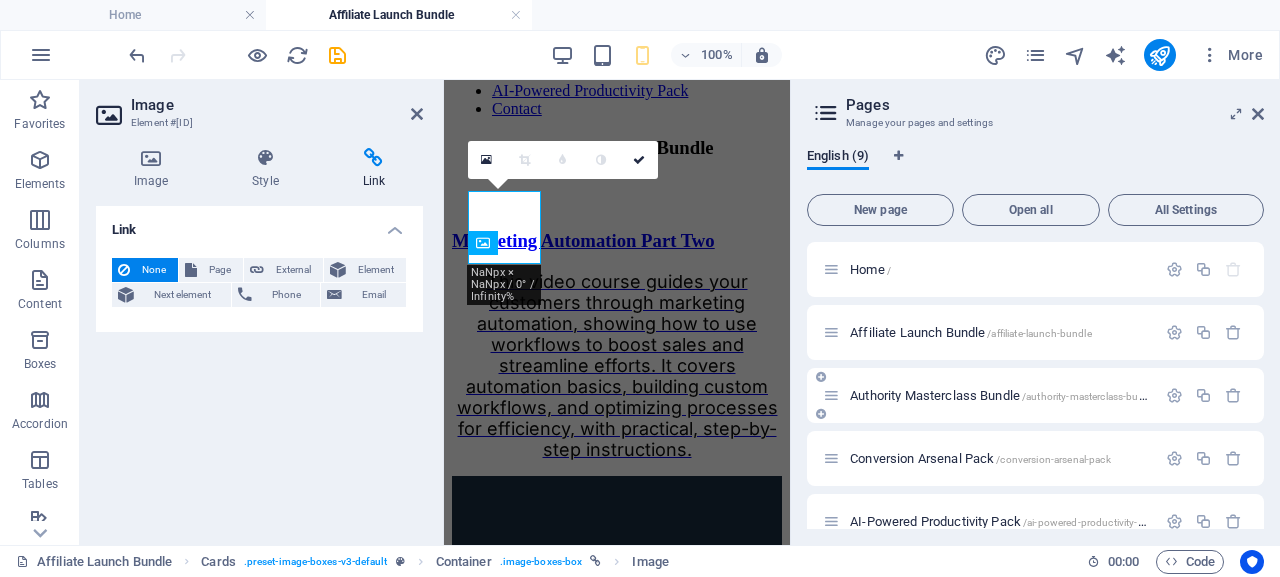 scroll, scrollTop: 165, scrollLeft: 0, axis: vertical 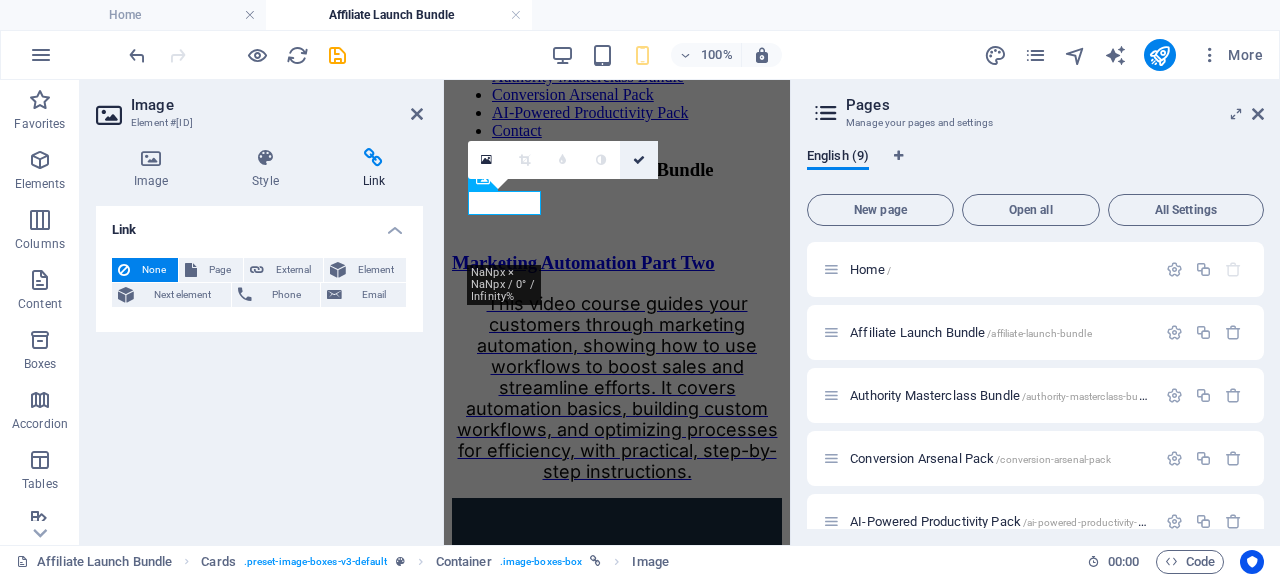 click at bounding box center (639, 160) 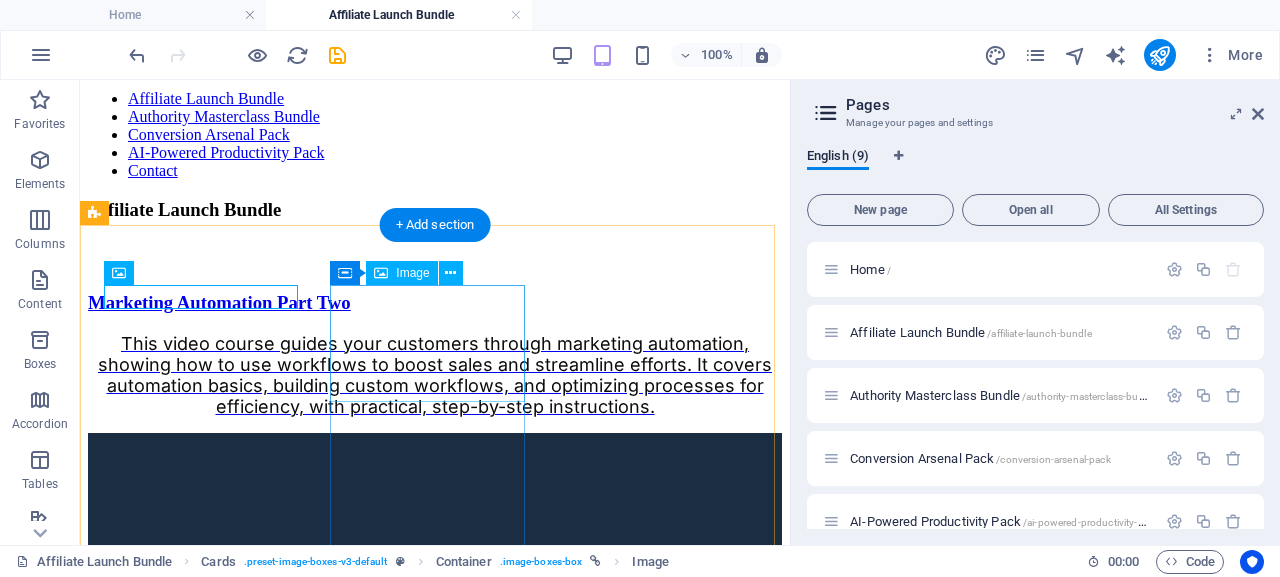 scroll, scrollTop: 120, scrollLeft: 0, axis: vertical 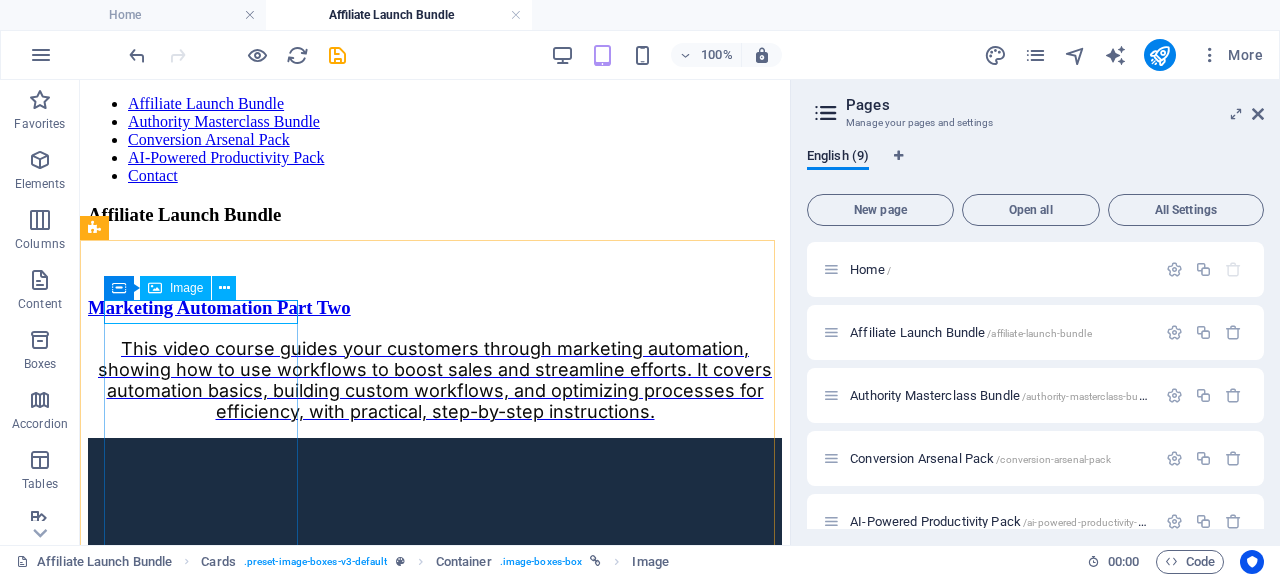 click on "Image" at bounding box center (186, 288) 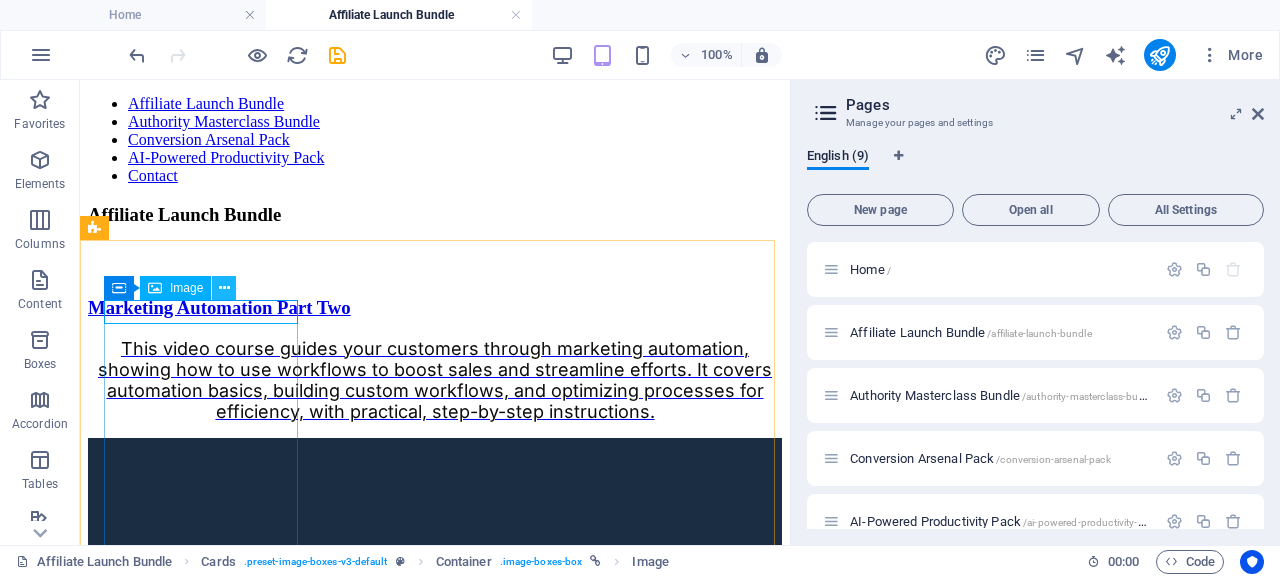 click at bounding box center [224, 288] 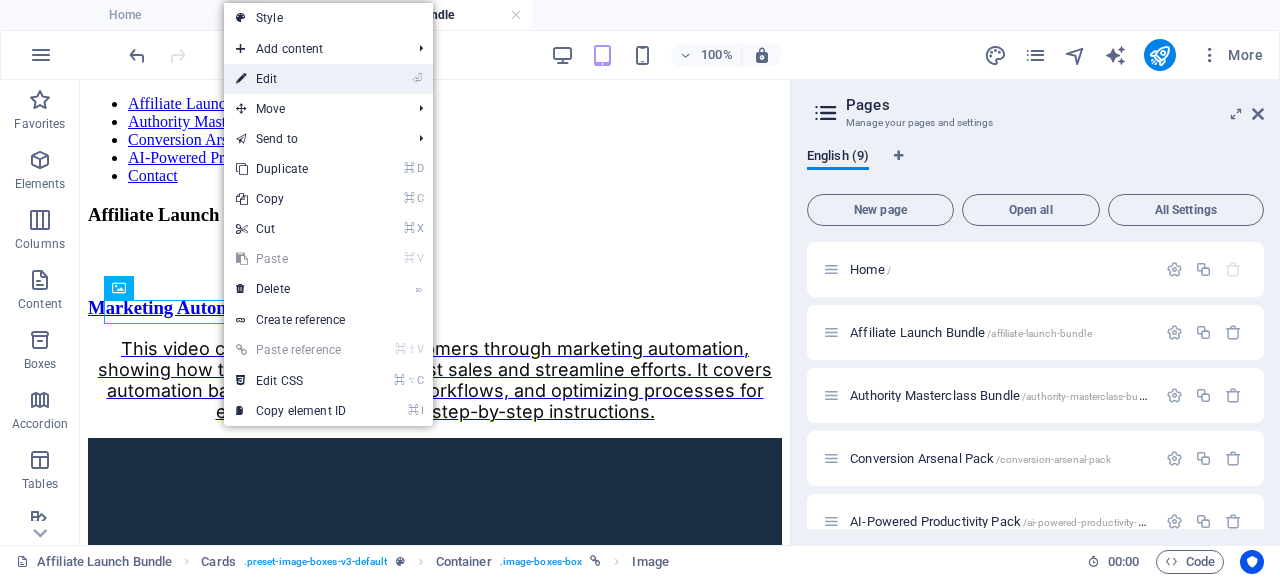 click on "⏎  Edit" at bounding box center [291, 79] 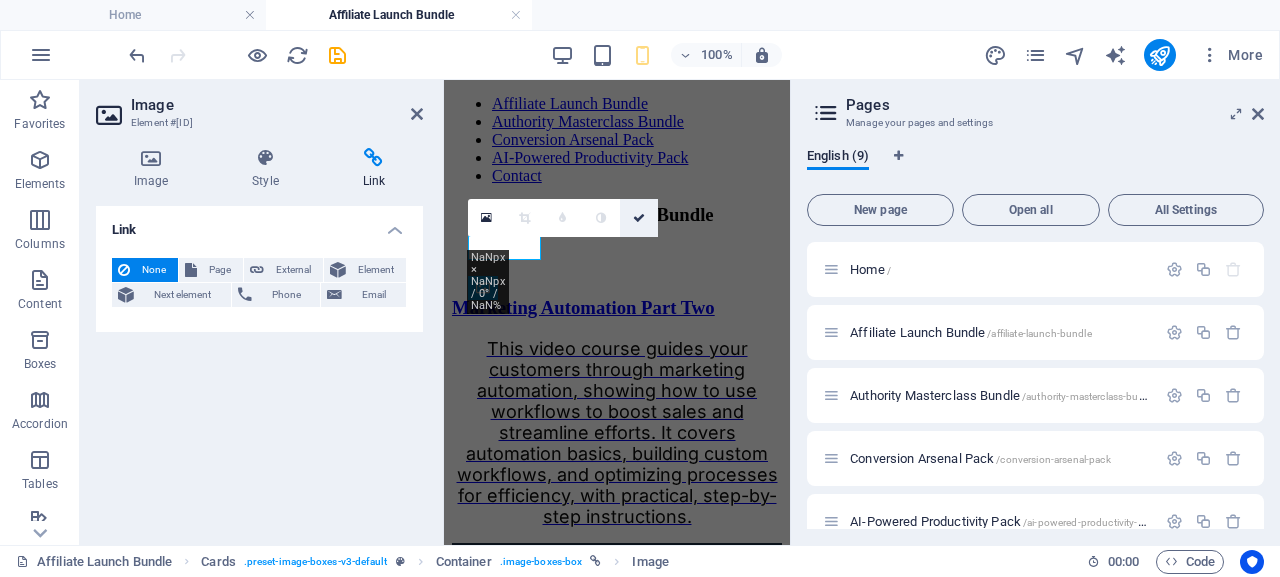click at bounding box center [639, 218] 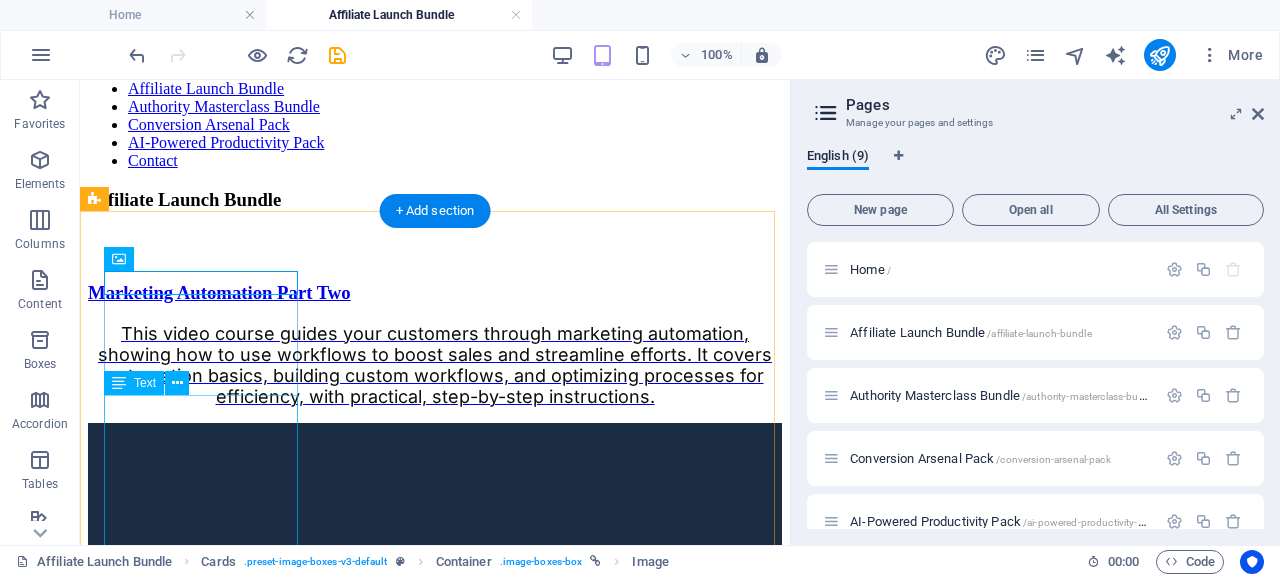 scroll, scrollTop: 127, scrollLeft: 0, axis: vertical 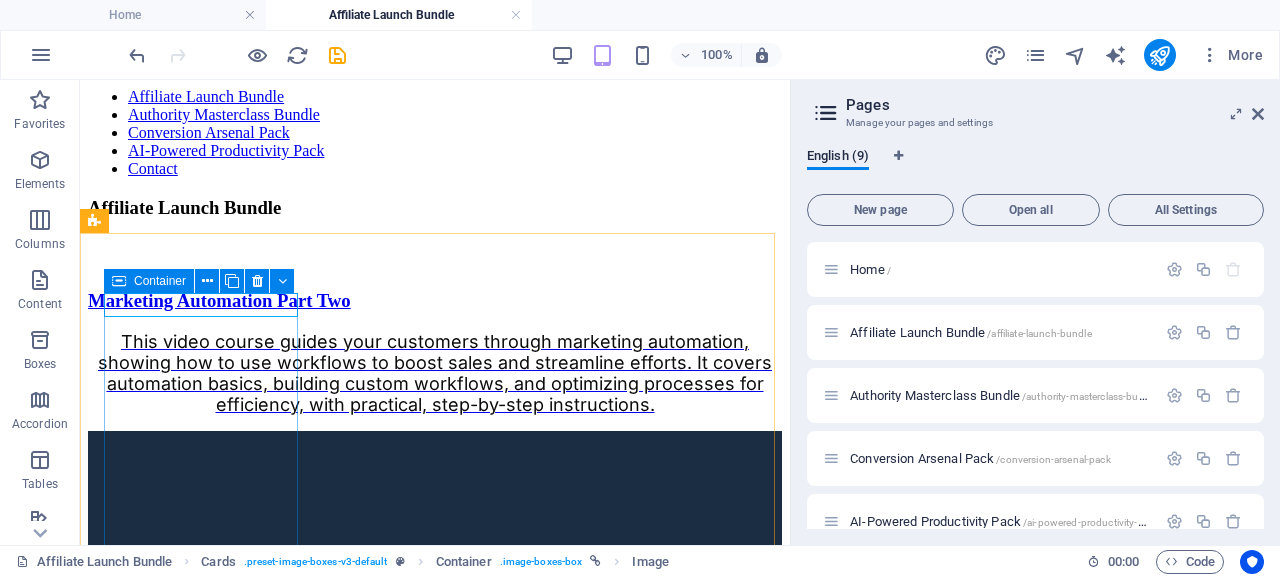 click at bounding box center [119, 281] 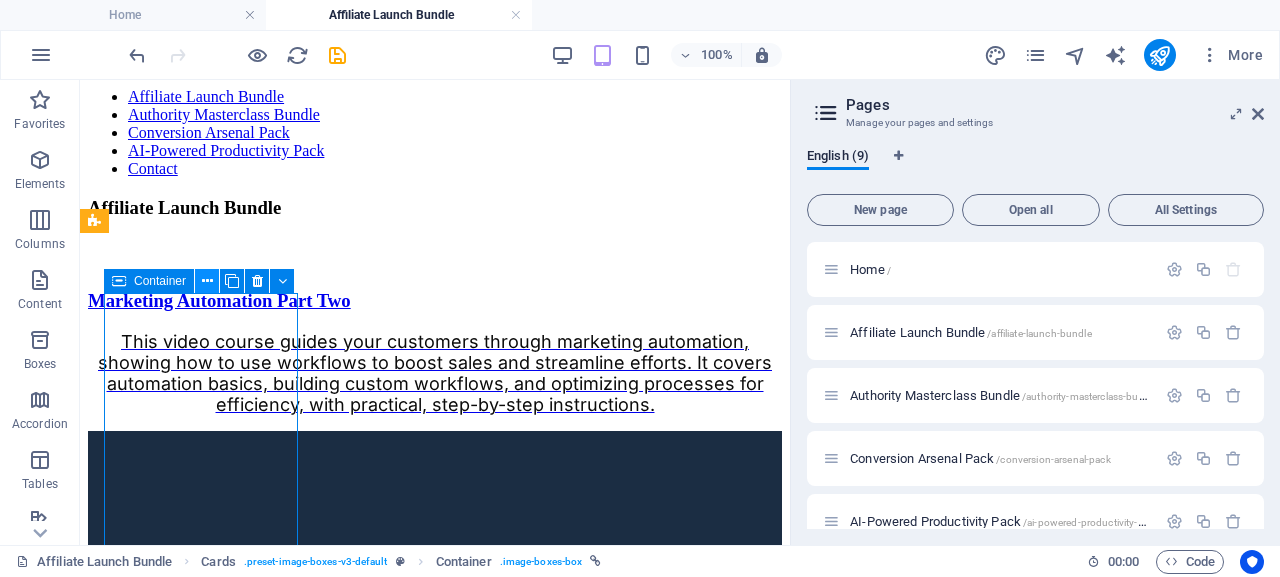 click at bounding box center [207, 281] 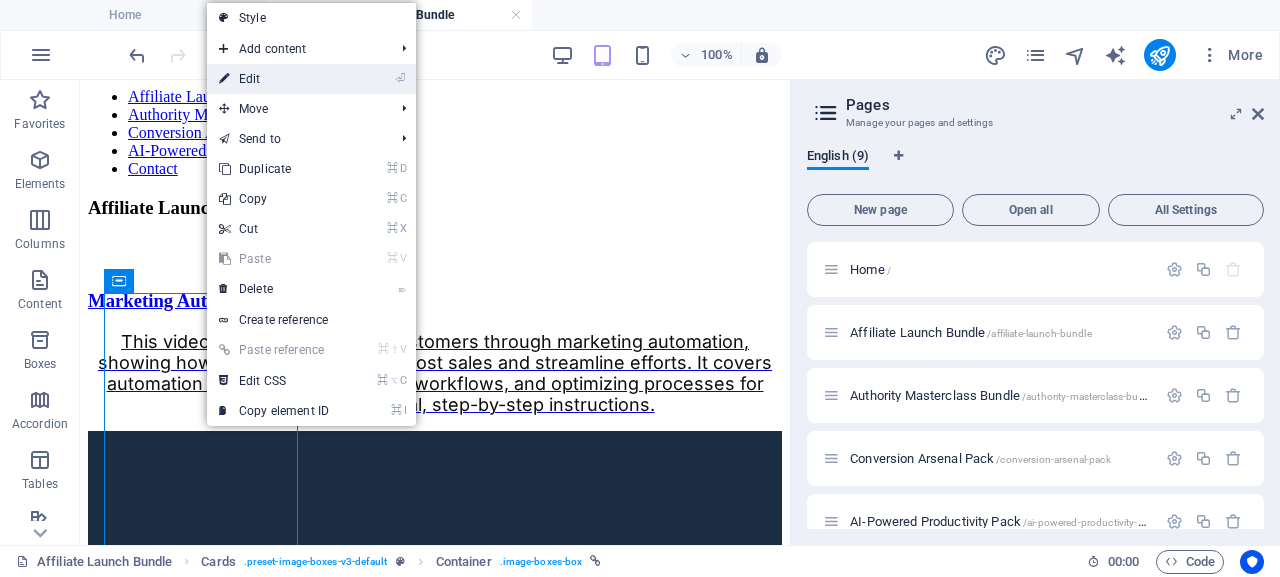 click on "⏎  Edit" at bounding box center [274, 79] 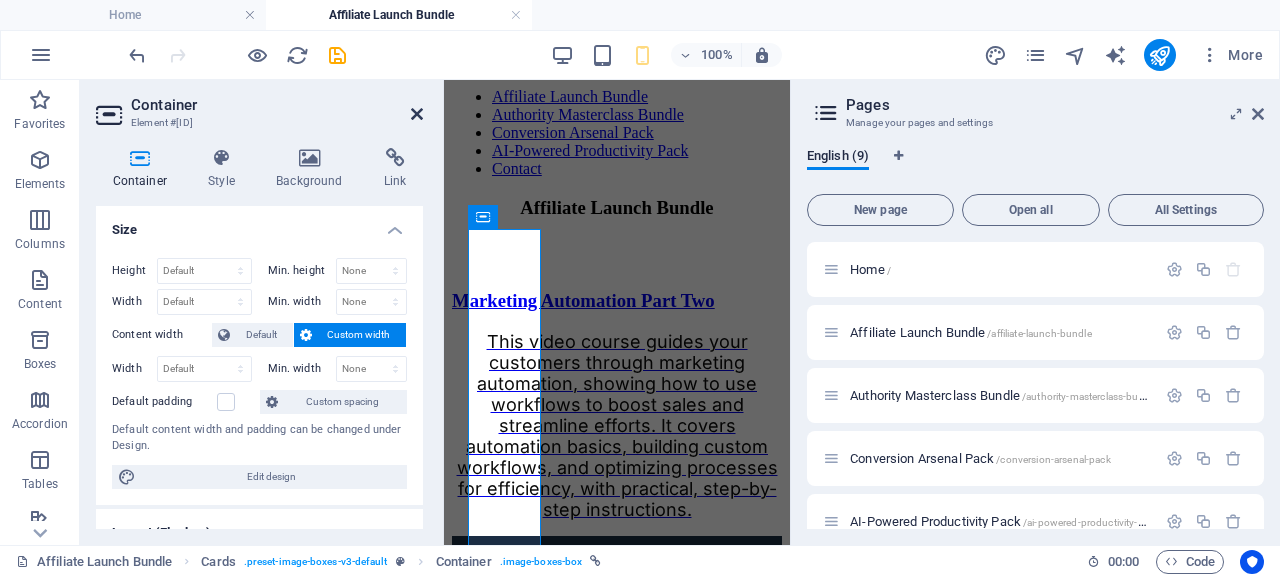 click at bounding box center (417, 114) 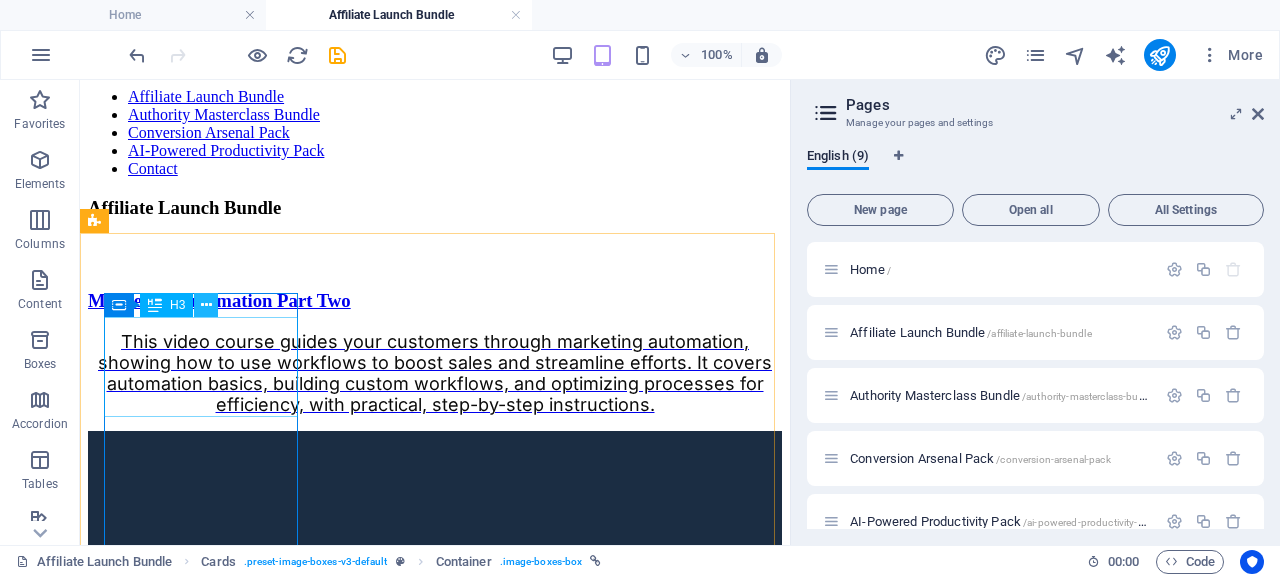 click at bounding box center [206, 305] 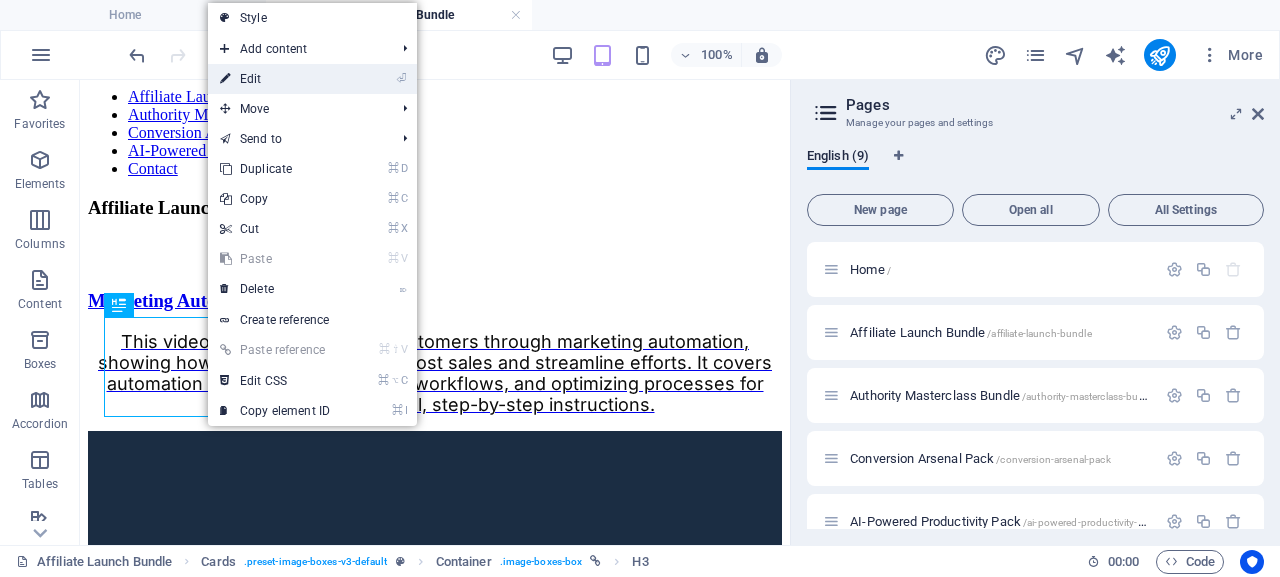 click on "⏎  Edit" at bounding box center [275, 79] 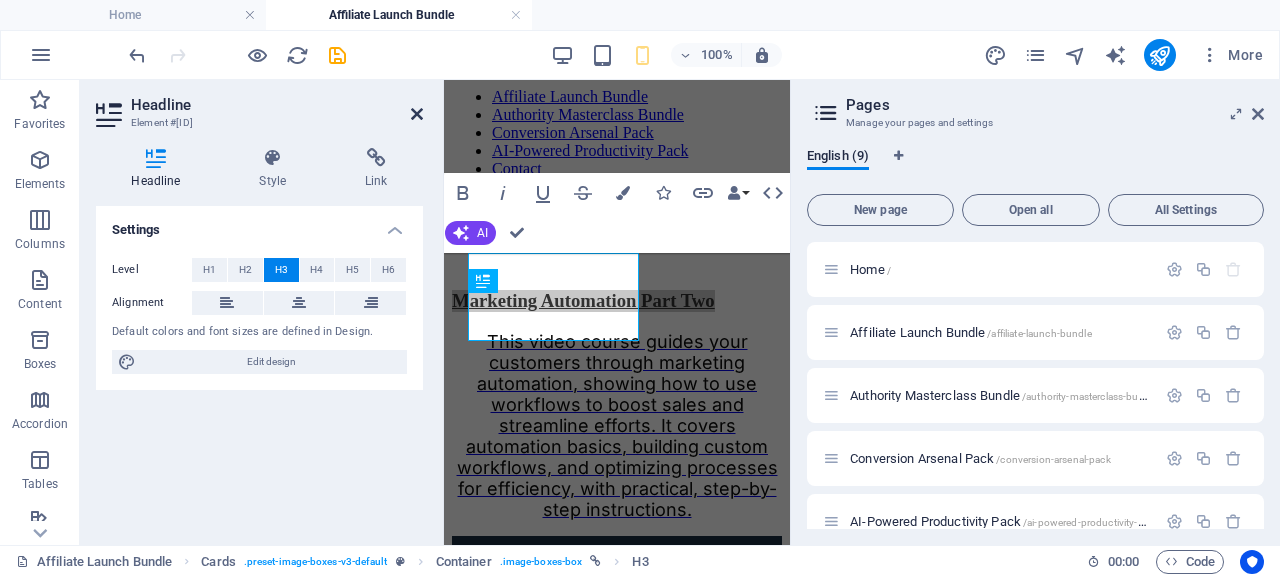 click at bounding box center [417, 114] 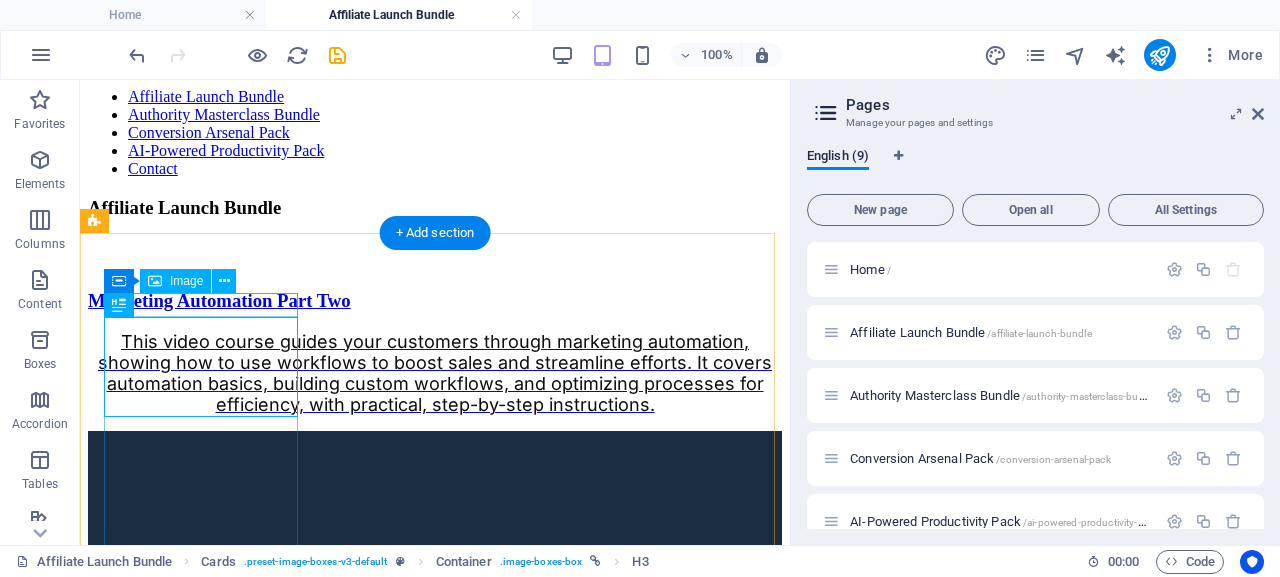 click at bounding box center [435, 262] 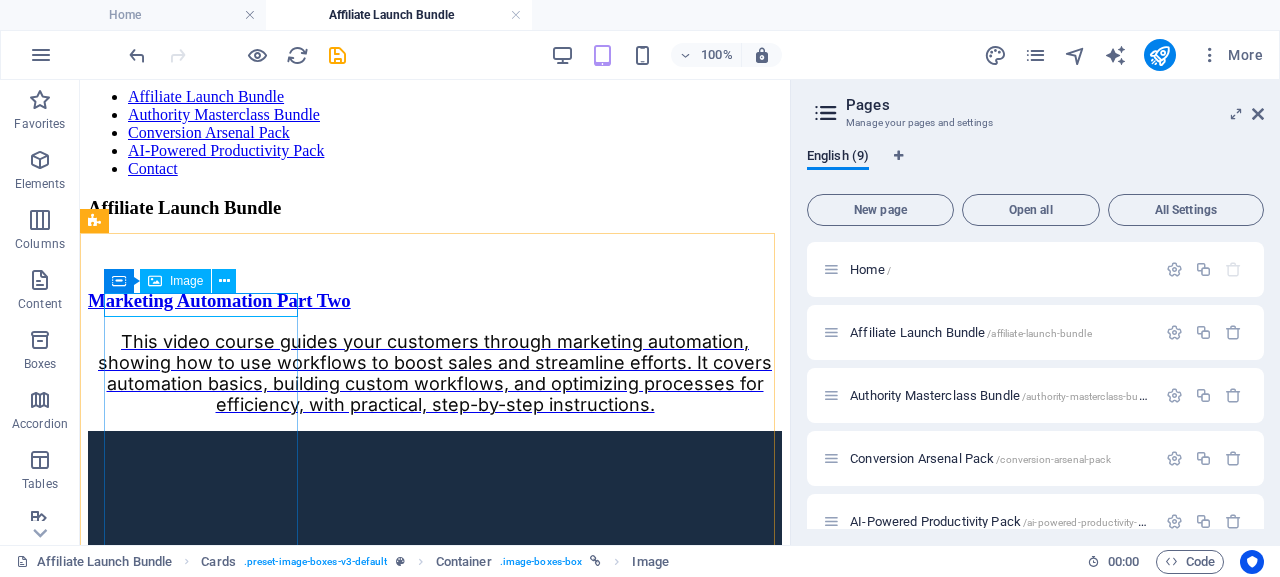 click on "Image" at bounding box center (186, 281) 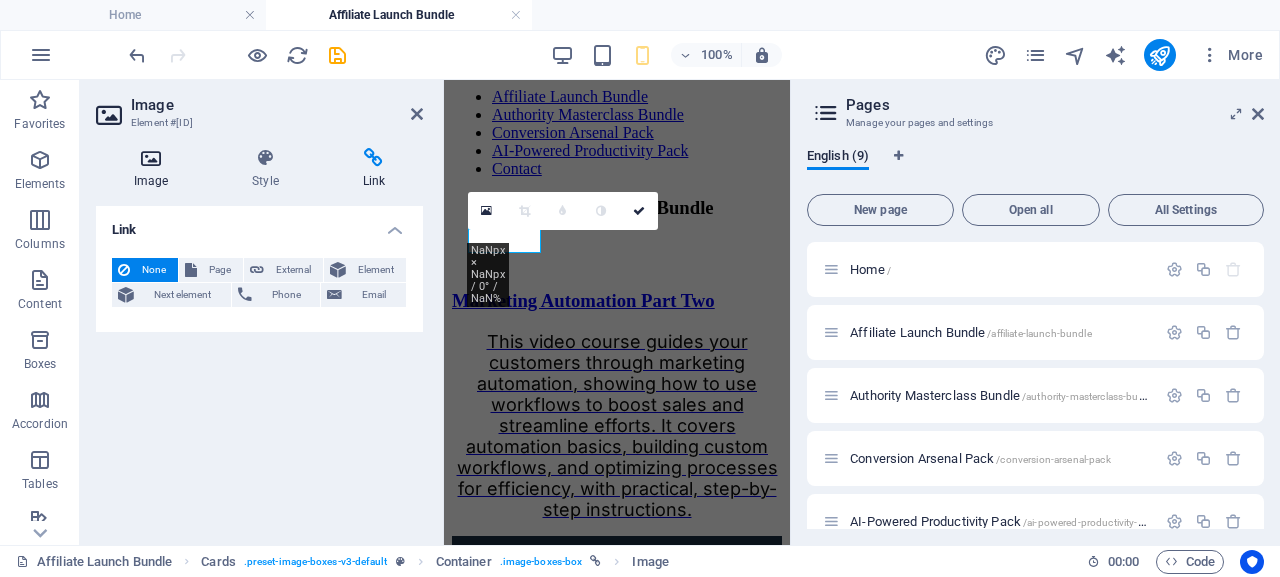 click on "Image" at bounding box center (155, 169) 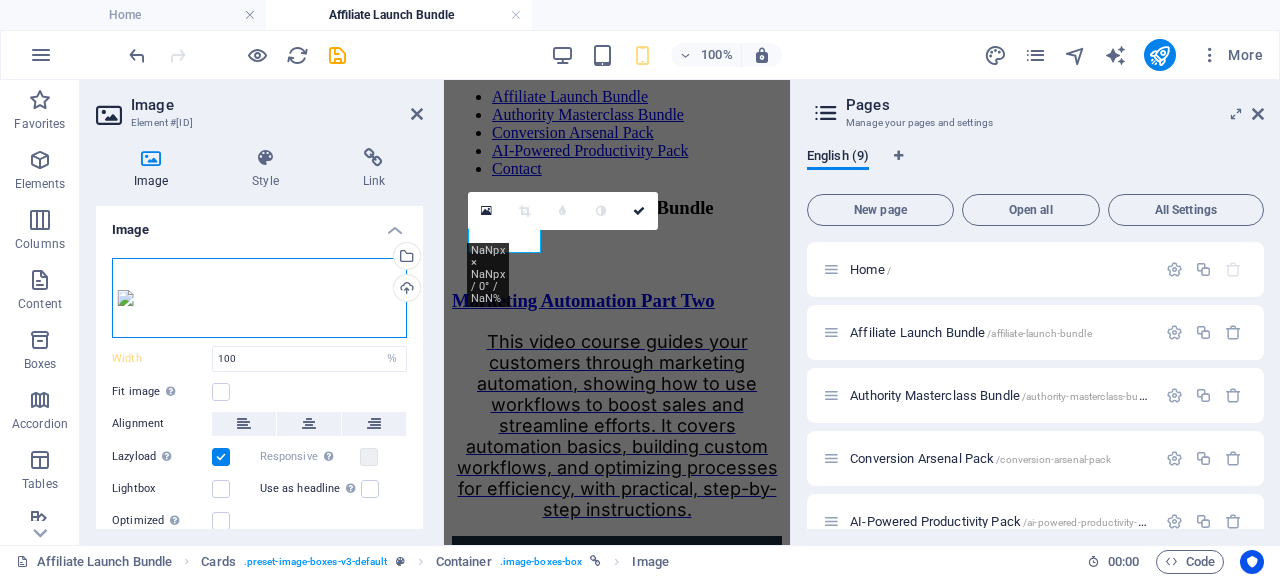 click on "Drag files here, click to choose files or select files from Files or our free stock photos & videos" at bounding box center (259, 298) 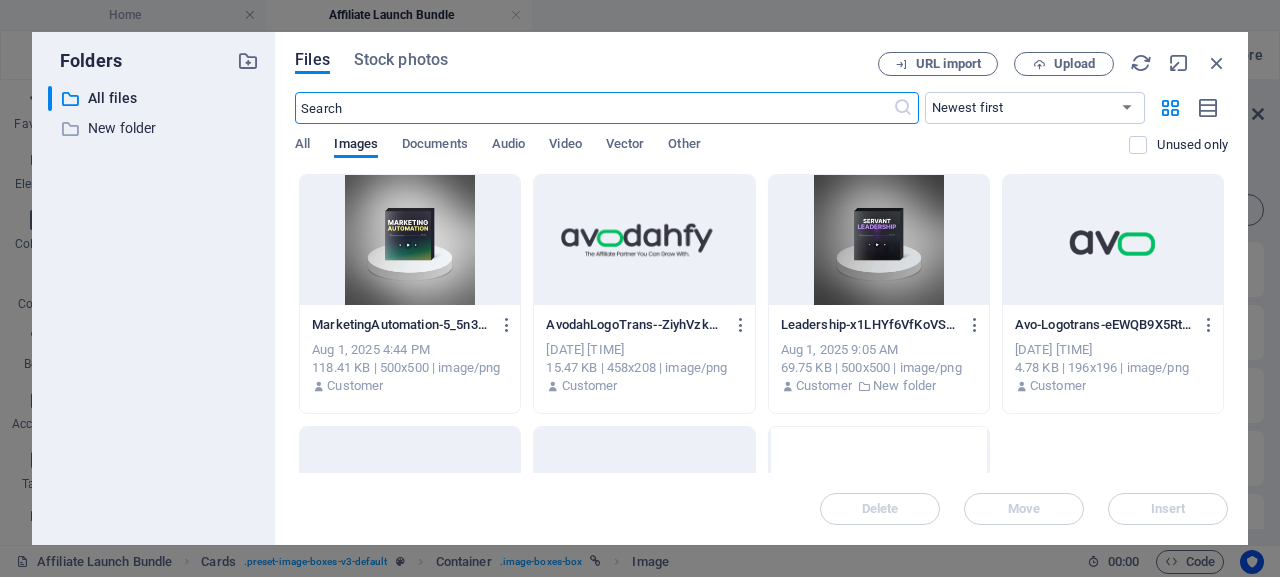 click at bounding box center (410, 240) 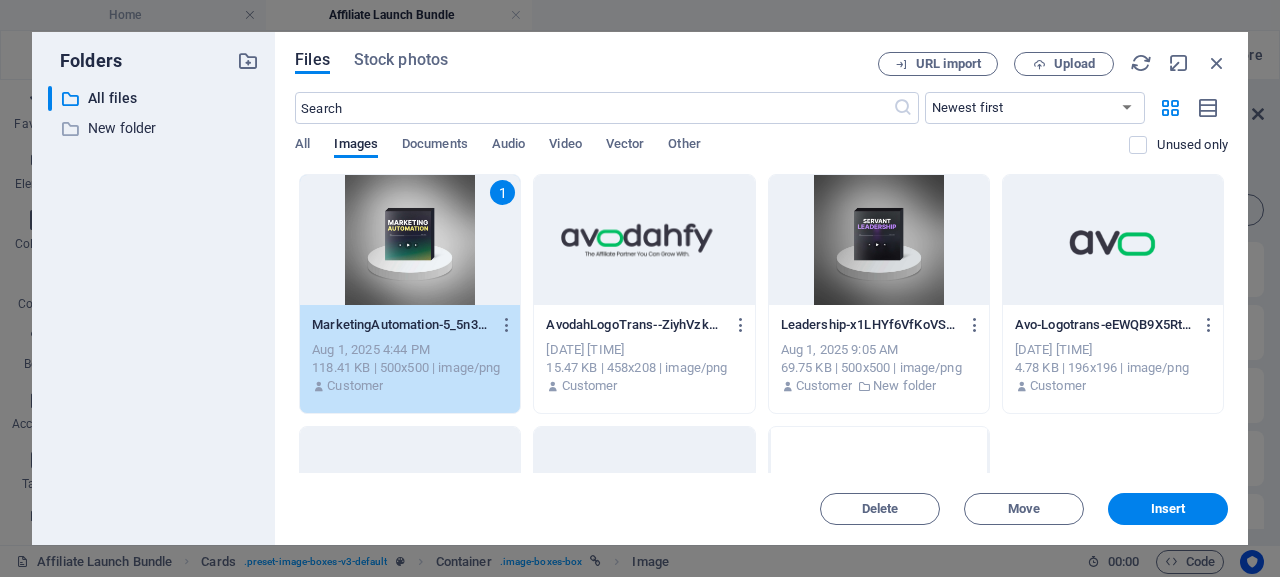 drag, startPoint x: 1162, startPoint y: 513, endPoint x: 810, endPoint y: 422, distance: 363.57254 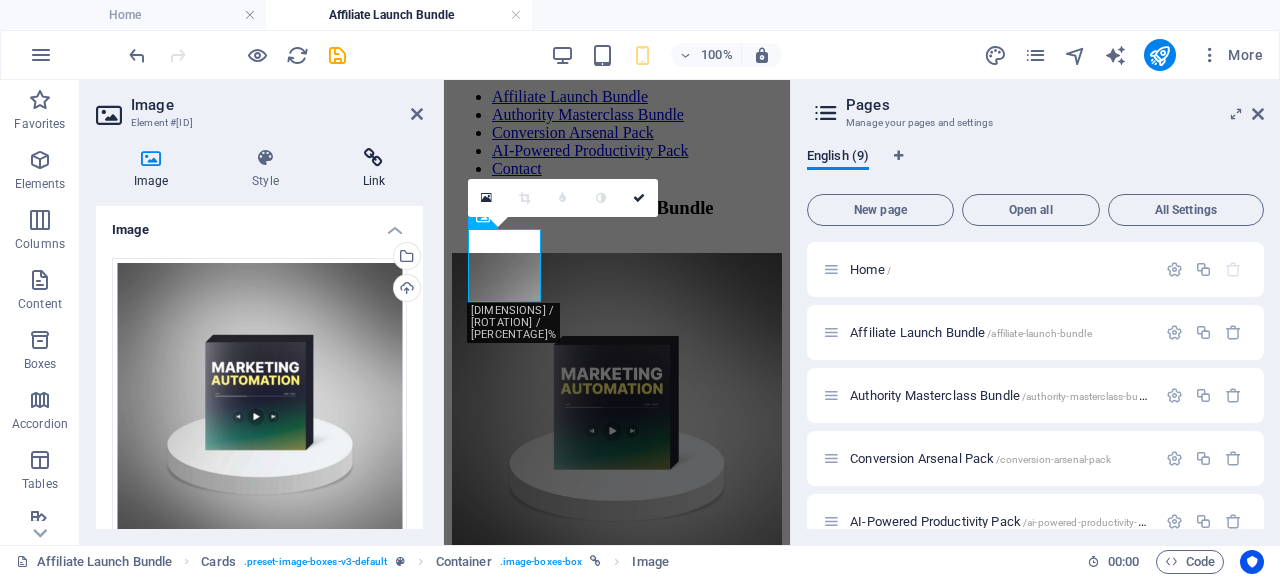 click at bounding box center [374, 158] 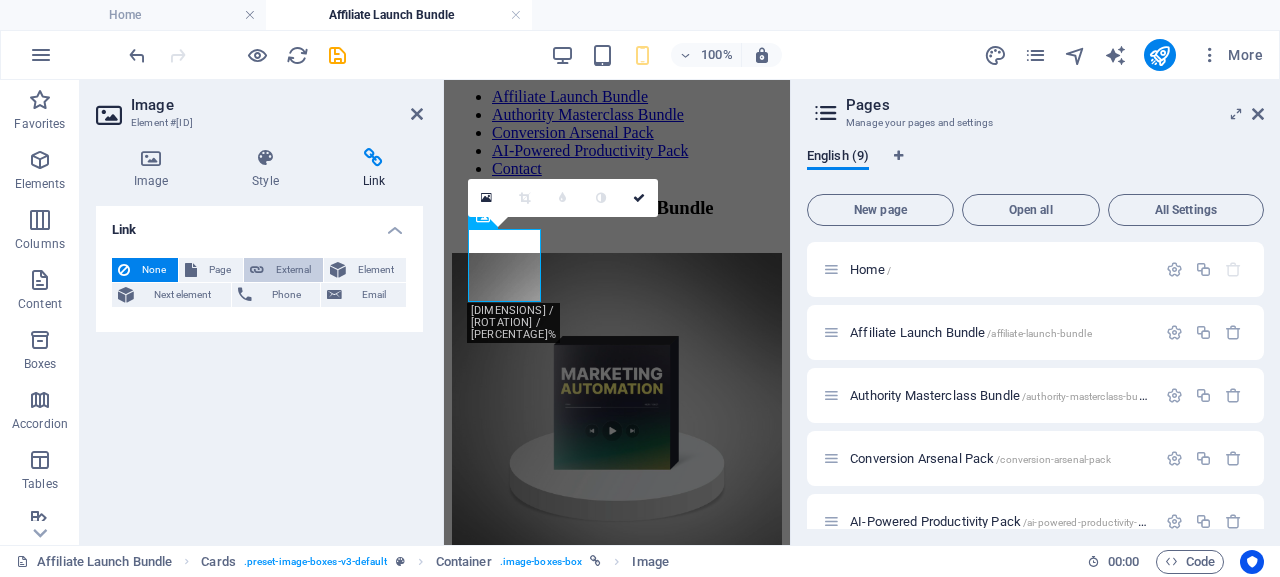 click on "External" at bounding box center (293, 270) 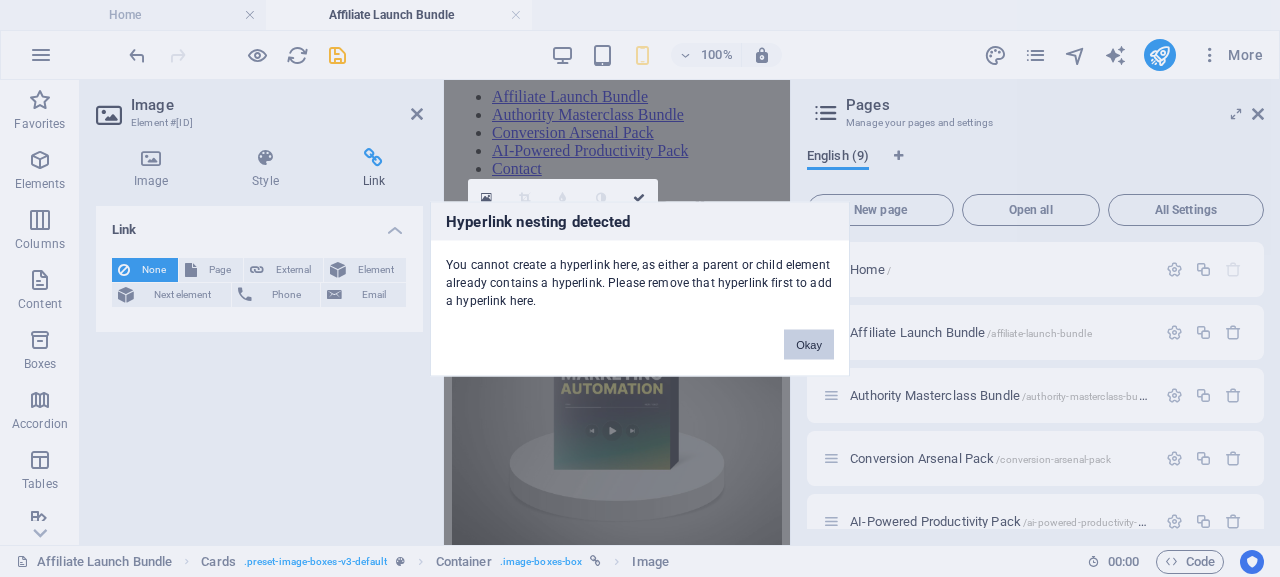 click on "Okay" at bounding box center (809, 344) 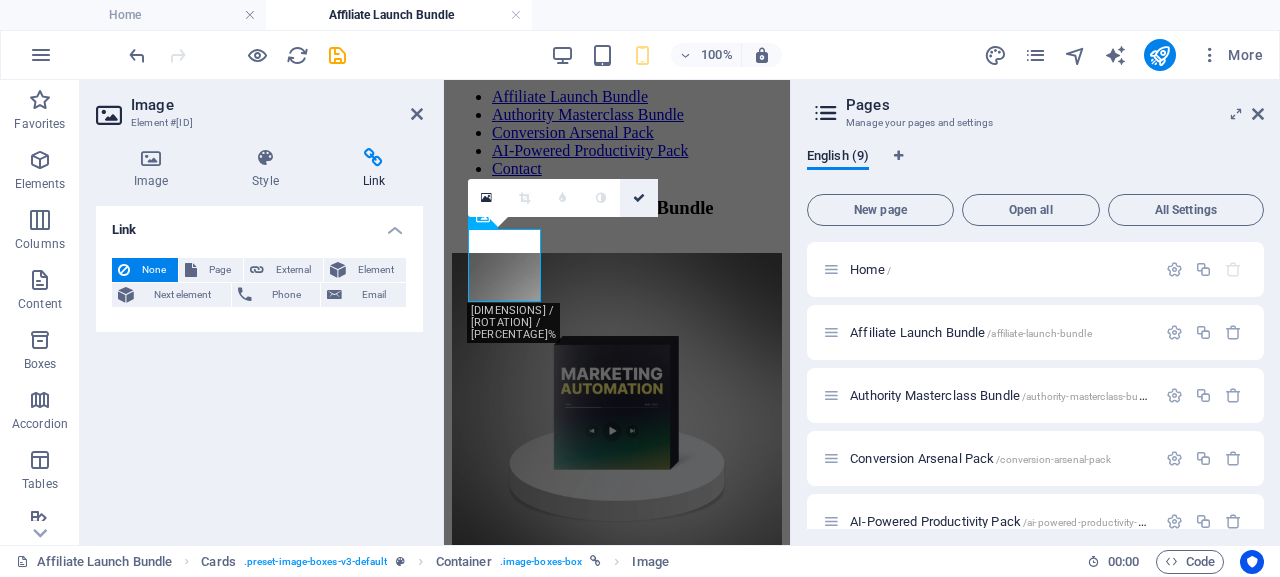 click at bounding box center (639, 198) 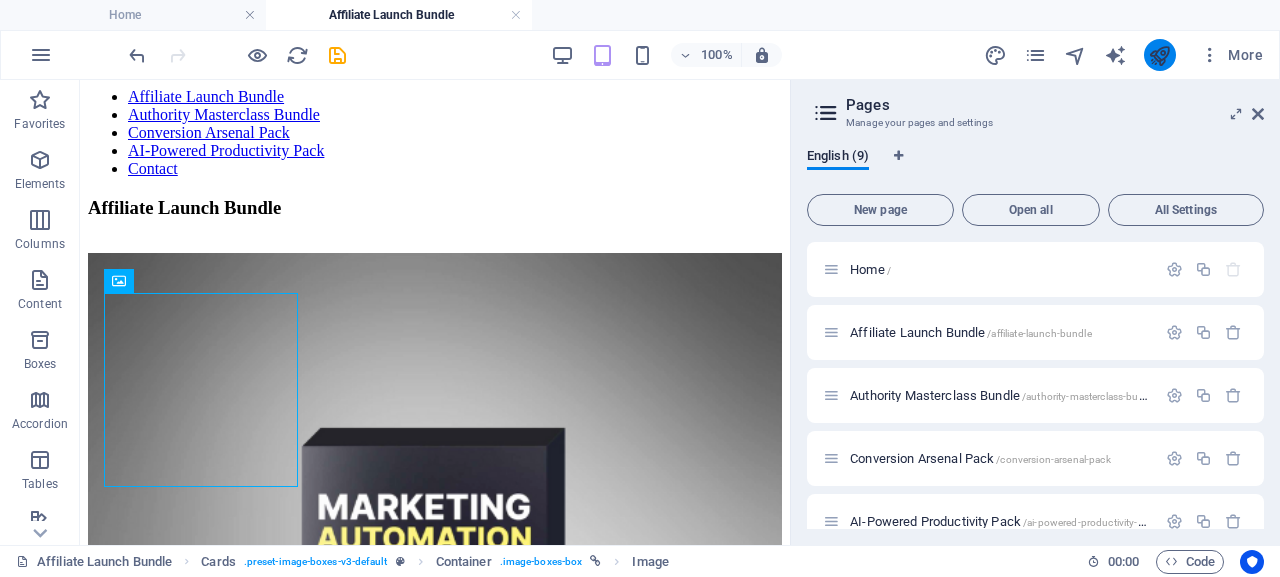 click at bounding box center [1160, 55] 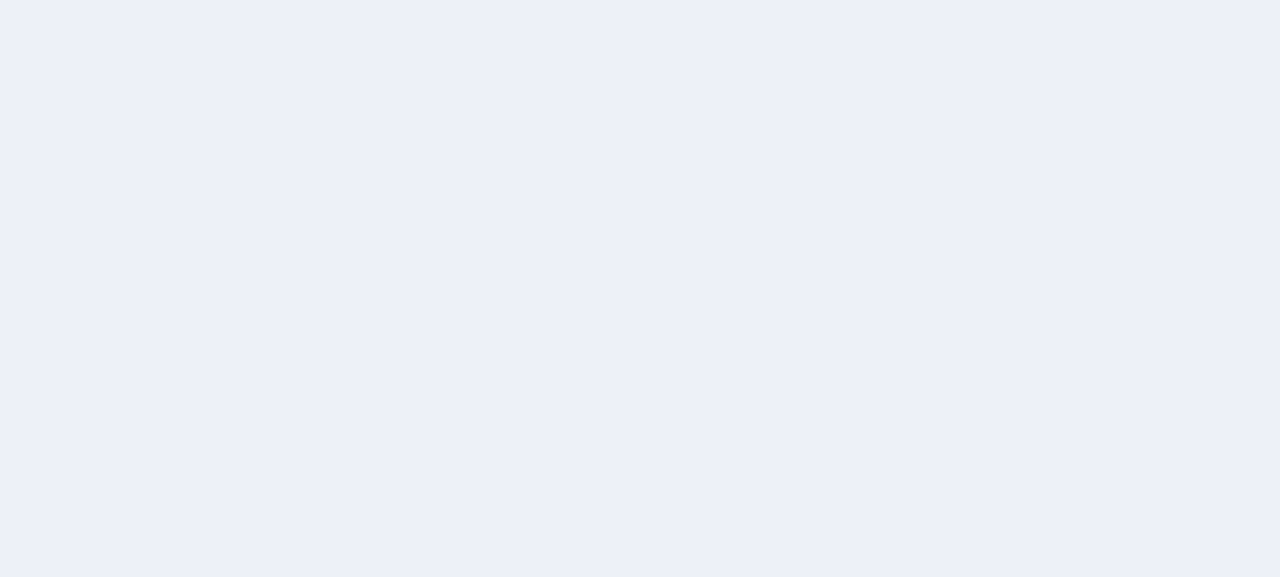 scroll, scrollTop: 0, scrollLeft: 0, axis: both 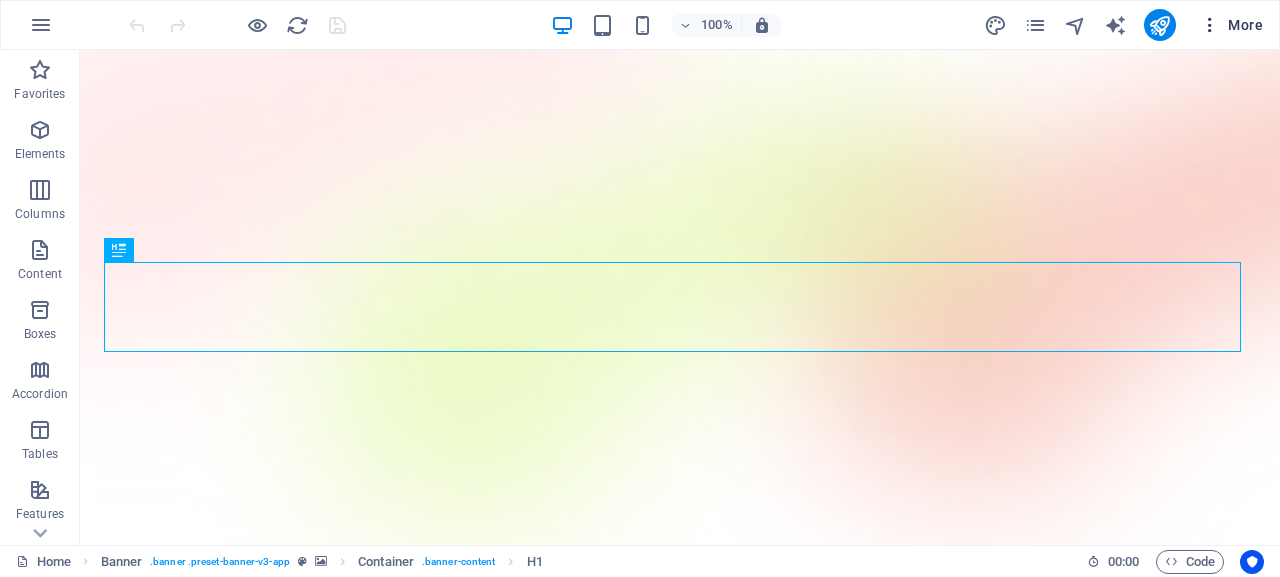 click at bounding box center [1210, 25] 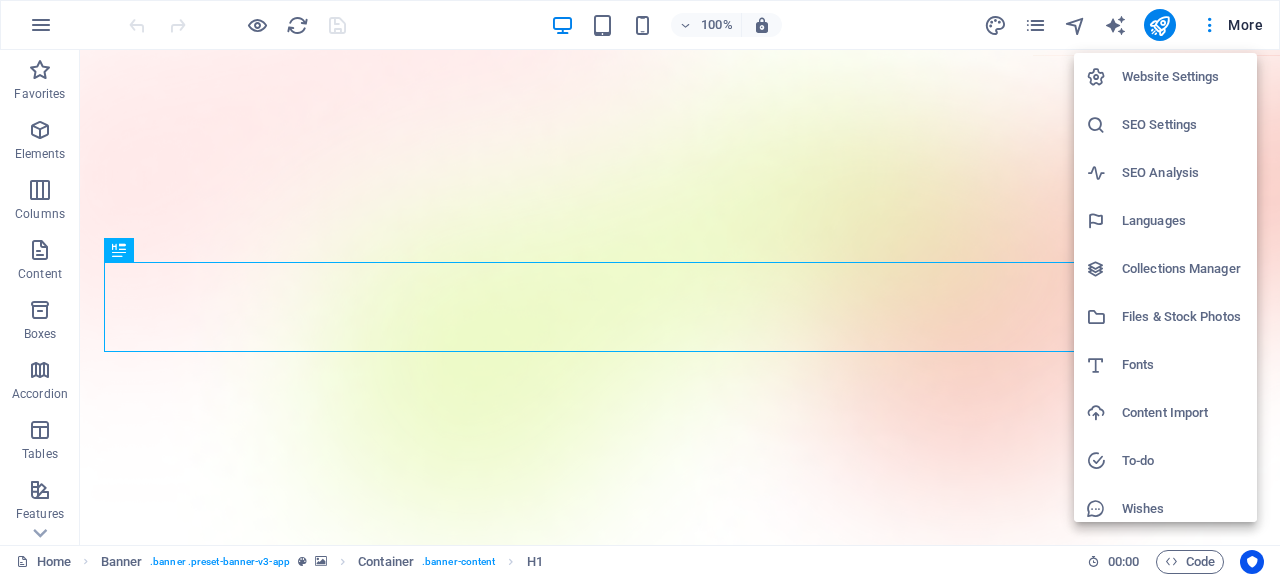 click on "Files & Stock Photos" at bounding box center (1183, 317) 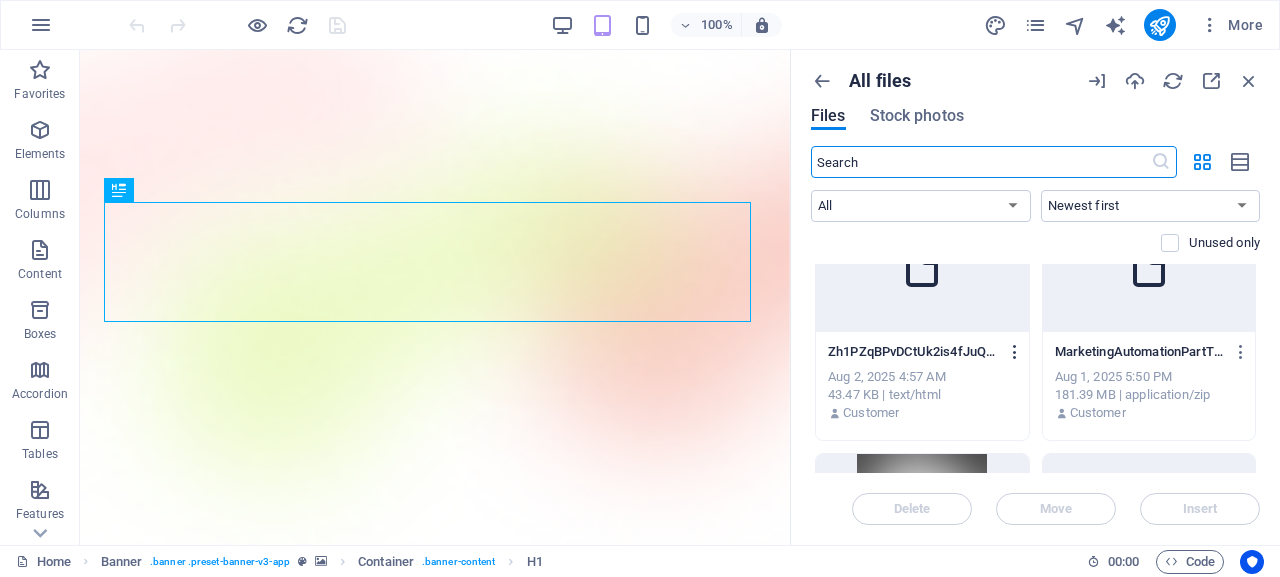 scroll, scrollTop: 62, scrollLeft: 0, axis: vertical 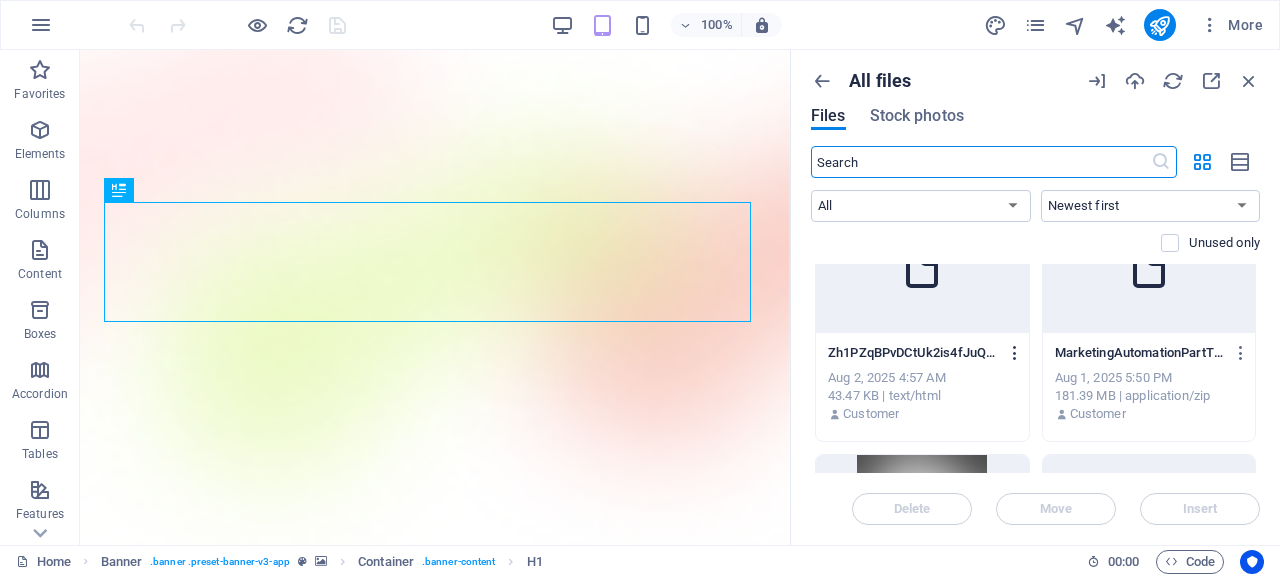 click at bounding box center [1015, 353] 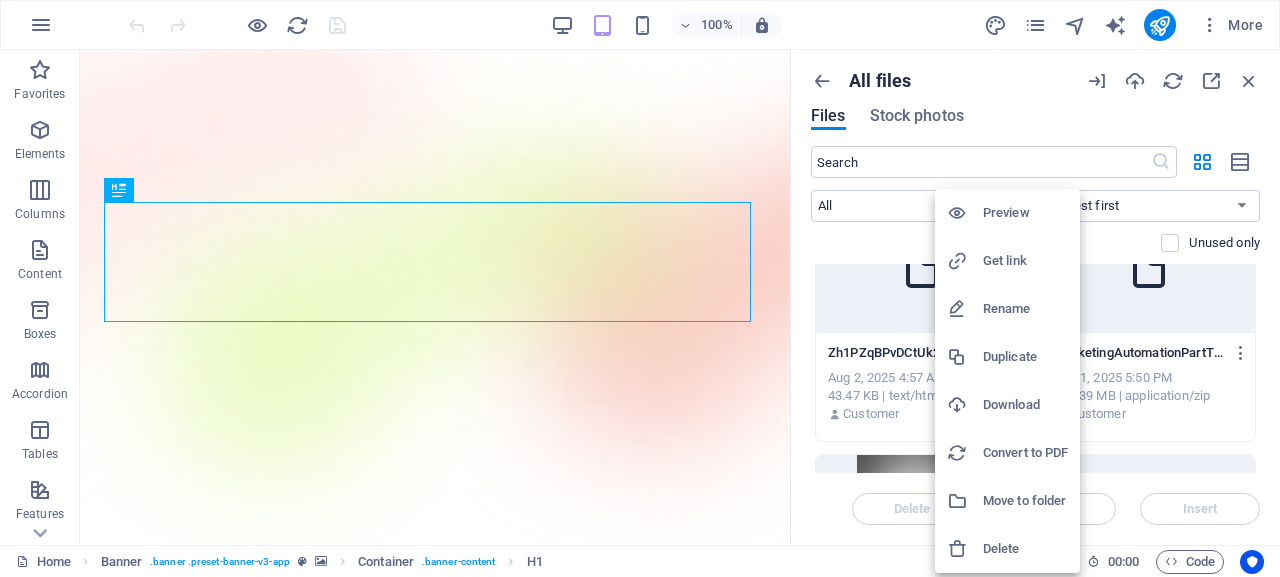 click on "Rename" at bounding box center [1025, 309] 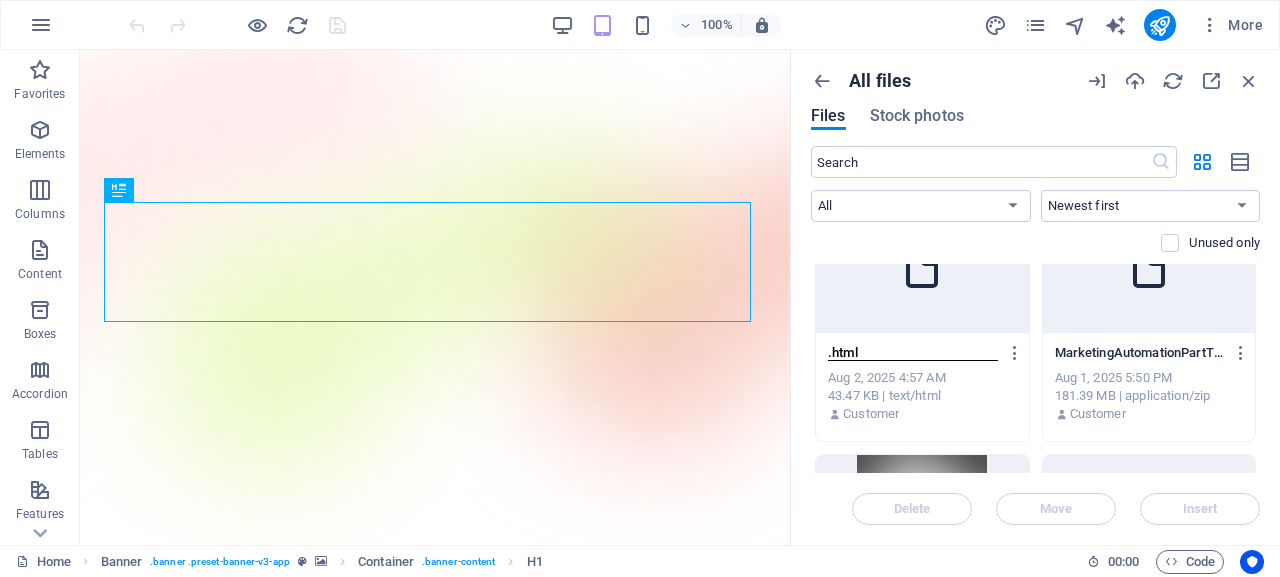 scroll, scrollTop: 0, scrollLeft: 0, axis: both 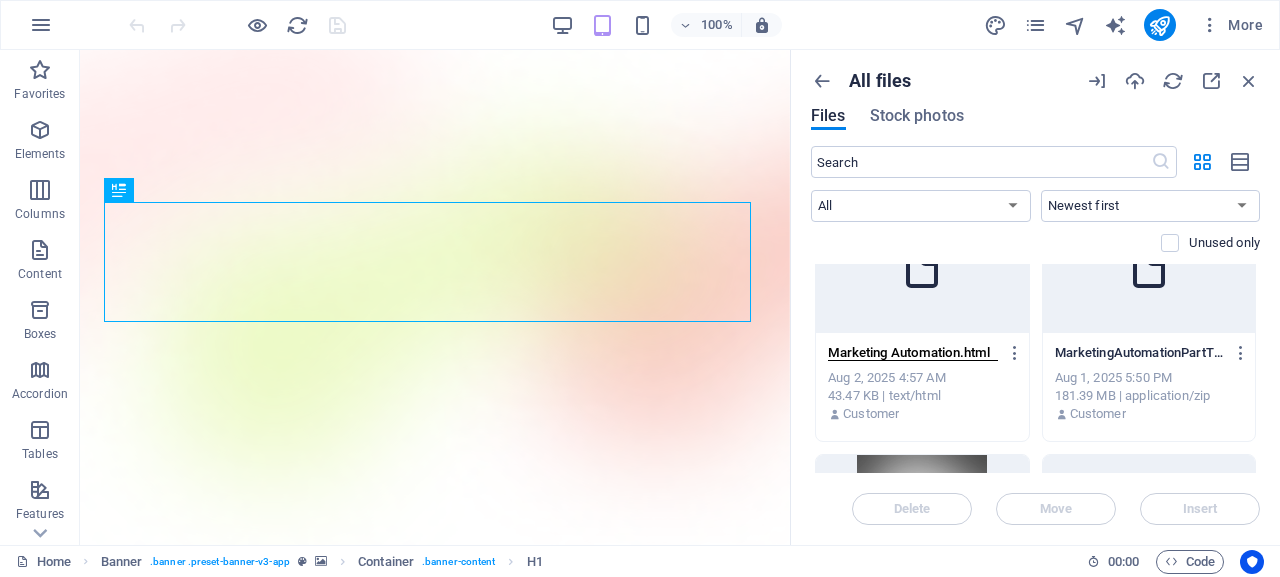 type on "Marketing Automation.html" 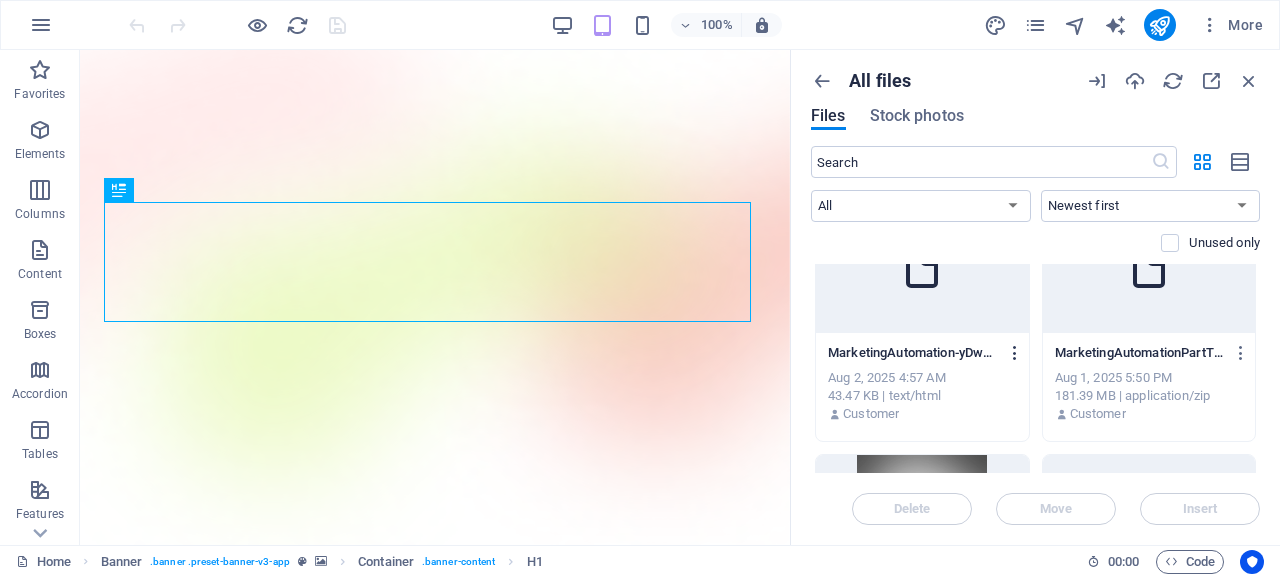 click at bounding box center [1015, 353] 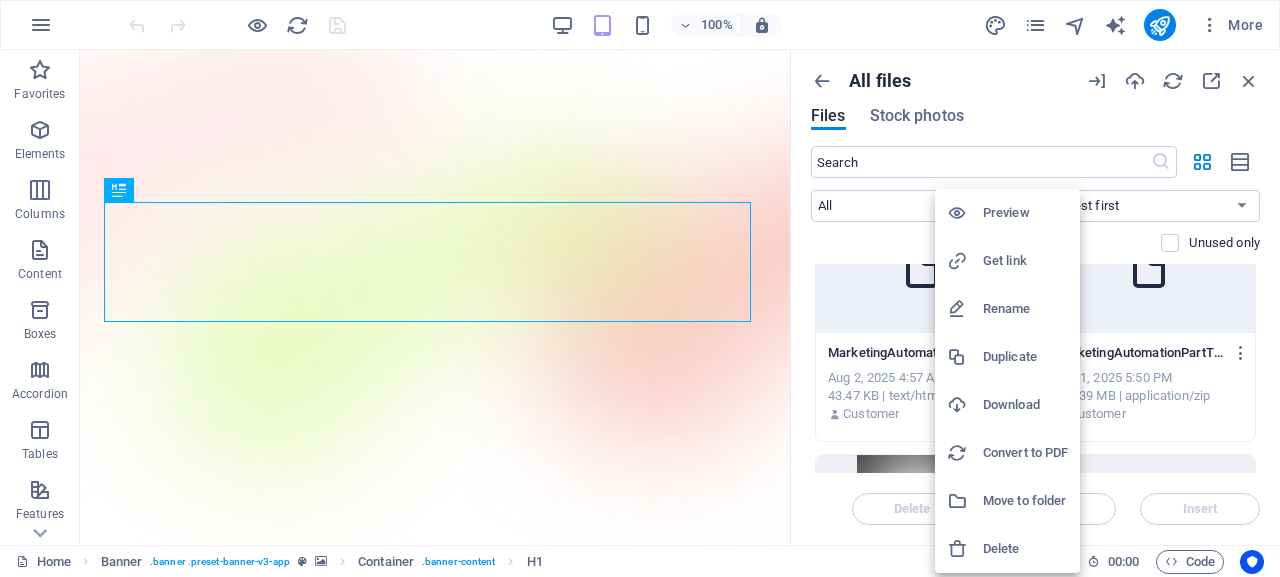 click on "Get link" at bounding box center (1025, 261) 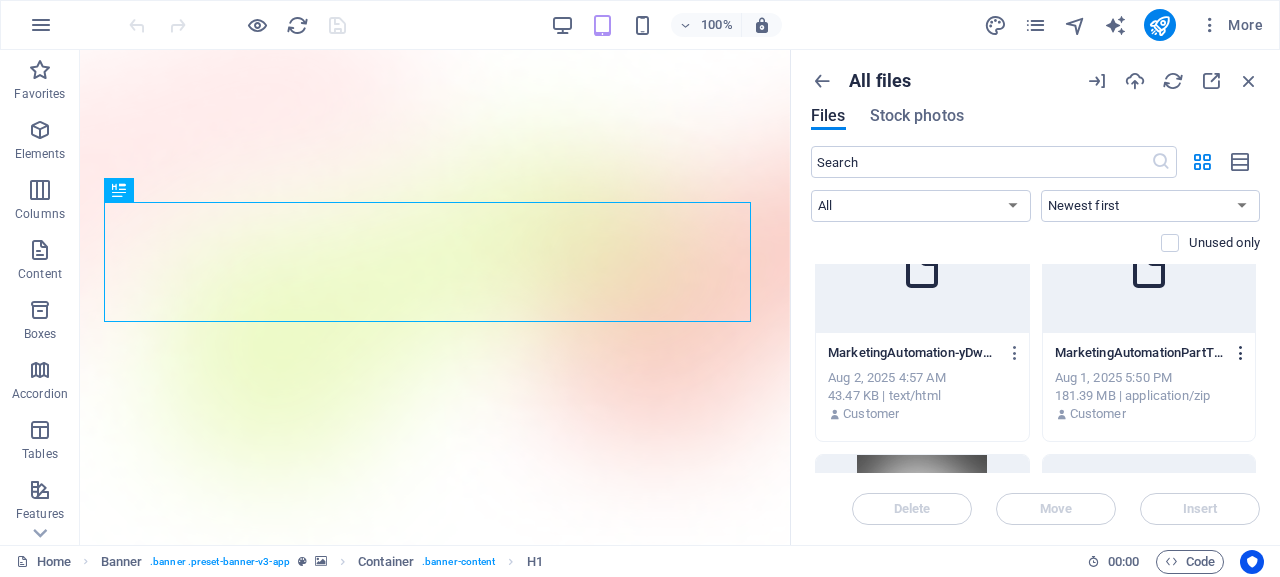 click at bounding box center (1241, 353) 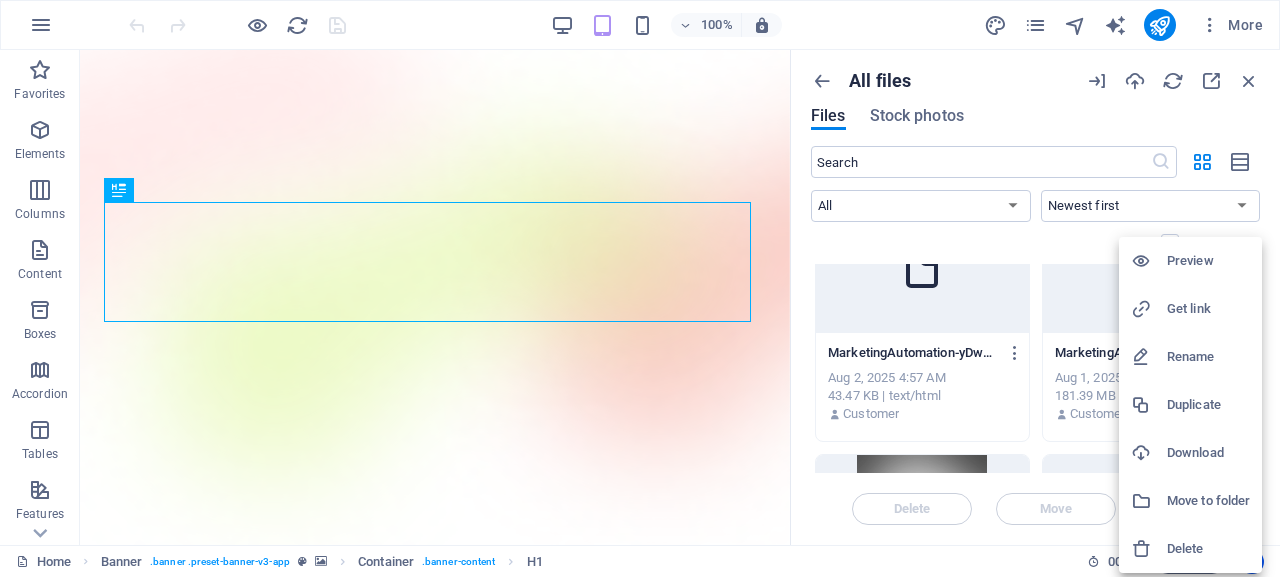 click on "Delete" at bounding box center [1208, 549] 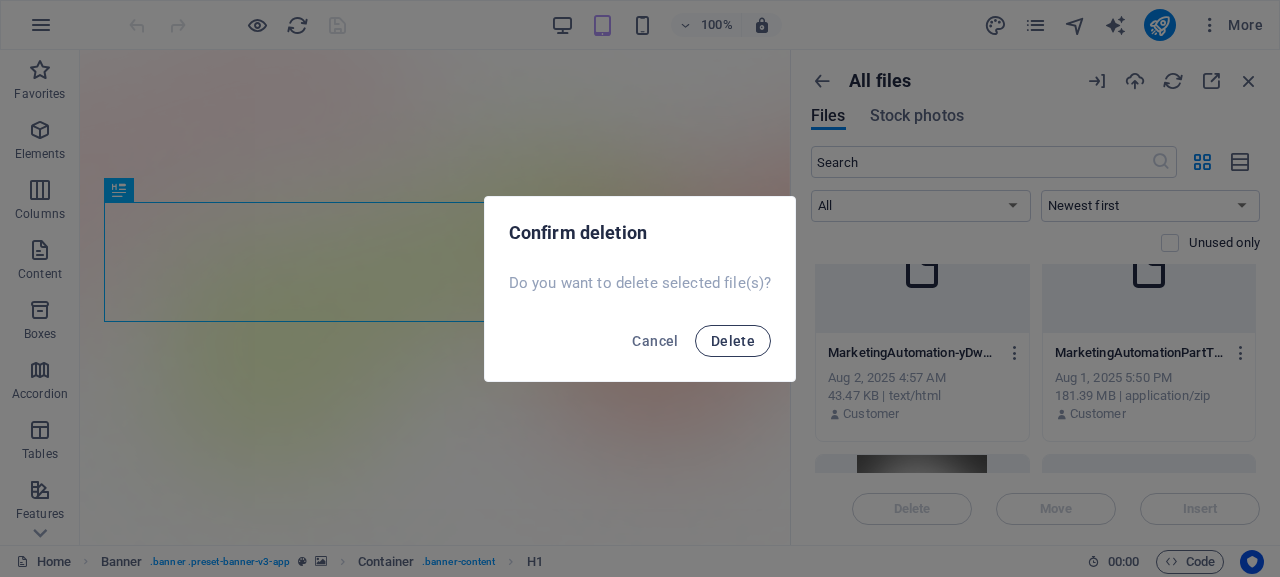 click on "Delete" at bounding box center (733, 341) 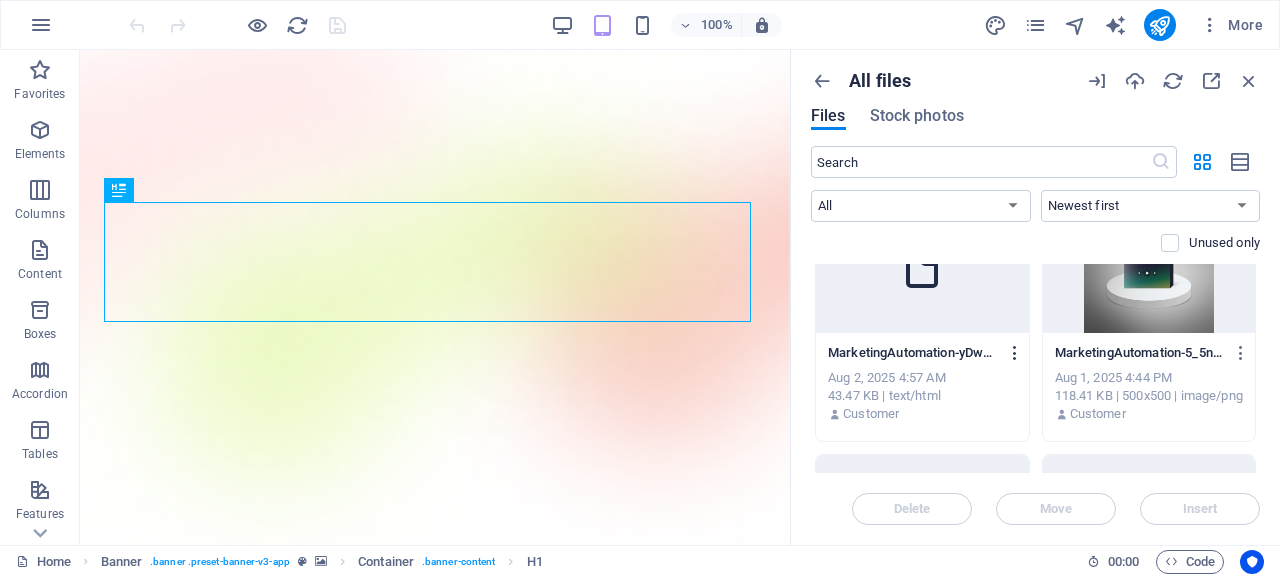 click at bounding box center (1015, 353) 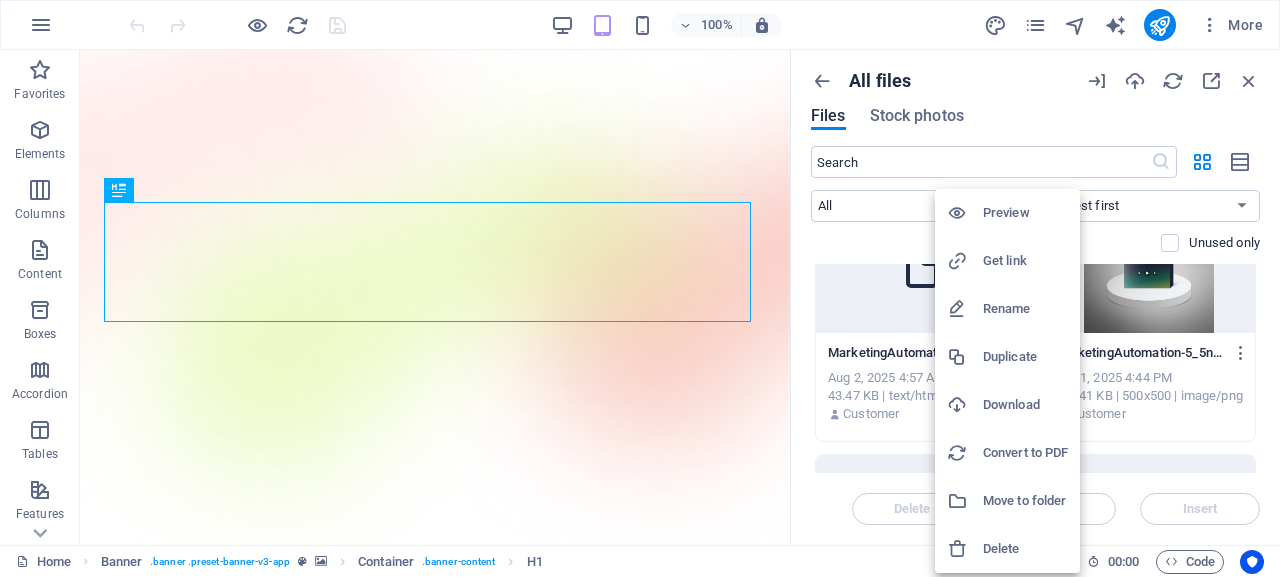 click on "Rename" at bounding box center (1025, 309) 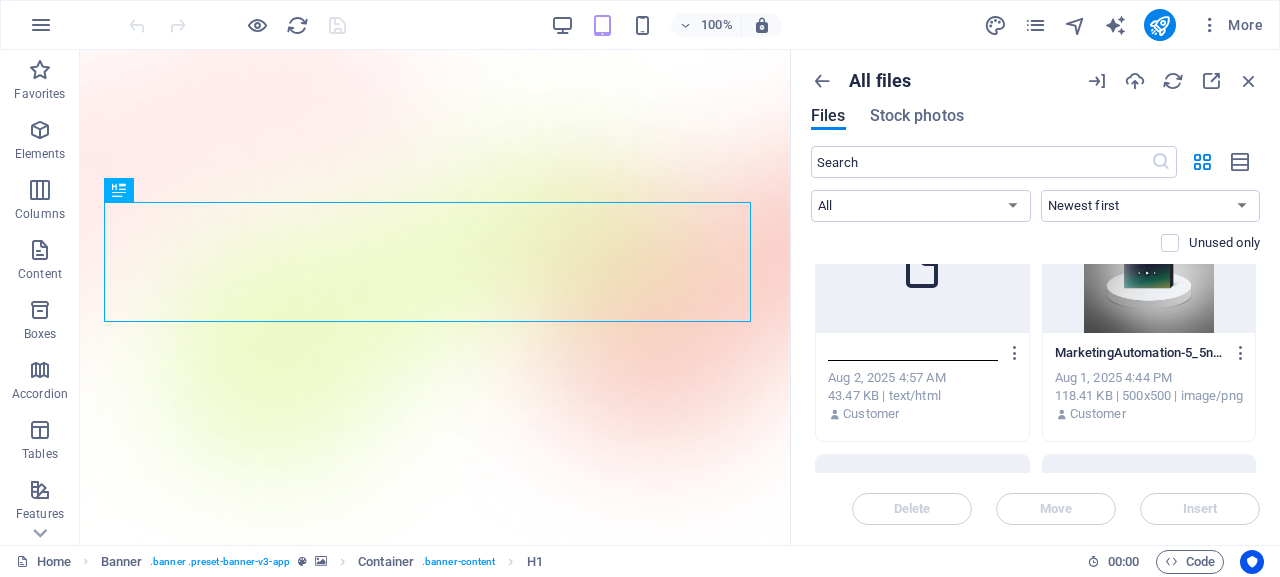 scroll, scrollTop: 0, scrollLeft: 0, axis: both 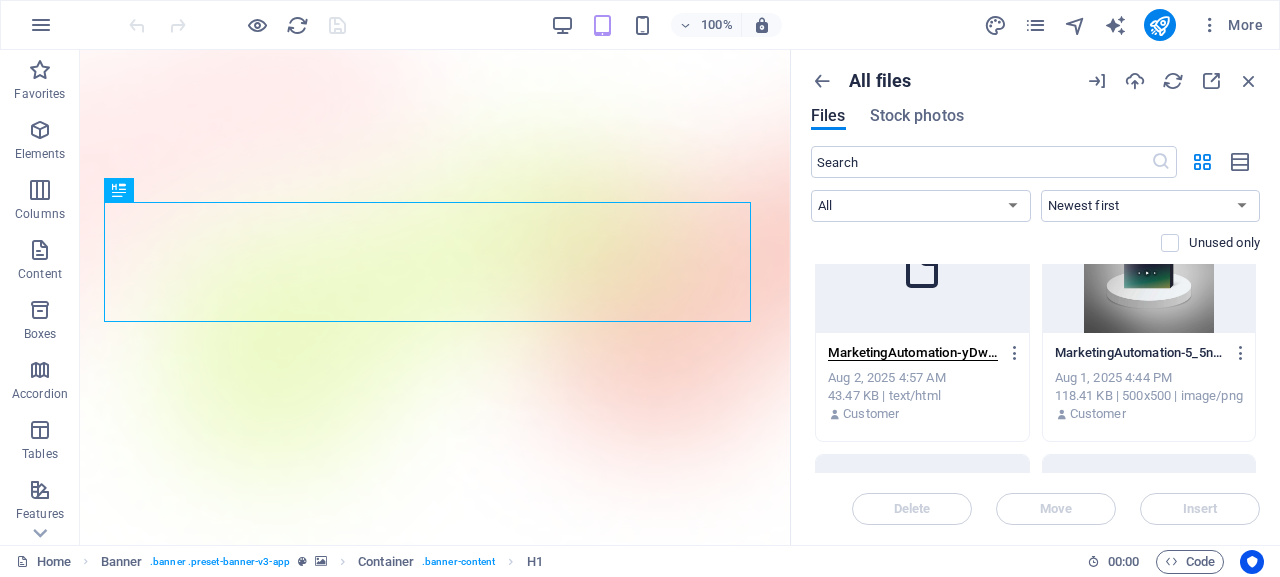 click at bounding box center [922, 268] 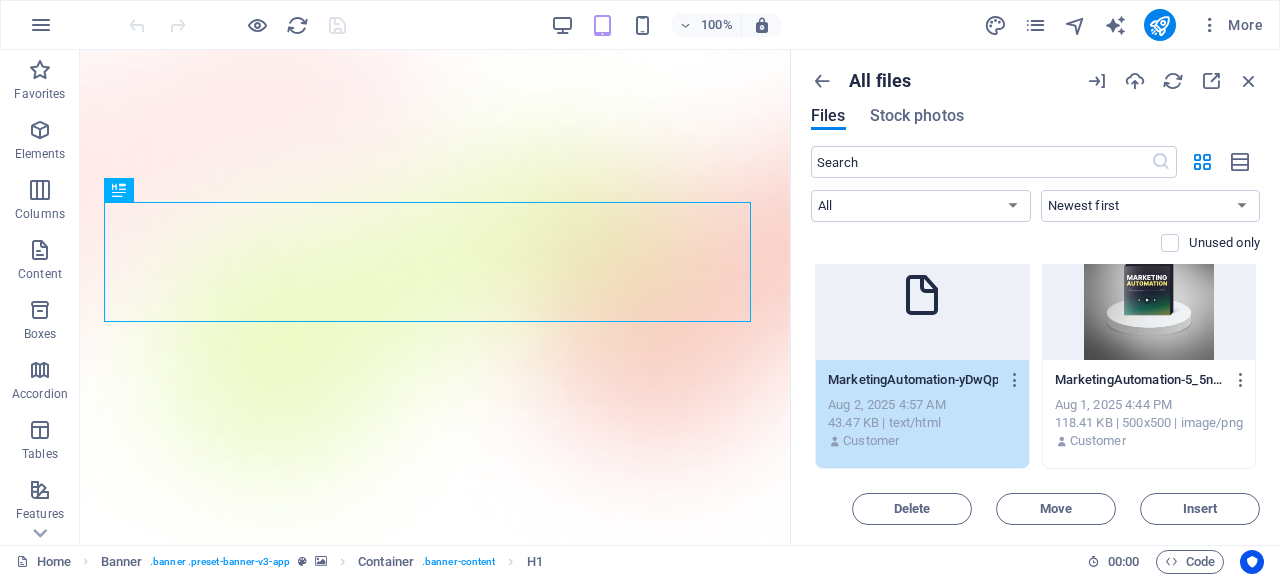 scroll, scrollTop: 28, scrollLeft: 0, axis: vertical 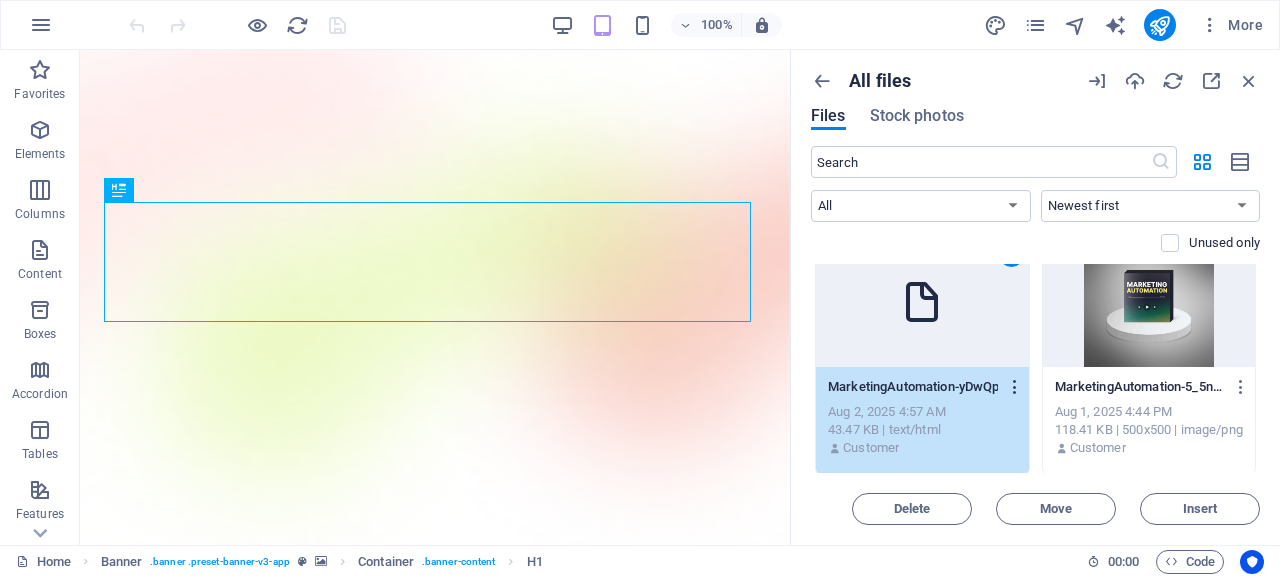 click at bounding box center (1015, 387) 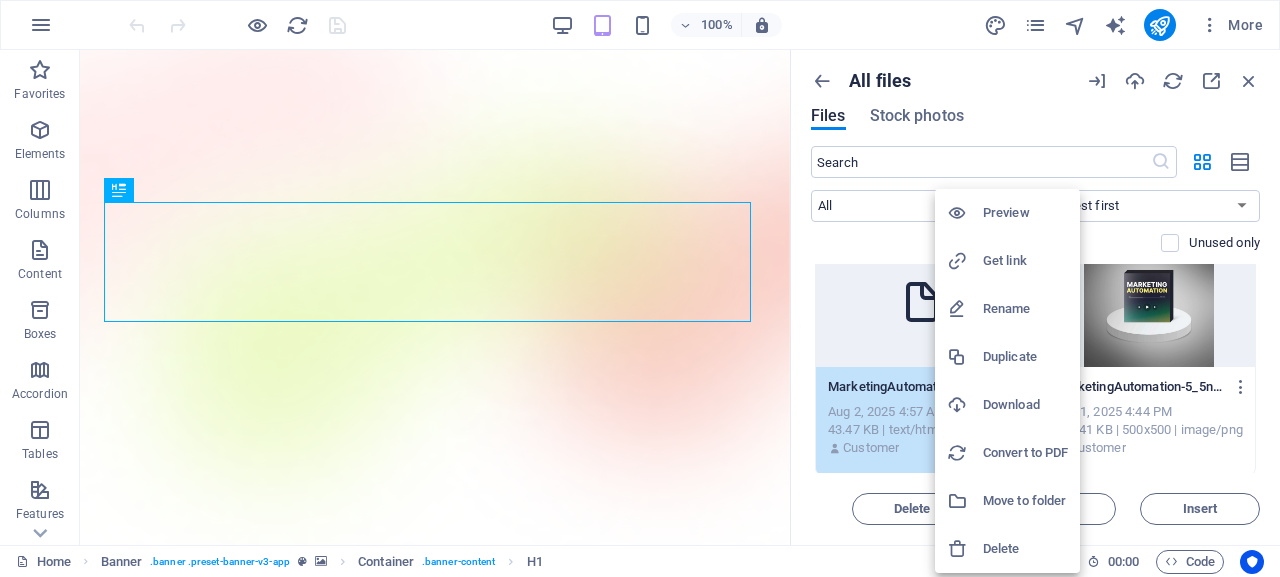 click on "Delete" at bounding box center [1025, 549] 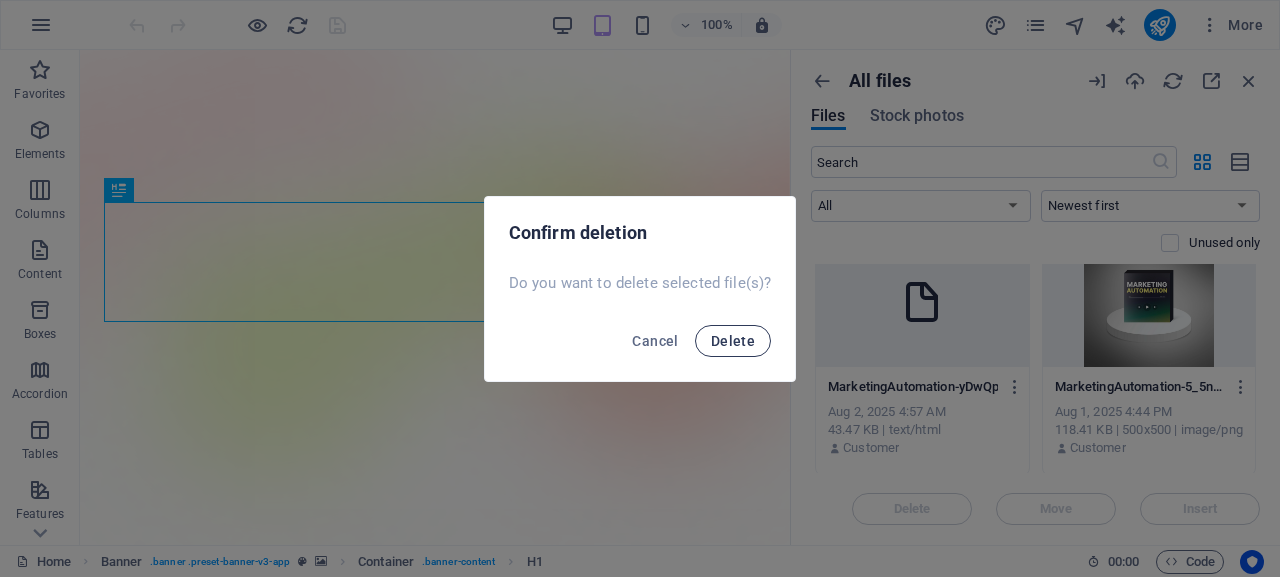 click on "Delete" at bounding box center (733, 341) 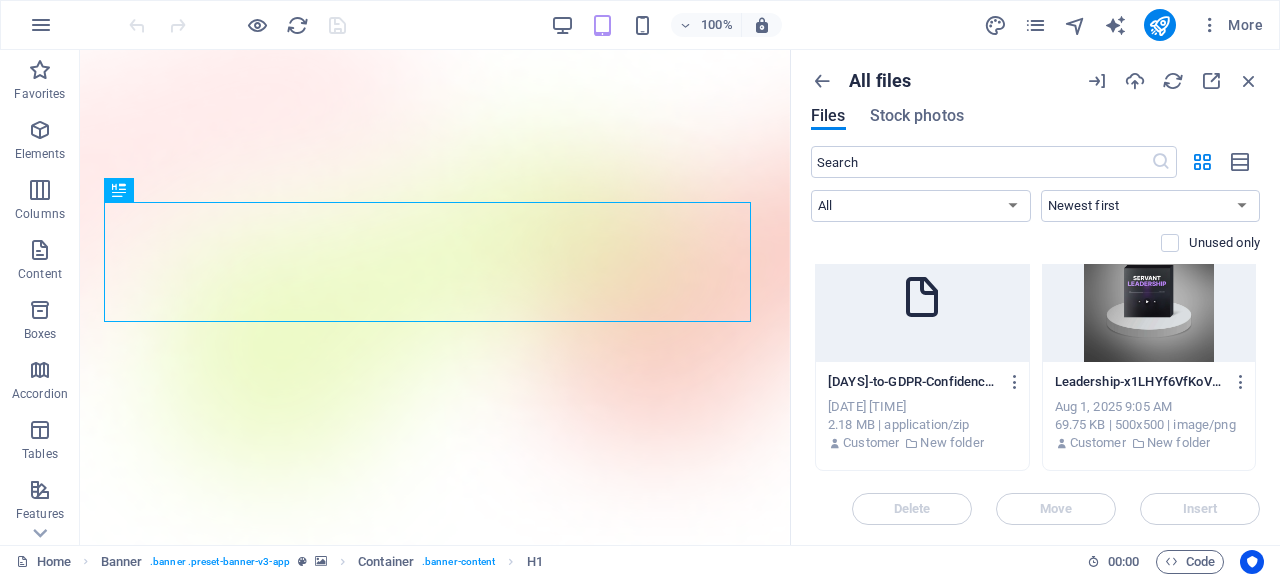 scroll, scrollTop: 286, scrollLeft: 0, axis: vertical 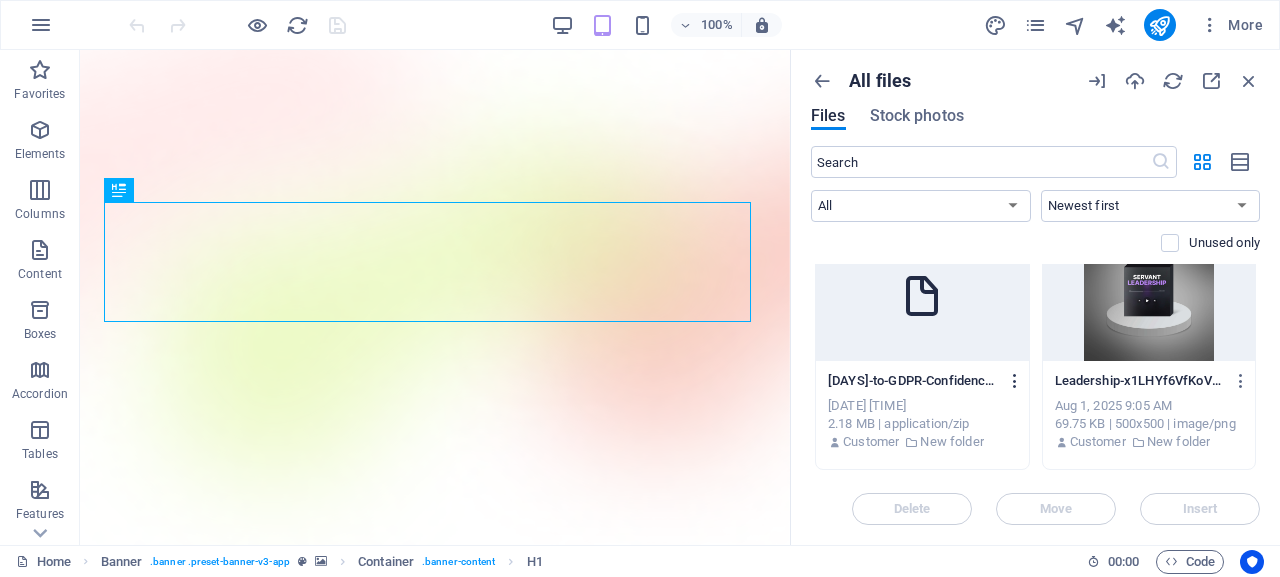 click at bounding box center (1015, 381) 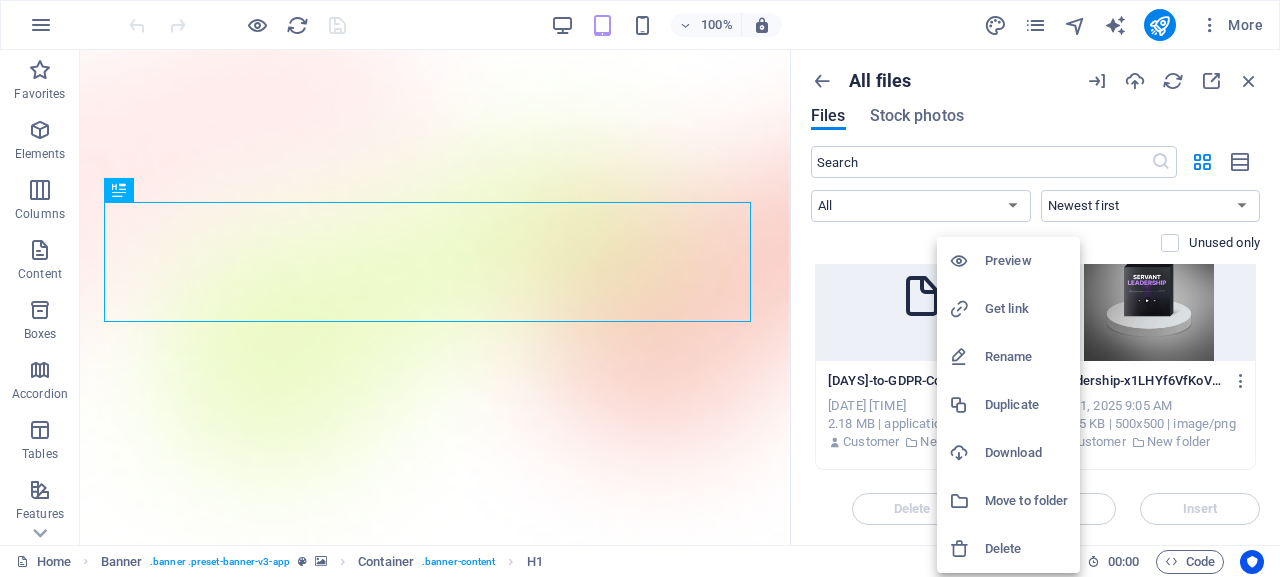 click on "Delete" at bounding box center [1026, 549] 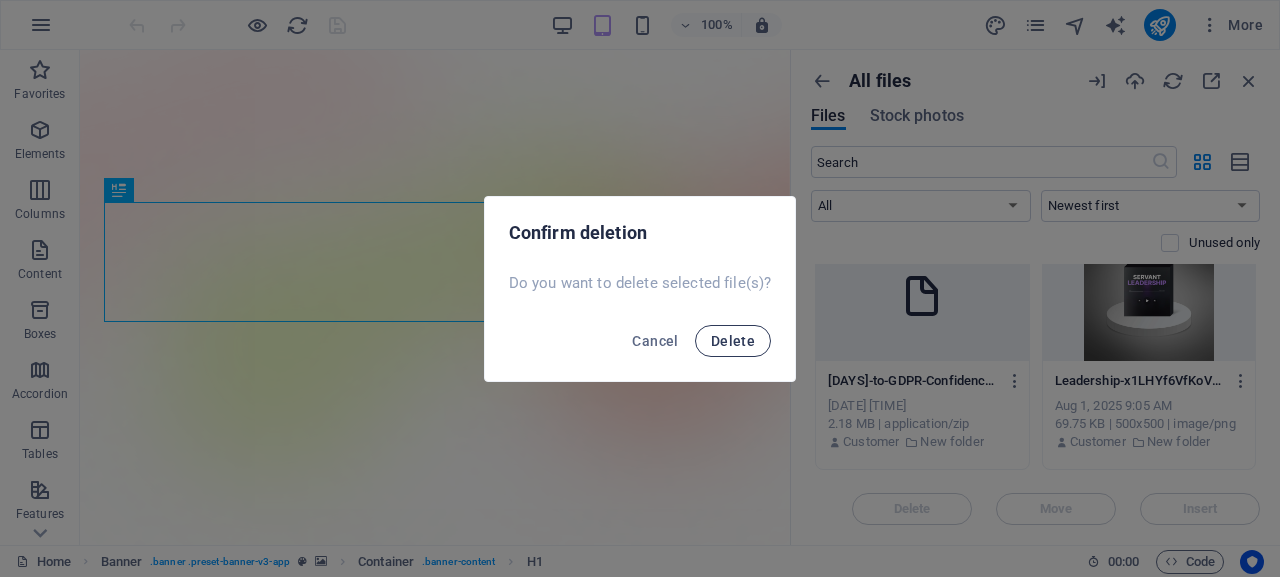 click on "Delete" at bounding box center (733, 341) 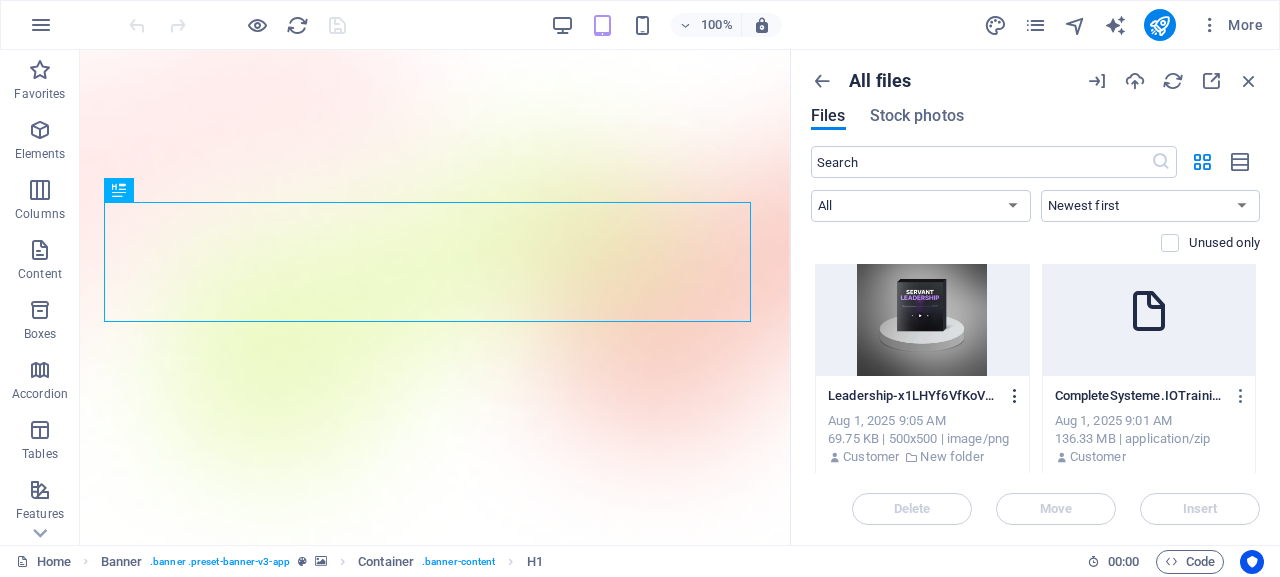 scroll, scrollTop: 270, scrollLeft: 0, axis: vertical 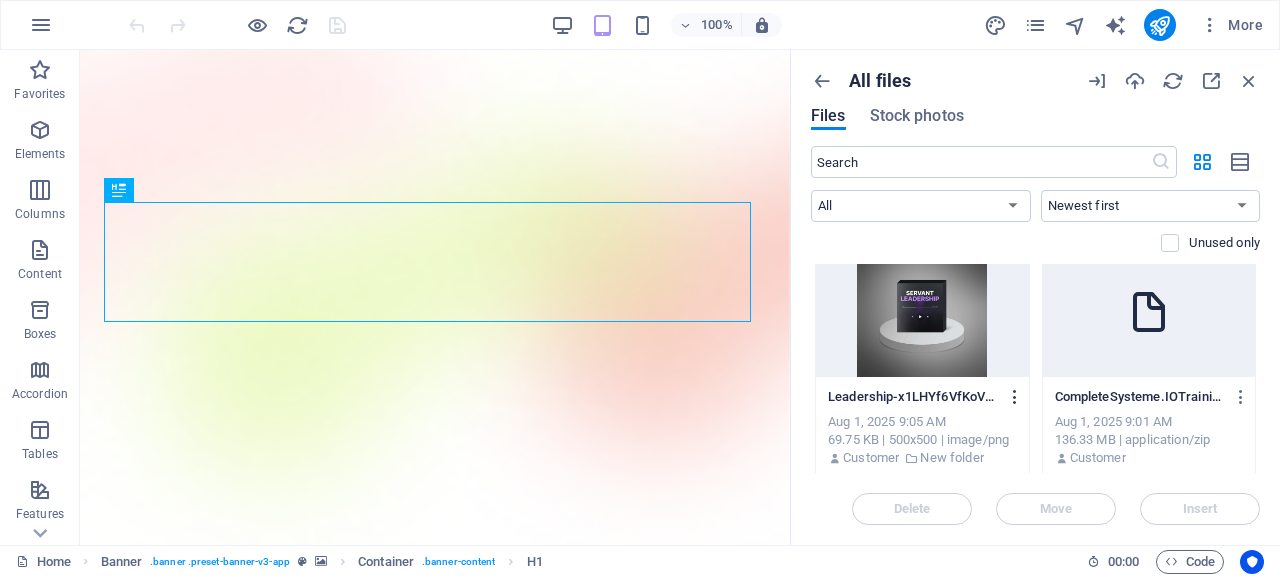 click at bounding box center [1015, 397] 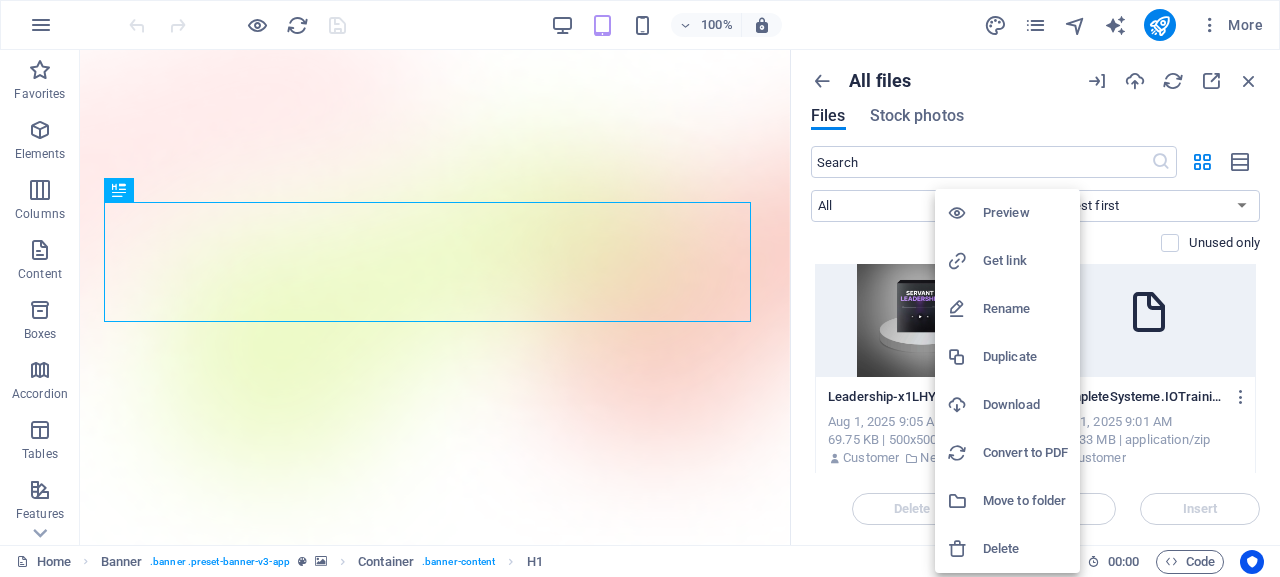 click on "Delete" at bounding box center (1025, 549) 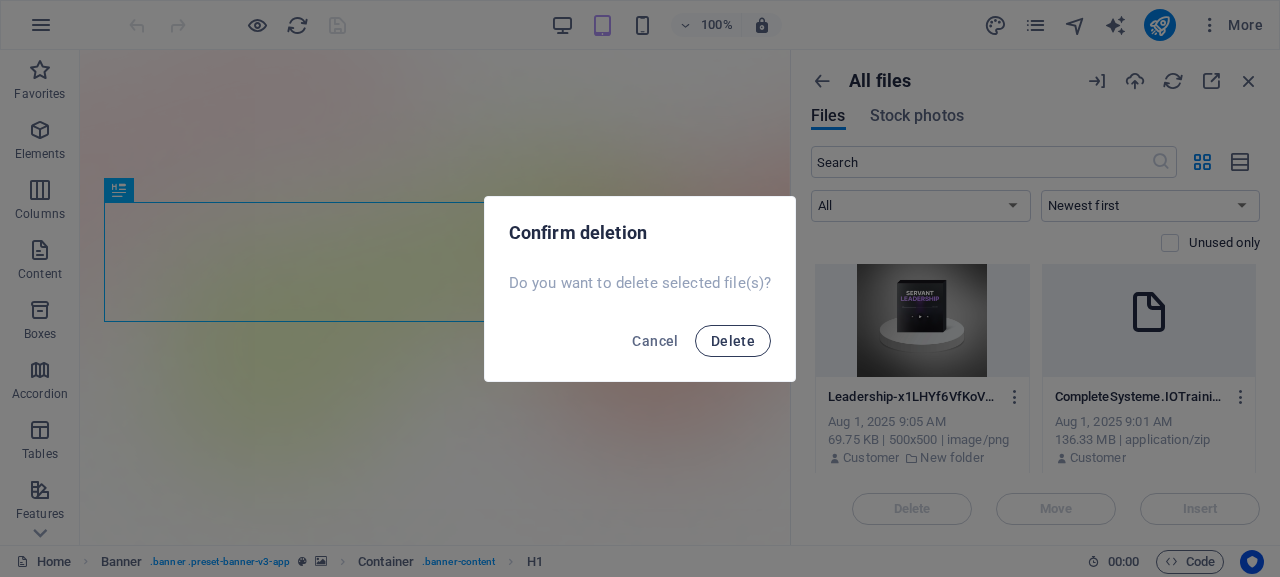 click on "Delete" at bounding box center (733, 341) 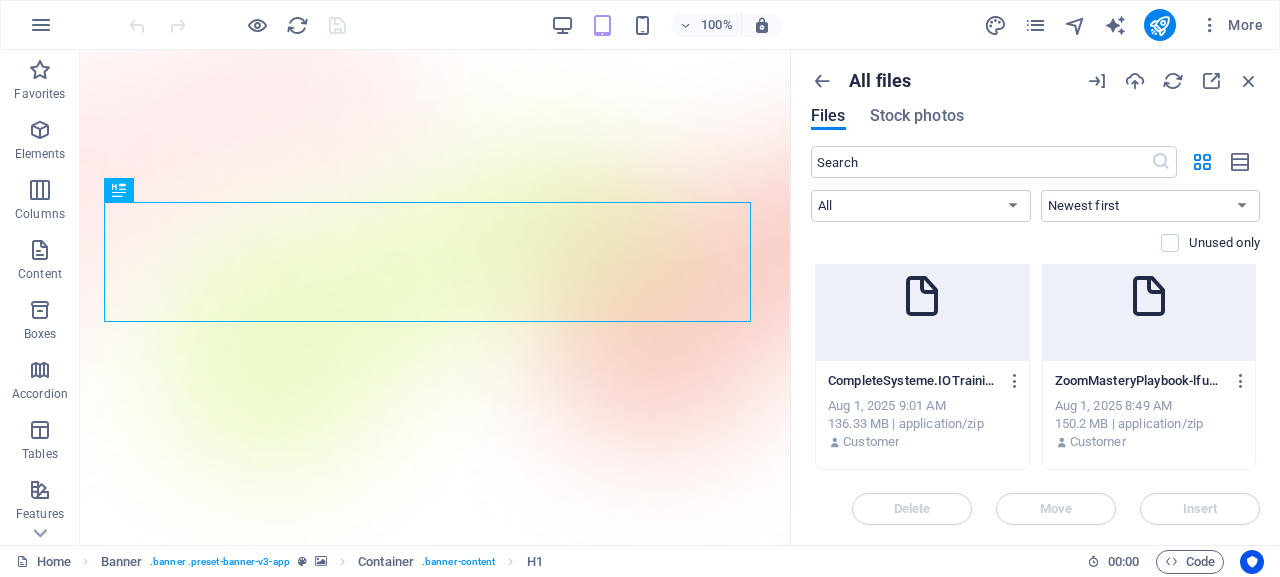 scroll, scrollTop: 299, scrollLeft: 0, axis: vertical 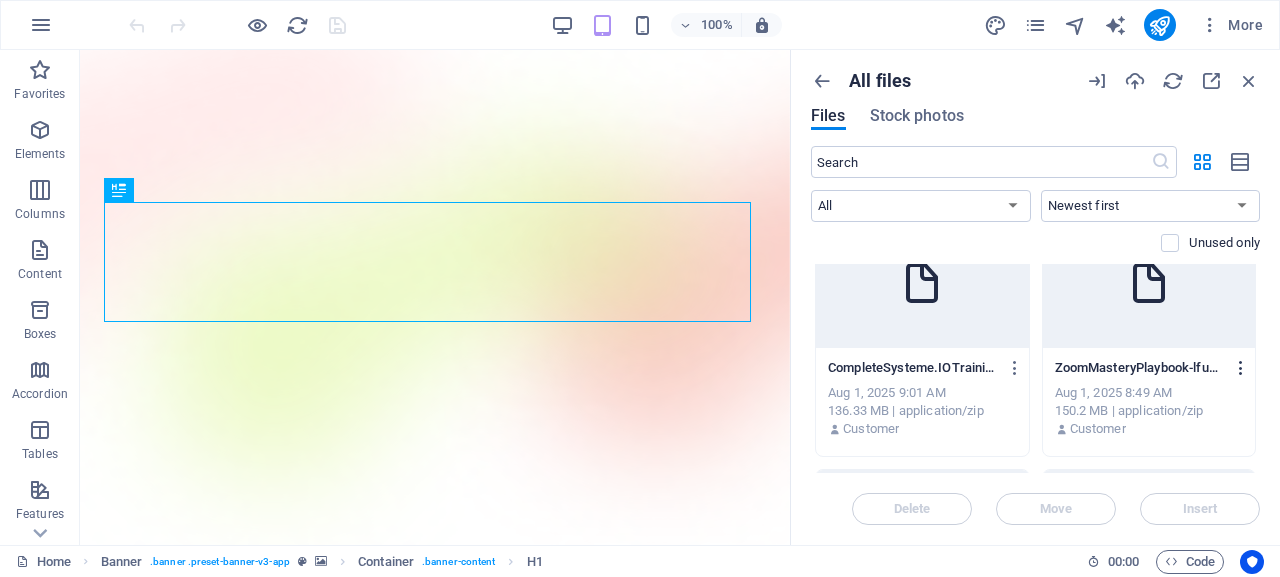 click at bounding box center (1241, 368) 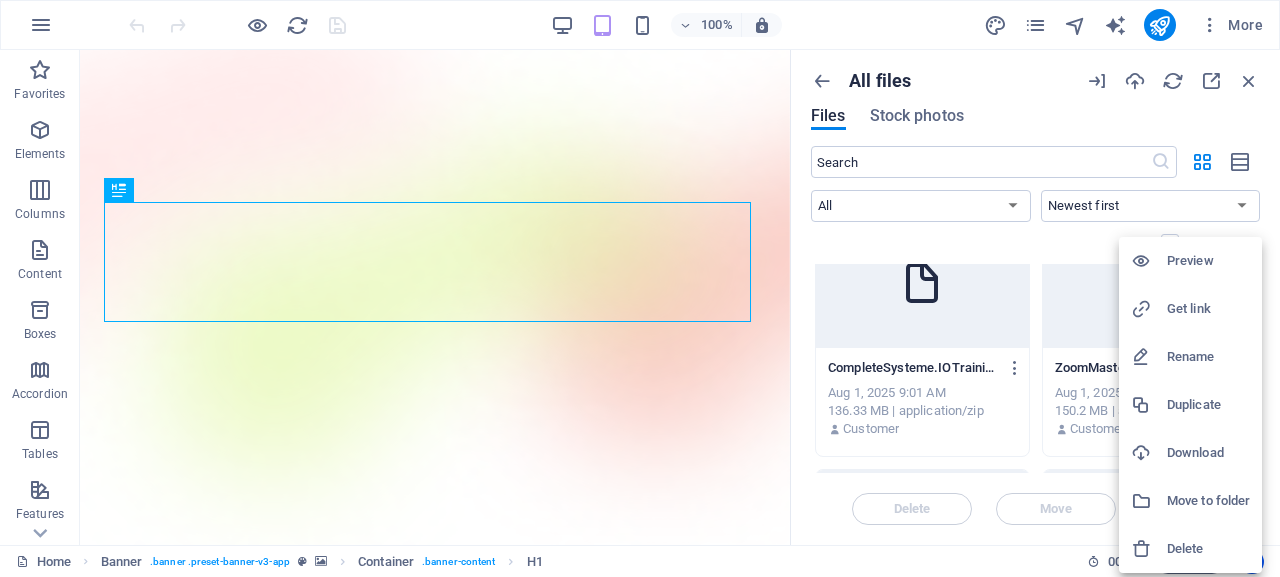 click on "Delete" at bounding box center [1208, 549] 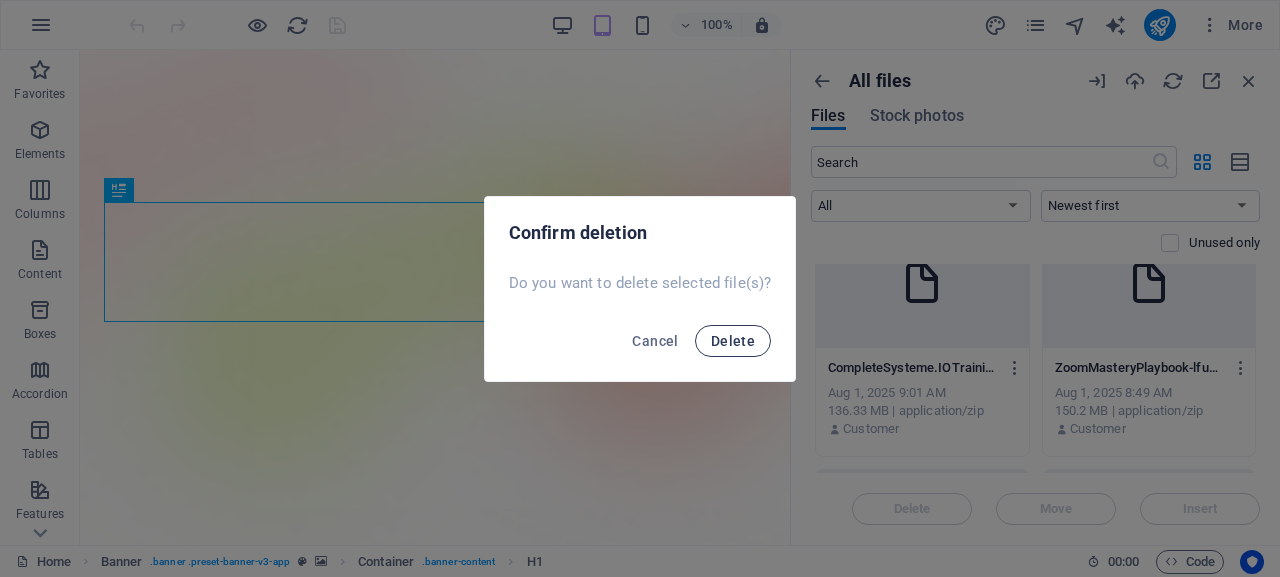 click on "Delete" at bounding box center (733, 341) 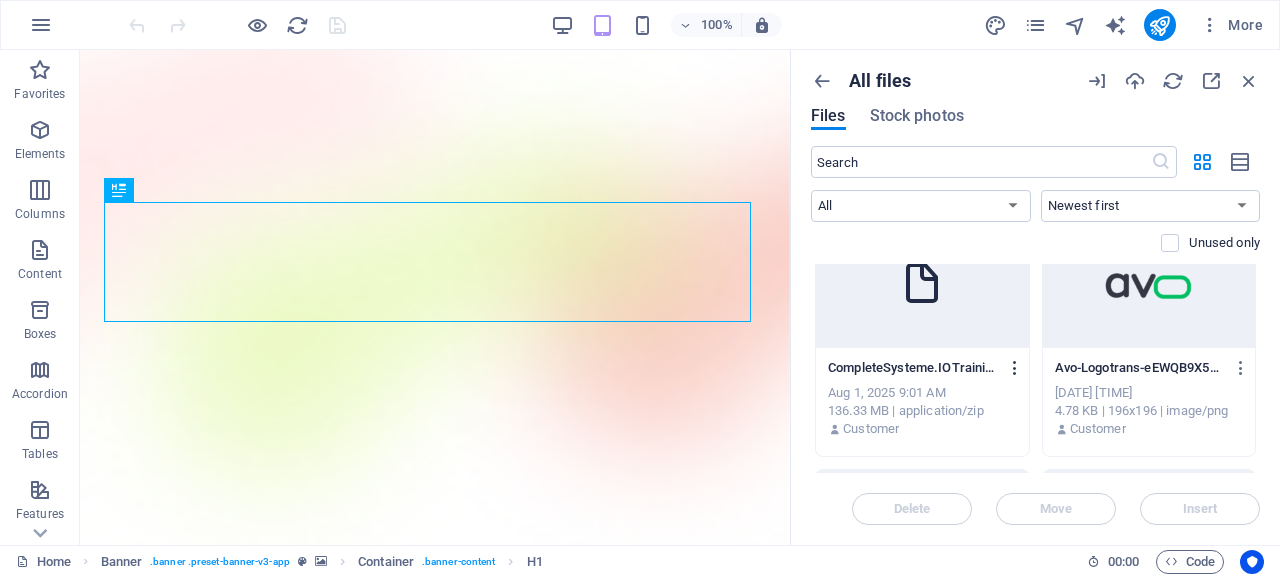 click at bounding box center (1015, 368) 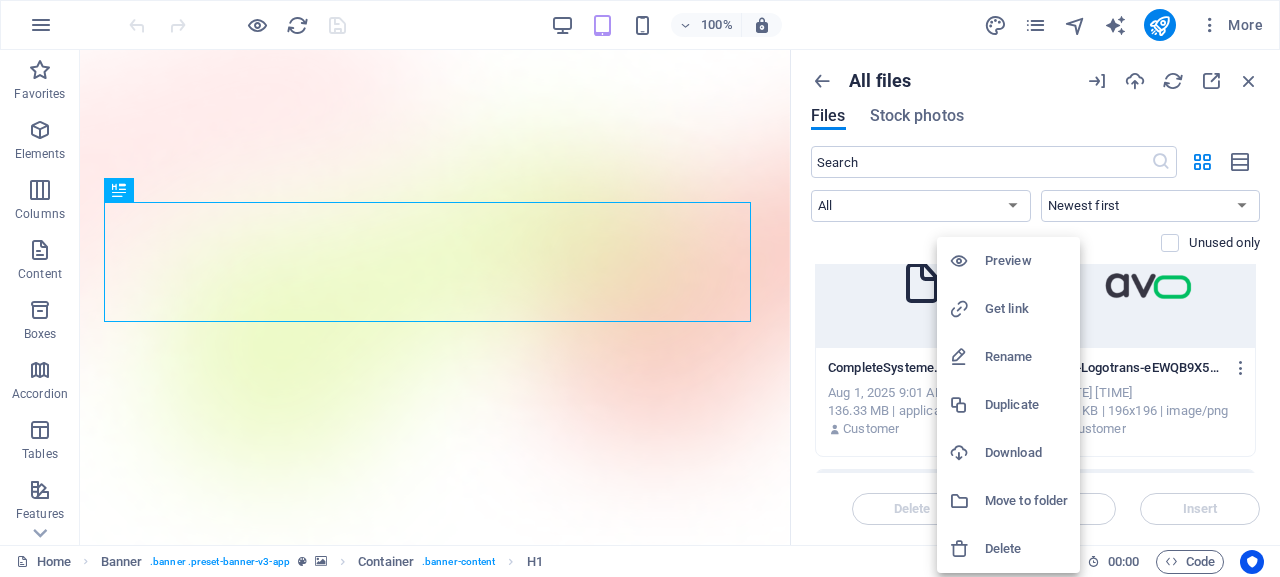 click at bounding box center (640, 288) 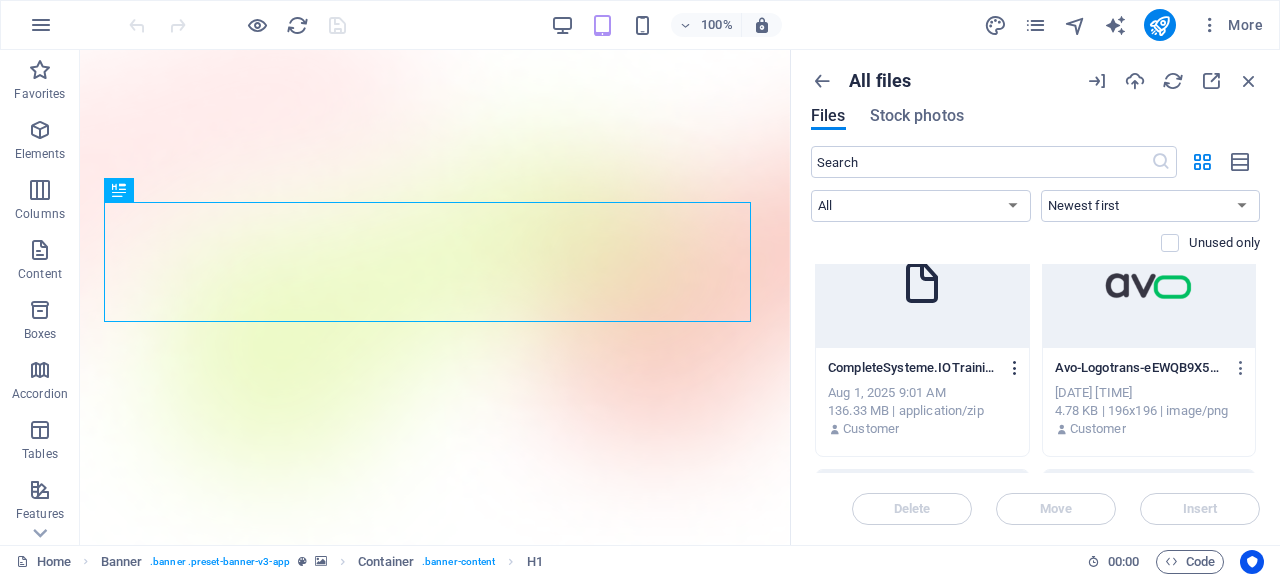 click at bounding box center [1015, 368] 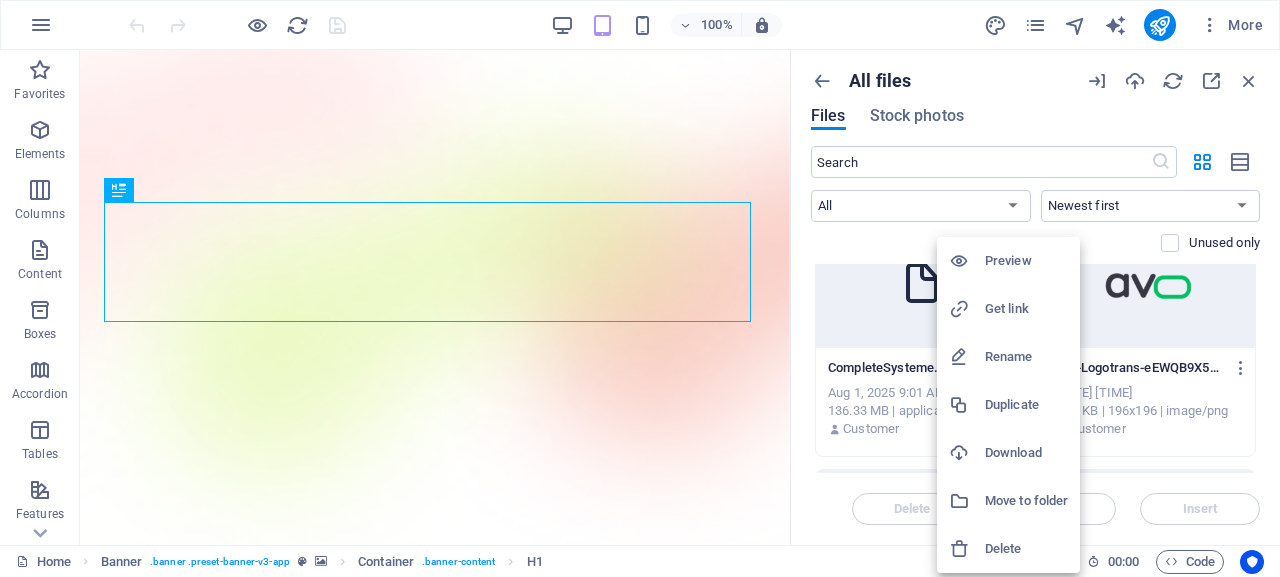 click on "Delete" at bounding box center (1026, 549) 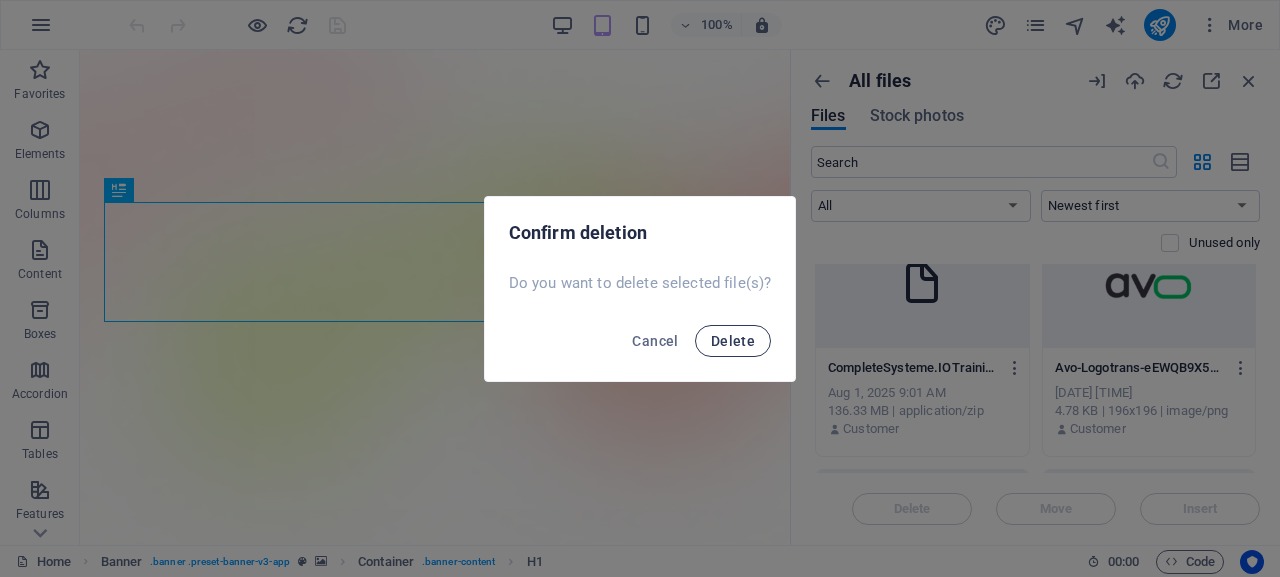 click on "Delete" at bounding box center [733, 341] 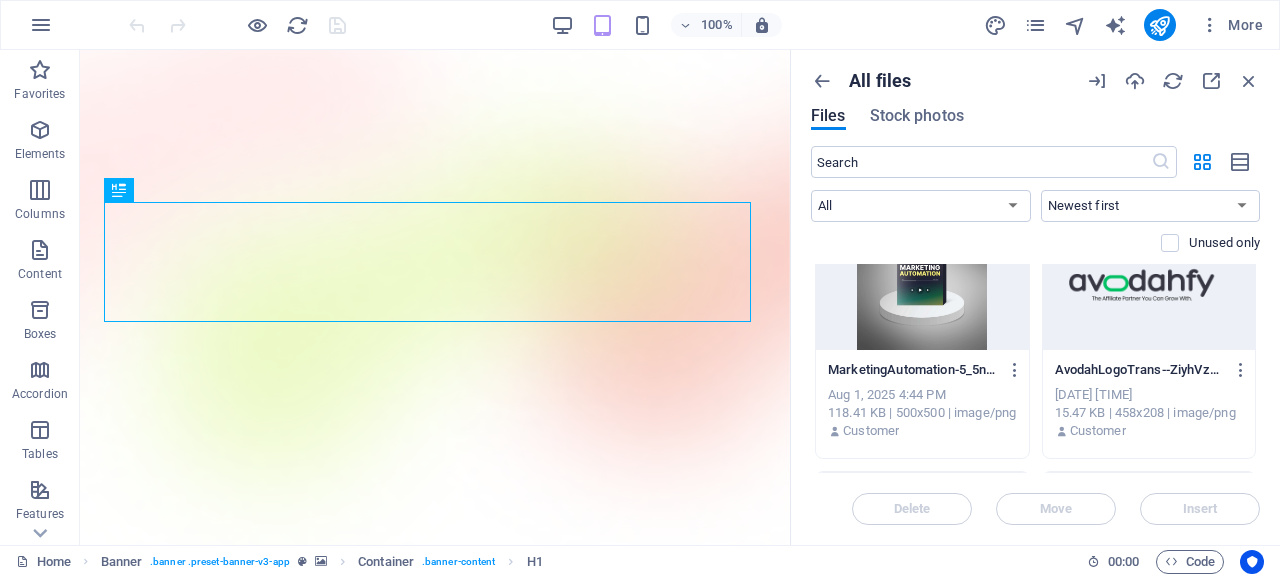 scroll, scrollTop: 0, scrollLeft: 0, axis: both 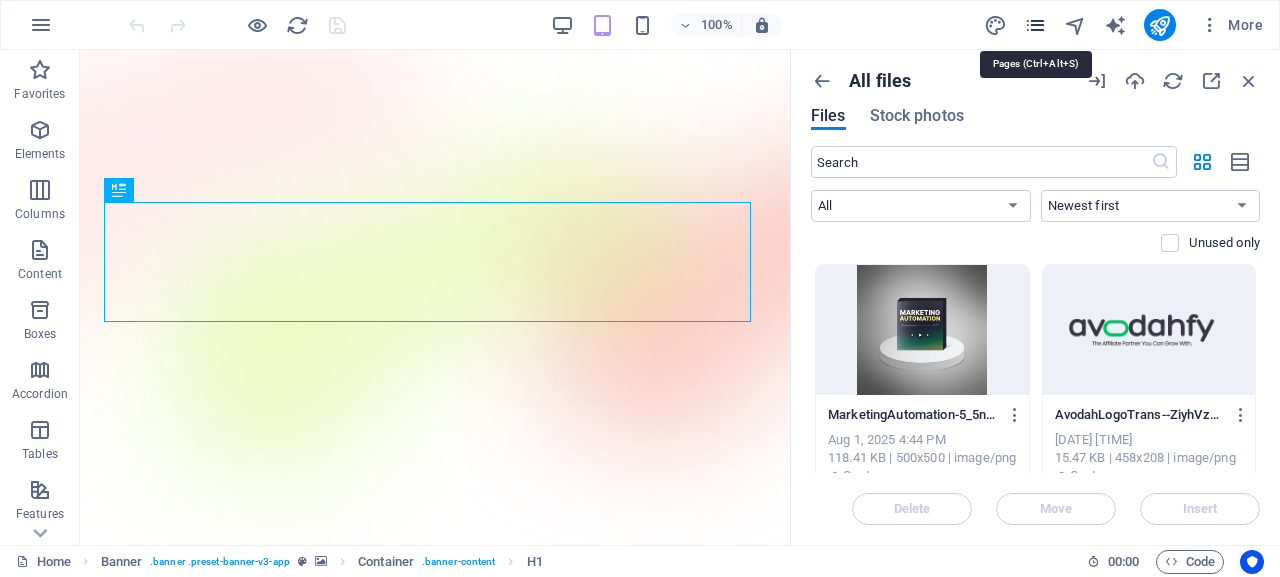 click at bounding box center (1035, 25) 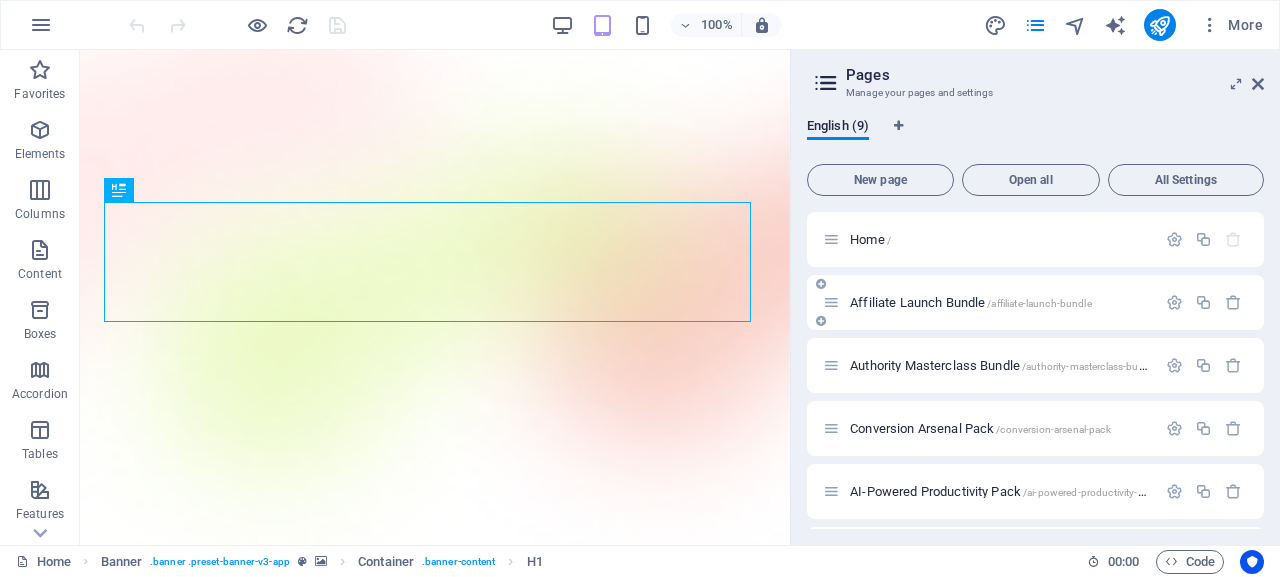 click on "Affiliate Launch Bundle /affiliate-launch-bundle" at bounding box center [971, 302] 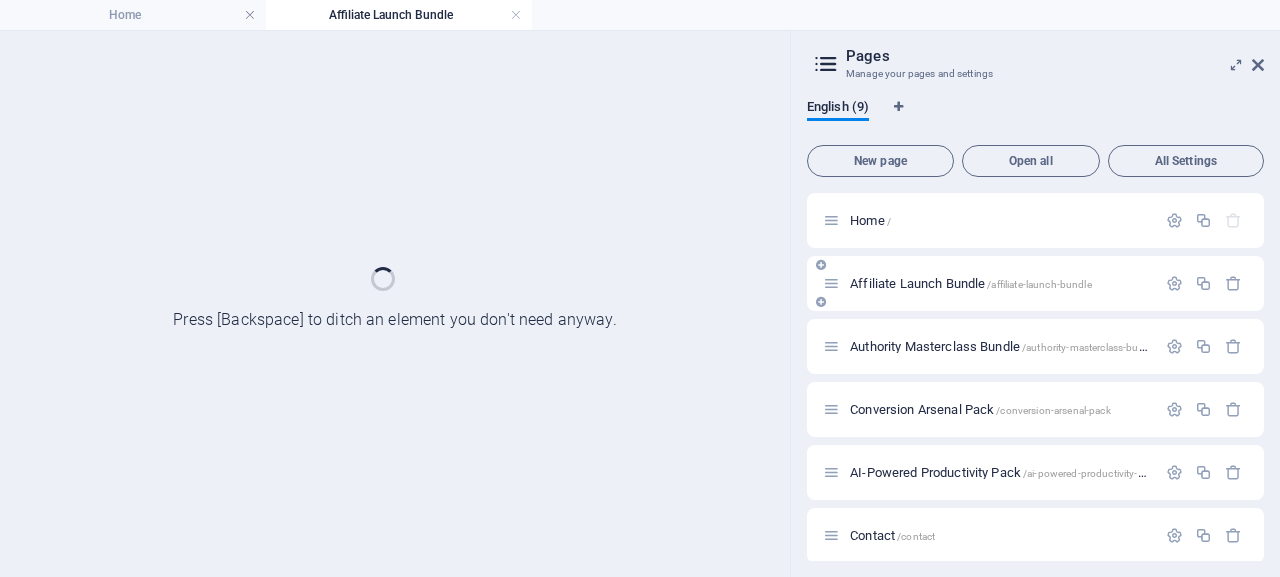 scroll, scrollTop: 0, scrollLeft: 0, axis: both 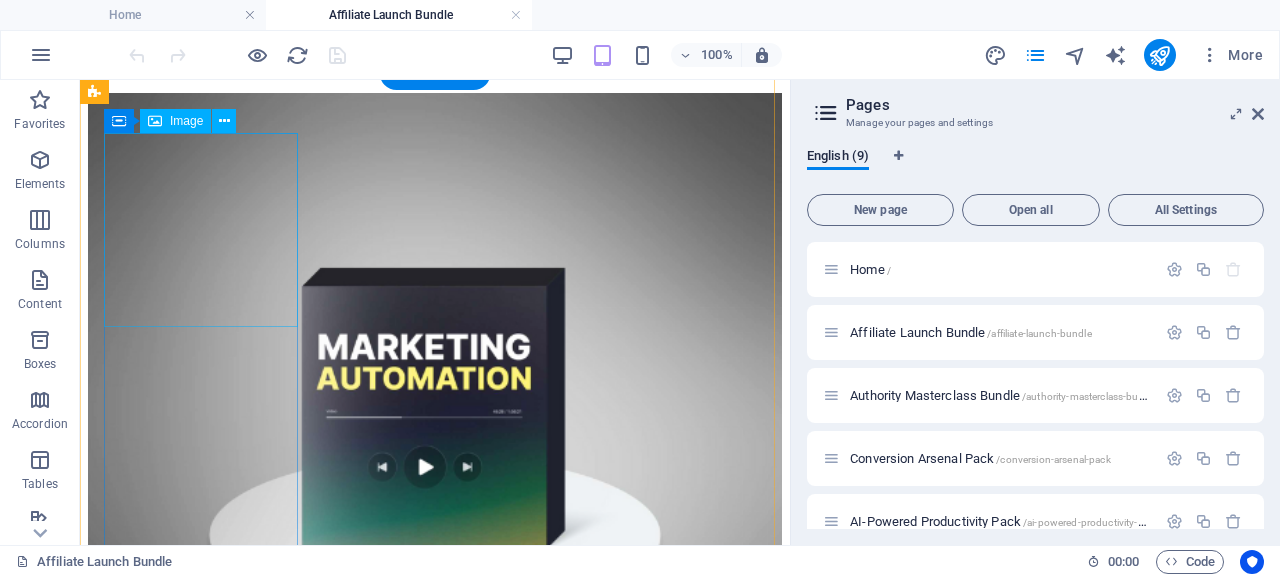 click at bounding box center [435, 442] 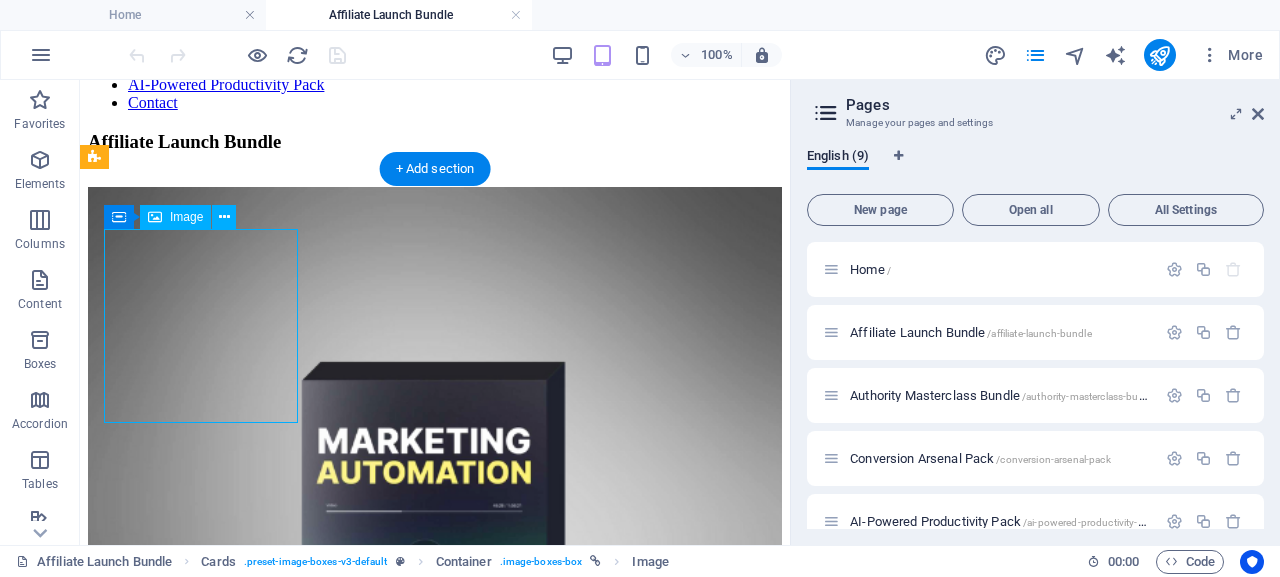 scroll, scrollTop: 191, scrollLeft: 0, axis: vertical 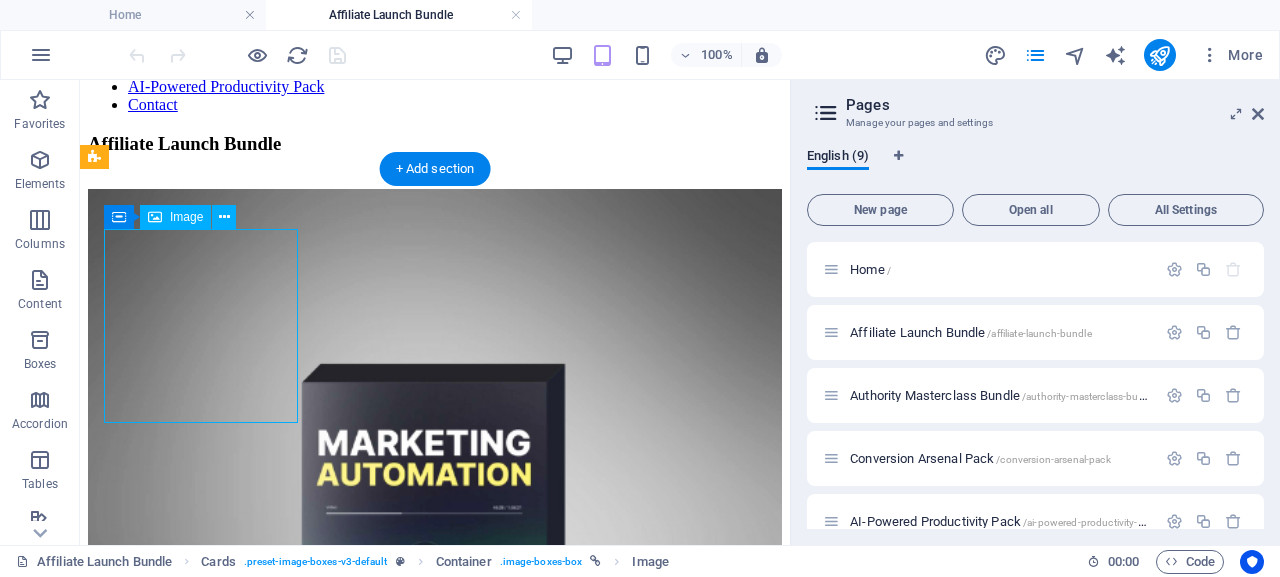 click at bounding box center (435, 538) 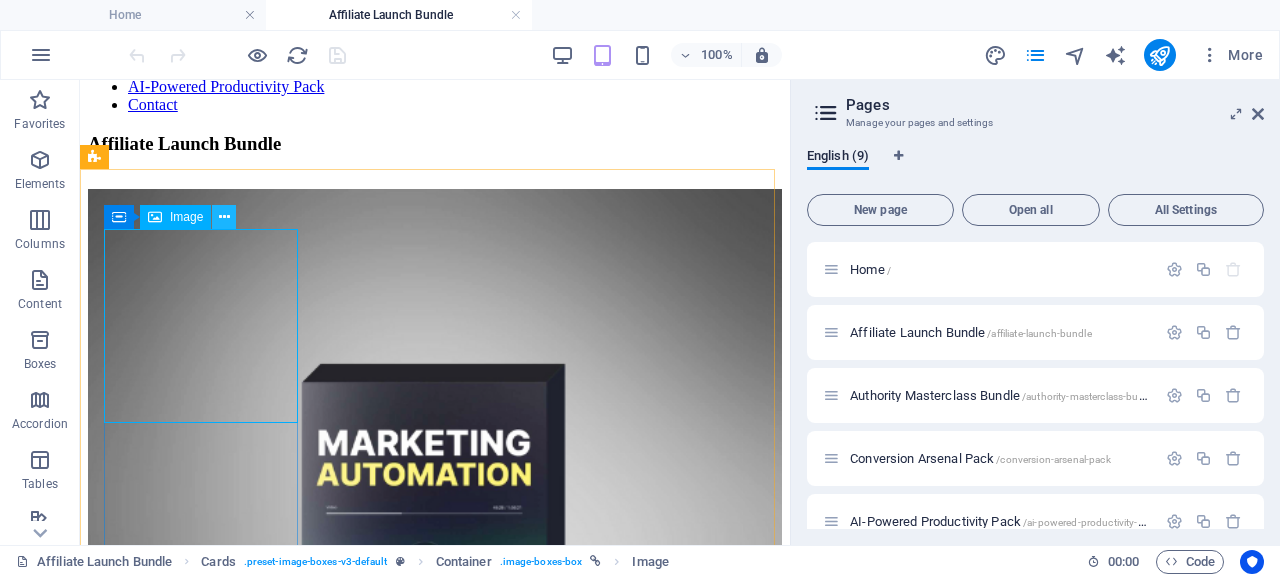 click at bounding box center (224, 217) 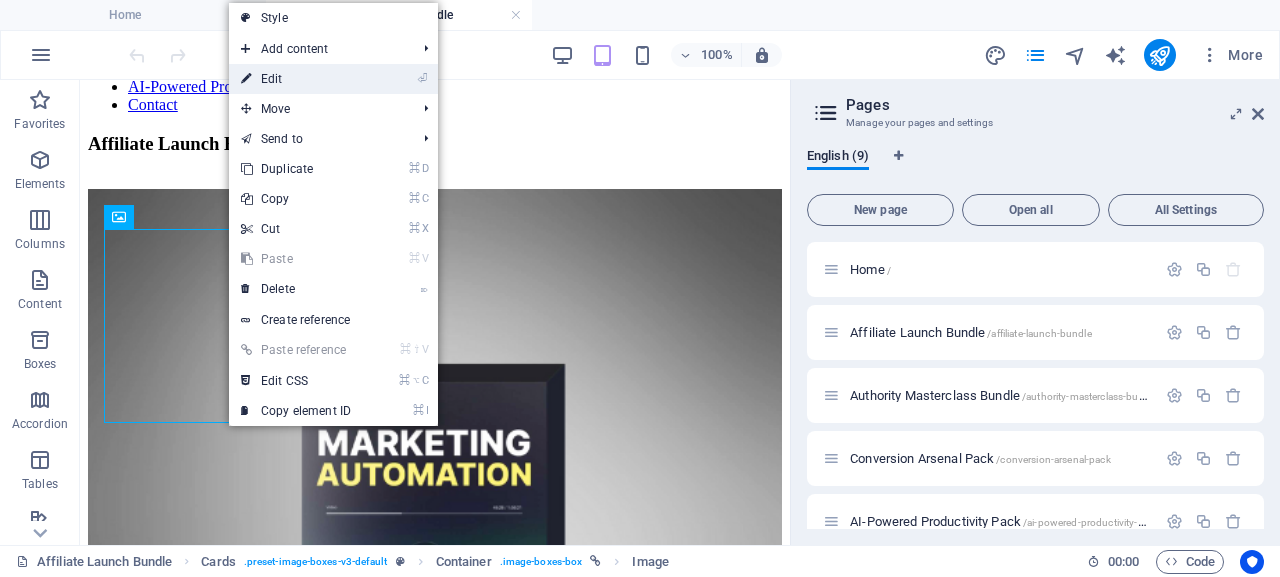click on "⏎  Edit" at bounding box center (296, 79) 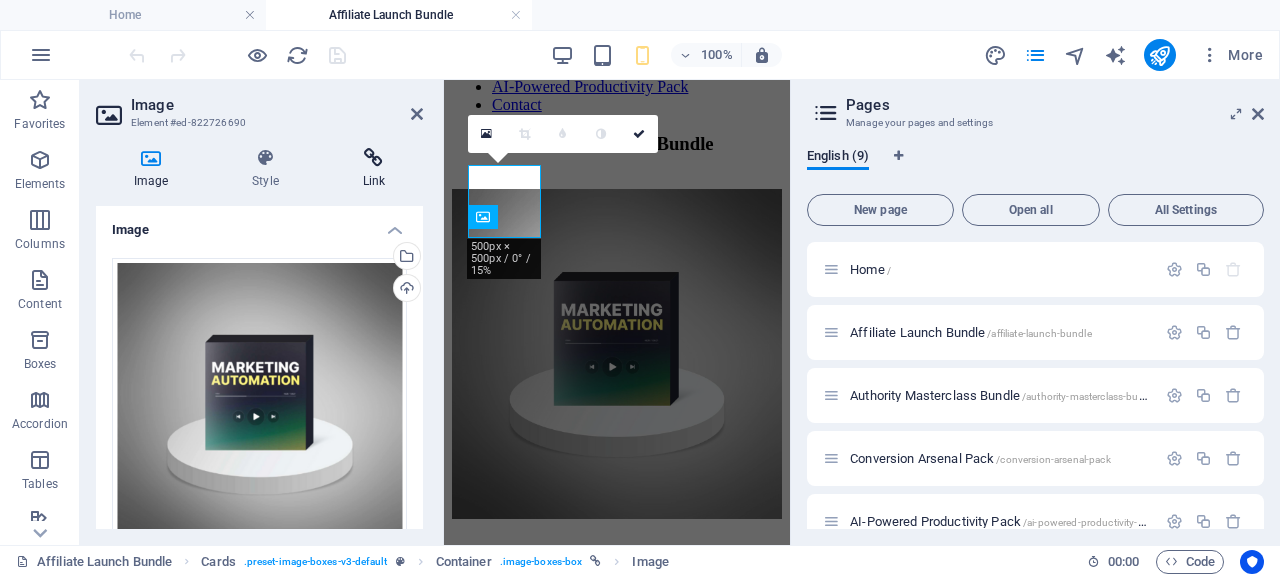 click at bounding box center [374, 158] 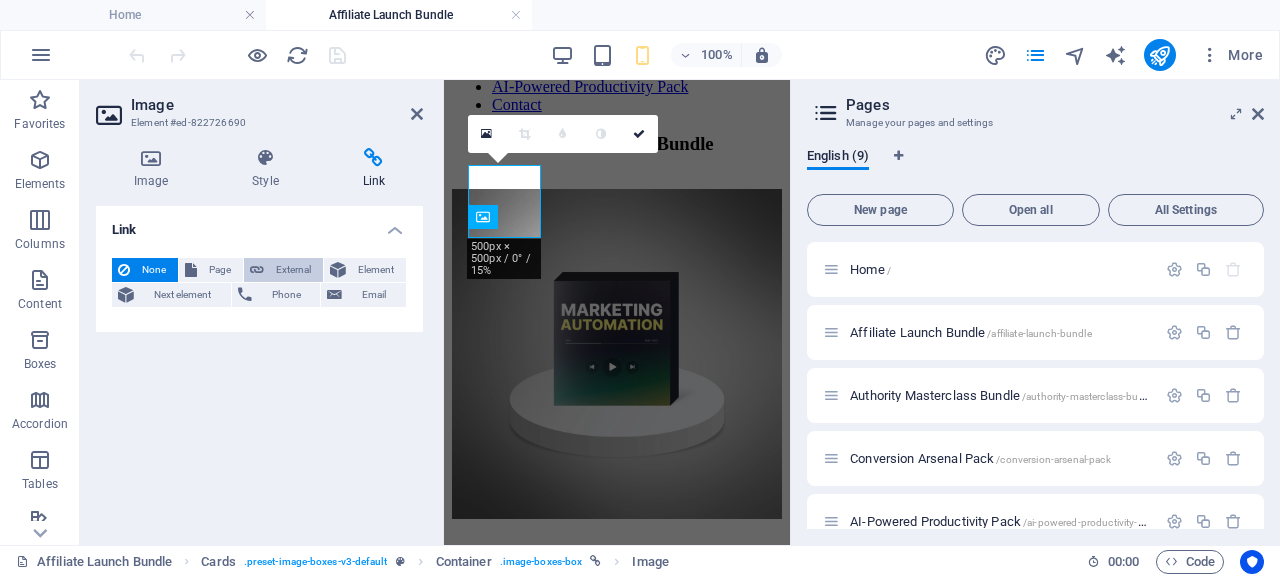click on "External" at bounding box center [293, 270] 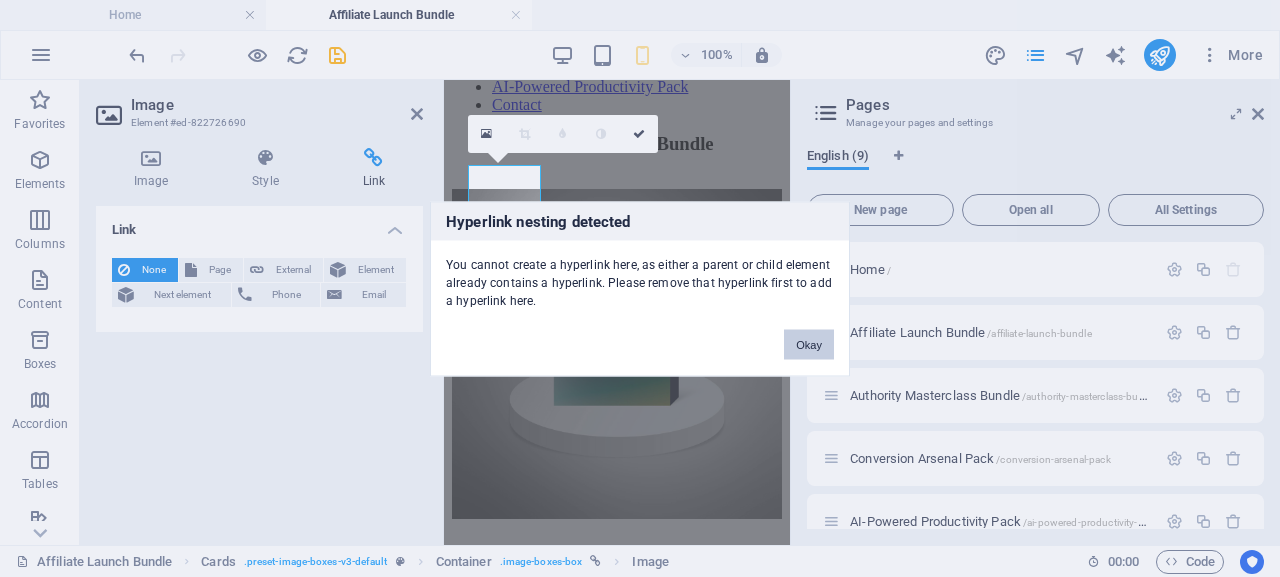 click on "Okay" at bounding box center (809, 344) 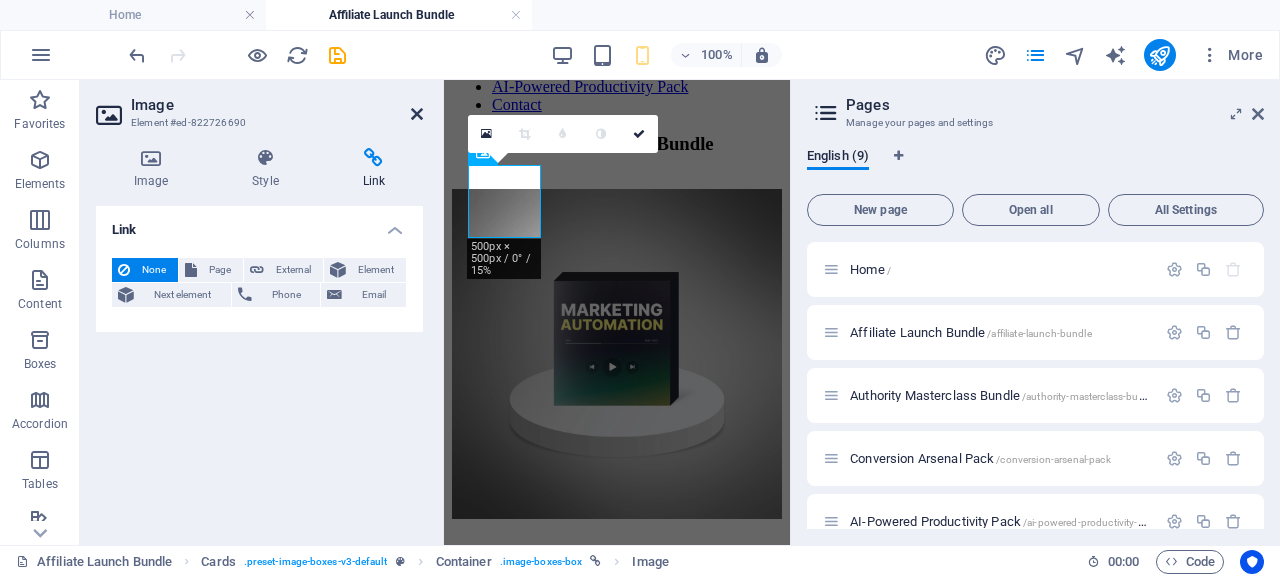 drag, startPoint x: 419, startPoint y: 116, endPoint x: 337, endPoint y: 34, distance: 115.965515 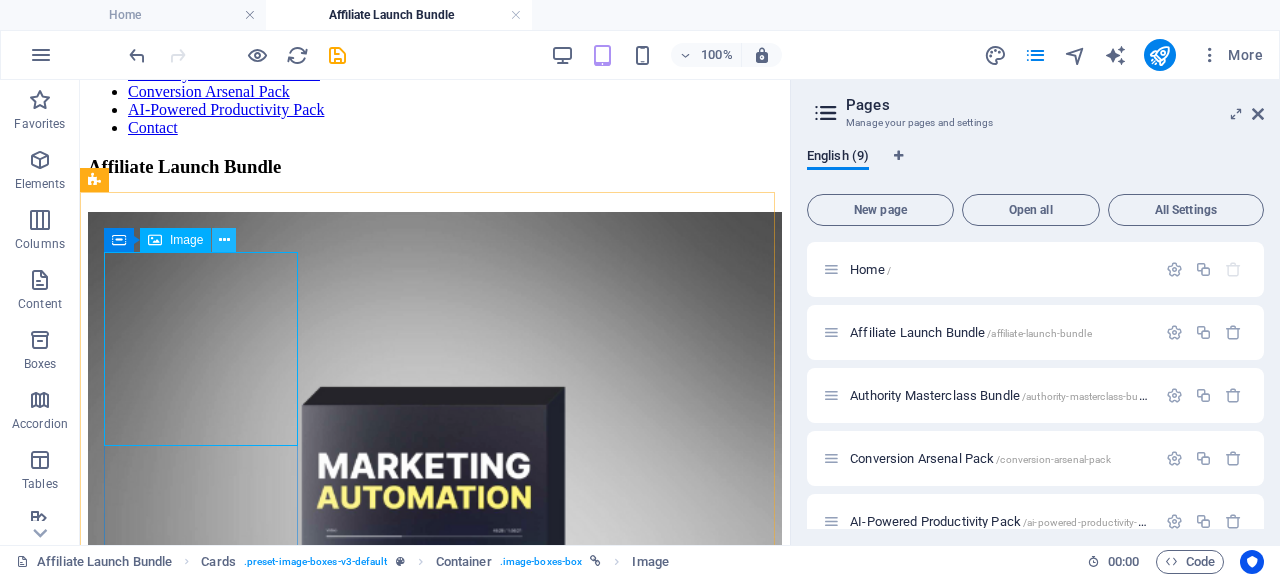 scroll, scrollTop: 161, scrollLeft: 0, axis: vertical 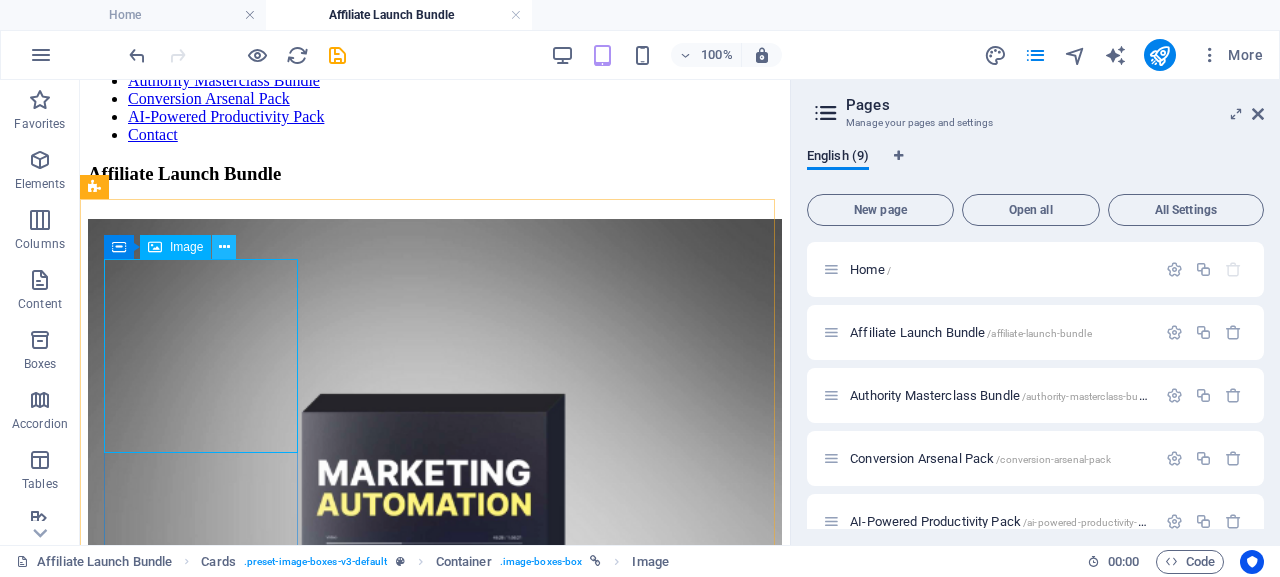 click at bounding box center [224, 247] 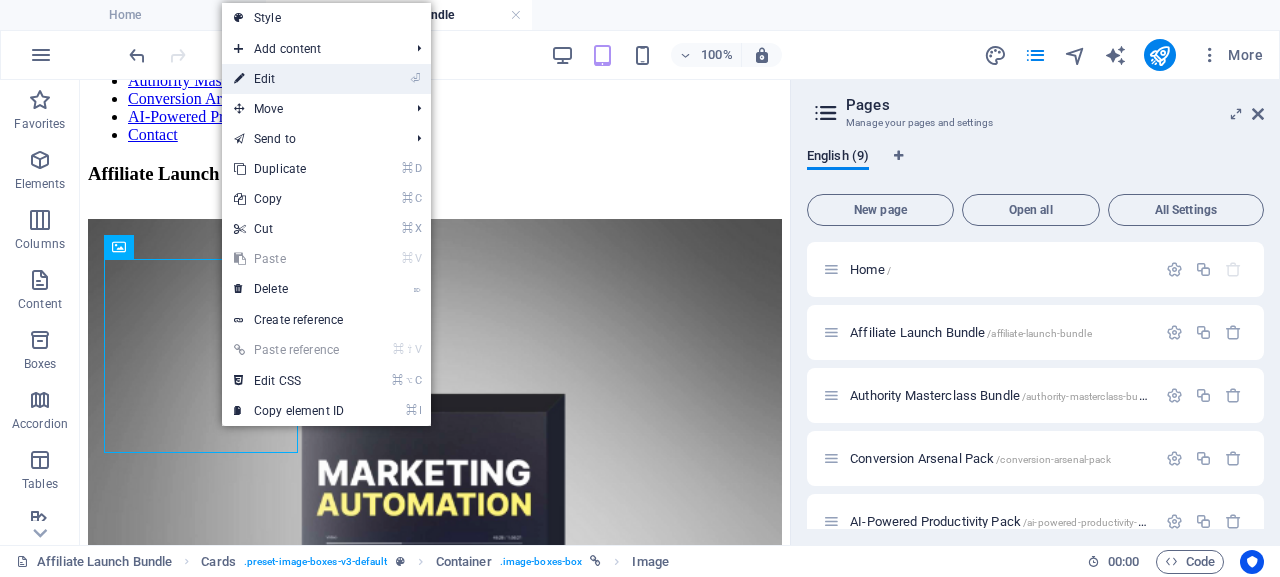 click on "⏎  Edit" at bounding box center [289, 79] 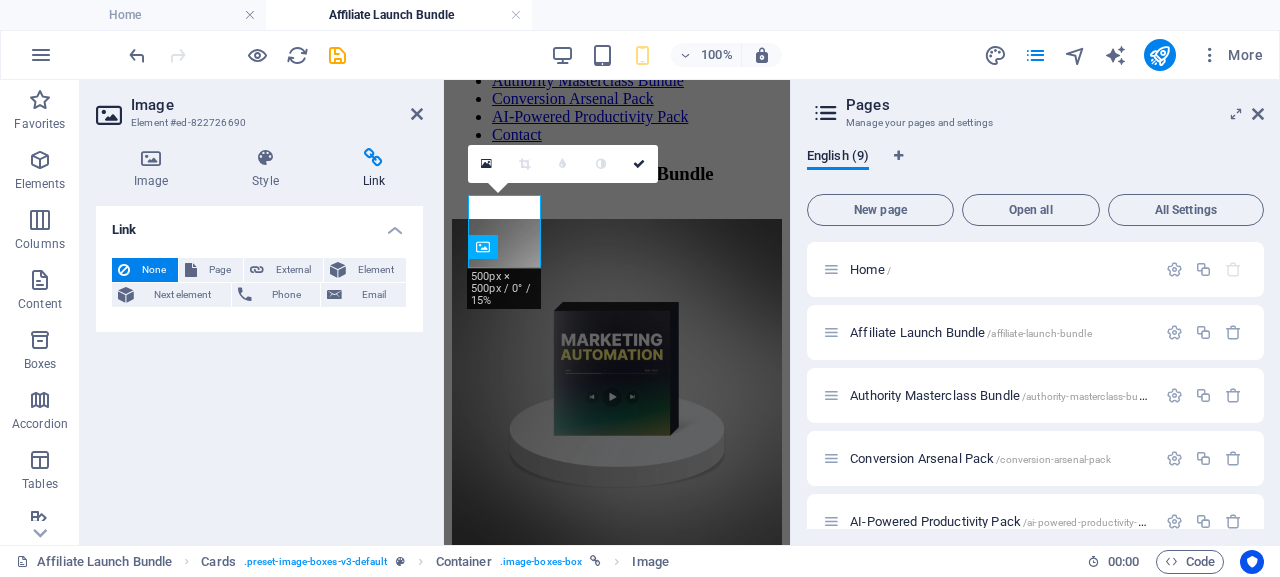 click at bounding box center [374, 158] 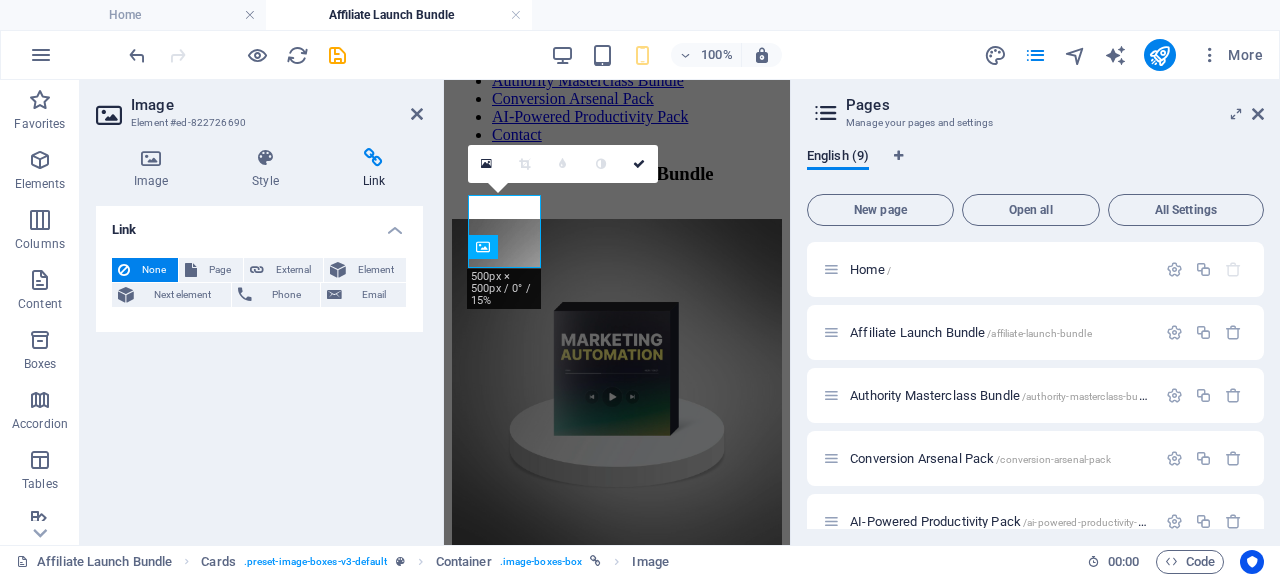 click on "None" at bounding box center (154, 270) 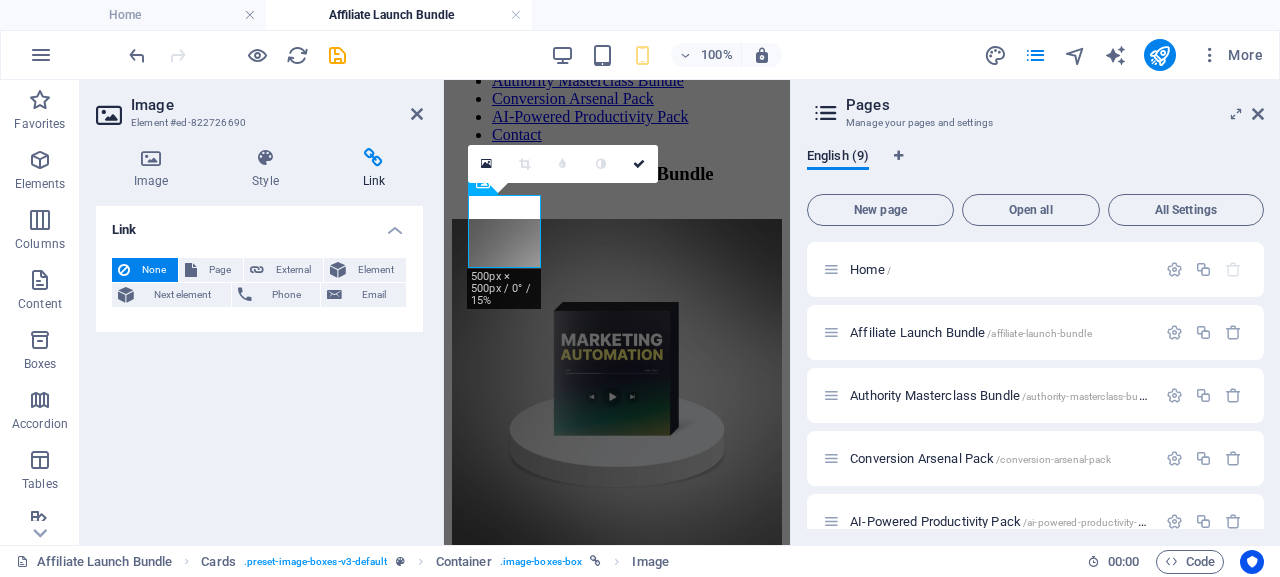 click on "Image Element #ed-822726690 Image Style Link Image Drag files here, click to choose files or select files from Files or our free stock photos & videos Select files from the file manager, stock photos, or upload file(s) Upload Width 100 Default auto px rem % em vh vw Fit image Automatically fit image to a fixed width and height Height Default auto px Alignment Lazyload Loading images after the page loads improves page speed. Responsive Automatically load retina image and smartphone optimized sizes. Lightbox Use as headline The image will be wrapped in an H1 headline tag. Useful for giving alternative text the weight of an H1 headline, e.g. for the logo. Leave unchecked if uncertain. Optimized Images are compressed to improve page speed. Position Direction Custom X offset 50 px rem % vh vw Y offset 50 px rem % vh vw Text Float No float Image left Image right Determine how text should behave around the image. Text Alternative text Image caption Paragraph Format Normal Heading 1 Heading 2 Heading 3 Heading 4 Code" at bounding box center (262, 312) 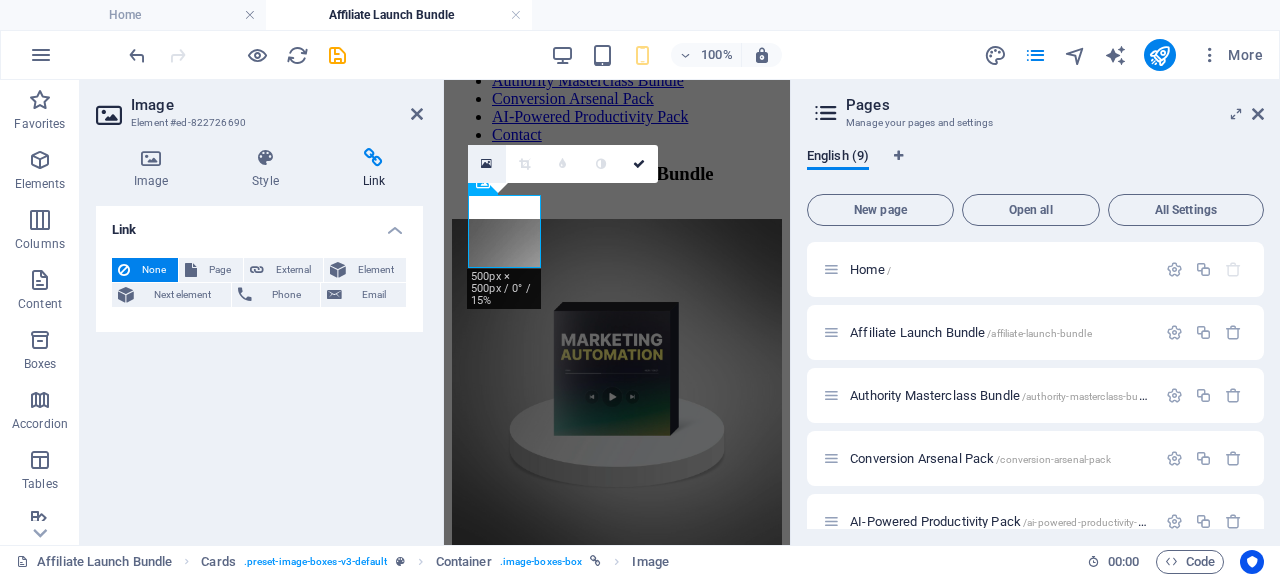click at bounding box center [486, 164] 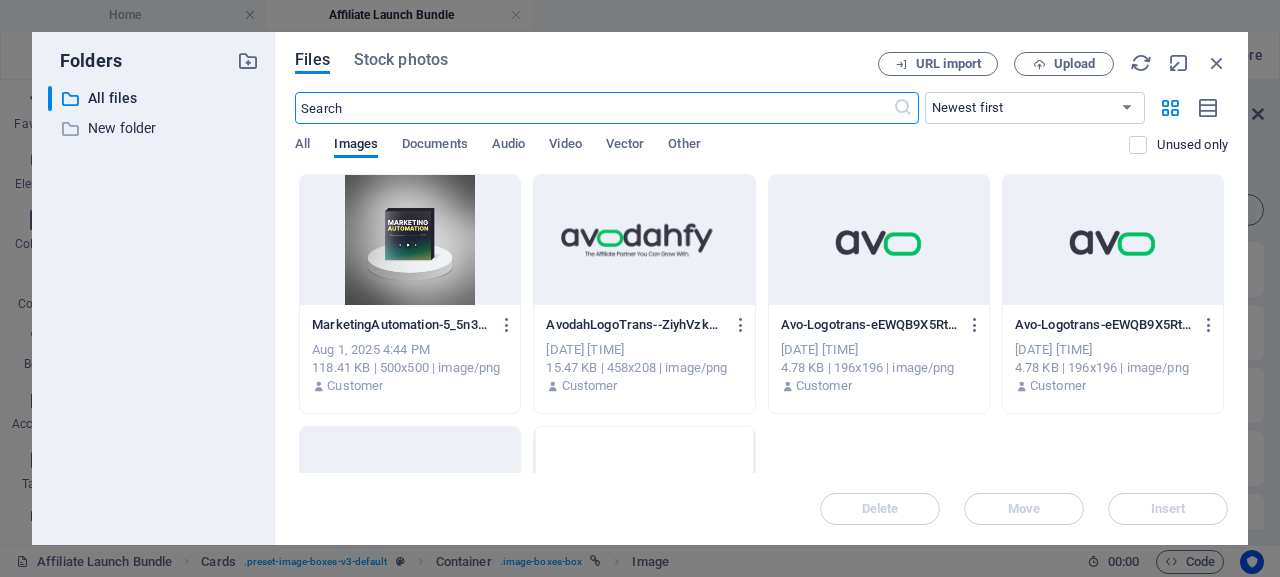 scroll, scrollTop: 183, scrollLeft: 0, axis: vertical 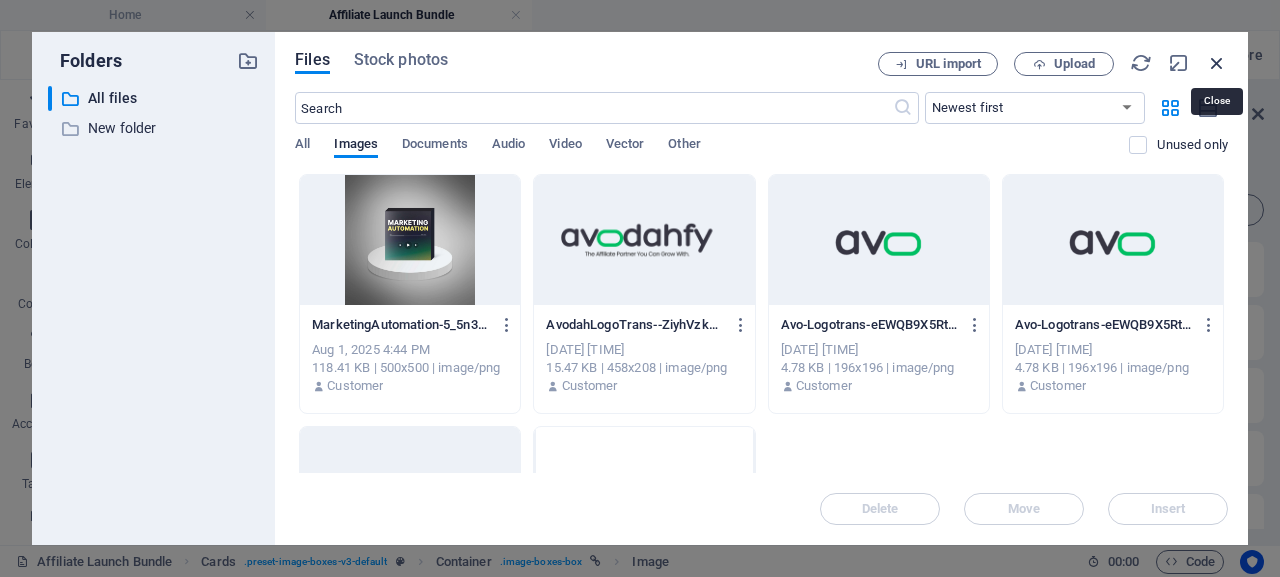 click at bounding box center (1217, 63) 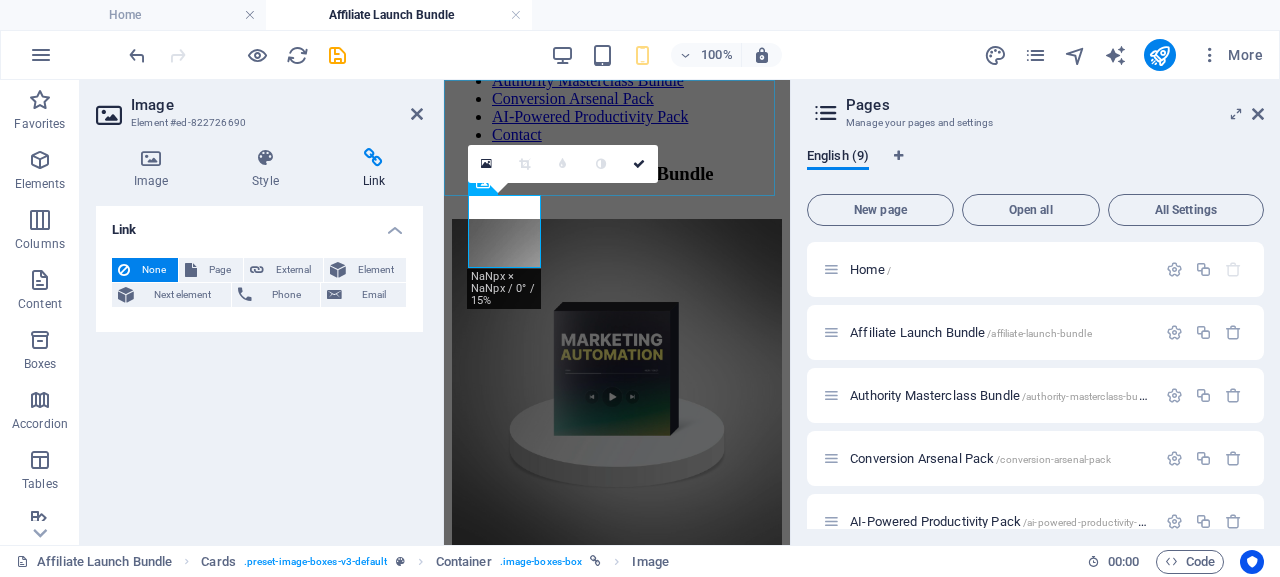 click on "Affiliate Launch Bundle Authority Masterclass Bundle Conversion Arsenal Pack  AI-Powered Productivity Pack Contact" at bounding box center [617, 46] 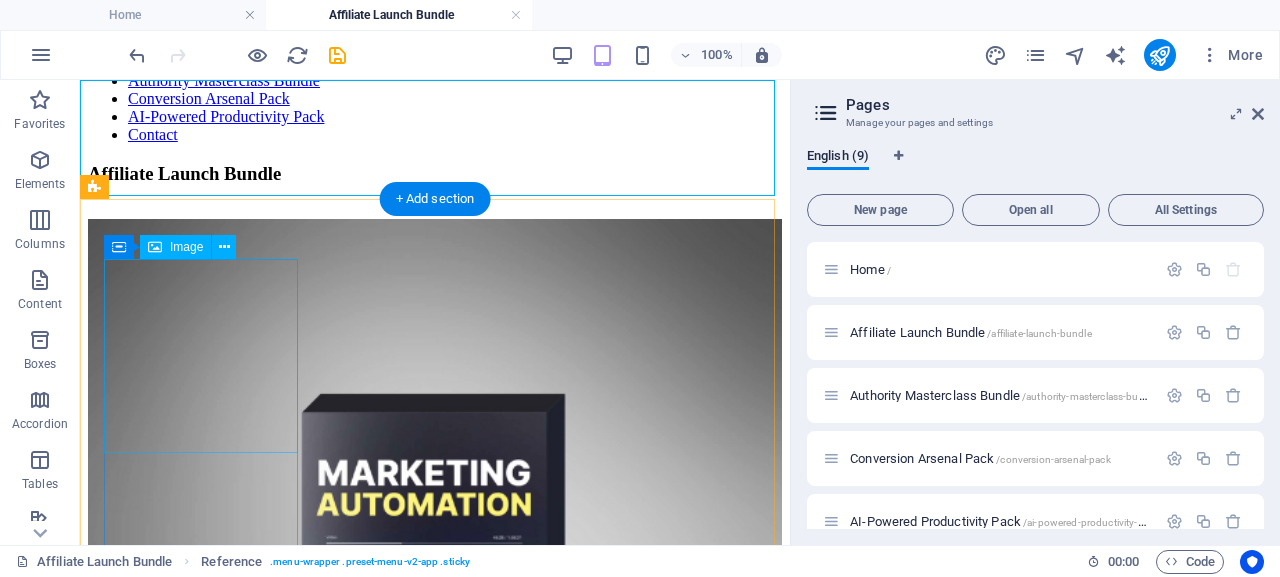 click at bounding box center [435, 568] 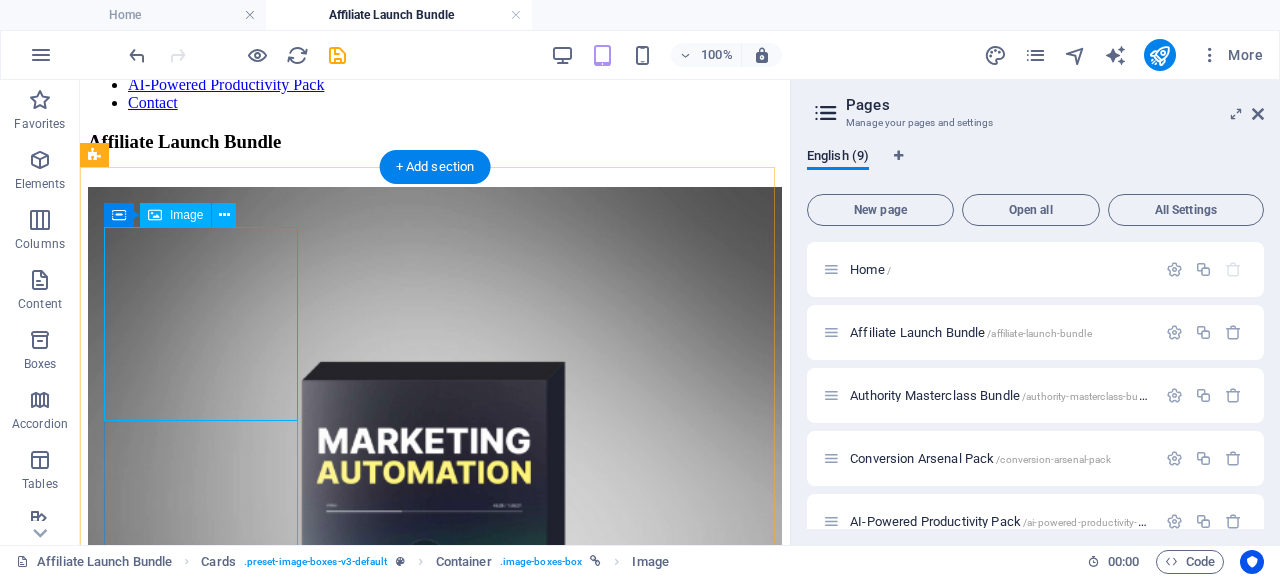 scroll, scrollTop: 194, scrollLeft: 0, axis: vertical 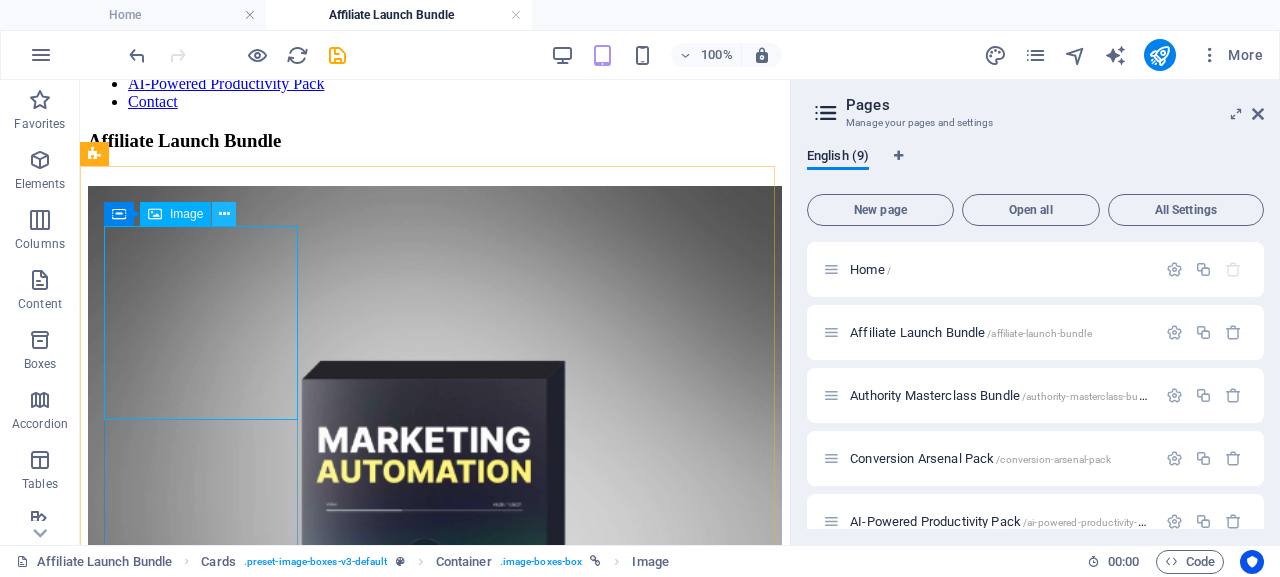 click at bounding box center (224, 214) 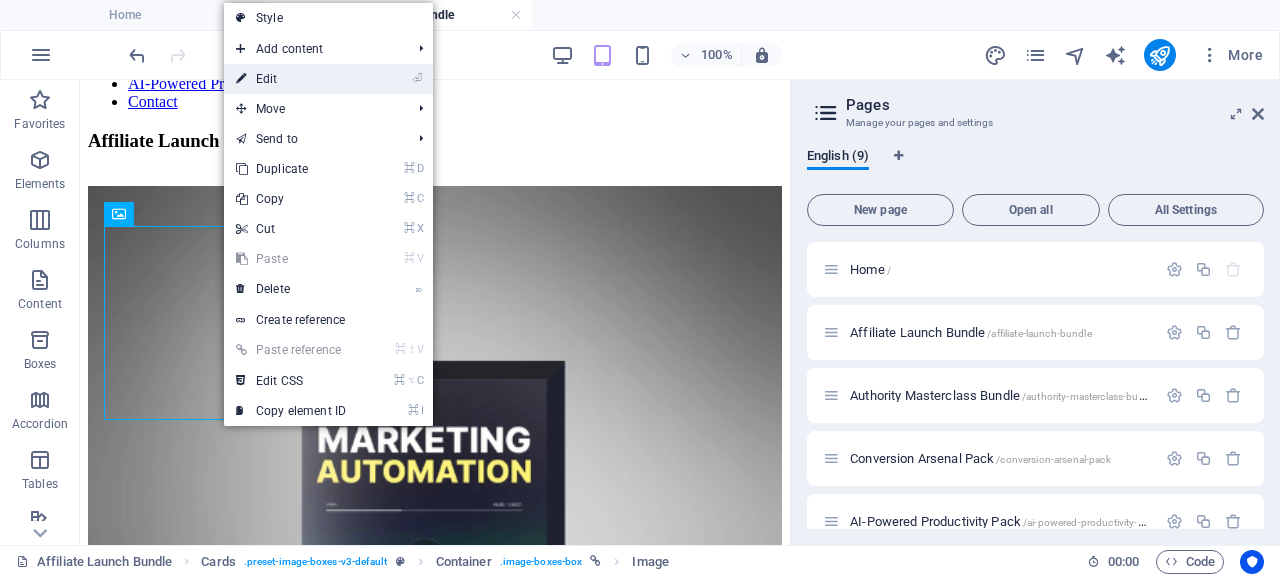 click on "⏎  Edit" at bounding box center (291, 79) 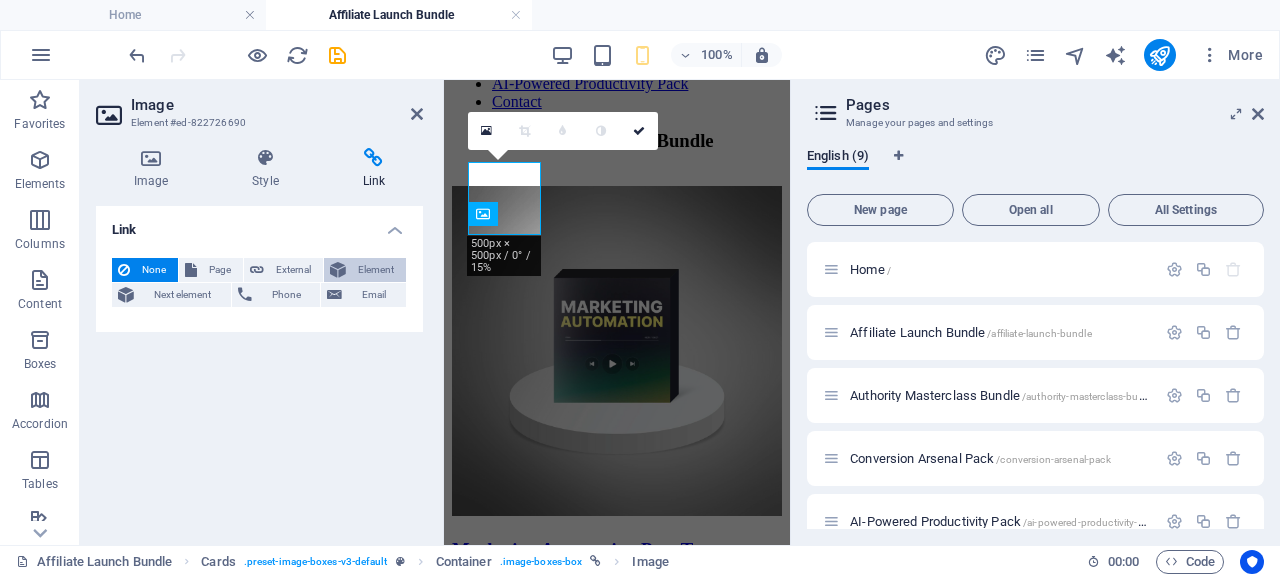 click on "Element" at bounding box center (376, 270) 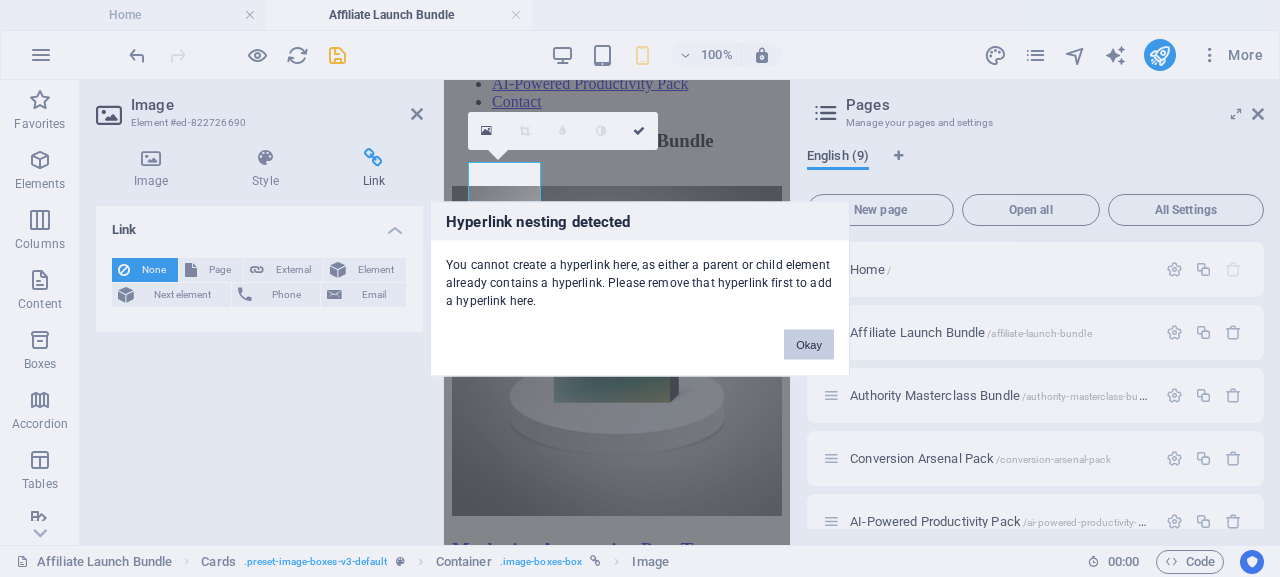 click on "Okay" at bounding box center [809, 344] 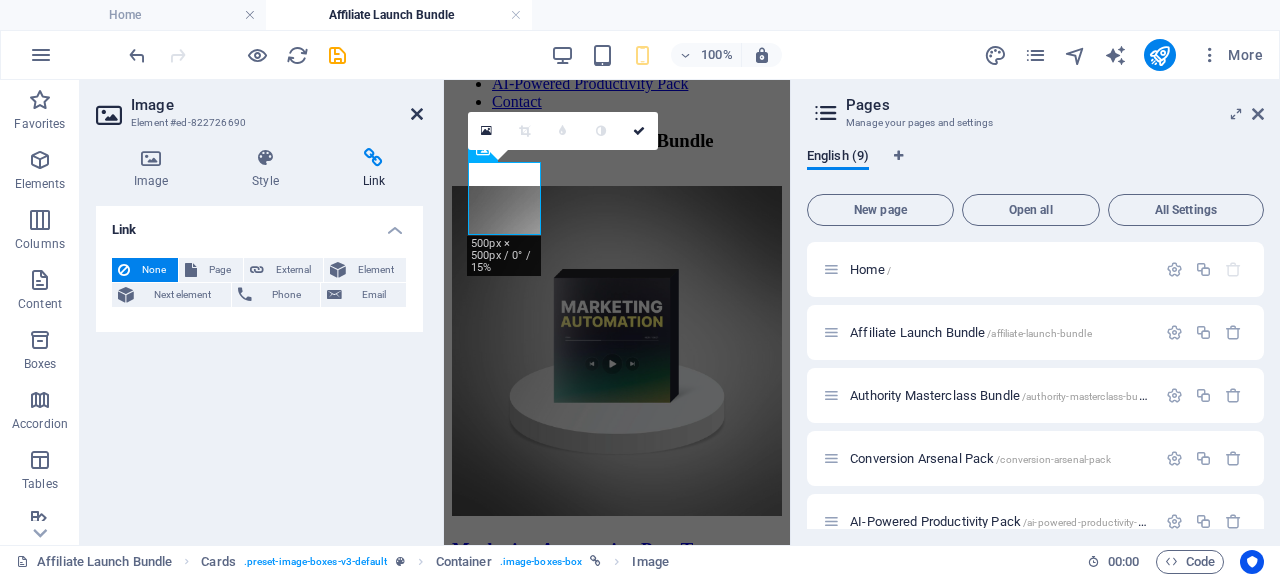 click at bounding box center (417, 114) 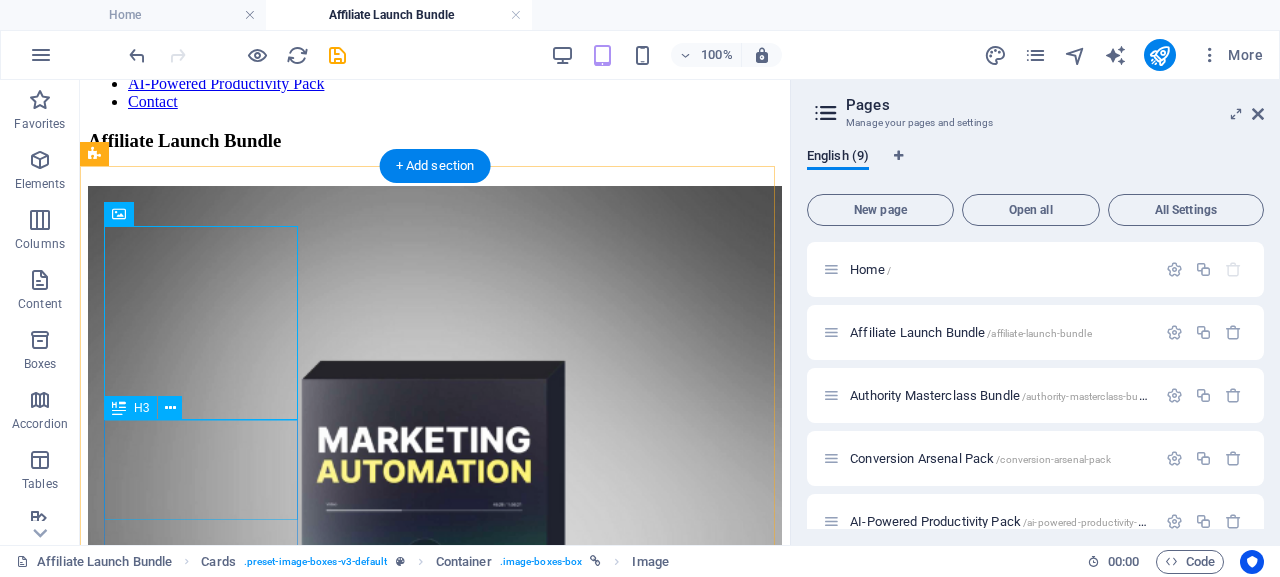 click on "Marketing Automation Part Two" at bounding box center [435, 914] 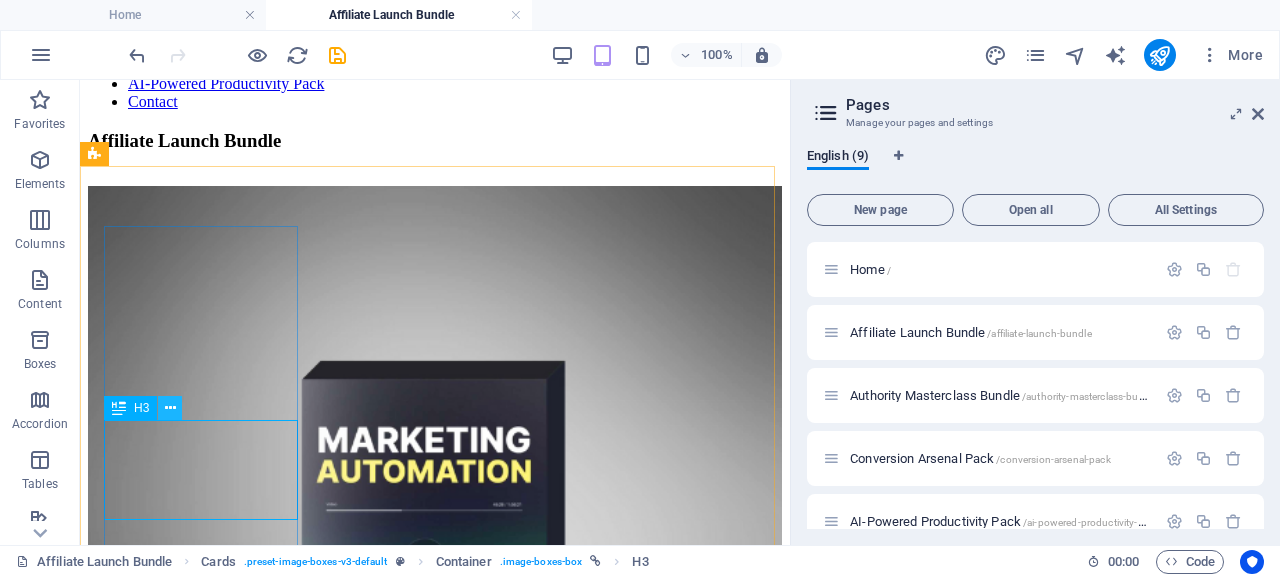 click at bounding box center [170, 408] 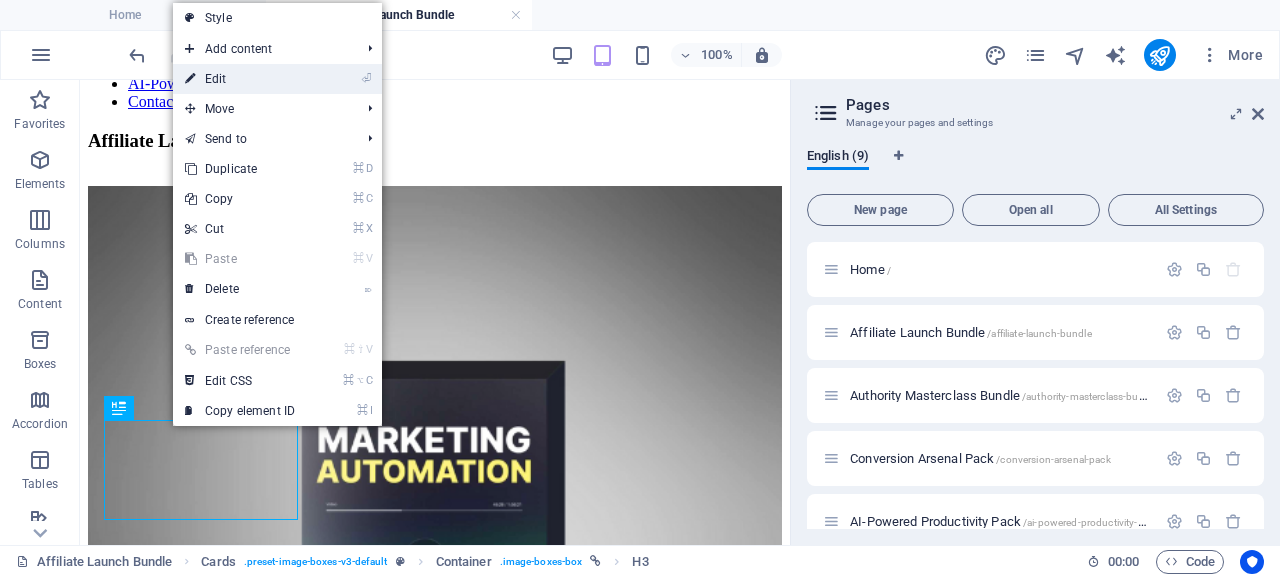 click on "⏎  Edit" at bounding box center (240, 79) 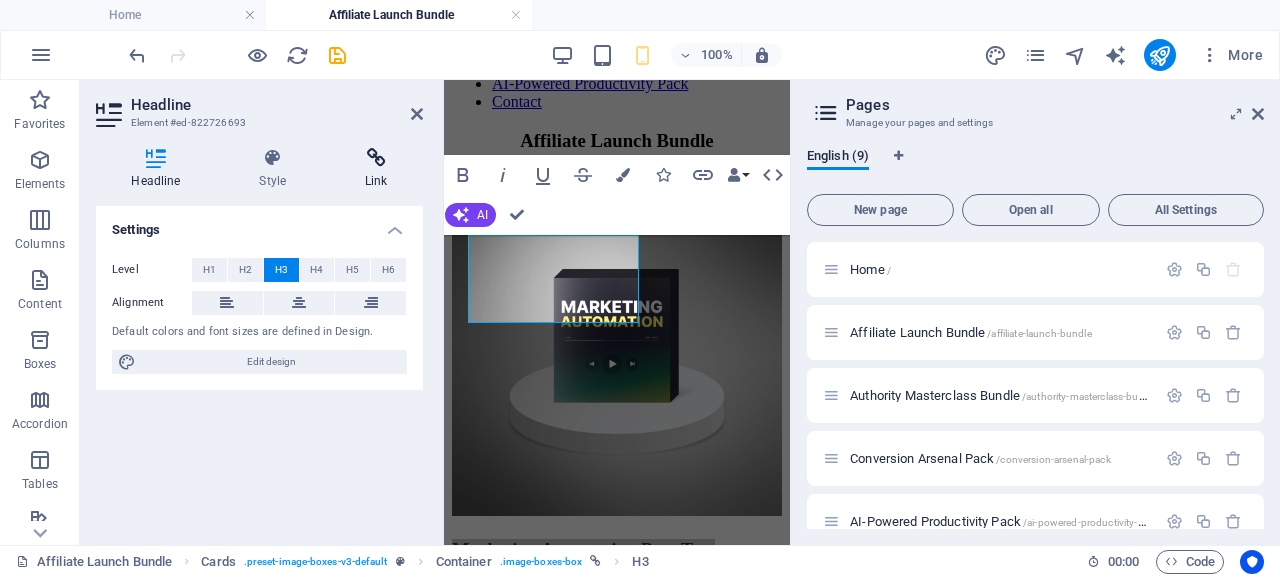 click on "Link" at bounding box center [376, 169] 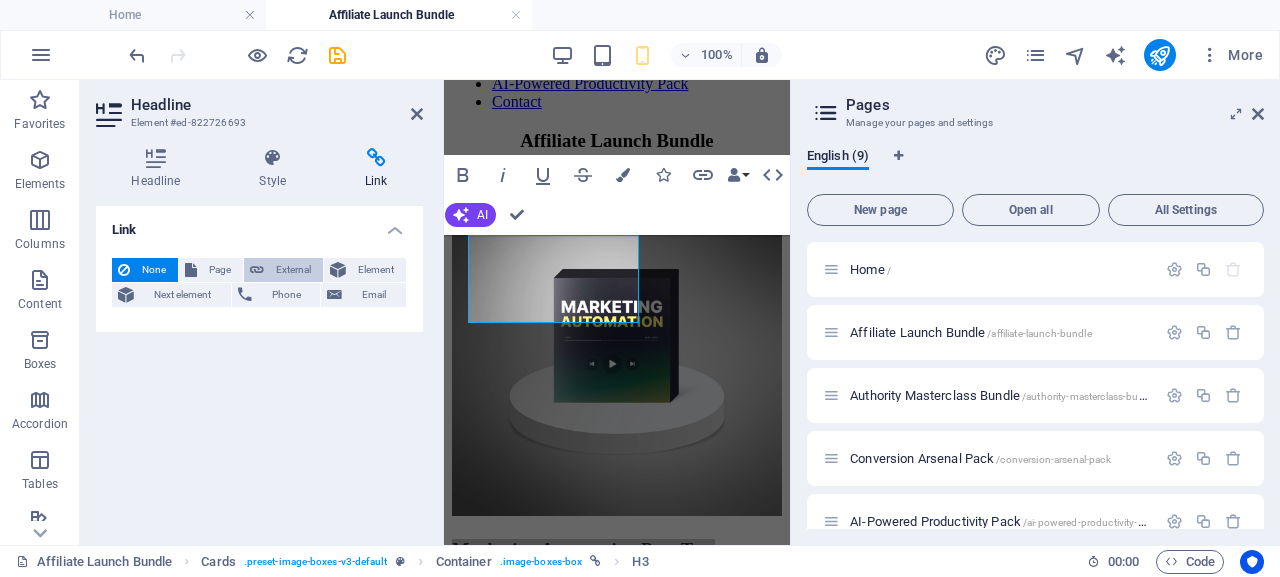 click on "External" at bounding box center (293, 270) 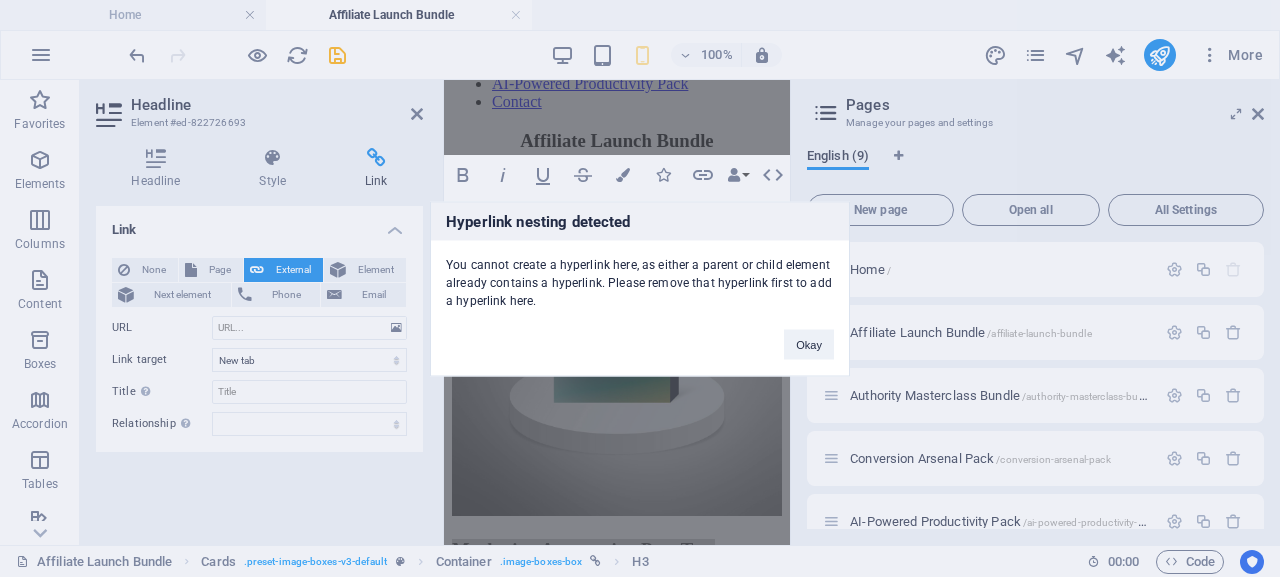 click on "Hyperlink nesting detected You cannot create a hyperlink here, as either a parent or child element already contains a hyperlink. Please remove that hyperlink first to add a hyperlink here. Okay" at bounding box center (640, 288) 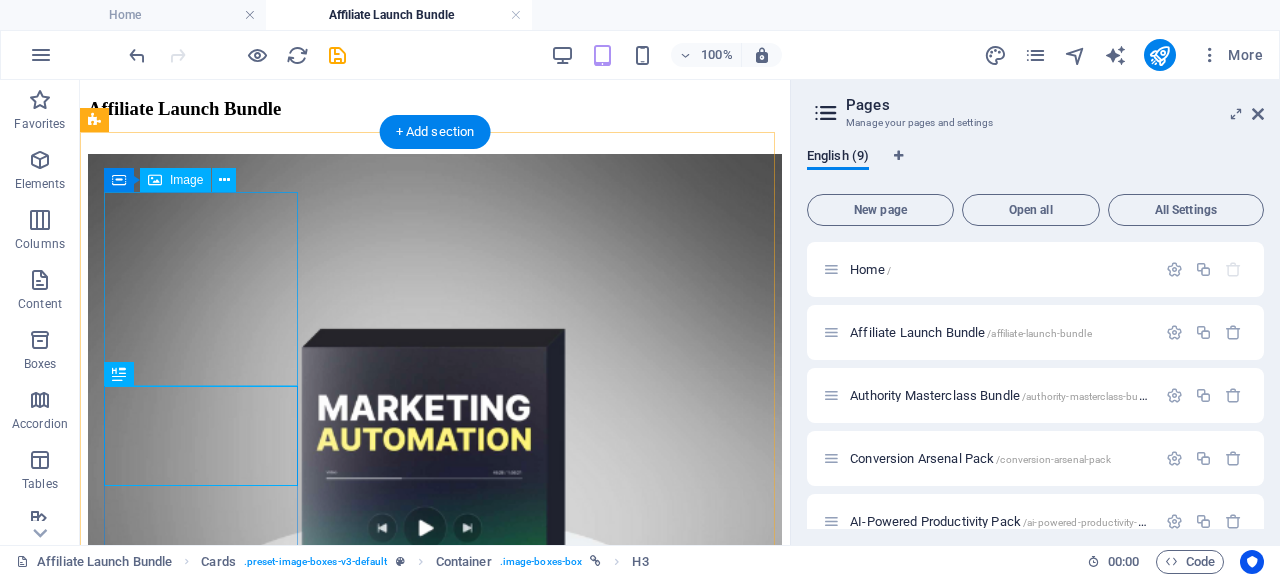 scroll, scrollTop: 209, scrollLeft: 0, axis: vertical 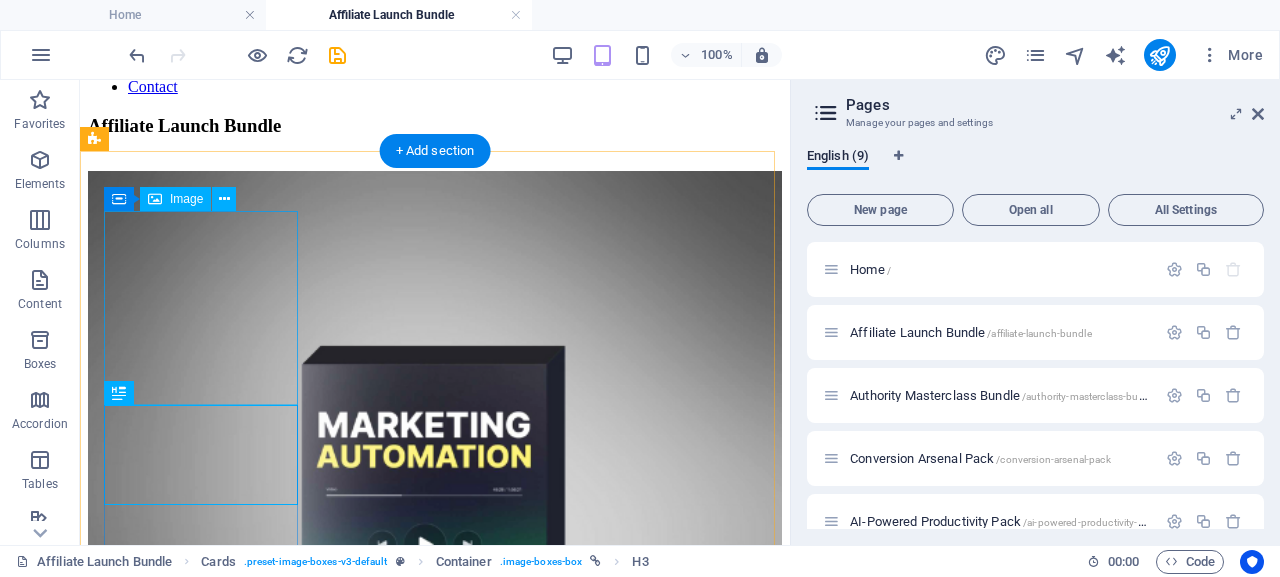 click at bounding box center (435, 520) 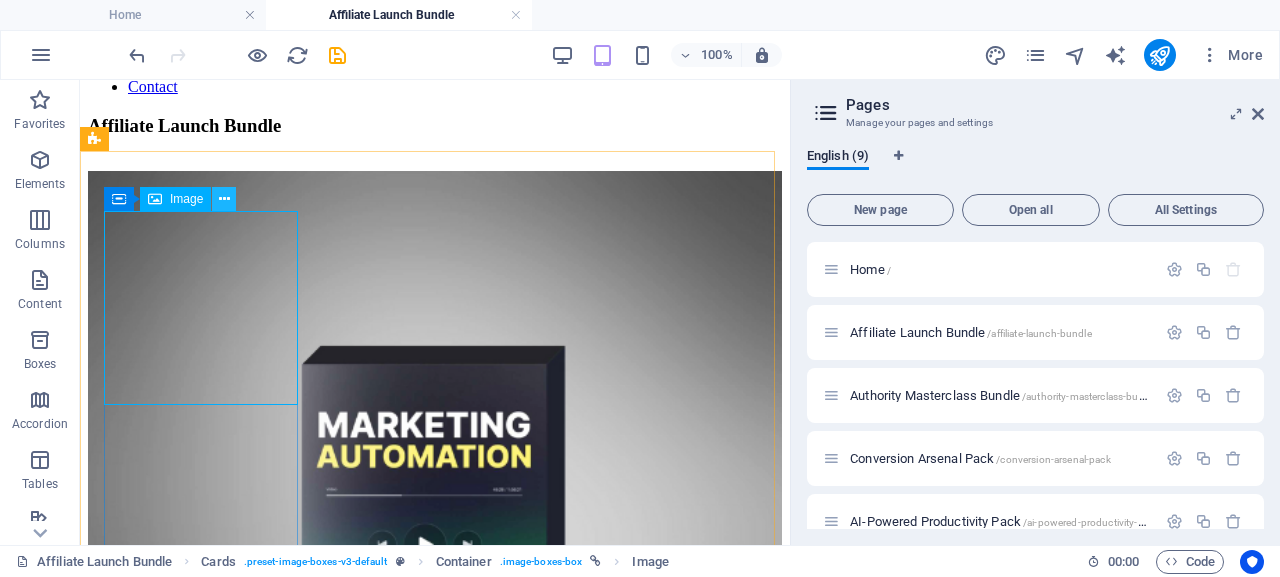click at bounding box center (224, 199) 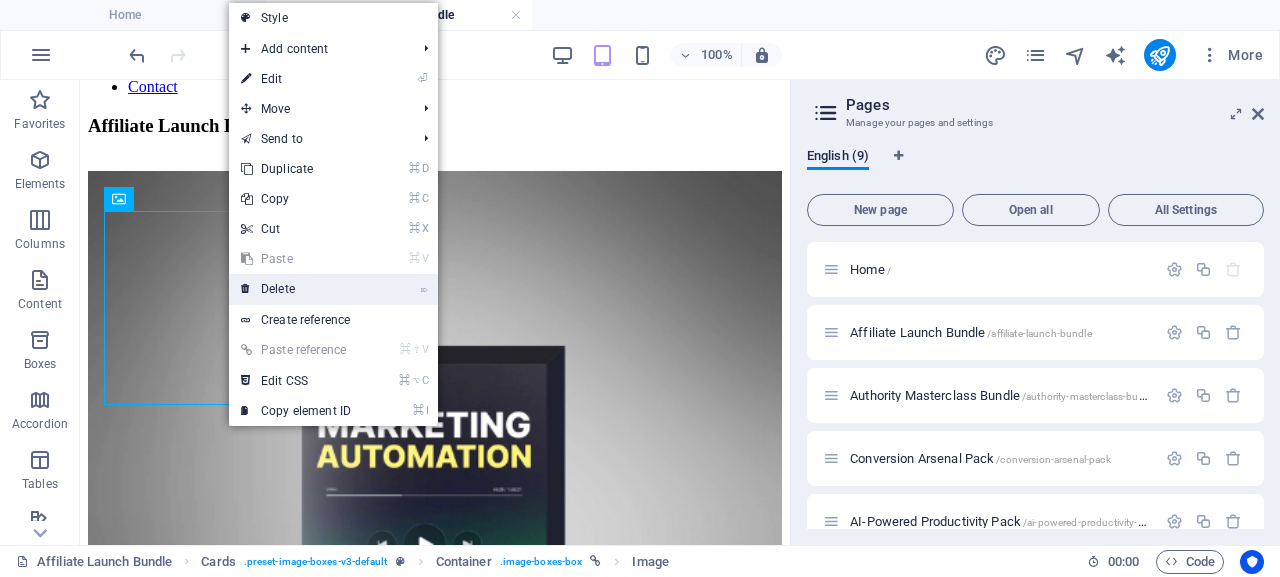 click on "⌦  Delete" at bounding box center (296, 289) 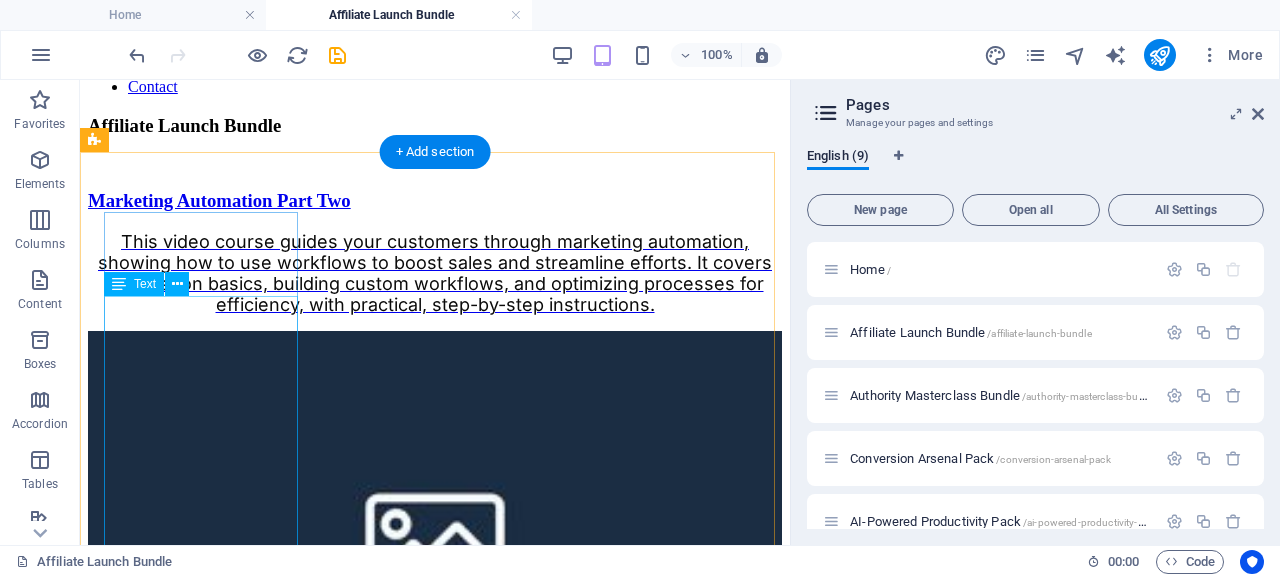 scroll, scrollTop: 206, scrollLeft: 0, axis: vertical 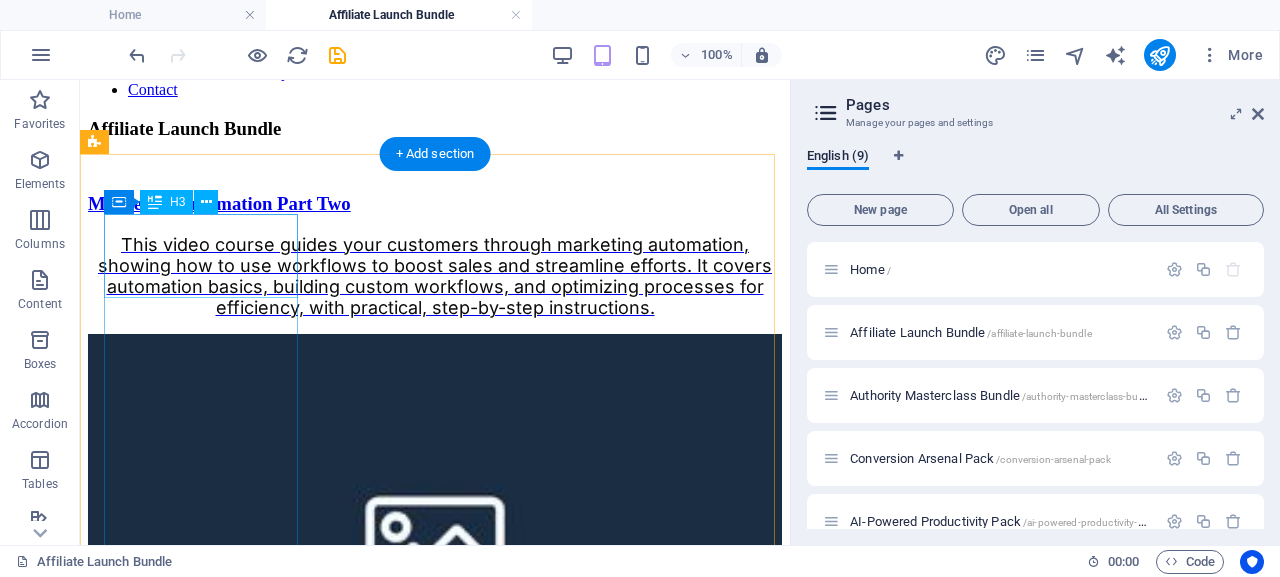 click on "Marketing Automation Part Two" at bounding box center (435, 204) 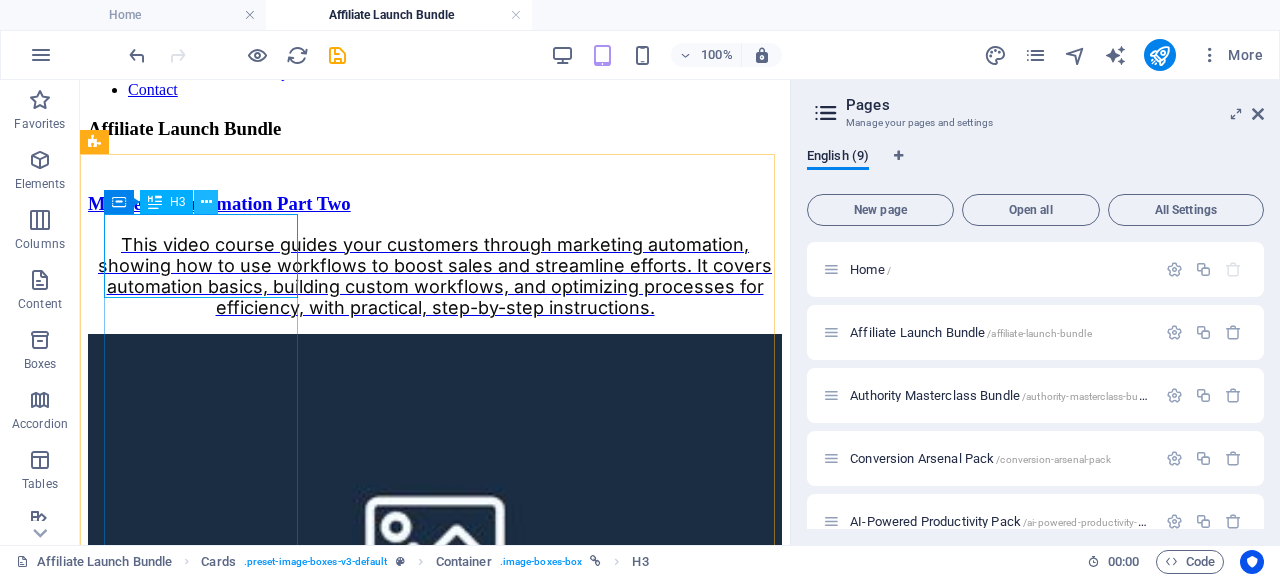 click at bounding box center [206, 202] 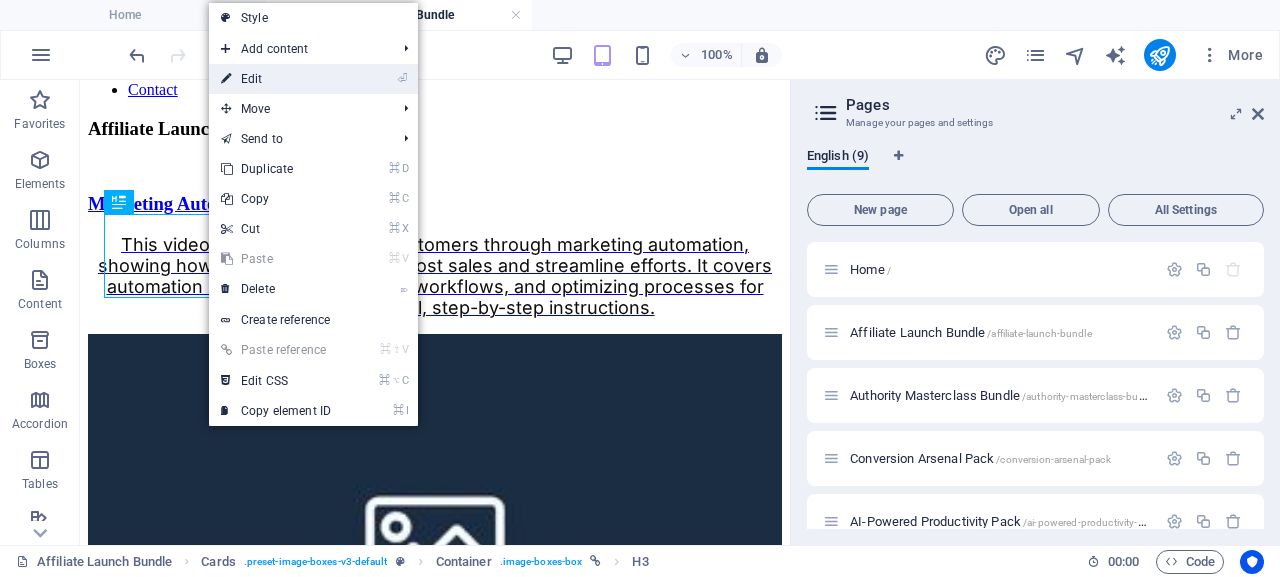 click on "⏎  Edit" at bounding box center [276, 79] 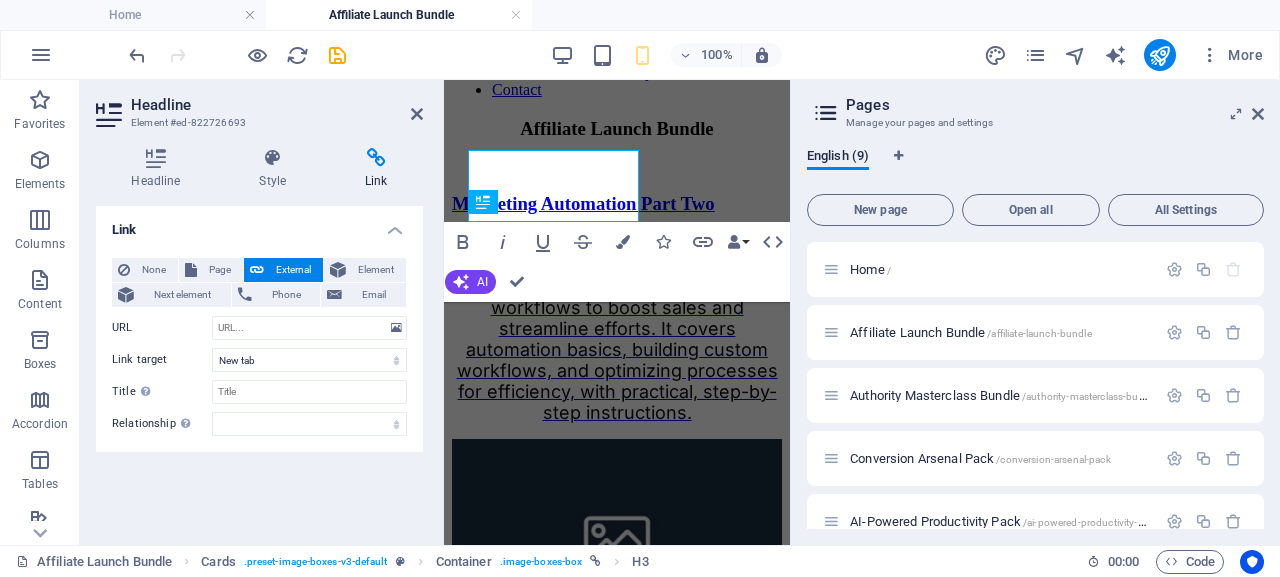 click on "External" at bounding box center (293, 270) 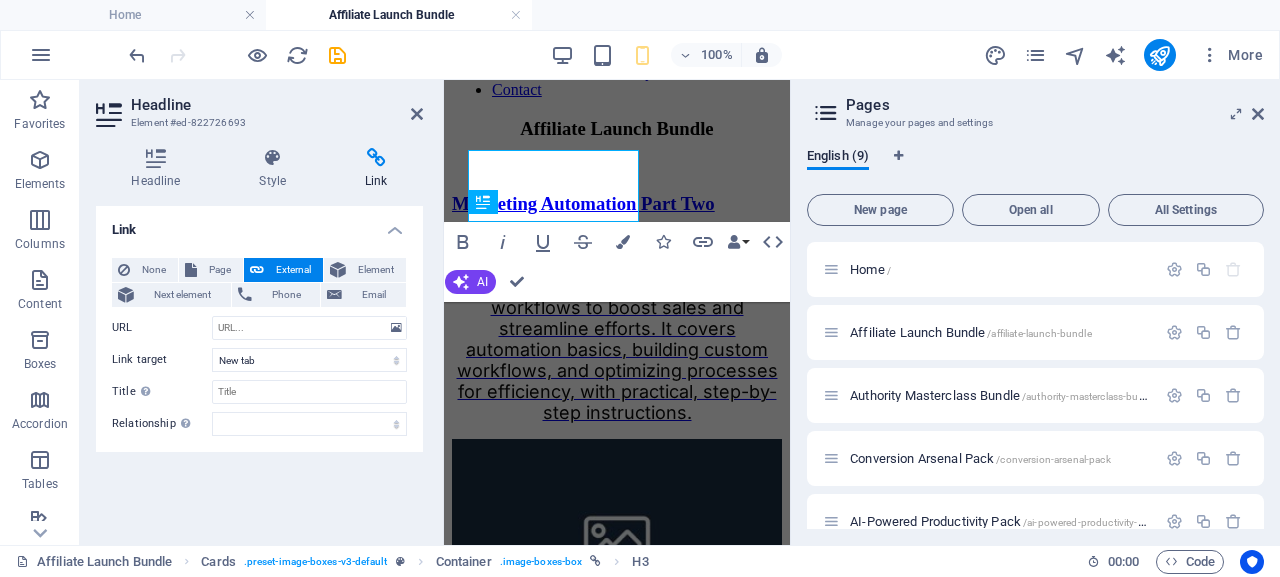 click on "External" at bounding box center (293, 270) 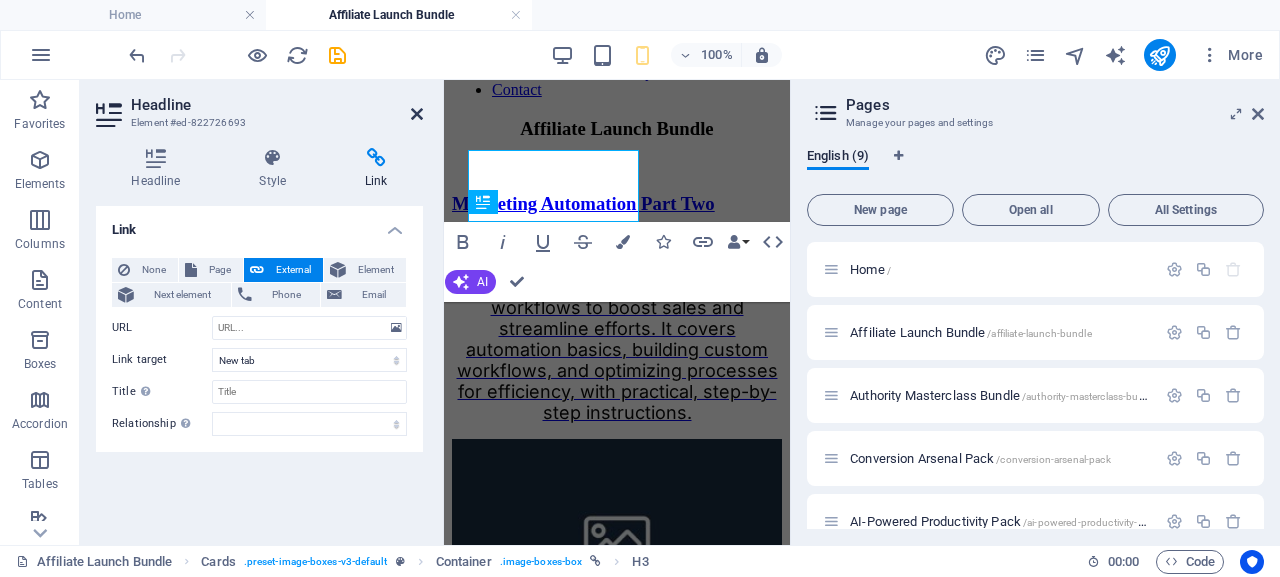 click at bounding box center (417, 114) 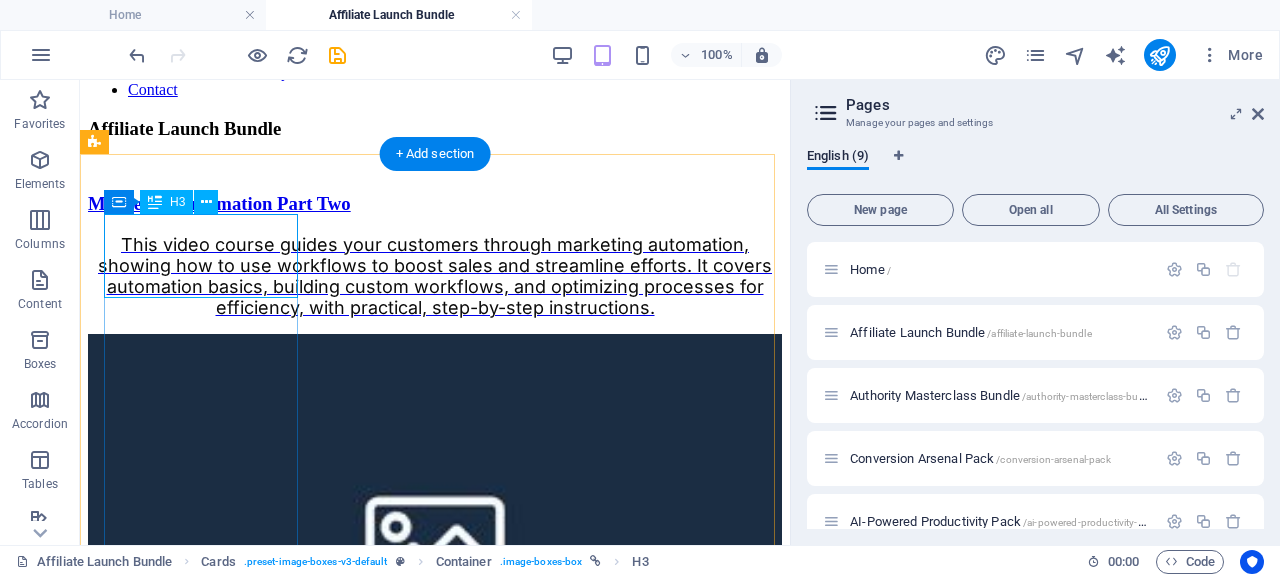 click on "Marketing Automation Part Two" at bounding box center (435, 204) 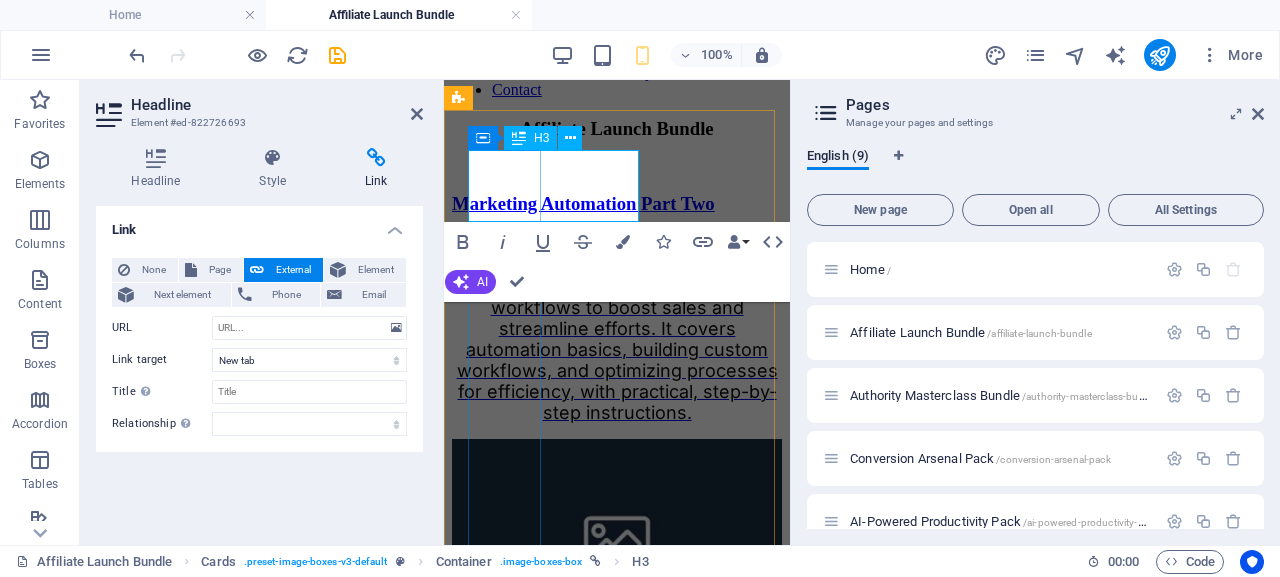 click on "Marketing Automation Part Two" at bounding box center (617, 204) 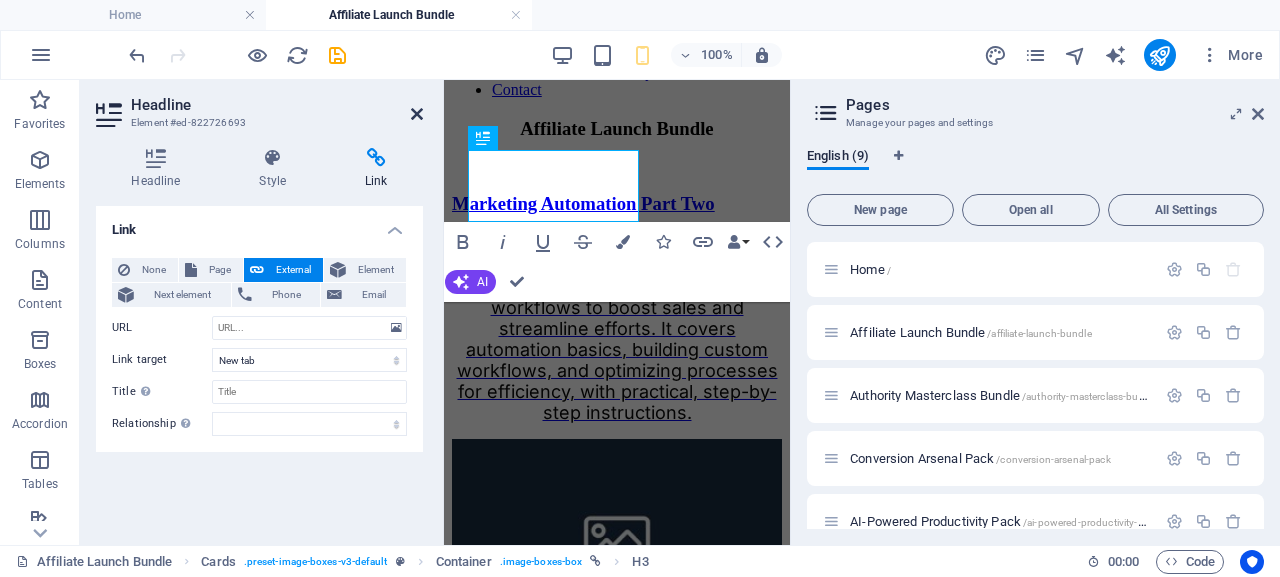 click at bounding box center (417, 114) 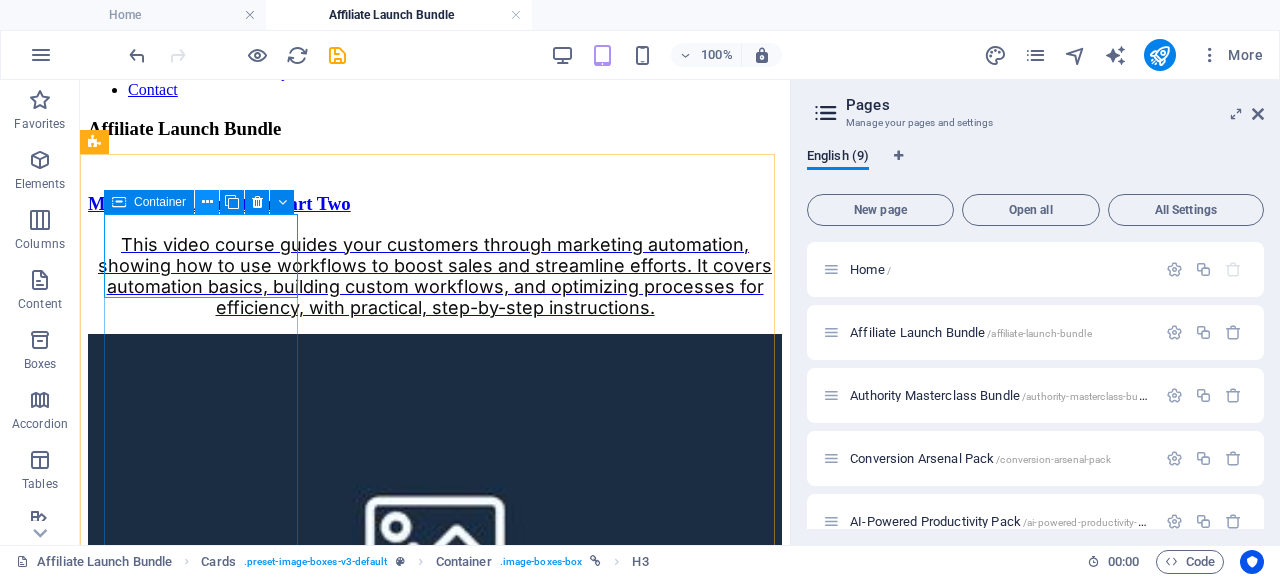 click at bounding box center (207, 202) 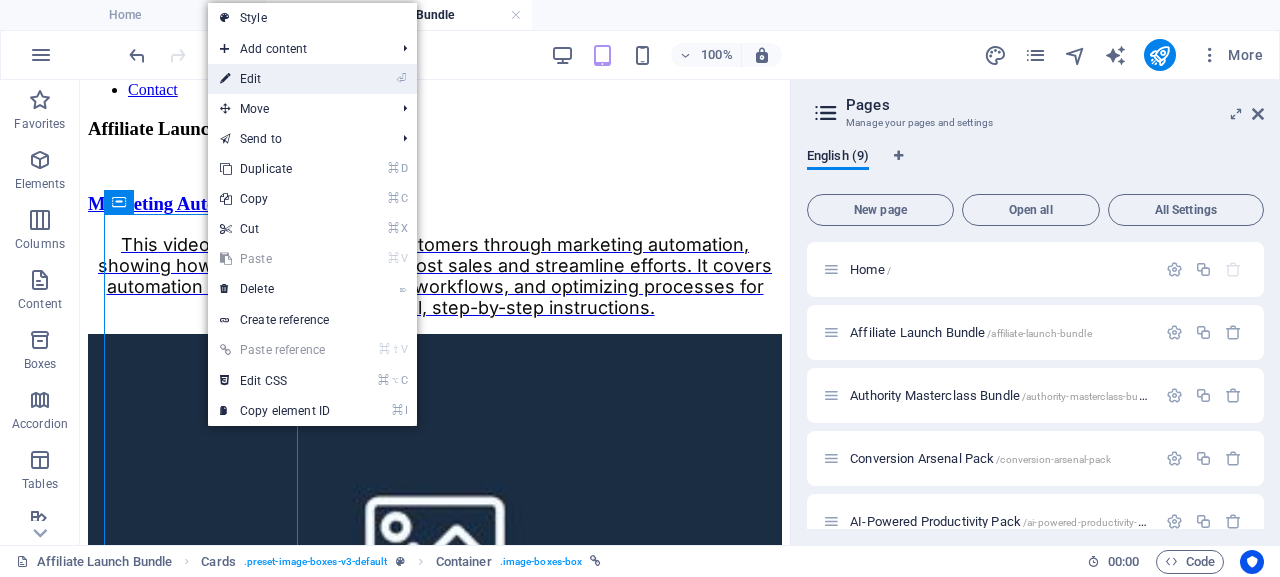 click on "⏎  Edit" at bounding box center (275, 79) 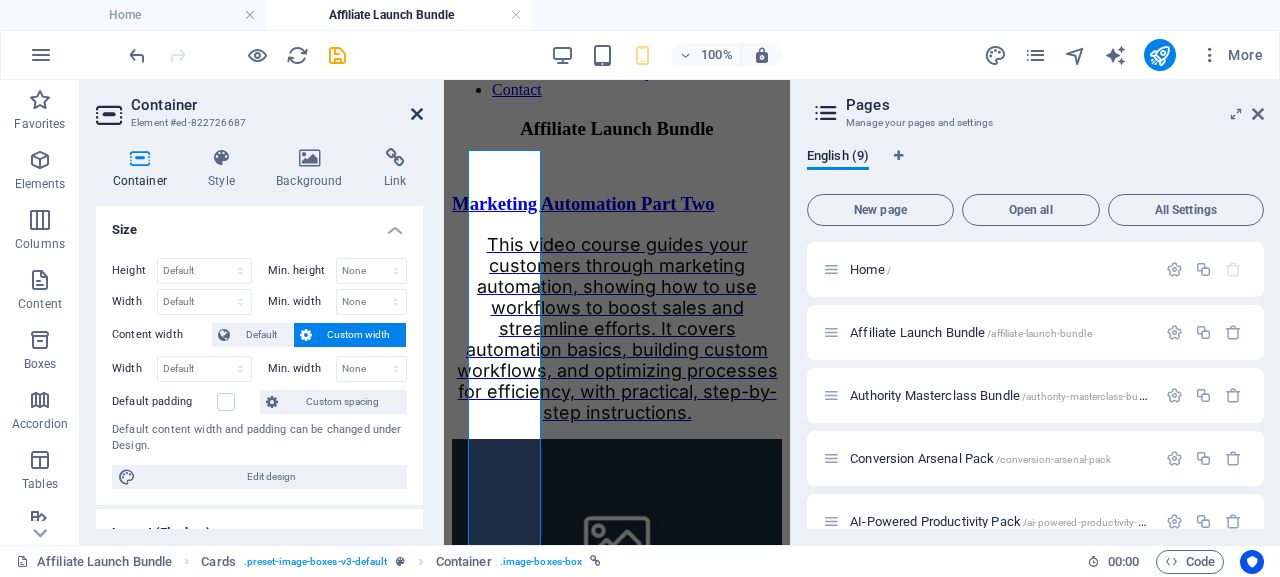click at bounding box center [417, 114] 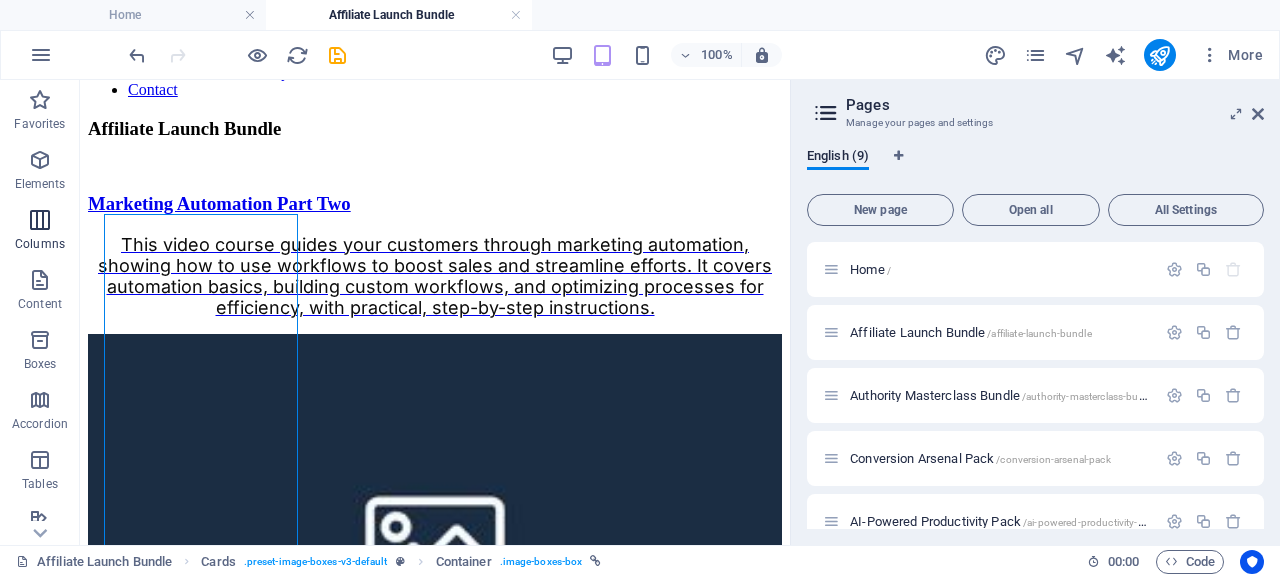 click at bounding box center [40, 220] 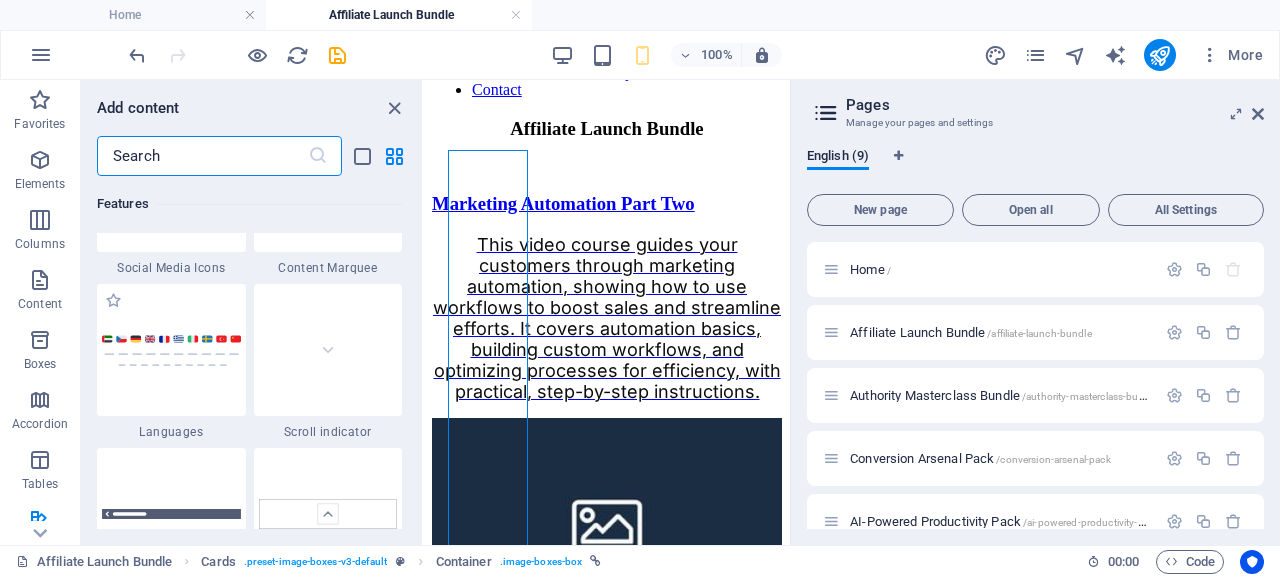 scroll, scrollTop: 9219, scrollLeft: 0, axis: vertical 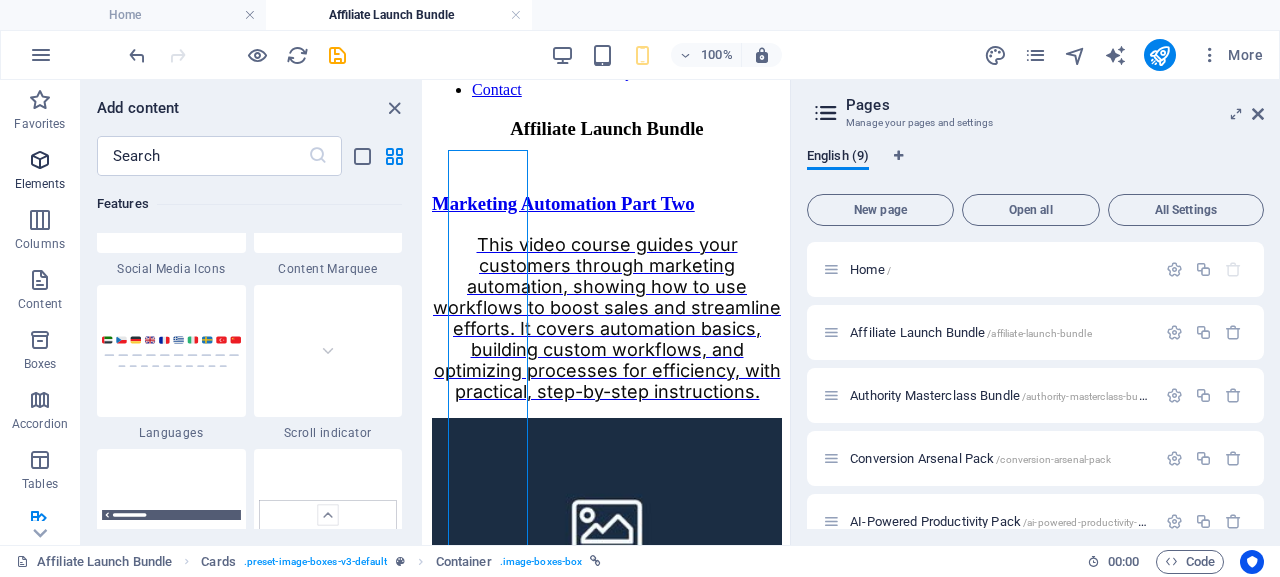 click on "Elements" at bounding box center (40, 172) 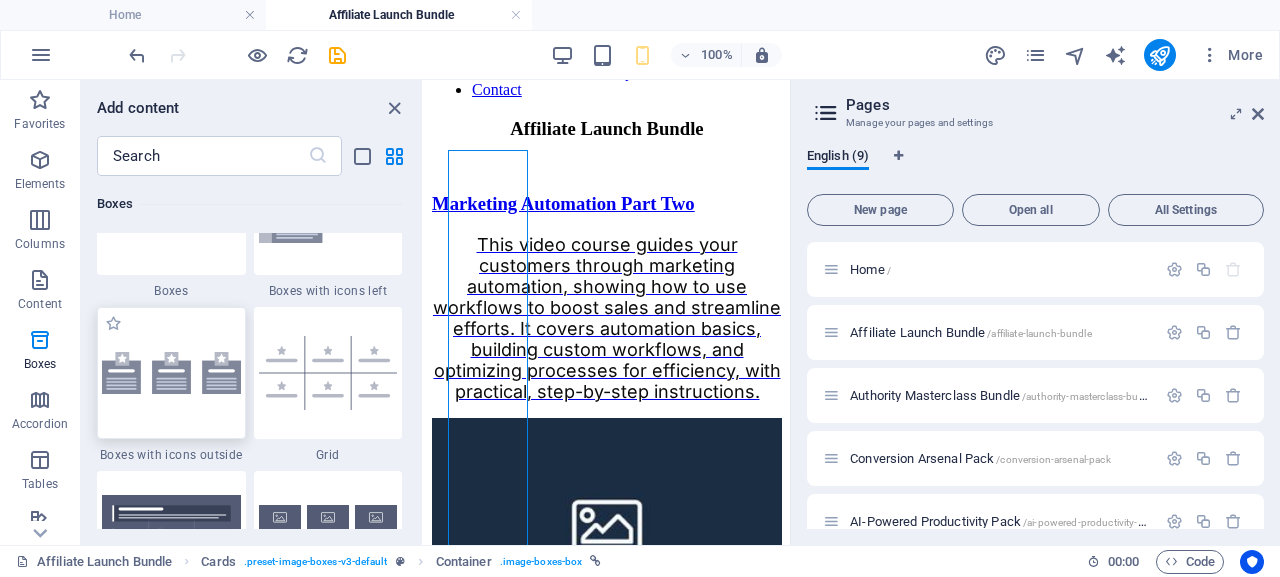 scroll, scrollTop: 5774, scrollLeft: 0, axis: vertical 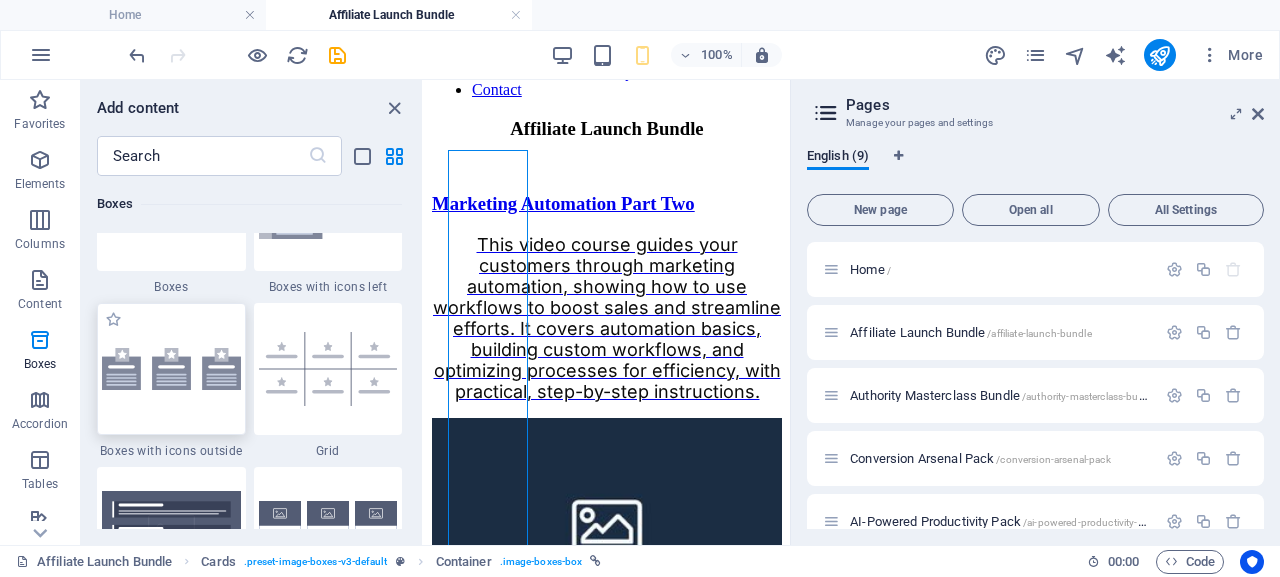 click at bounding box center [171, 369] 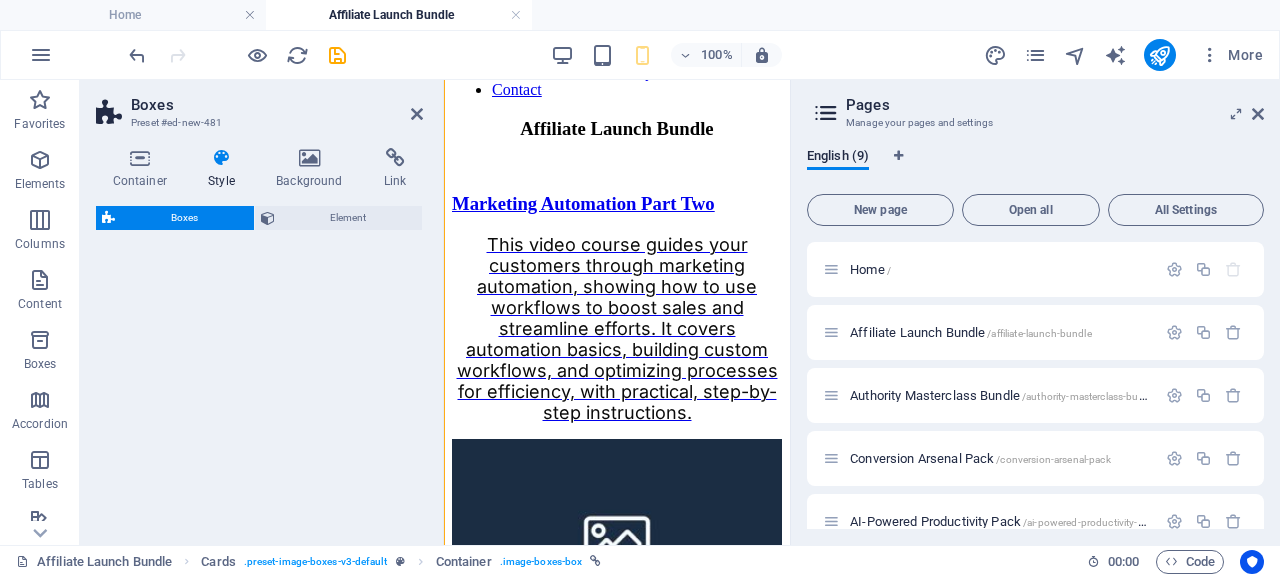 select on "rem" 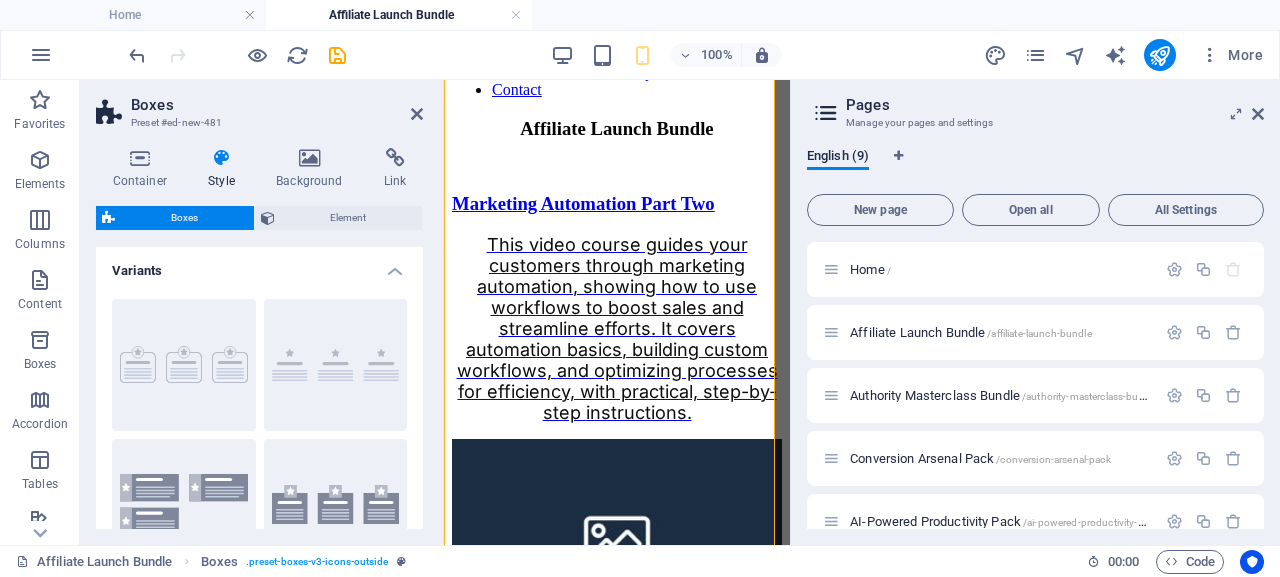 scroll, scrollTop: 1859, scrollLeft: 0, axis: vertical 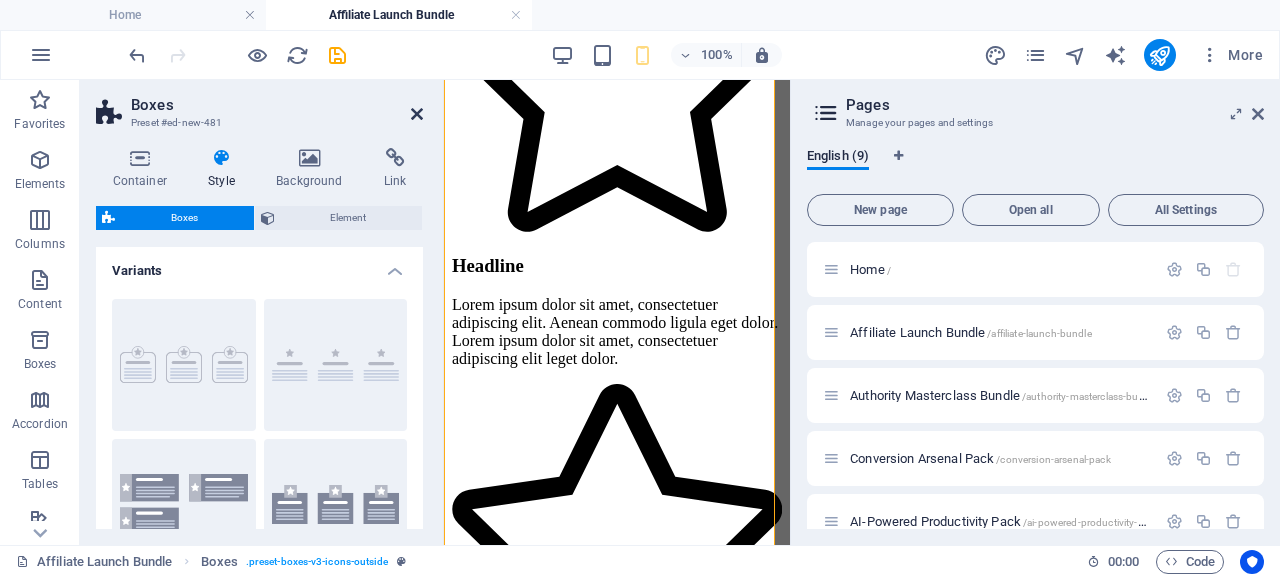 click at bounding box center (417, 114) 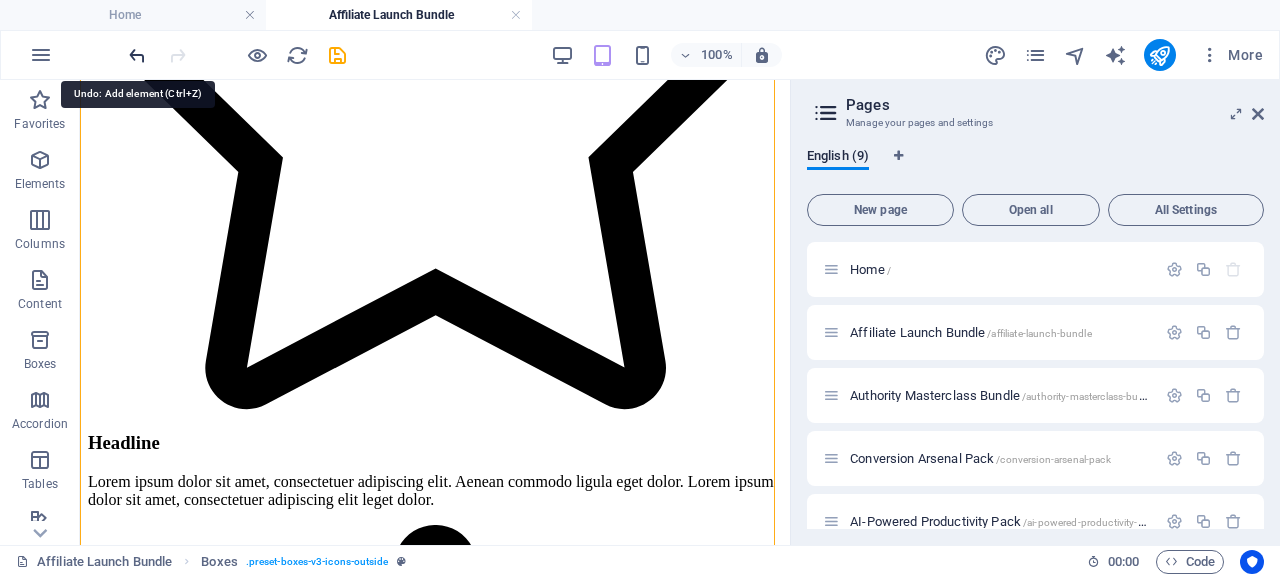 click at bounding box center (137, 55) 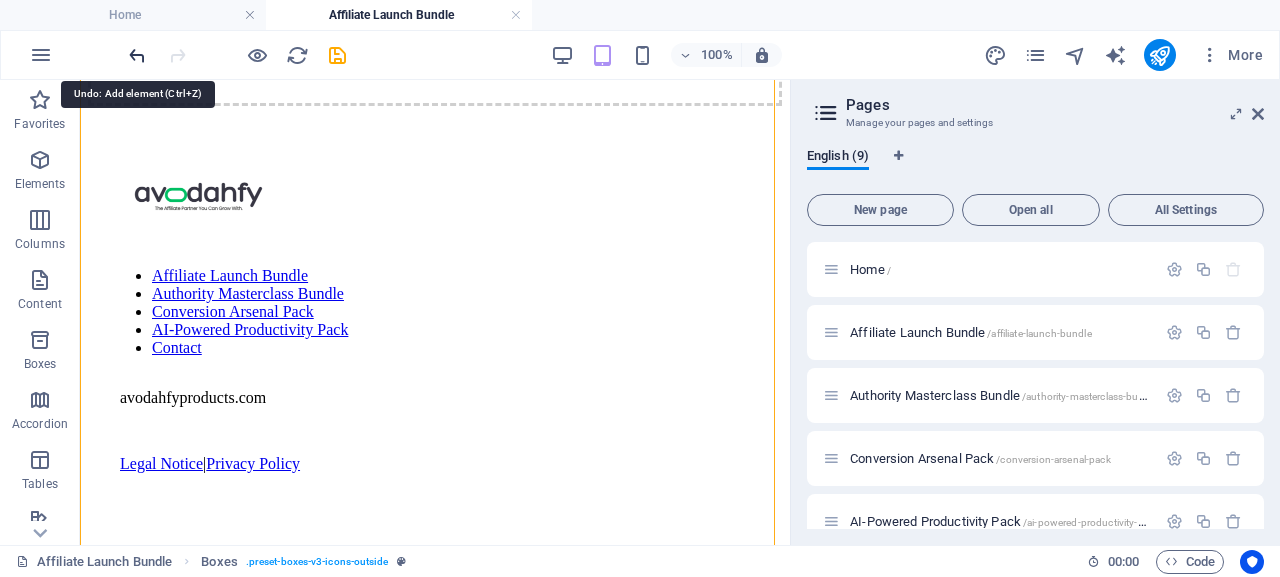 scroll, scrollTop: 1027, scrollLeft: 0, axis: vertical 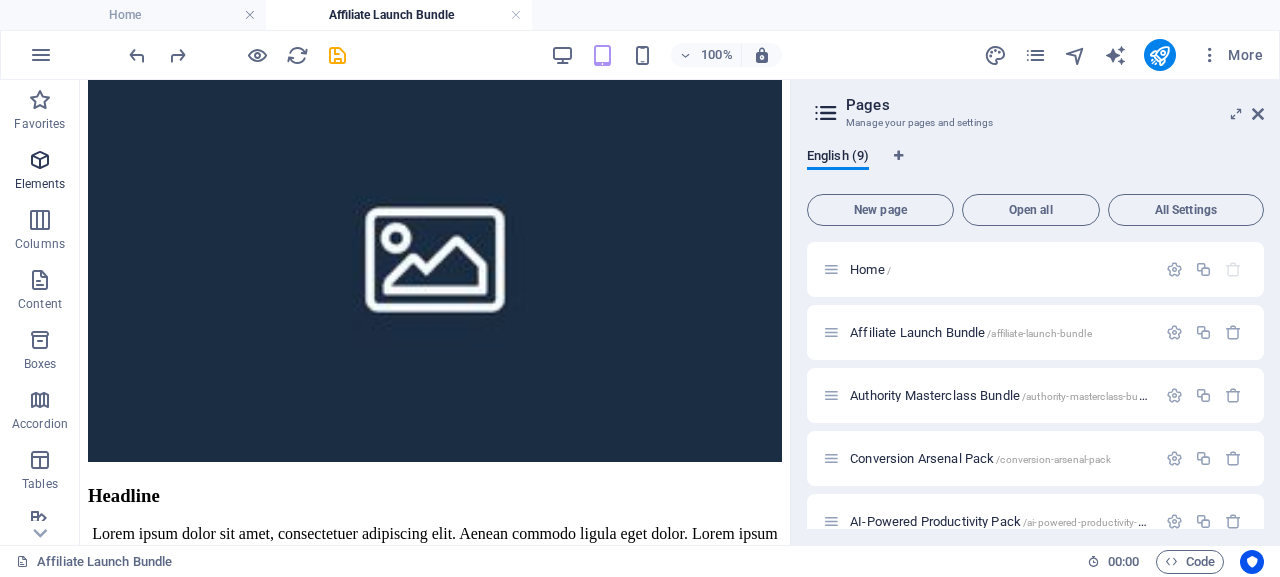 click on "Elements" at bounding box center (40, 184) 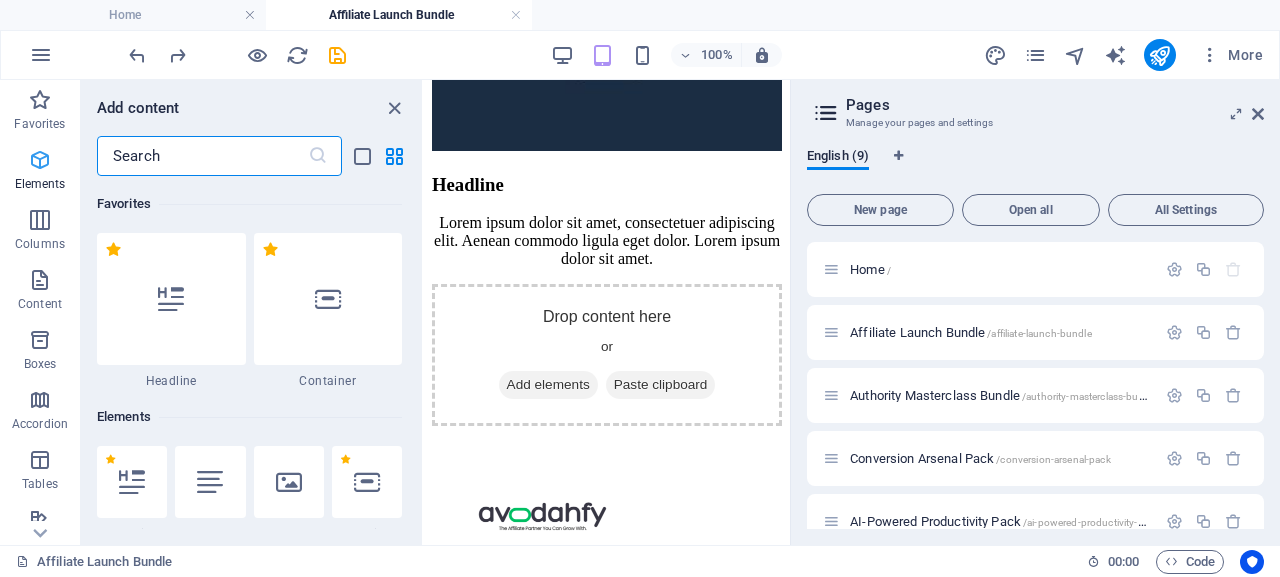 scroll, scrollTop: 1851, scrollLeft: 0, axis: vertical 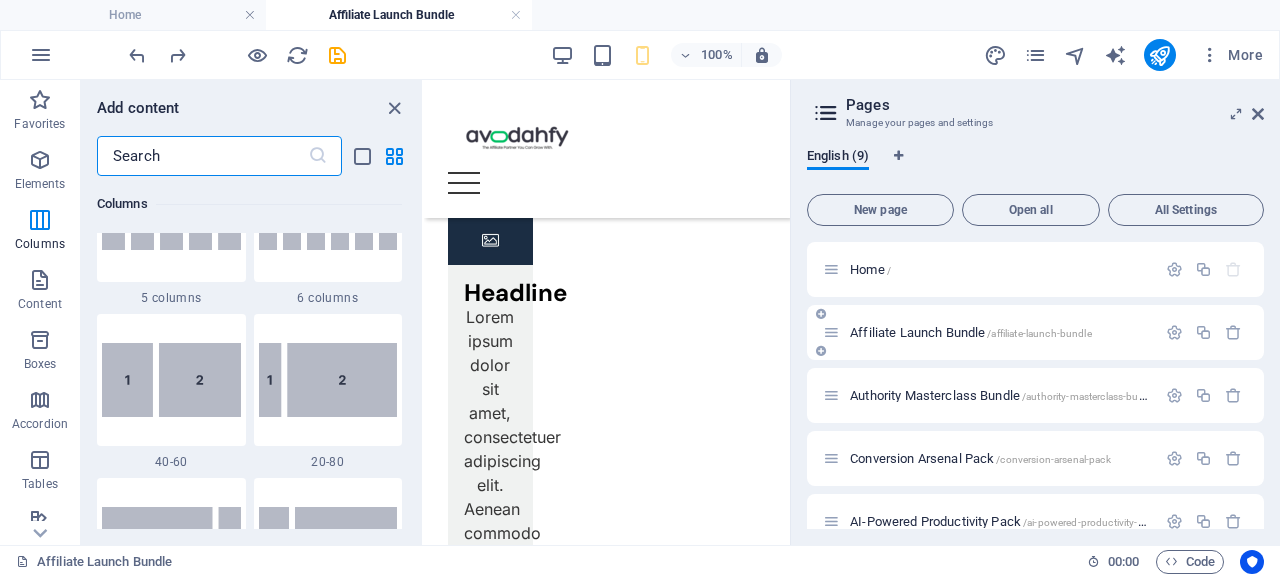 click on "Affiliate Launch Bundle /affiliate-launch-bundle" at bounding box center (971, 332) 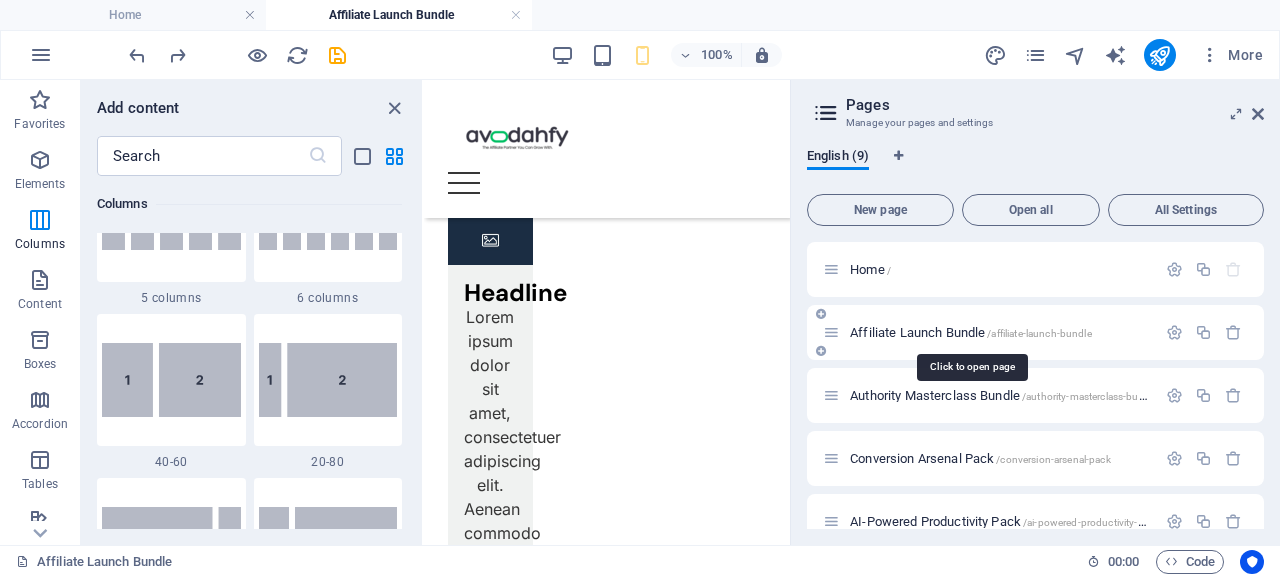 click on "Affiliate Launch Bundle /affiliate-launch-bundle" at bounding box center [971, 332] 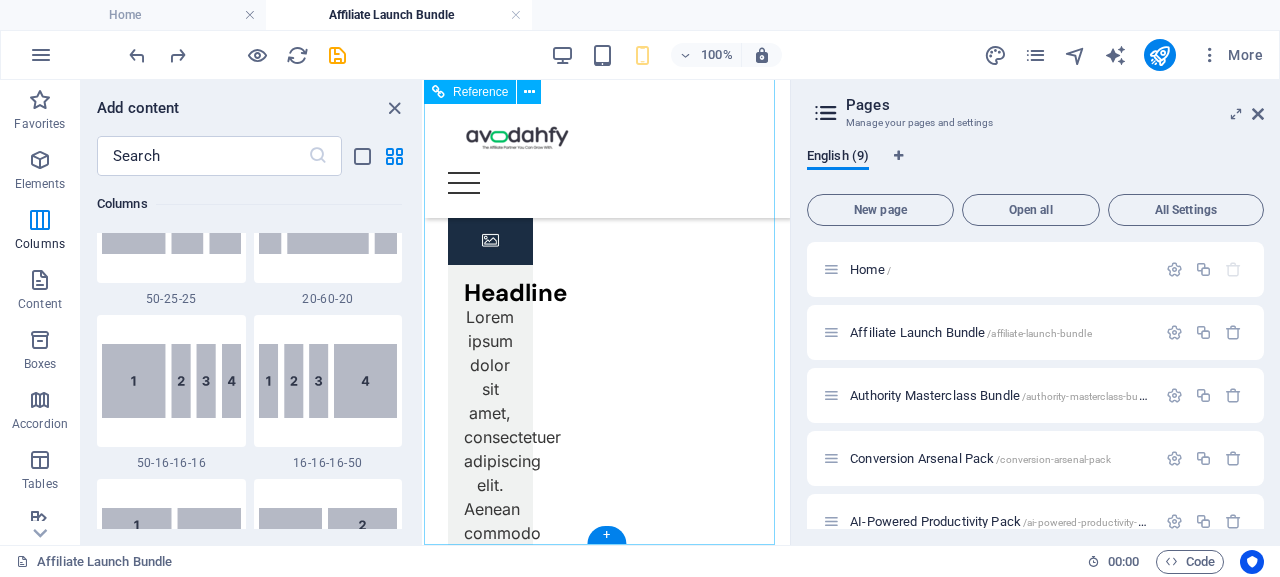 scroll, scrollTop: 2221, scrollLeft: 0, axis: vertical 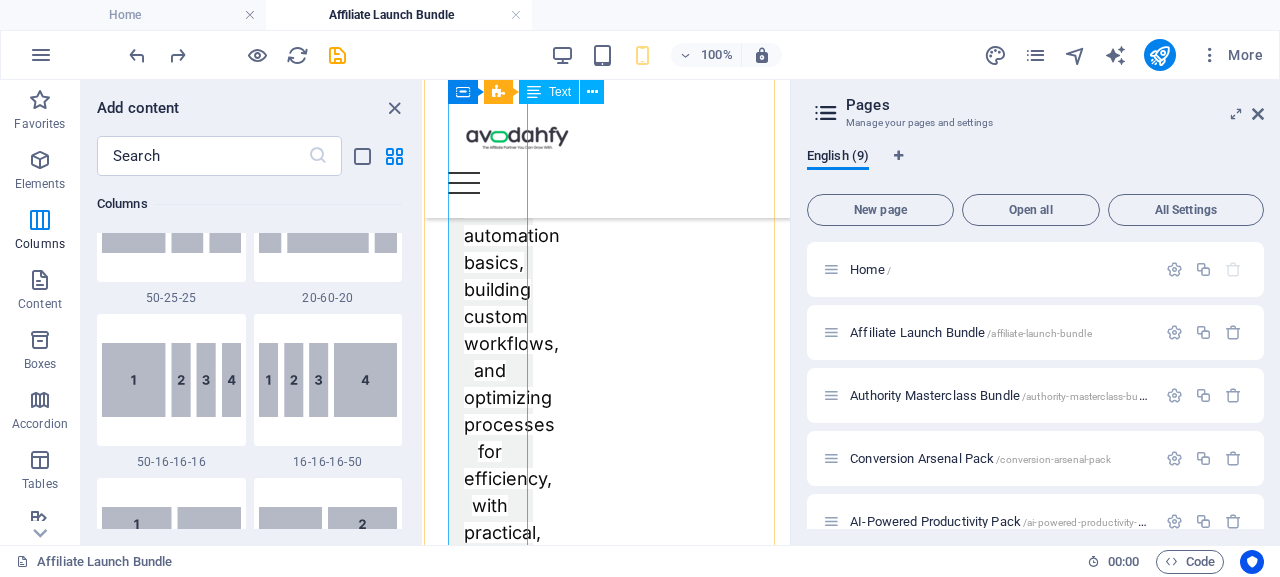 click on "This video course guides your customers through marketing automation, showing how to use workflows to boost sales and streamline efforts. It covers automation basics, building custom workflows, and optimizing processes for efficiency, with practical, step-by-step instructions." at bounding box center (490, 149) 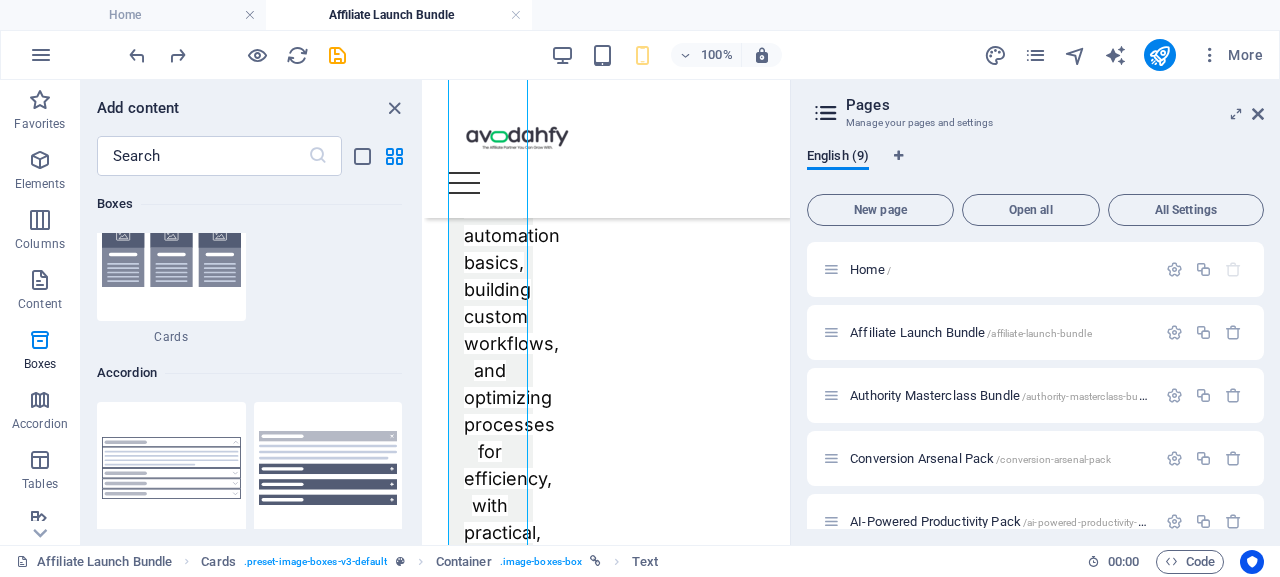 scroll, scrollTop: 6157, scrollLeft: 0, axis: vertical 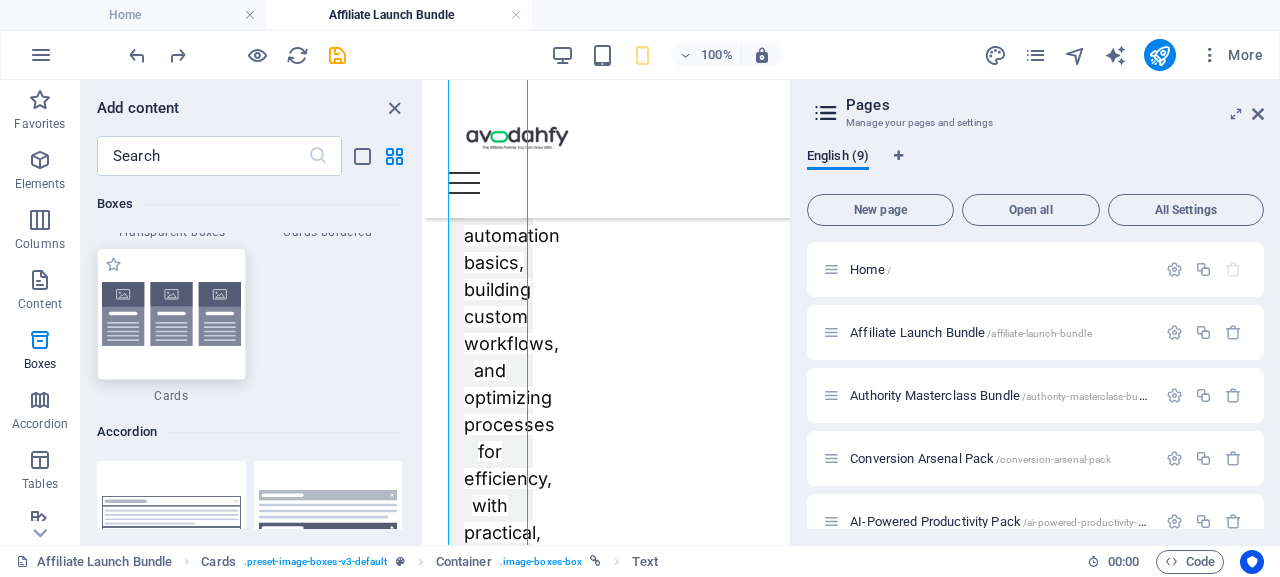 click at bounding box center [171, 314] 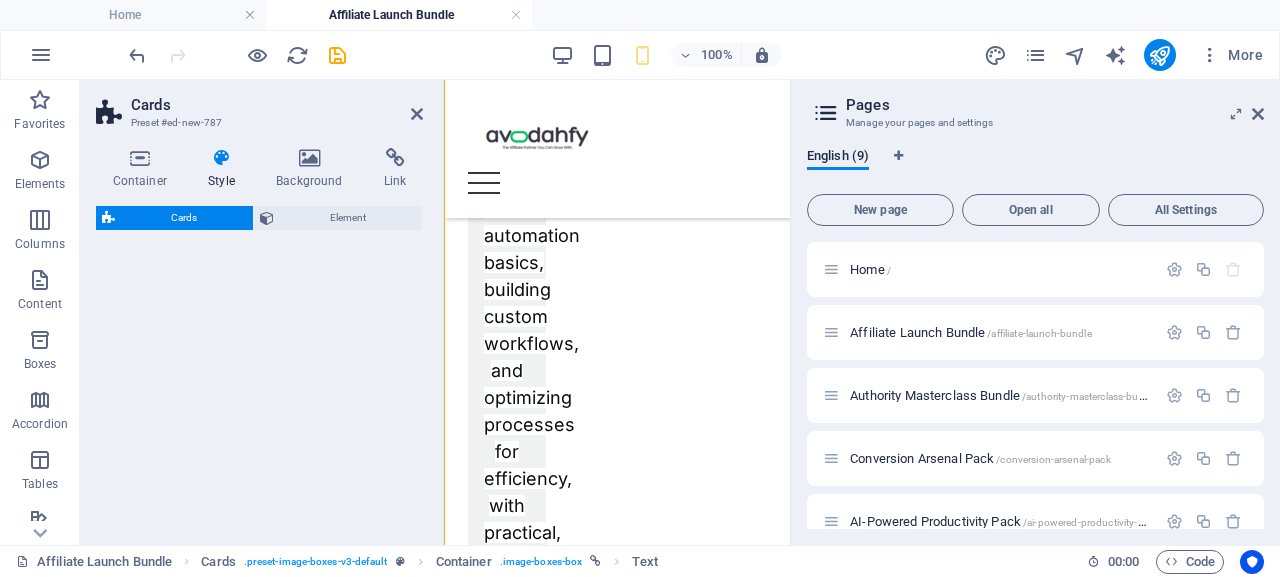 select on "rem" 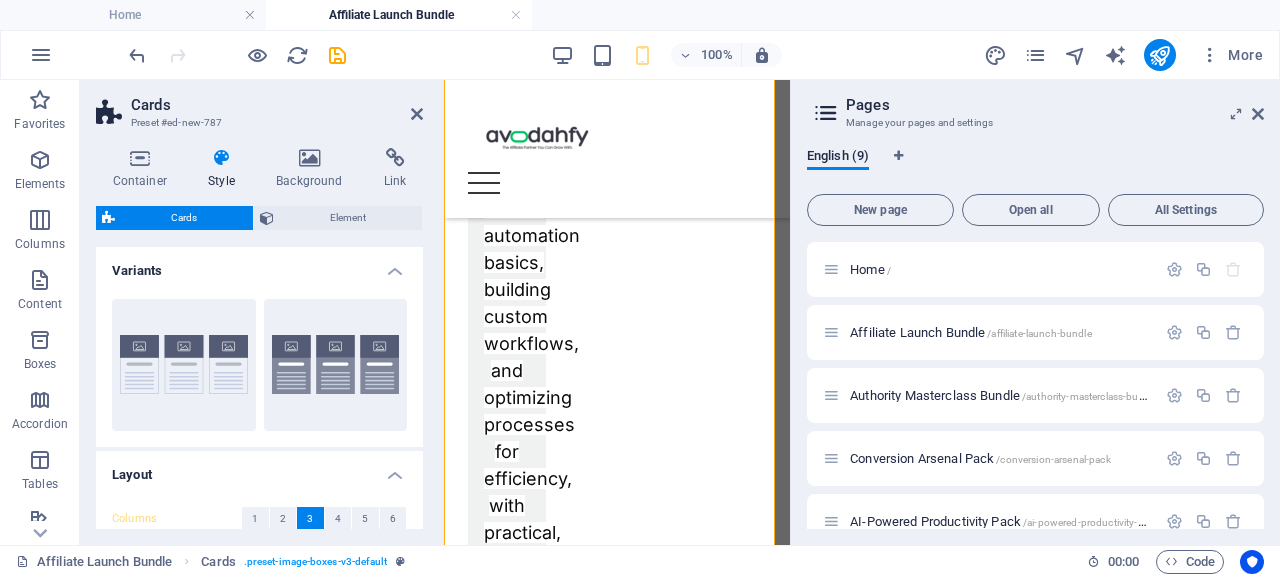scroll, scrollTop: 1503, scrollLeft: 0, axis: vertical 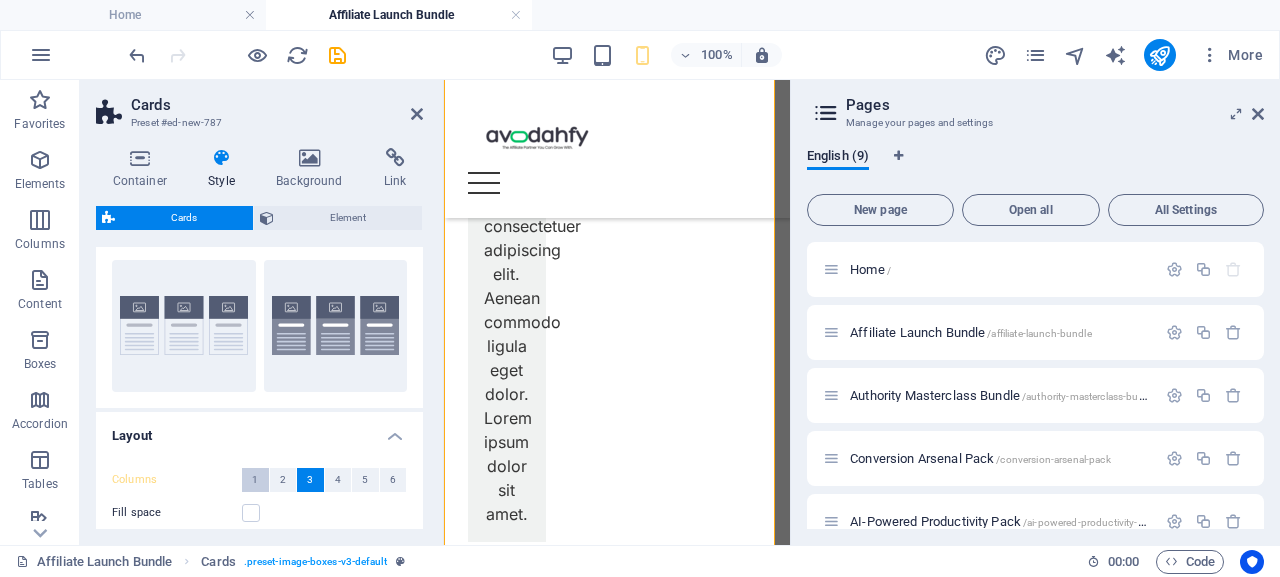 click on "1" at bounding box center [255, 480] 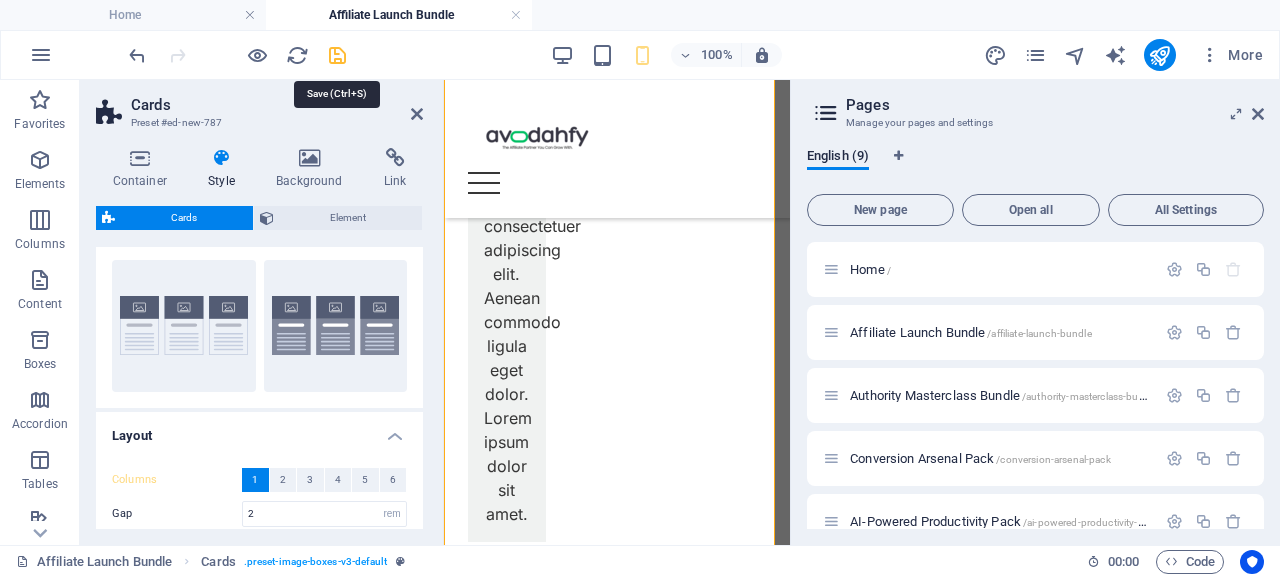 click at bounding box center (337, 55) 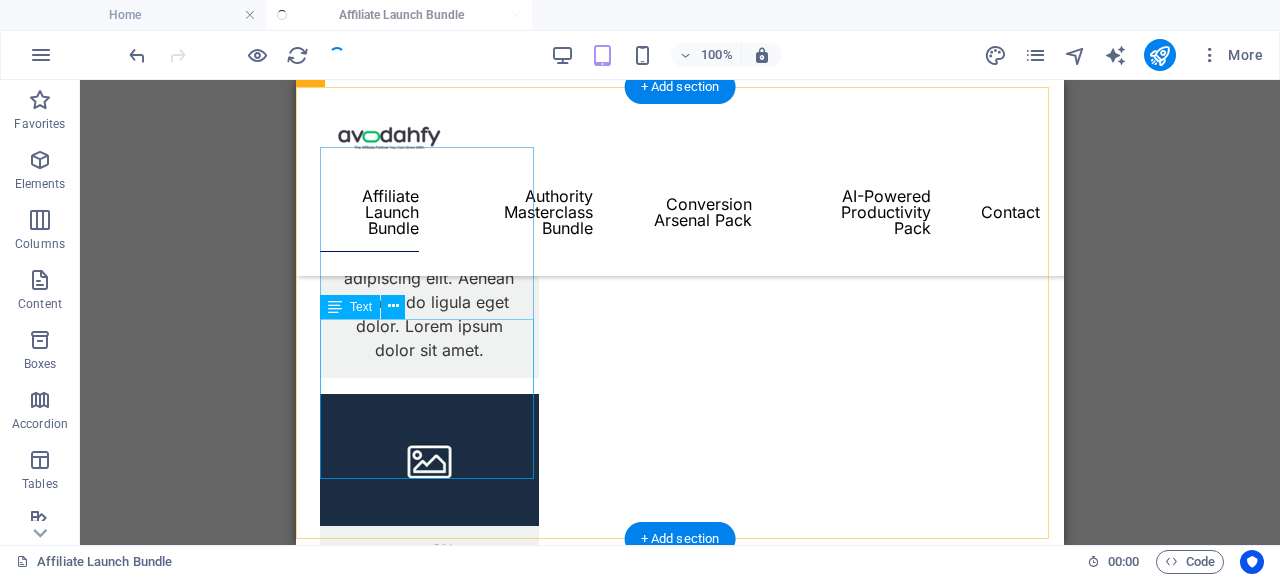 scroll, scrollTop: 957, scrollLeft: 0, axis: vertical 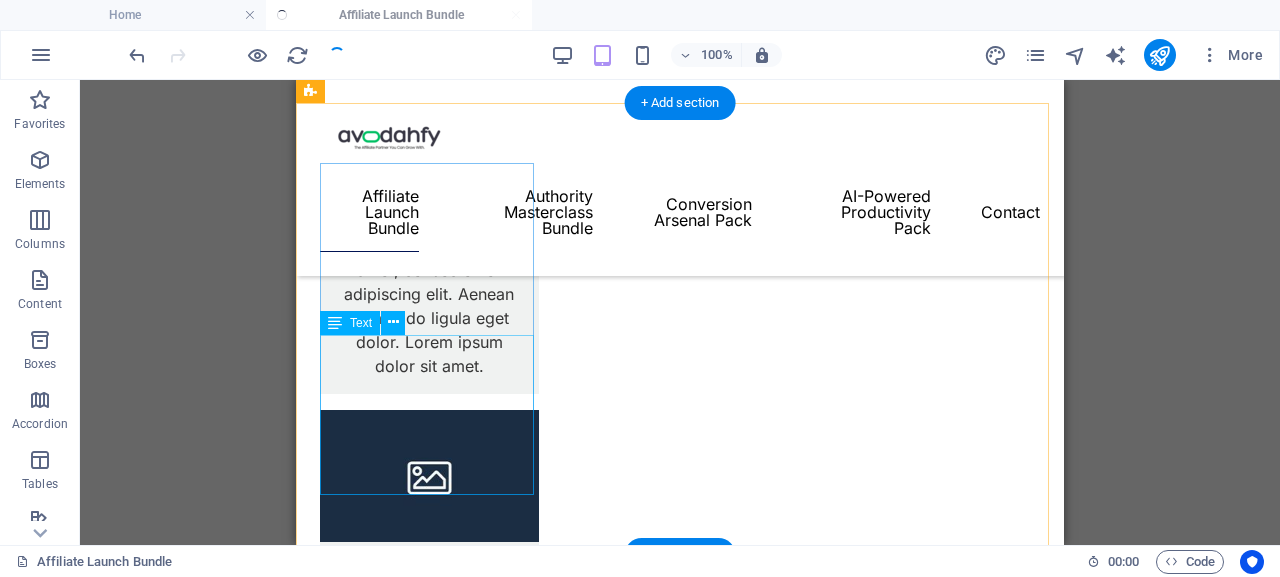 click on "Lorem ipsum dolor sit amet, consectetuer adipiscing elit. Aenean commodo ligula eget dolor. Lorem ipsum dolor sit amet." at bounding box center (429, 1121) 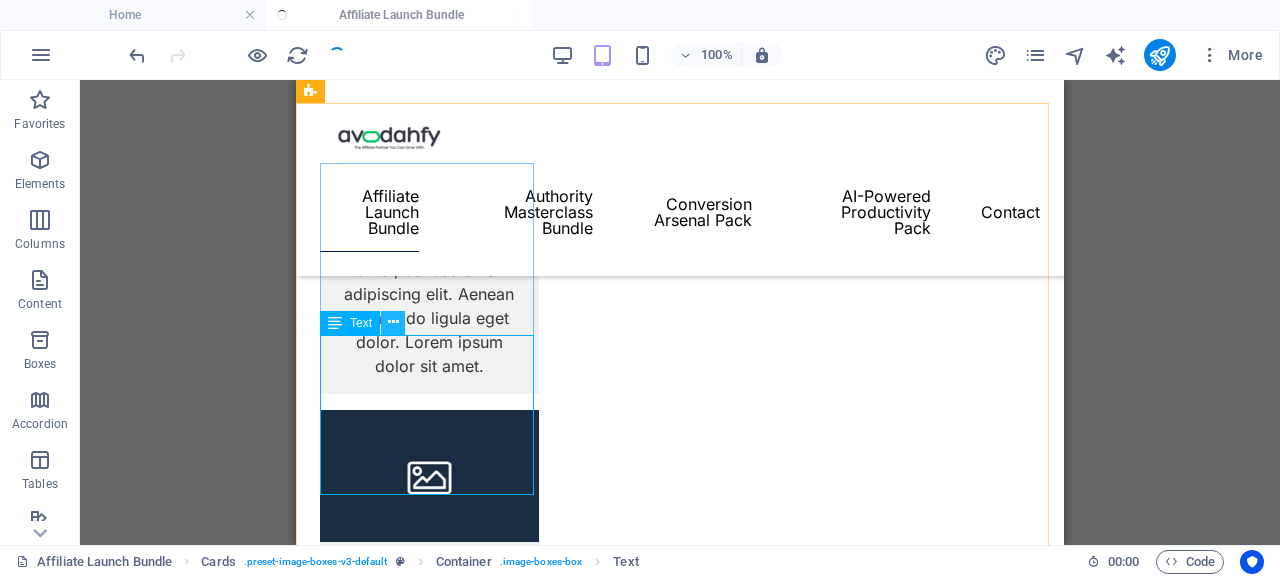 click at bounding box center (393, 322) 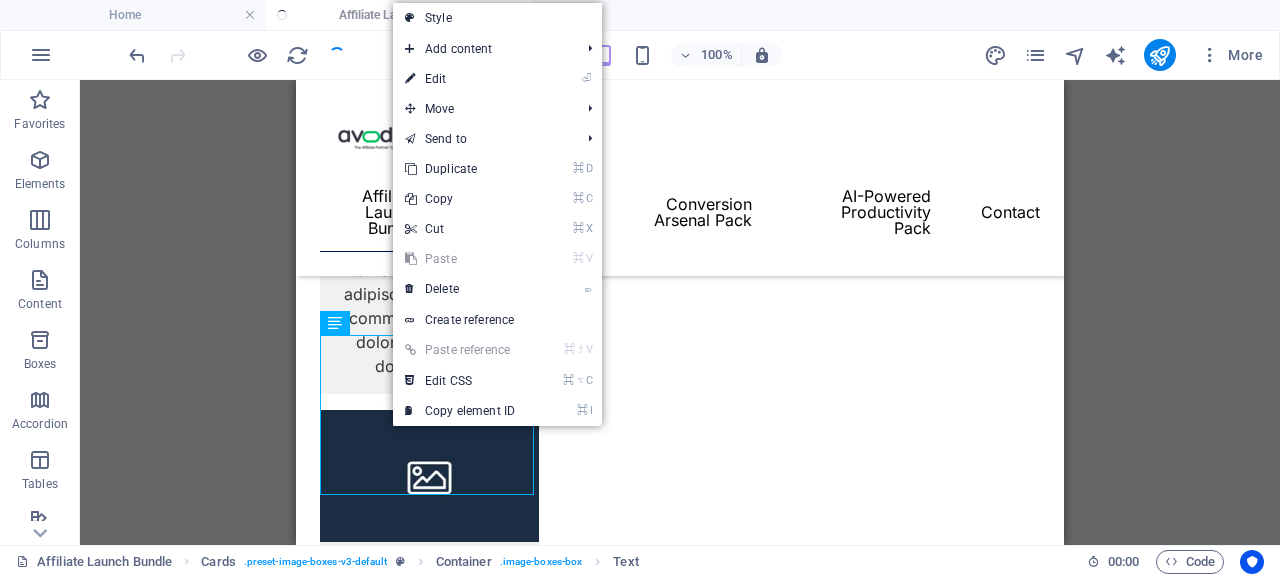 click on "⏎  Edit" at bounding box center (460, 79) 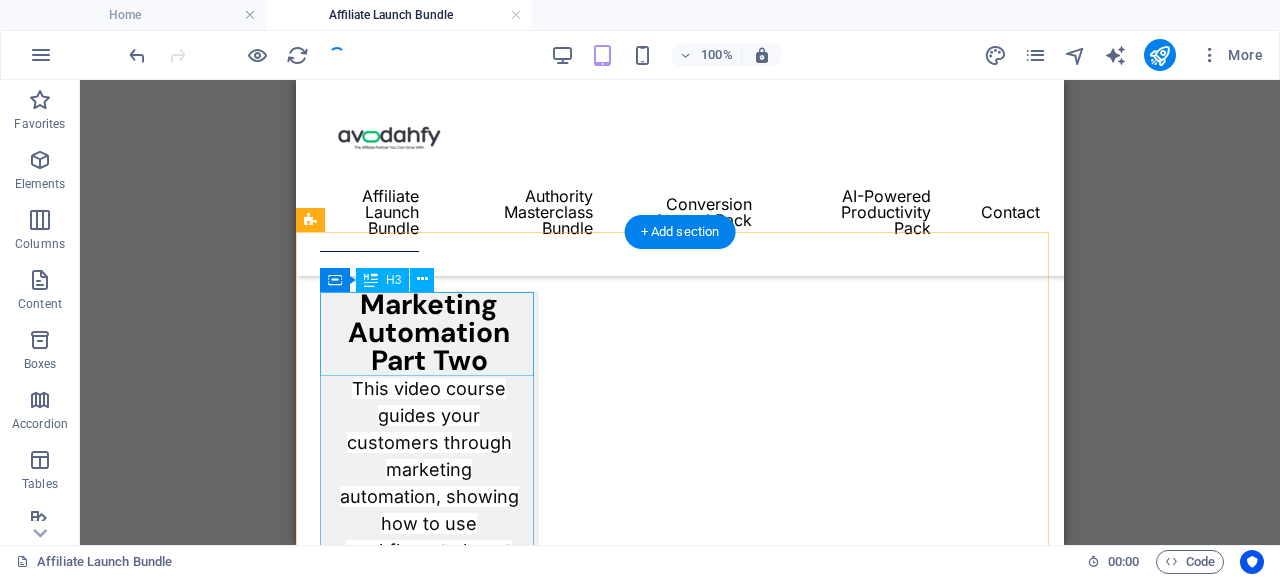scroll, scrollTop: 176, scrollLeft: 0, axis: vertical 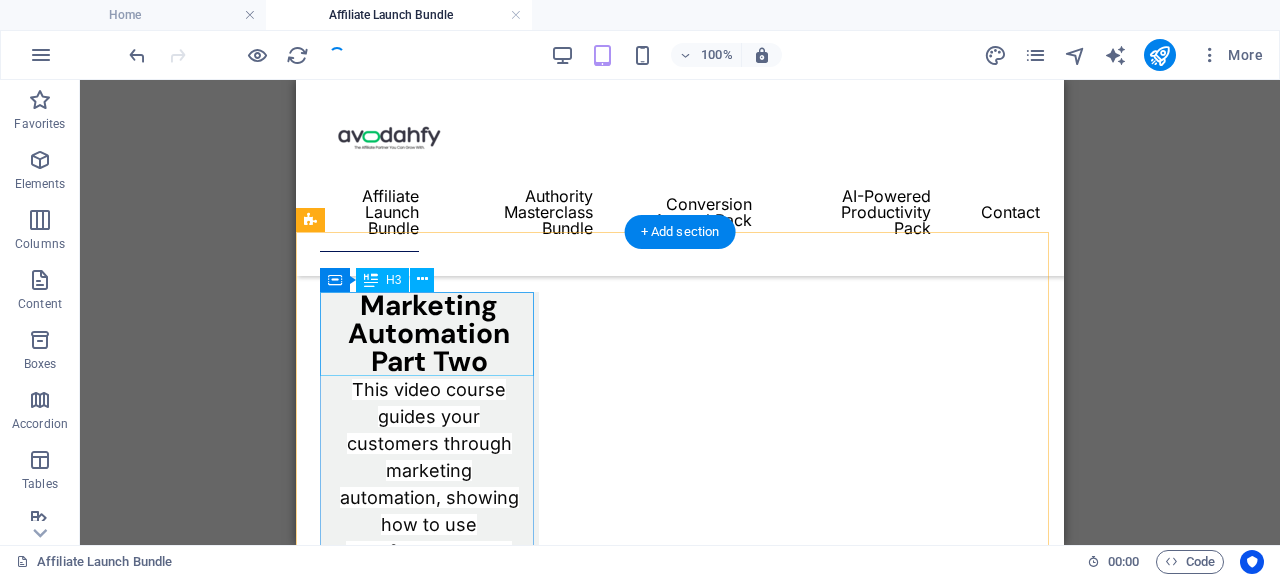 click on "Marketing Automation Part Two" at bounding box center (429, 334) 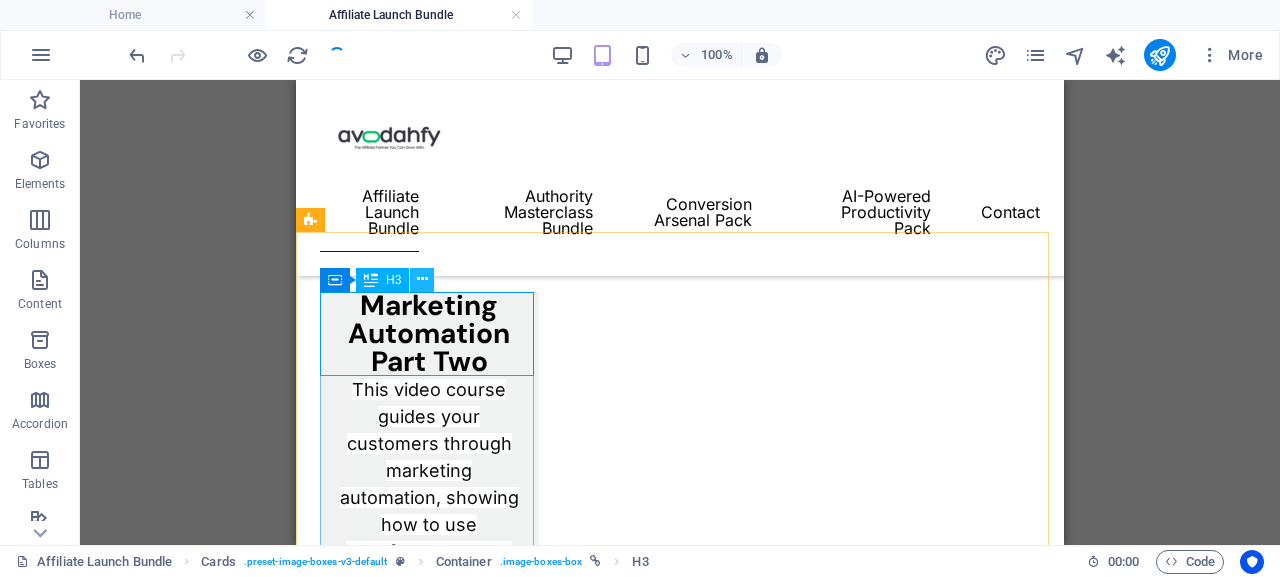 click at bounding box center (422, 279) 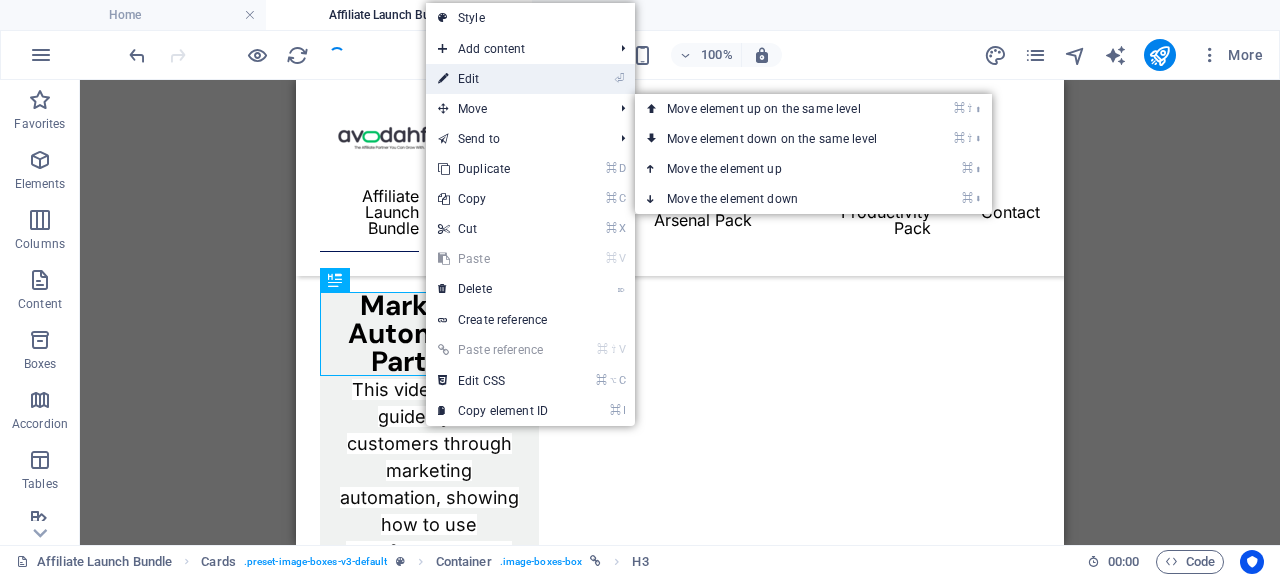 click on "⏎  Edit" at bounding box center [493, 79] 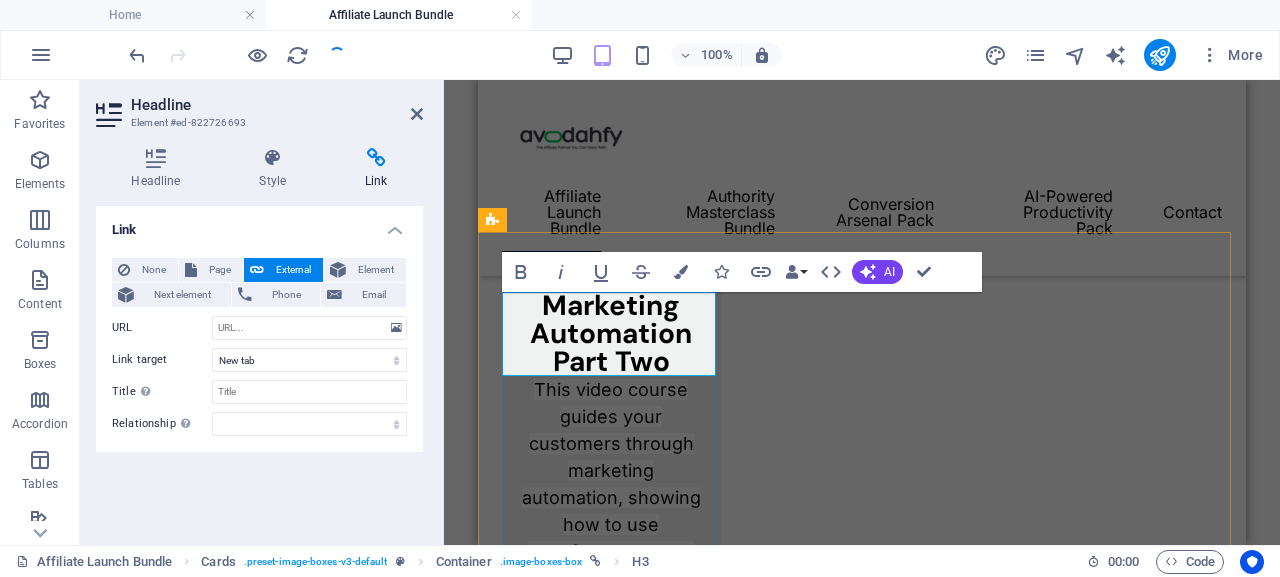 click on "Marketing Automation Part Two" at bounding box center (611, 334) 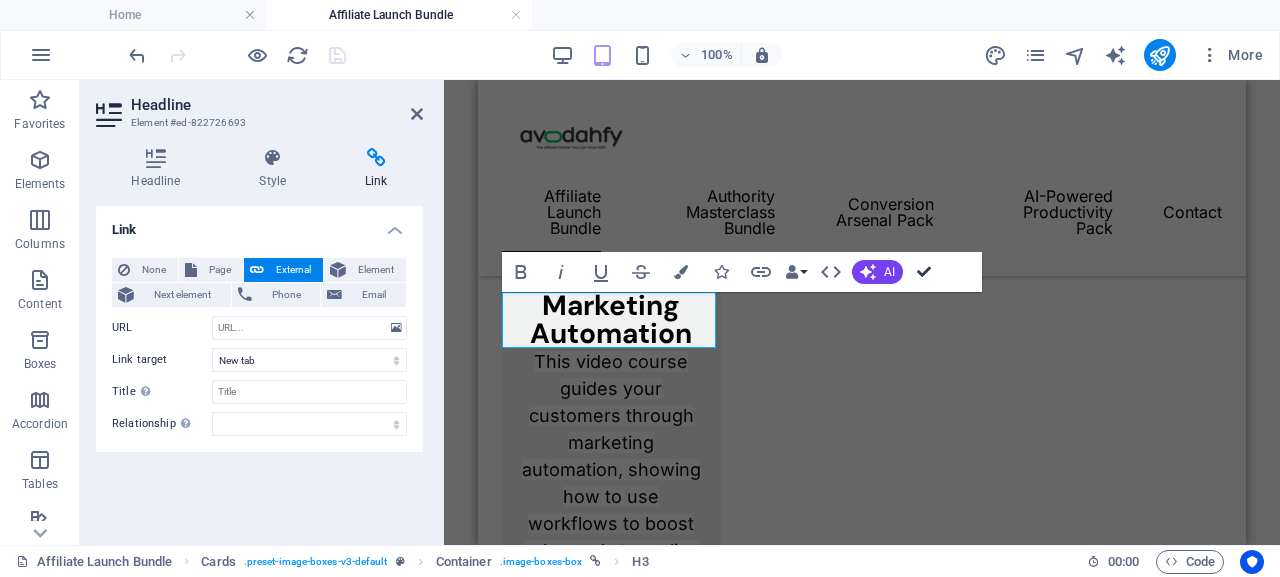 drag, startPoint x: 923, startPoint y: 268, endPoint x: 627, endPoint y: 188, distance: 306.6203 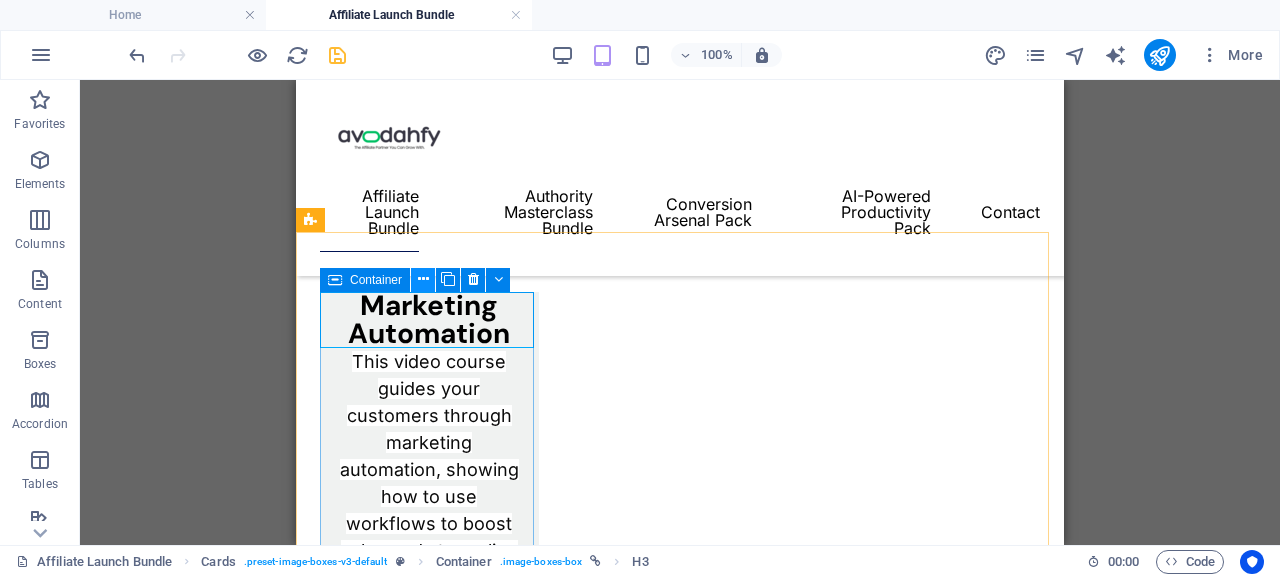 click at bounding box center [423, 279] 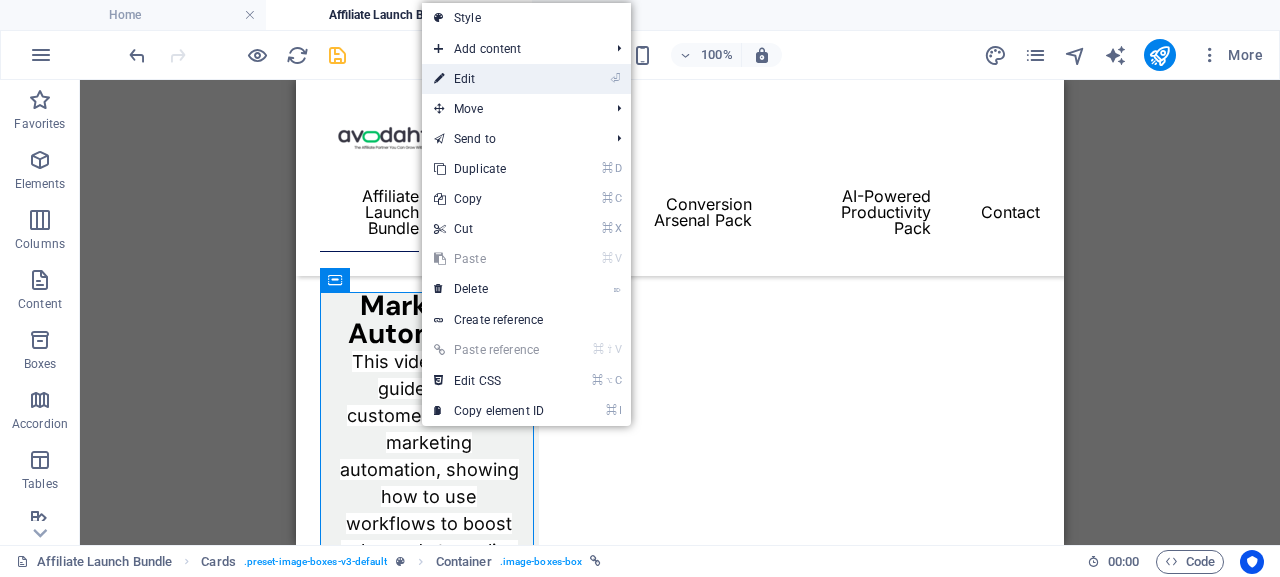 click on "⏎  Edit" at bounding box center (489, 79) 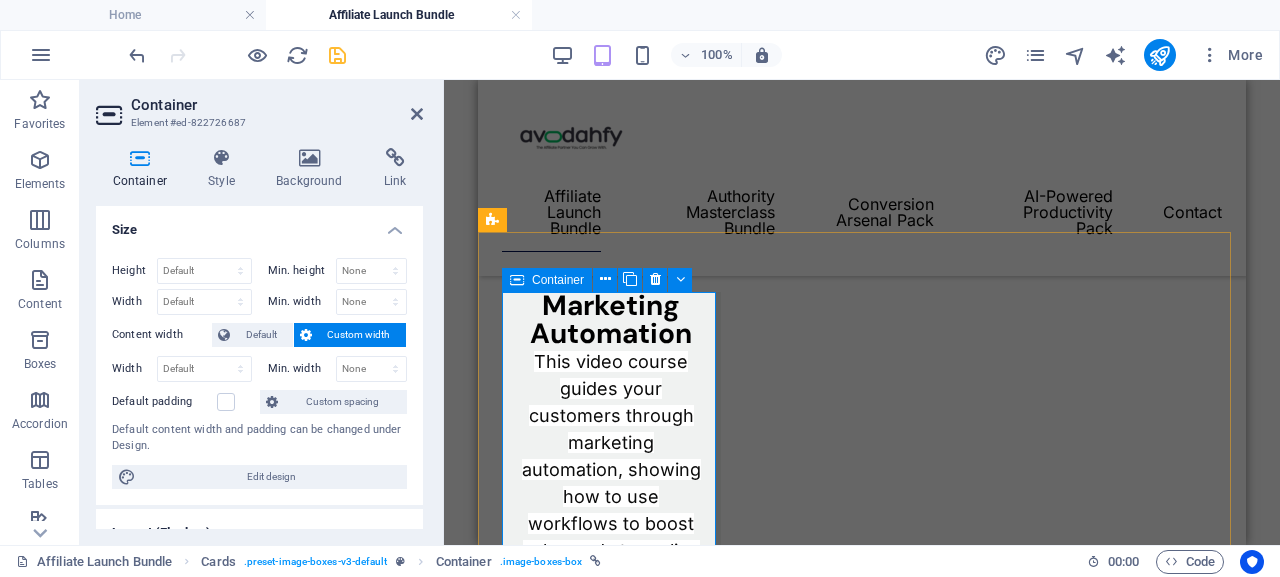 click at bounding box center [517, 280] 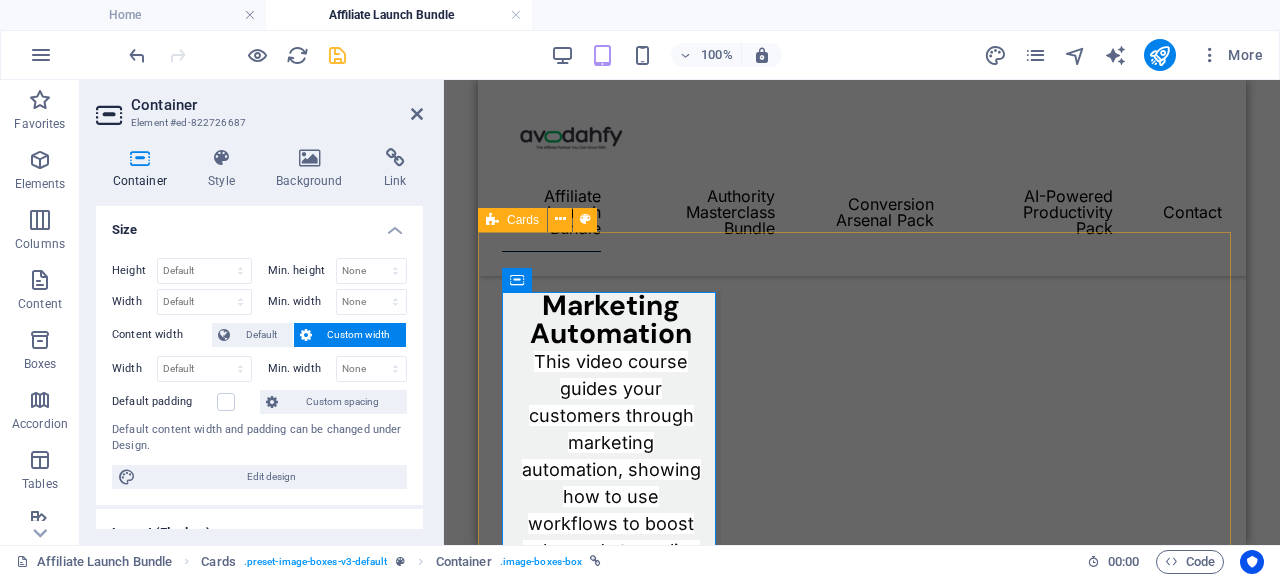 click on "Marketing Automation  This video course guides your customers through marketing automation, showing how to use workflows to boost sales and streamline efforts. It covers automation basics, building custom workflows, and optimizing processes for efficiency, with practical, step-by-step instructions. Headline Lorem ipsum dolor sit amet, consectetuer adipiscing elit. Aenean commodo ligula eget dolor. Lorem ipsum dolor sit amet. Headline Lorem ipsum dolor sit amet, consectetuer adipiscing elit. Aenean commodo ligula eget dolor. Lorem ipsum dolor sit amet." at bounding box center (862, 895) 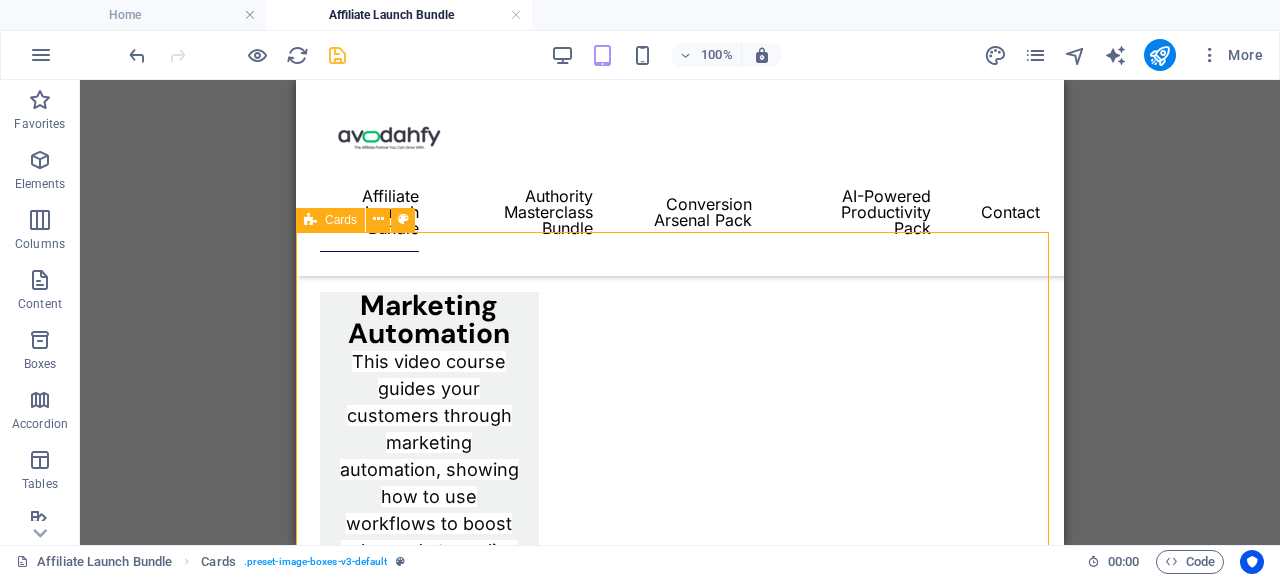 click on "Marketing Automation  This video course guides your customers through marketing automation, showing how to use workflows to boost sales and streamline efforts. It covers automation basics, building custom workflows, and optimizing processes for efficiency, with practical, step-by-step instructions. Headline Lorem ipsum dolor sit amet, consectetuer adipiscing elit. Aenean commodo ligula eget dolor. Lorem ipsum dolor sit amet. Headline Lorem ipsum dolor sit amet, consectetuer adipiscing elit. Aenean commodo ligula eget dolor. Lorem ipsum dolor sit amet." at bounding box center [680, 895] 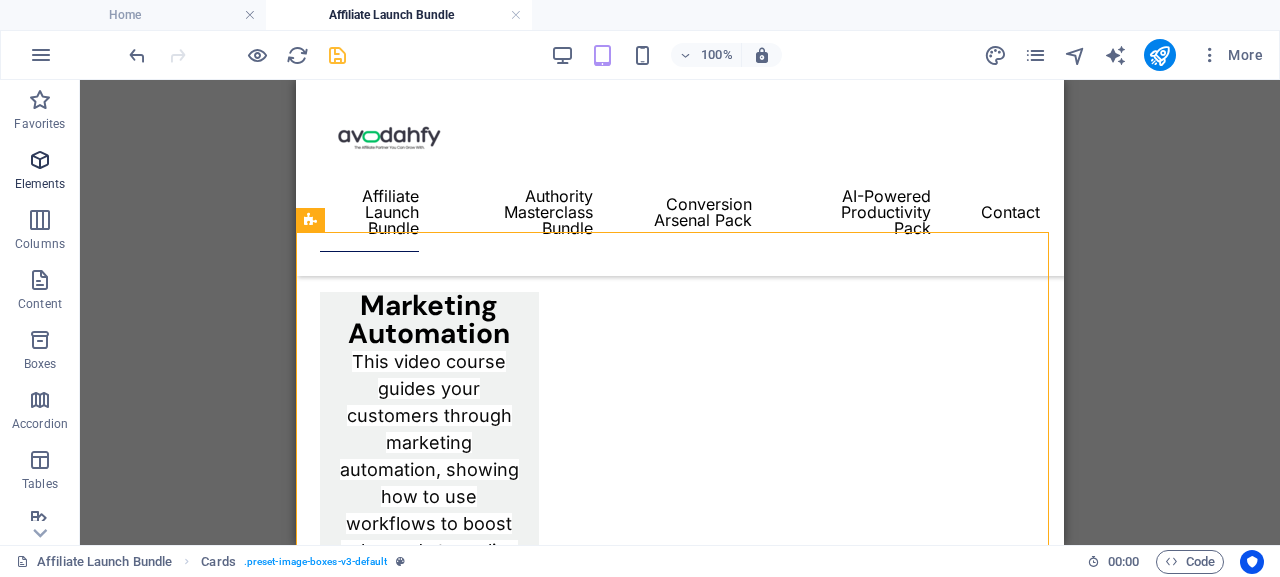 click on "Elements" at bounding box center [40, 184] 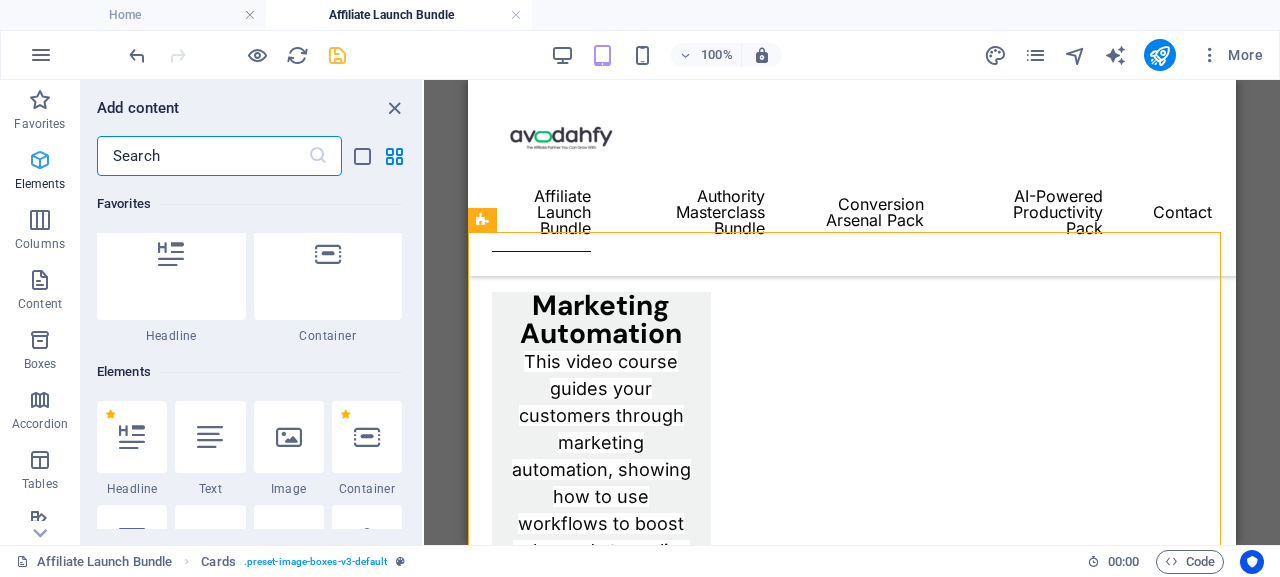 scroll, scrollTop: 213, scrollLeft: 0, axis: vertical 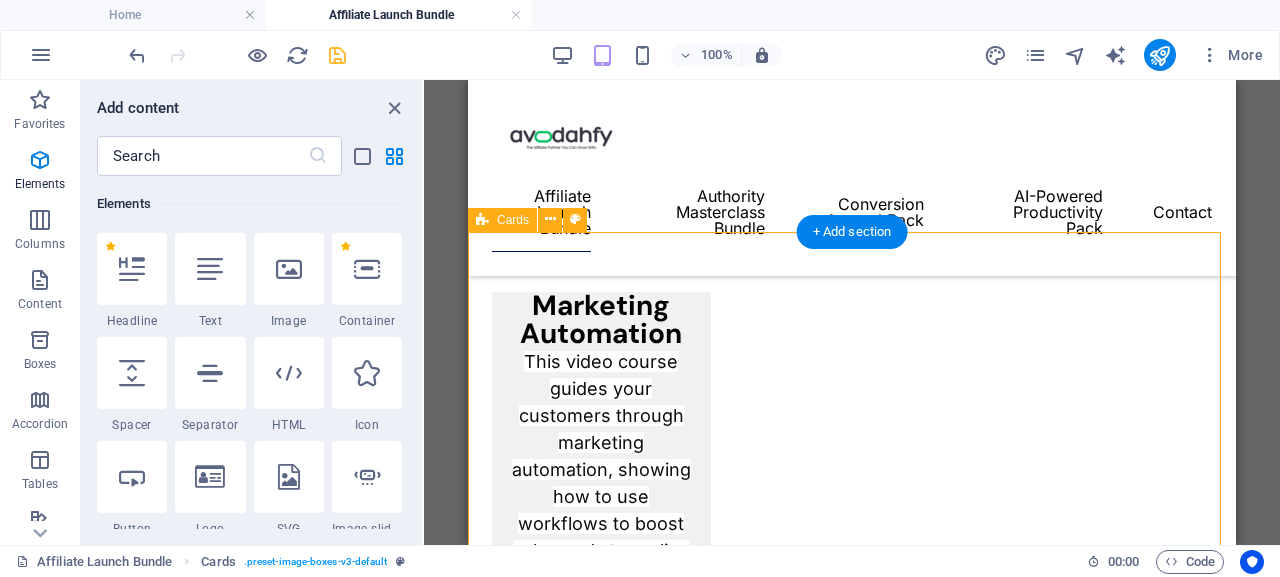 click on "Marketing Automation  This video course guides your customers through marketing automation, showing how to use workflows to boost sales and streamline efforts. It covers automation basics, building custom workflows, and optimizing processes for efficiency, with practical, step-by-step instructions. Headline Lorem ipsum dolor sit amet, consectetuer adipiscing elit. Aenean commodo ligula eget dolor. Lorem ipsum dolor sit amet. Headline Lorem ipsum dolor sit amet, consectetuer adipiscing elit. Aenean commodo ligula eget dolor. Lorem ipsum dolor sit amet." at bounding box center [852, 895] 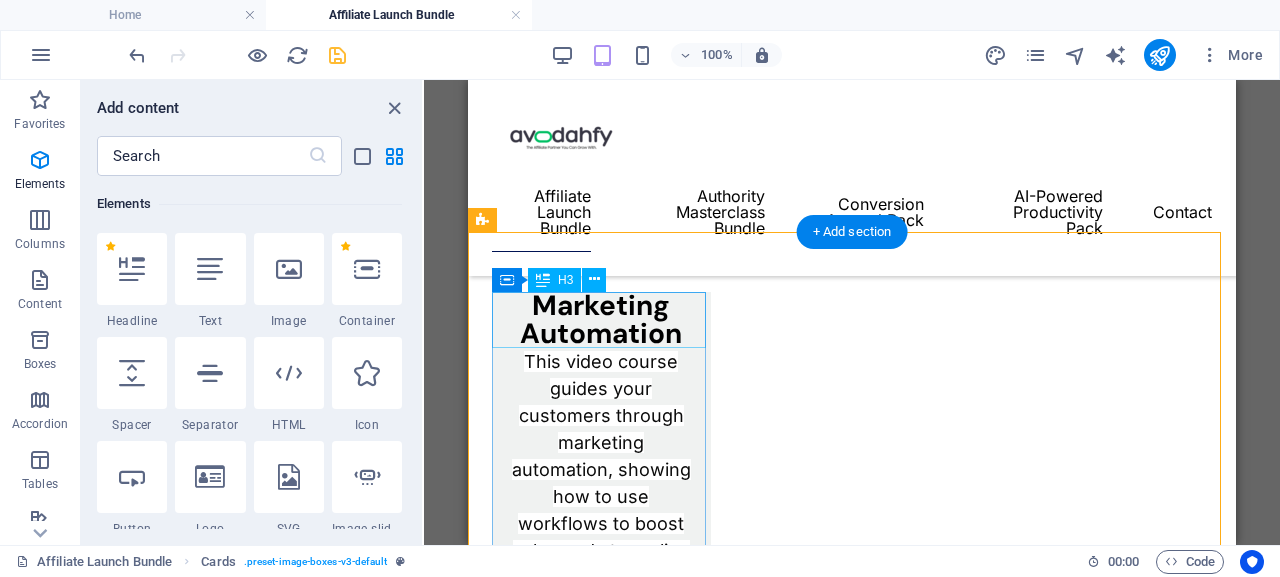 click on "Marketing Automation" at bounding box center (601, 320) 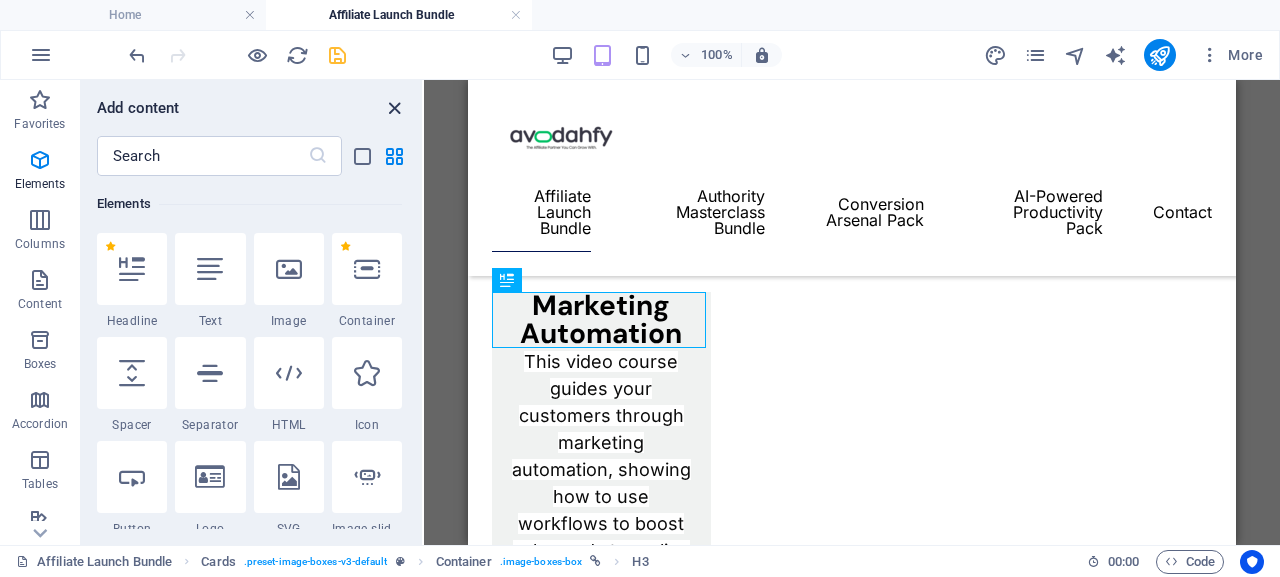 scroll, scrollTop: 2, scrollLeft: 0, axis: vertical 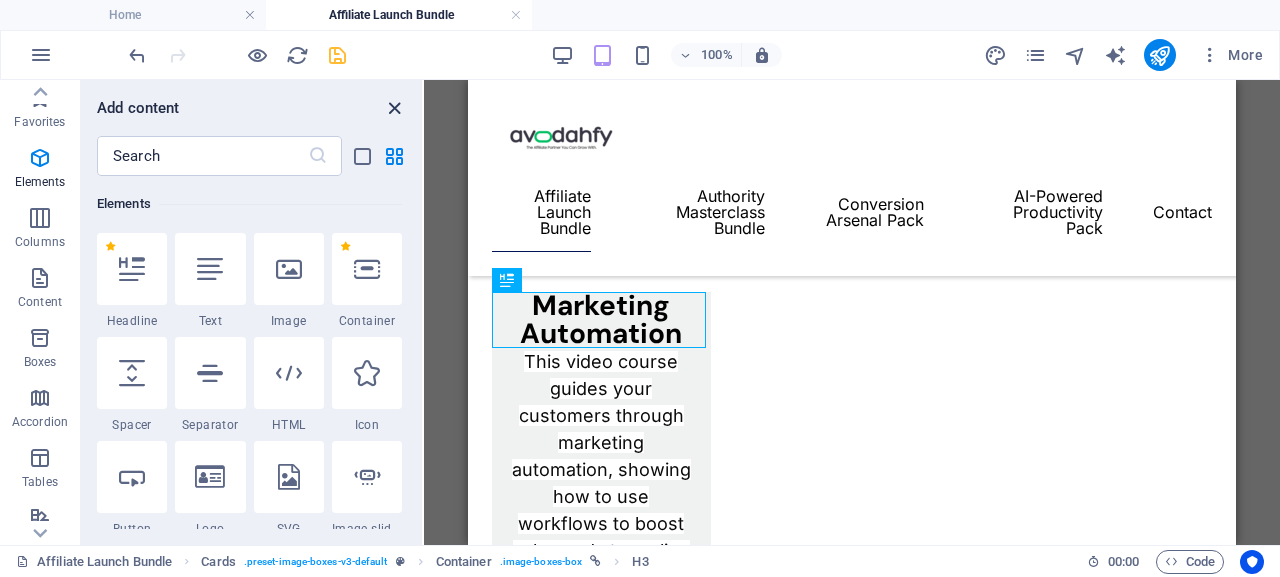 click at bounding box center (394, 108) 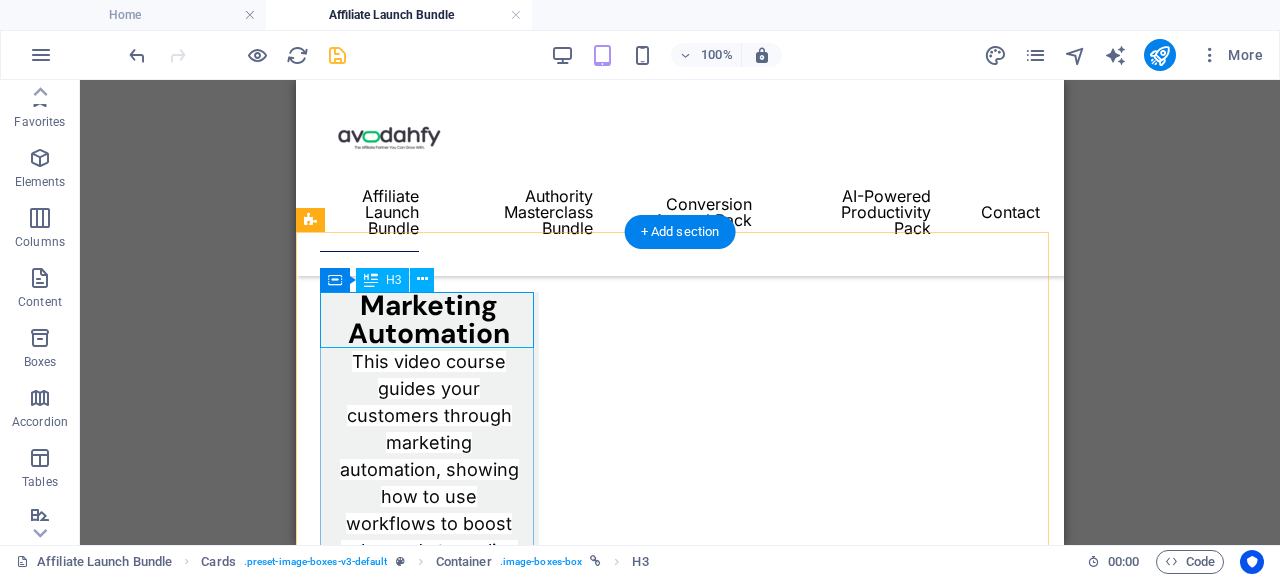 click on "Marketing Automation" at bounding box center (429, 320) 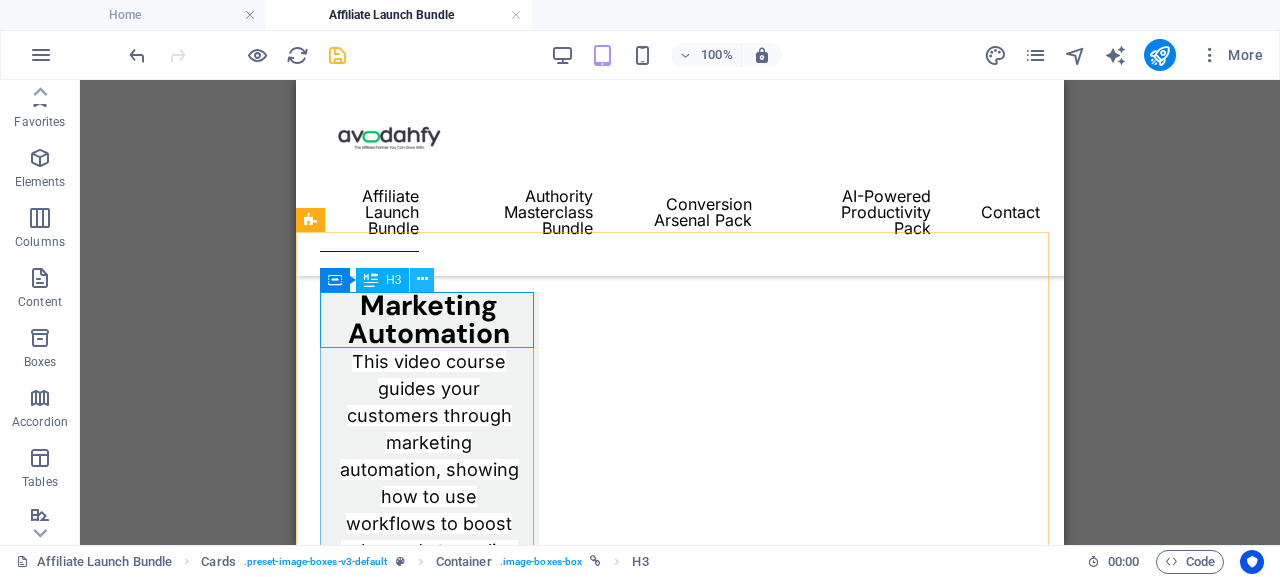 click at bounding box center [422, 279] 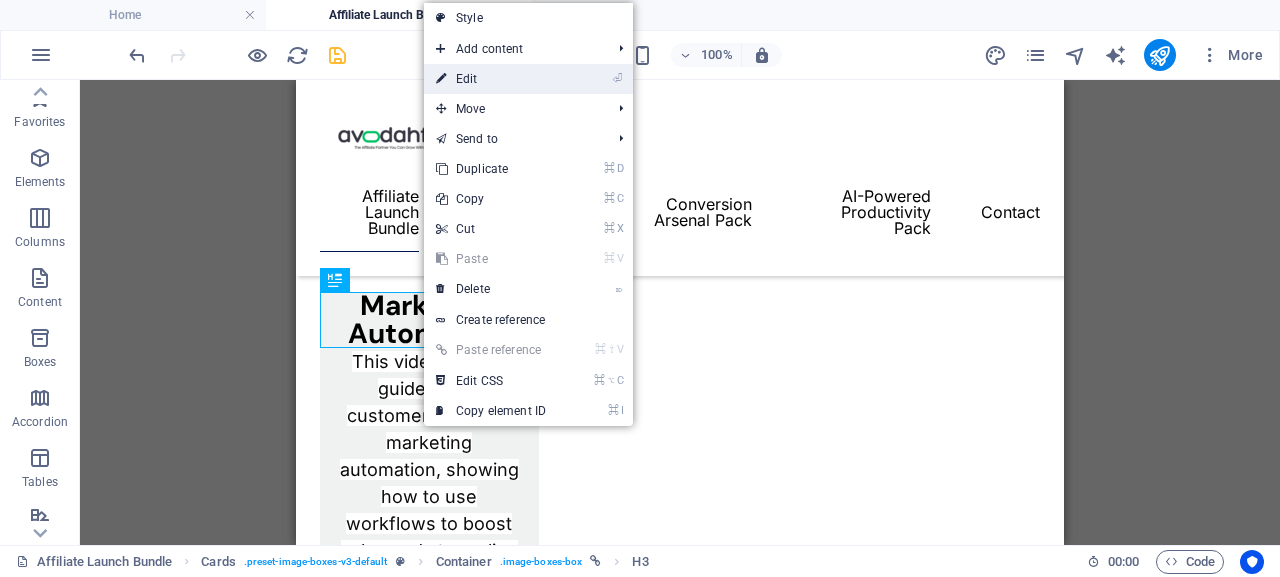 click on "⏎  Edit" at bounding box center (491, 79) 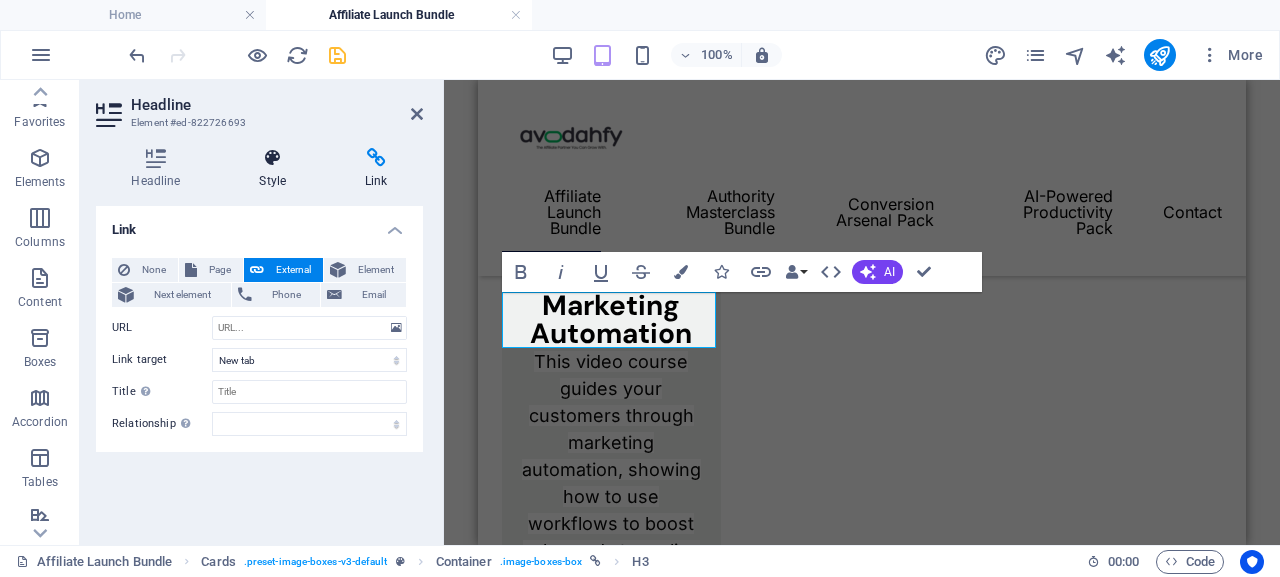 click on "Style" at bounding box center (277, 169) 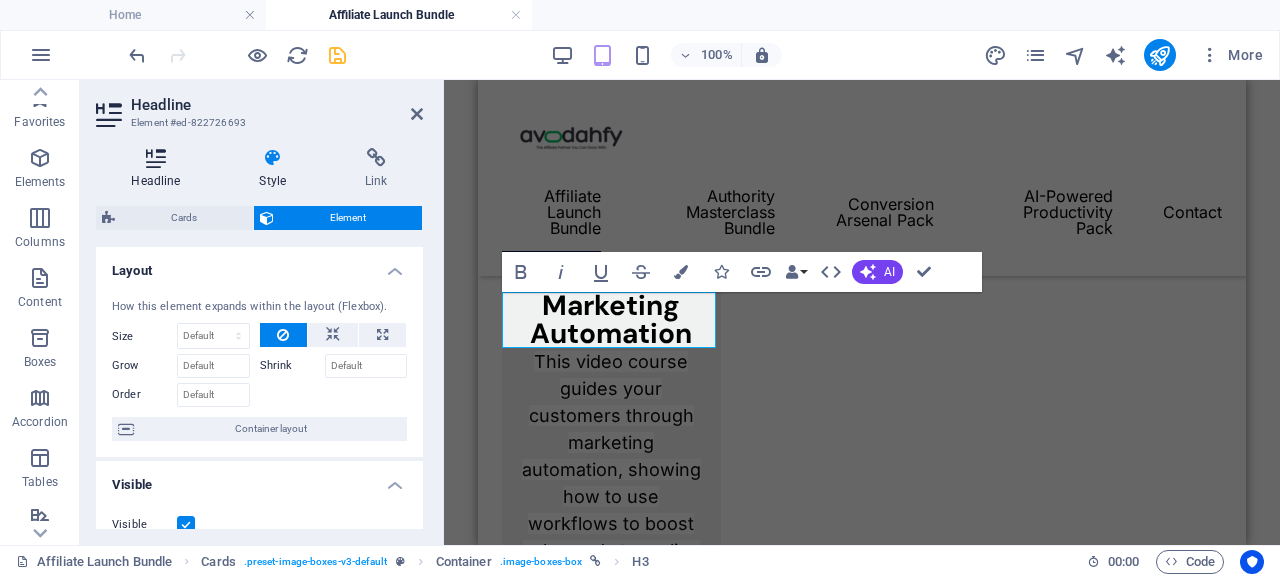 click on "Headline" at bounding box center [160, 169] 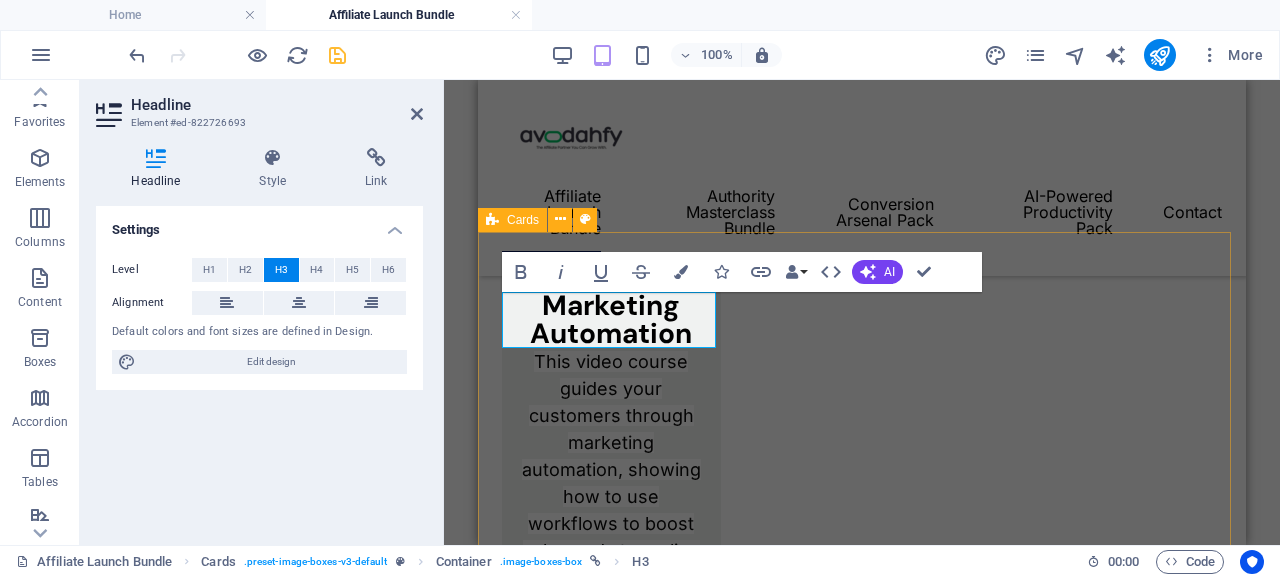 click on "Marketing Automation  This video course guides your customers through marketing automation, showing how to use workflows to boost sales and streamline efforts. It covers automation basics, building custom workflows, and optimizing processes for efficiency, with practical, step-by-step instructions. Headline Lorem ipsum dolor sit amet, consectetuer adipiscing elit. Aenean commodo ligula eget dolor. Lorem ipsum dolor sit amet. Headline Lorem ipsum dolor sit amet, consectetuer adipiscing elit. Aenean commodo ligula eget dolor. Lorem ipsum dolor sit amet." at bounding box center [862, 895] 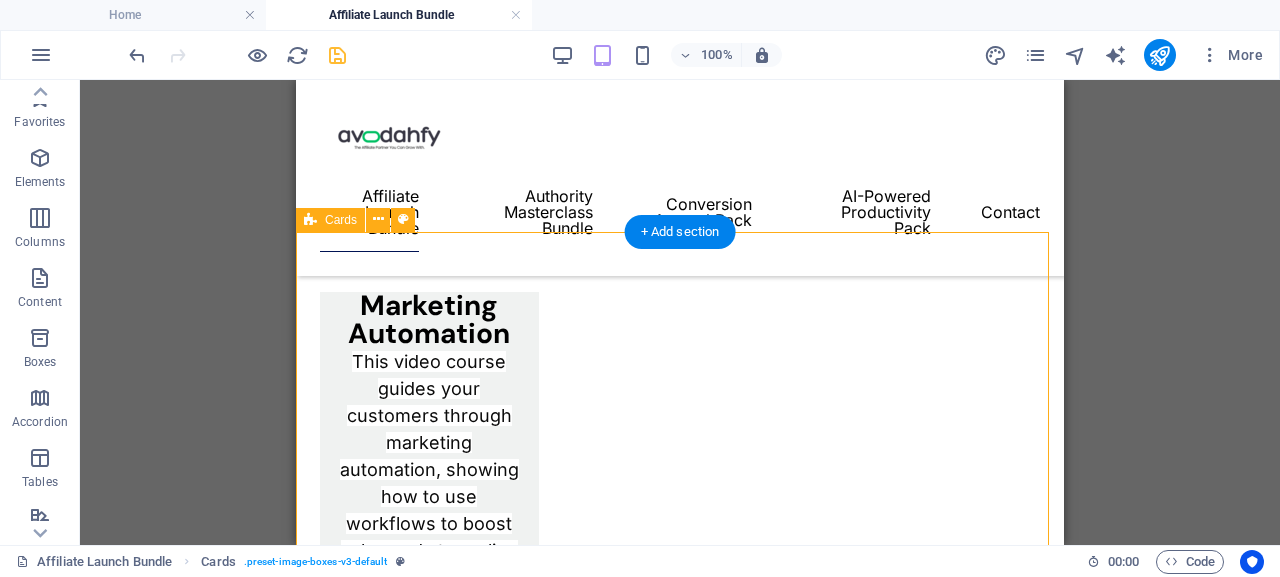 click on "Marketing Automation  This video course guides your customers through marketing automation, showing how to use workflows to boost sales and streamline efforts. It covers automation basics, building custom workflows, and optimizing processes for efficiency, with practical, step-by-step instructions. Headline Lorem ipsum dolor sit amet, consectetuer adipiscing elit. Aenean commodo ligula eget dolor. Lorem ipsum dolor sit amet. Headline Lorem ipsum dolor sit amet, consectetuer adipiscing elit. Aenean commodo ligula eget dolor. Lorem ipsum dolor sit amet." at bounding box center [680, 895] 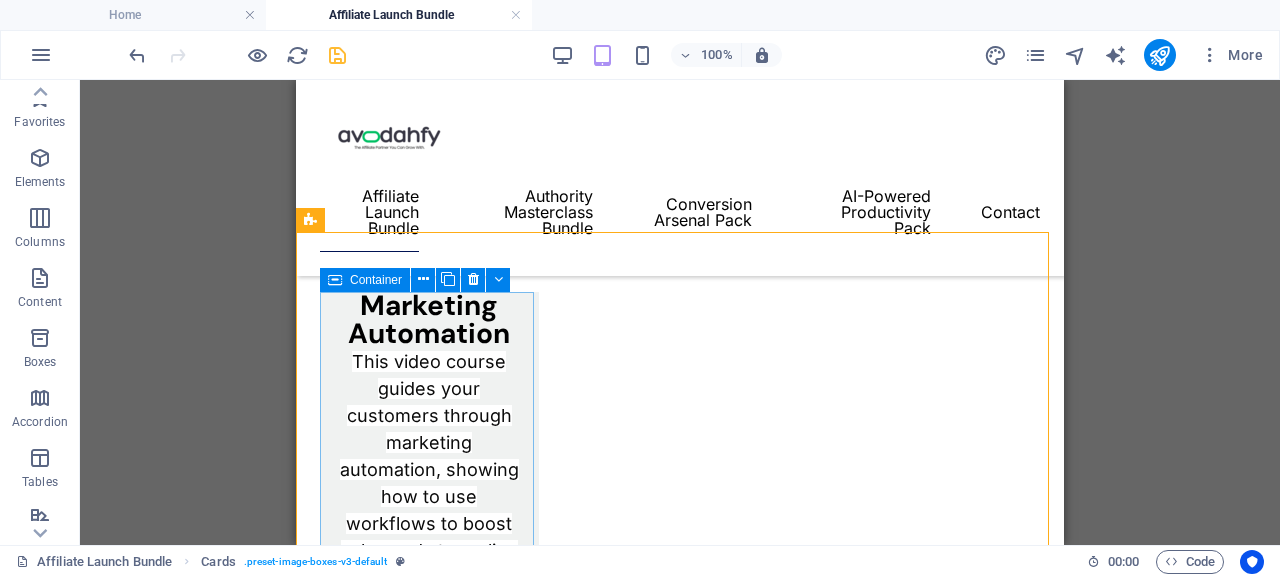 click on "Container" at bounding box center [376, 280] 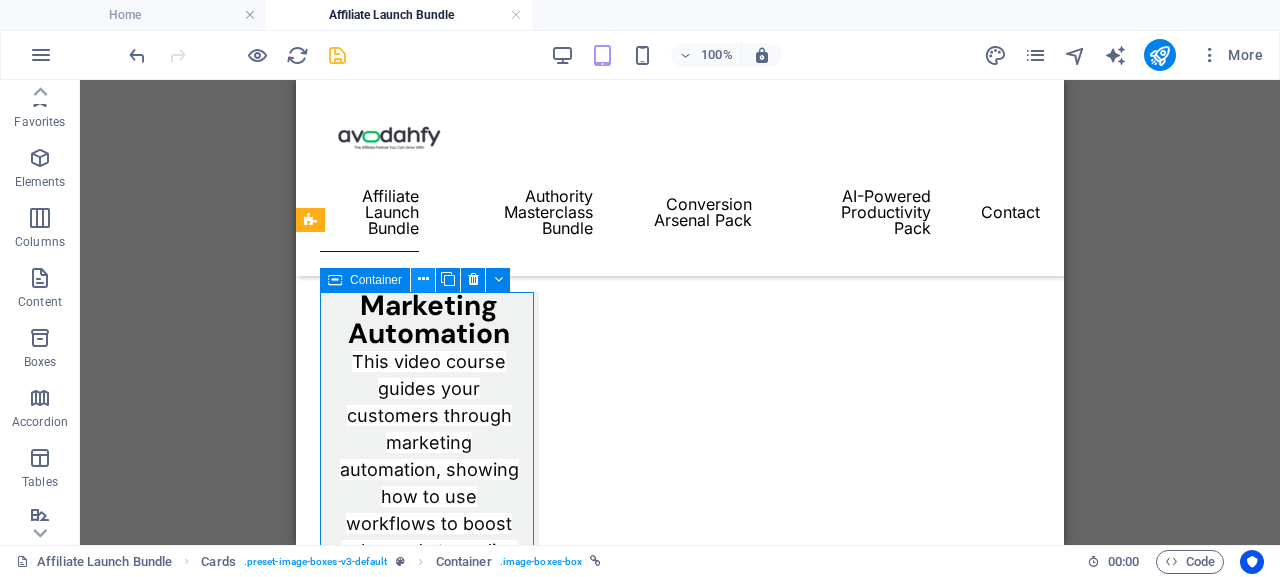 click at bounding box center [423, 279] 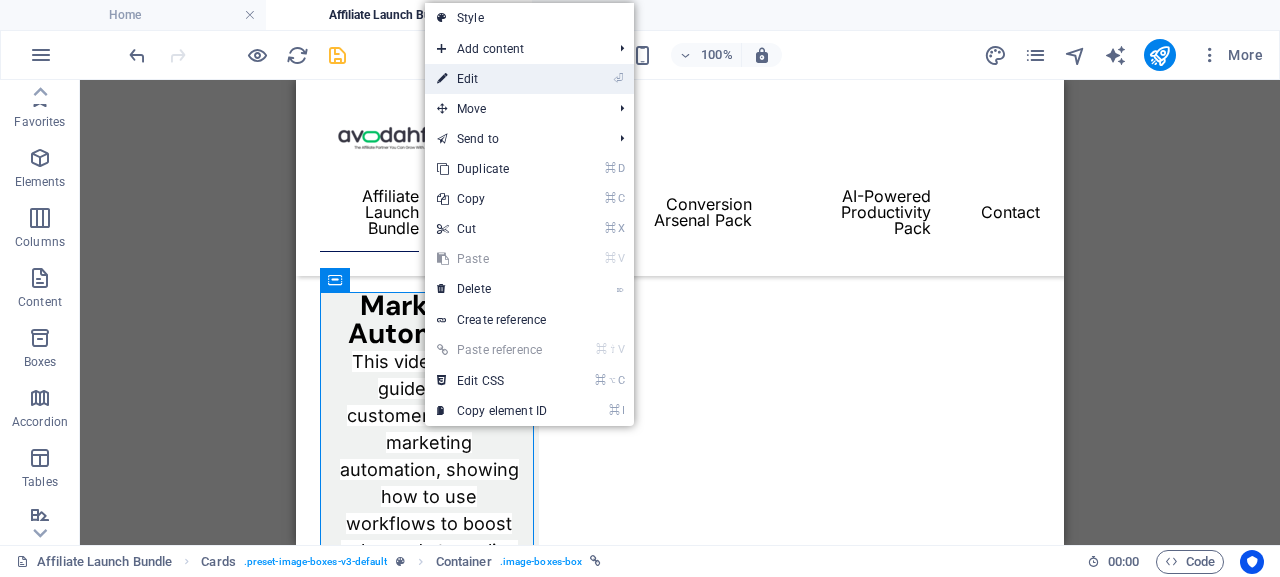 click on "⏎  Edit" at bounding box center (492, 79) 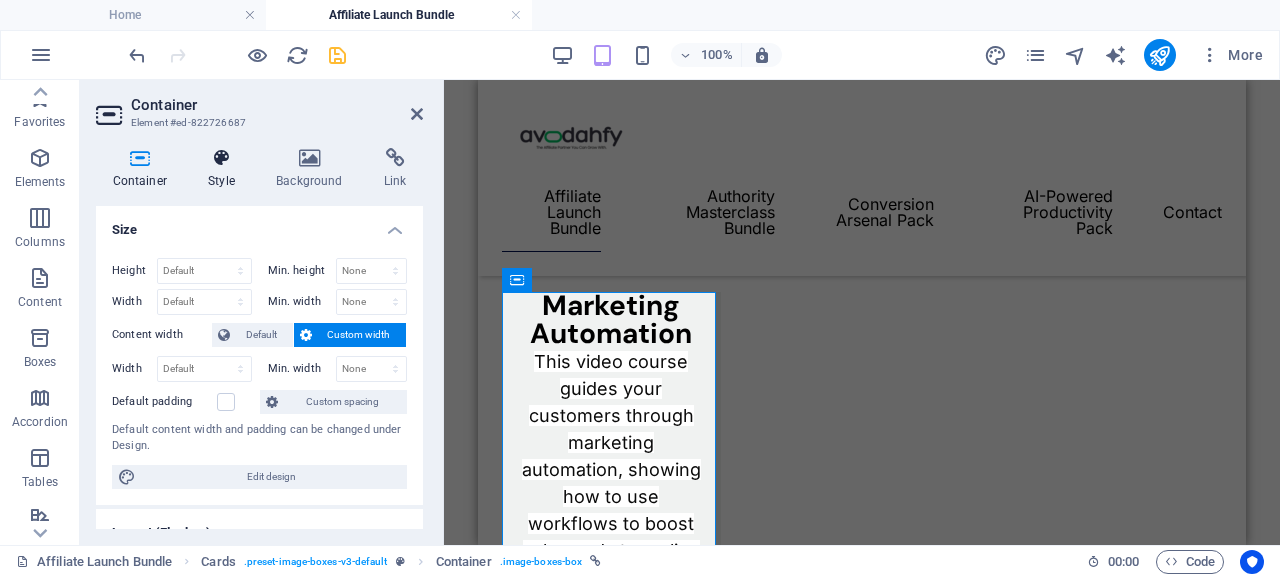 click on "Style" at bounding box center [226, 169] 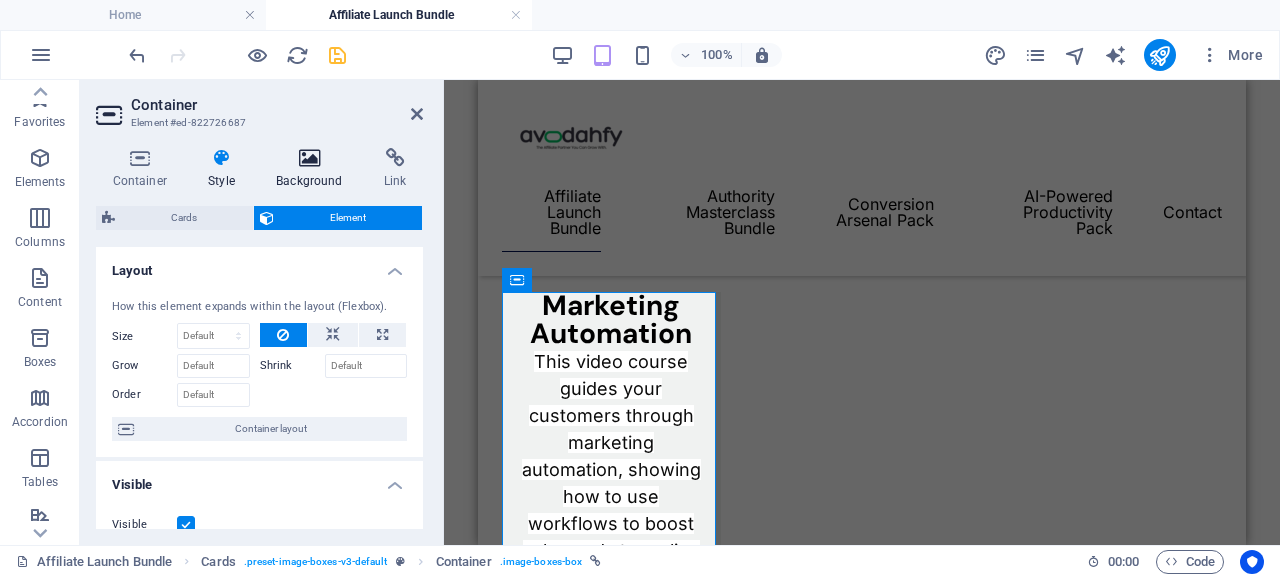 click on "Background" at bounding box center (314, 169) 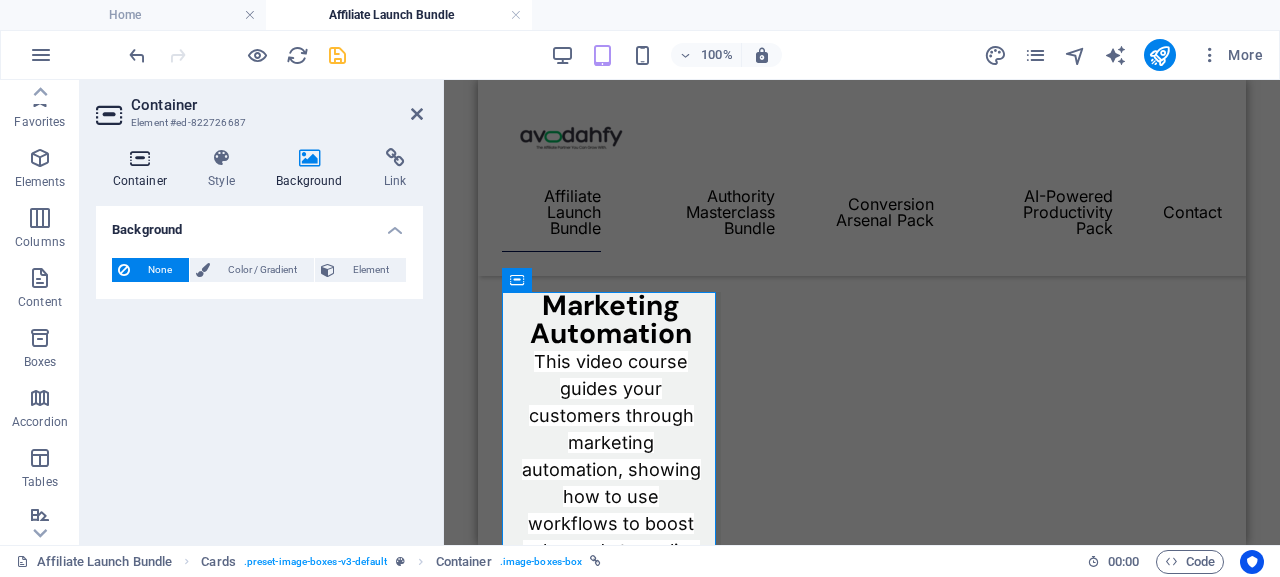 click at bounding box center (140, 158) 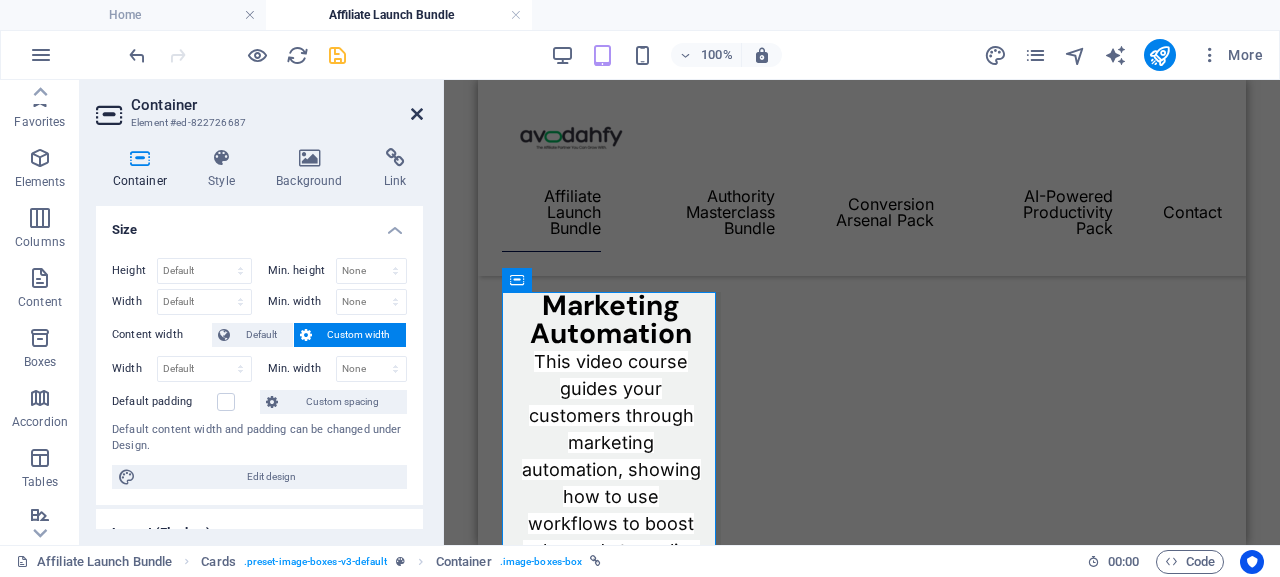 click at bounding box center [417, 114] 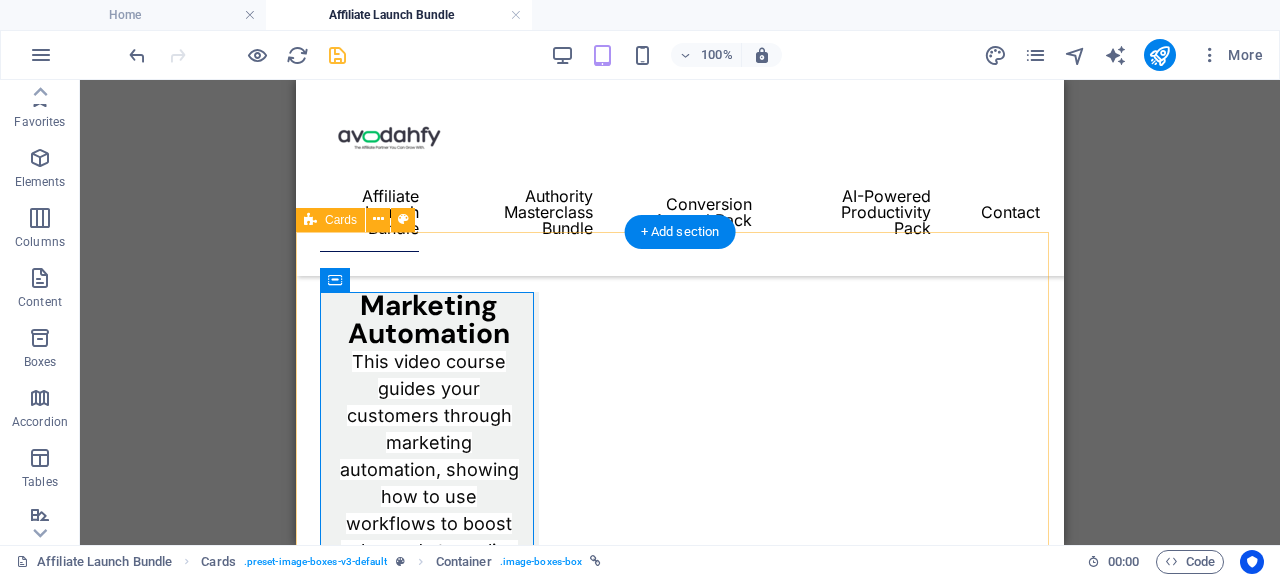 click on "Marketing Automation  This video course guides your customers through marketing automation, showing how to use workflows to boost sales and streamline efforts. It covers automation basics, building custom workflows, and optimizing processes for efficiency, with practical, step-by-step instructions. Headline Lorem ipsum dolor sit amet, consectetuer adipiscing elit. Aenean commodo ligula eget dolor. Lorem ipsum dolor sit amet. Headline Lorem ipsum dolor sit amet, consectetuer adipiscing elit. Aenean commodo ligula eget dolor. Lorem ipsum dolor sit amet." at bounding box center [680, 895] 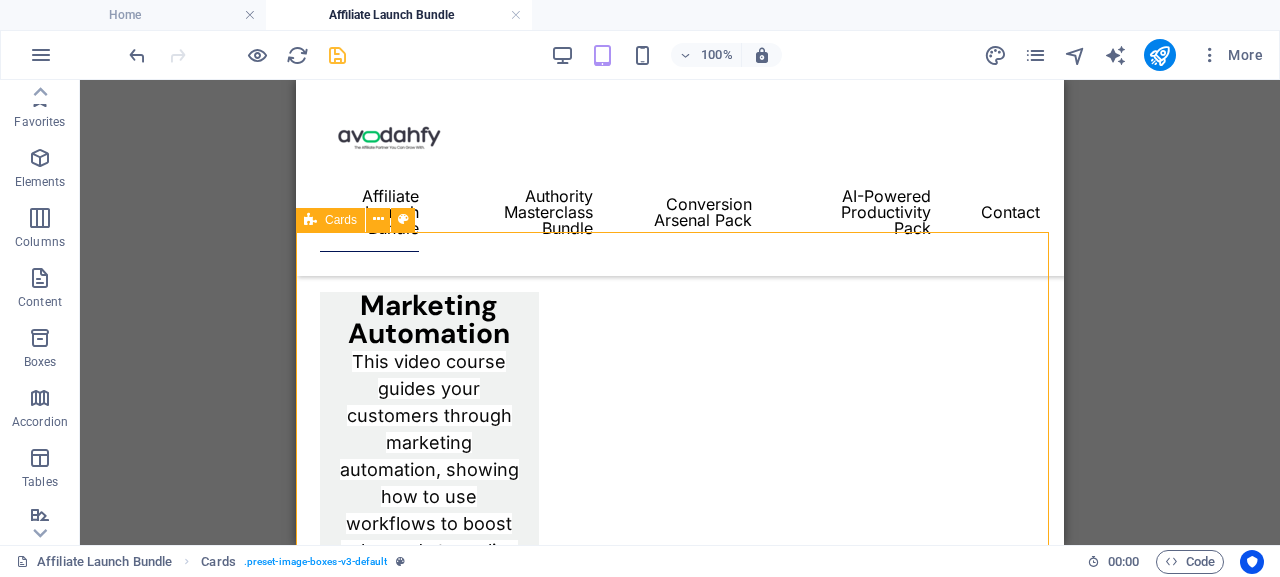 click on "Cards" at bounding box center [341, 220] 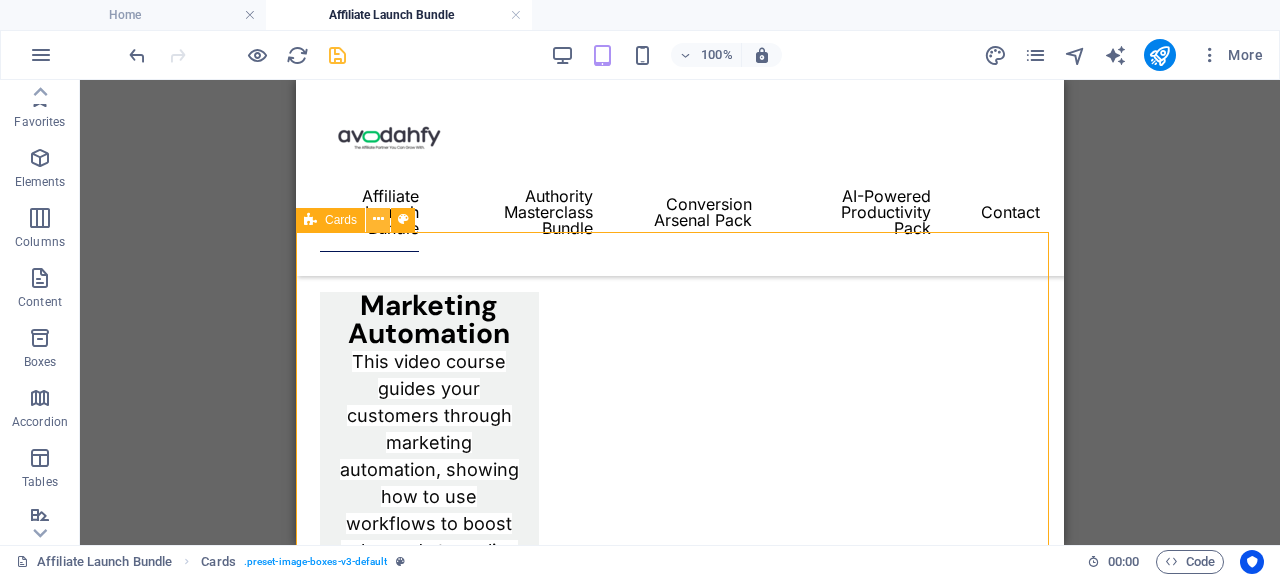 click at bounding box center [378, 219] 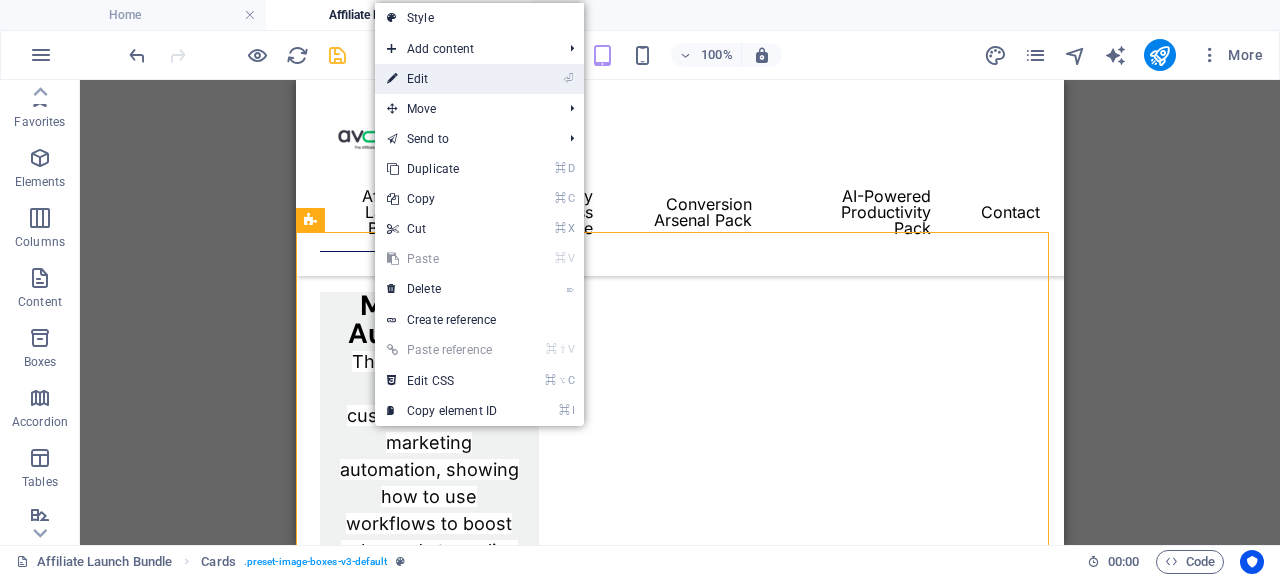 click on "⏎  Edit" at bounding box center (442, 79) 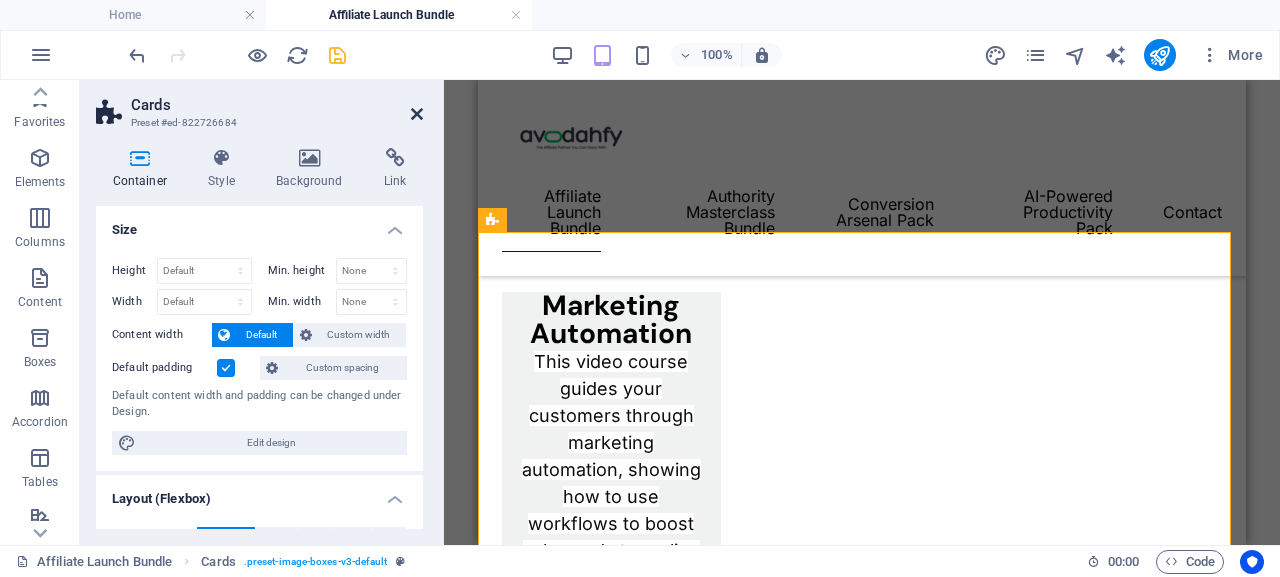 click at bounding box center [417, 114] 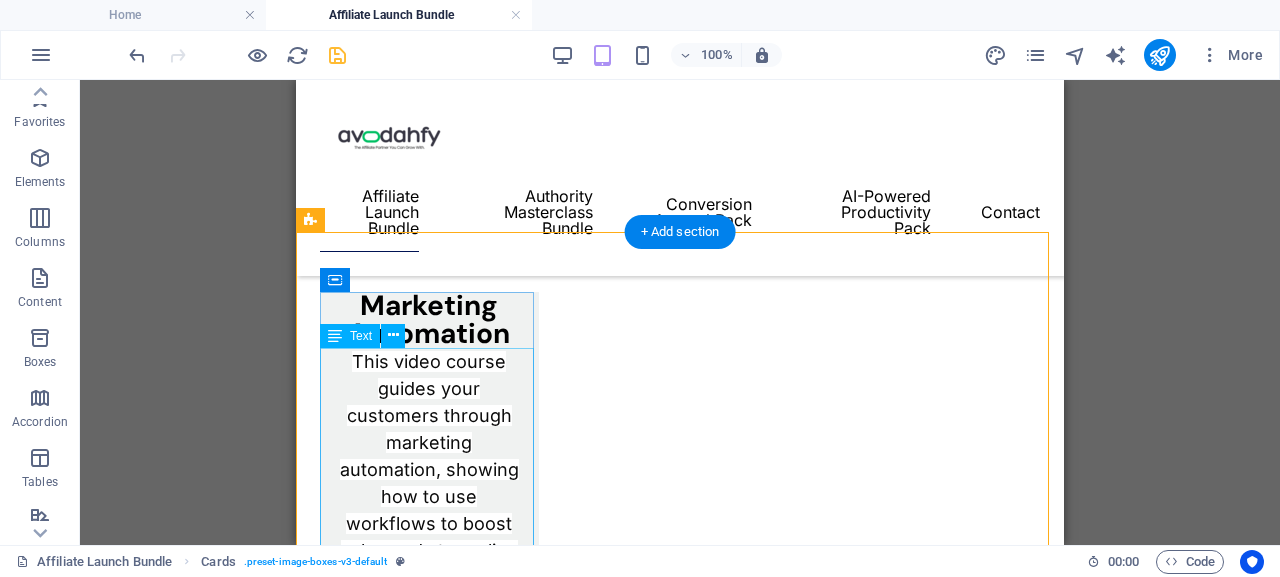 click on "This video course guides your customers through marketing automation, showing how to use workflows to boost sales and streamline efforts. It covers automation basics, building custom workflows, and optimizing processes for efficiency, with practical, step-by-step instructions." at bounding box center [429, 572] 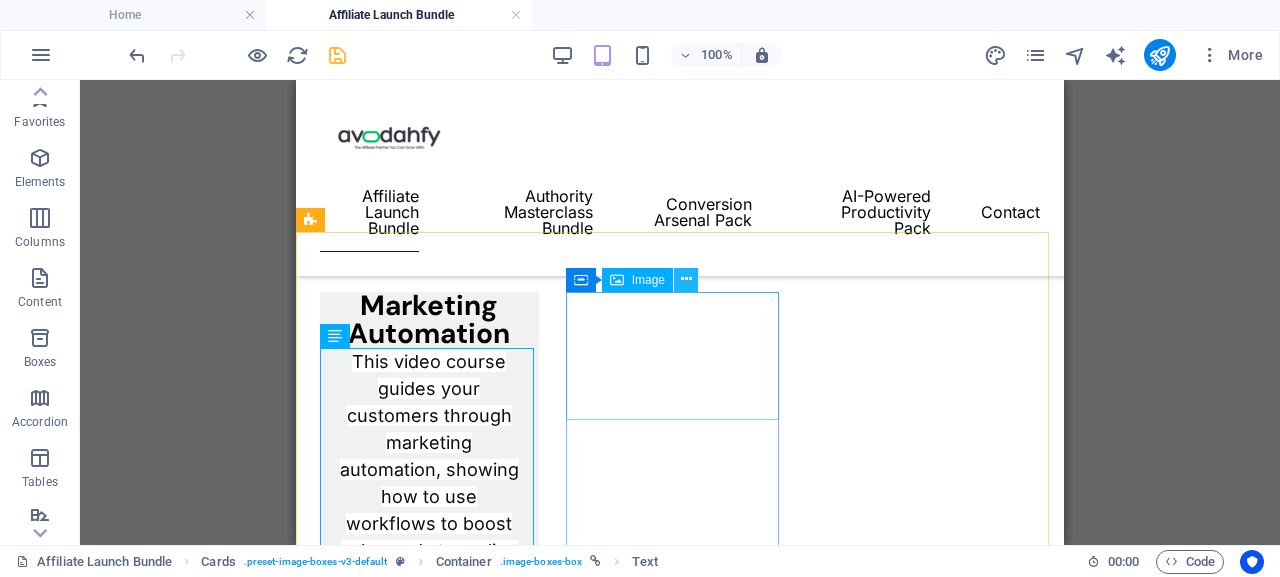 click at bounding box center (686, 280) 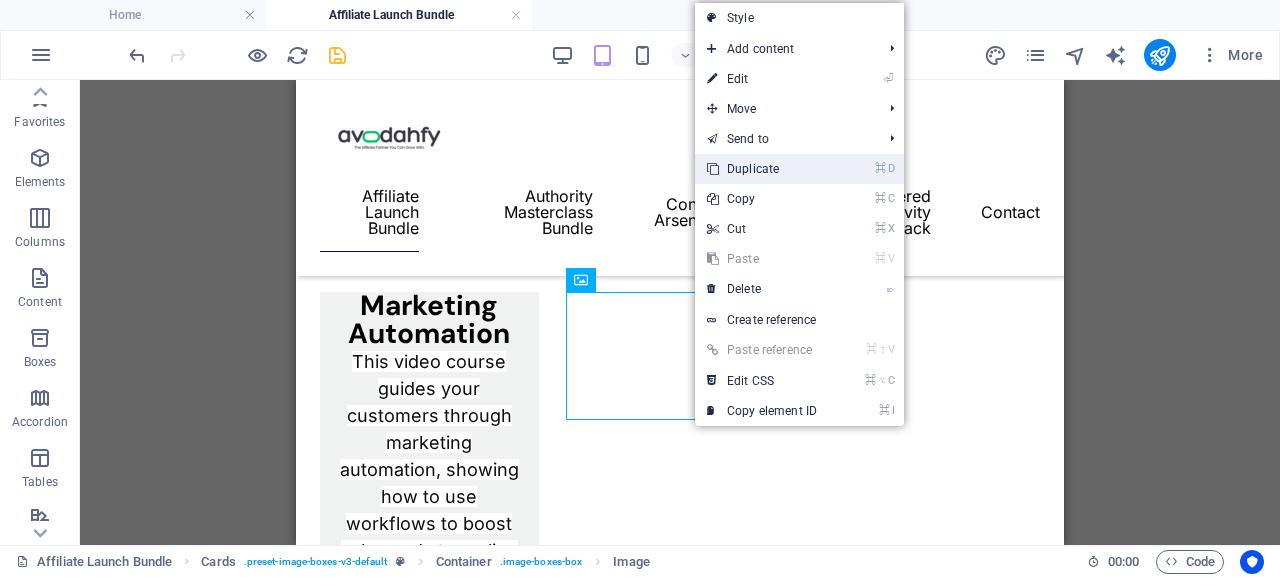 click on "⌘ D  Duplicate" at bounding box center [762, 169] 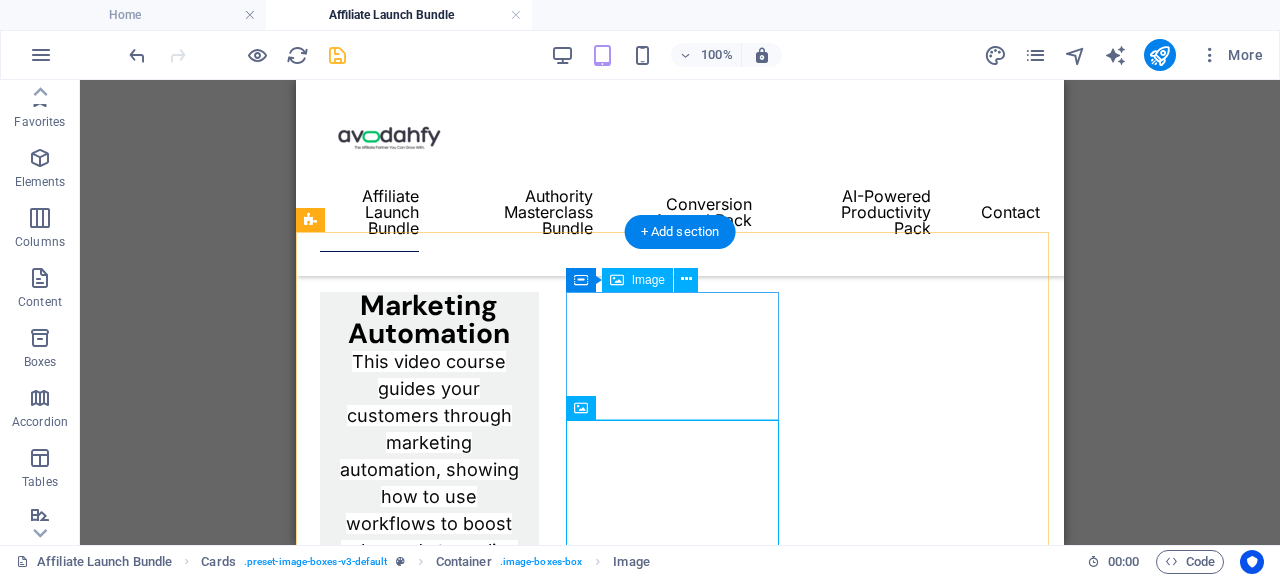click at bounding box center [429, 877] 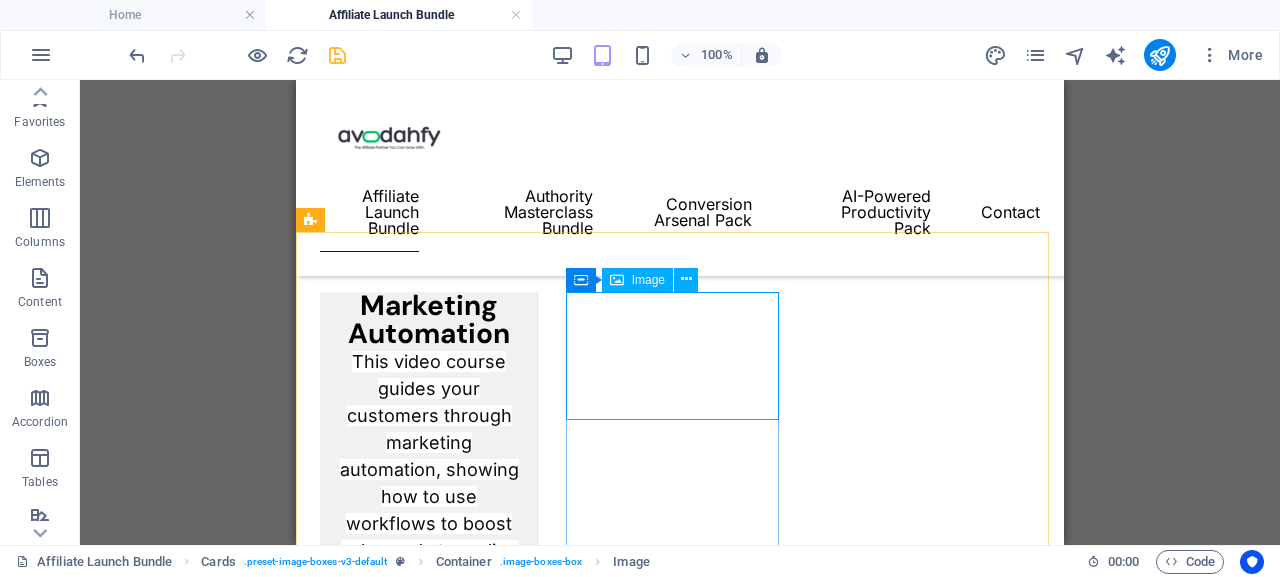 click on "Image" at bounding box center [648, 280] 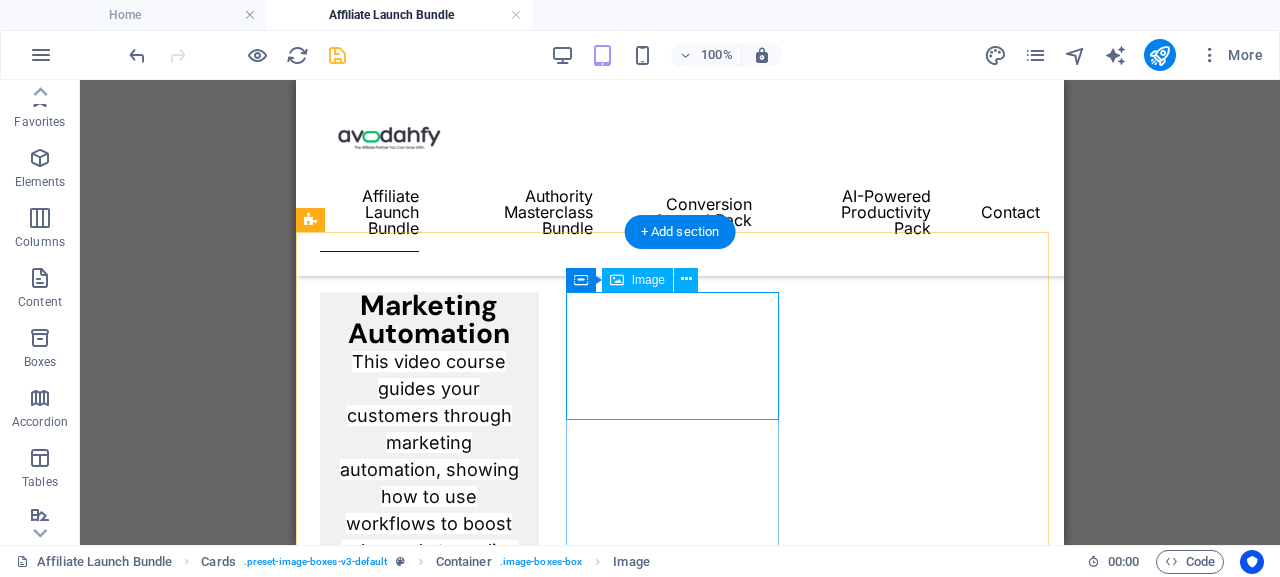 click at bounding box center (429, 877) 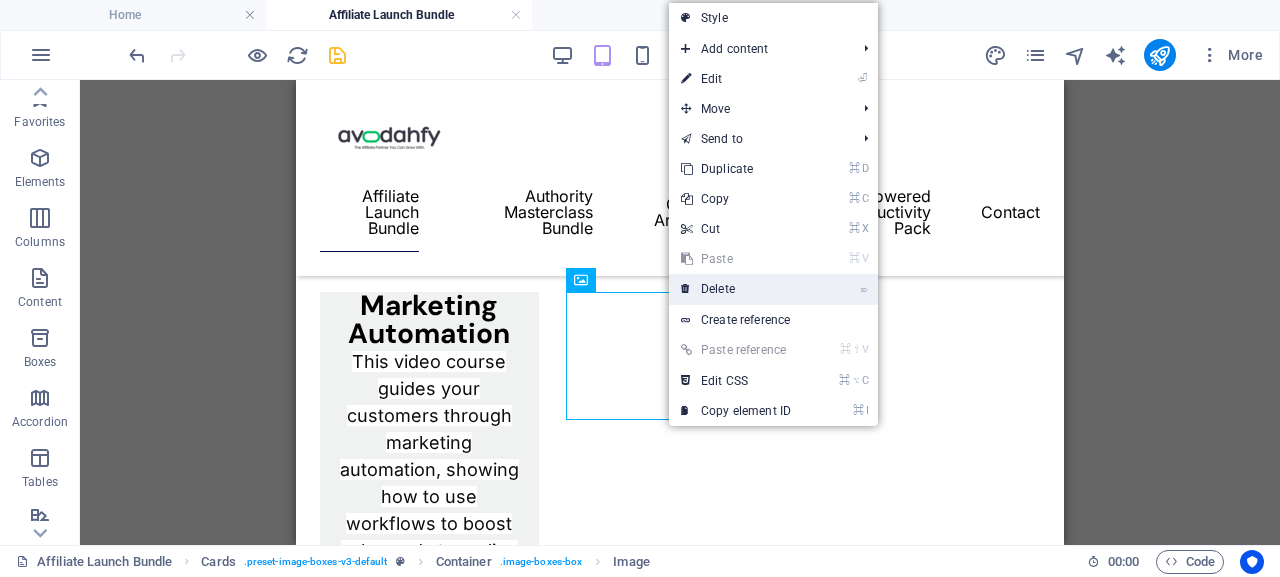 click on "⌦  Delete" at bounding box center (736, 289) 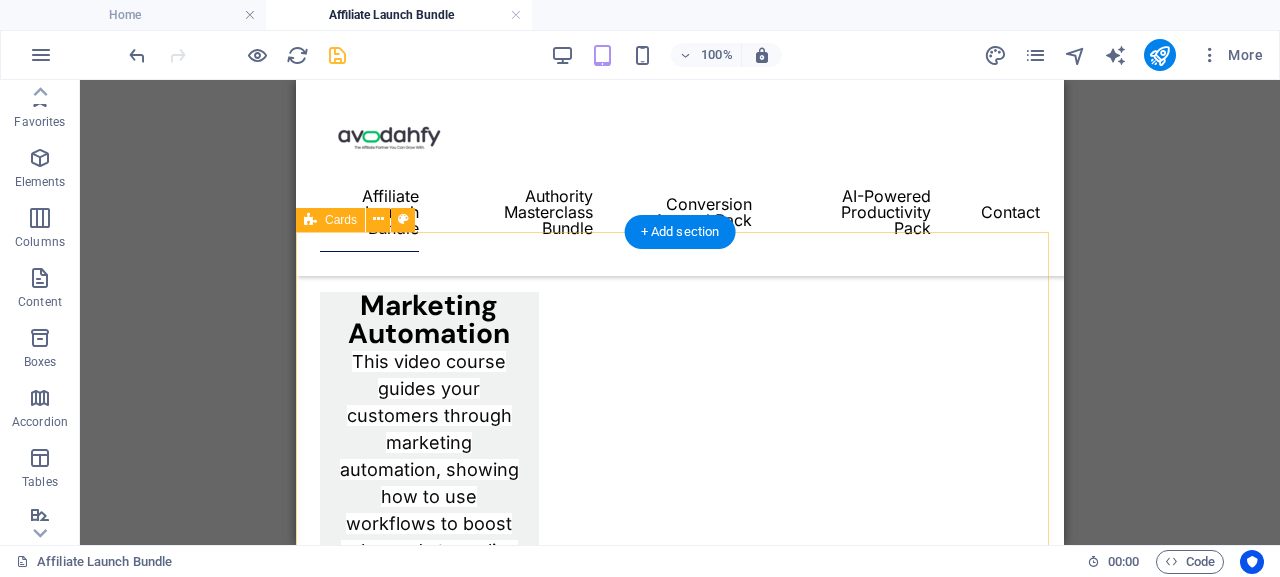 click on "Marketing Automation  This video course guides your customers through marketing automation, showing how to use workflows to boost sales and streamline efforts. It covers automation basics, building custom workflows, and optimizing processes for efficiency, with practical, step-by-step instructions. Headline Lorem ipsum dolor sit amet, consectetuer adipiscing elit. Aenean commodo ligula eget dolor. Lorem ipsum dolor sit amet. Headline Lorem ipsum dolor sit amet, consectetuer adipiscing elit. Aenean commodo ligula eget dolor. Lorem ipsum dolor sit amet." at bounding box center (680, 895) 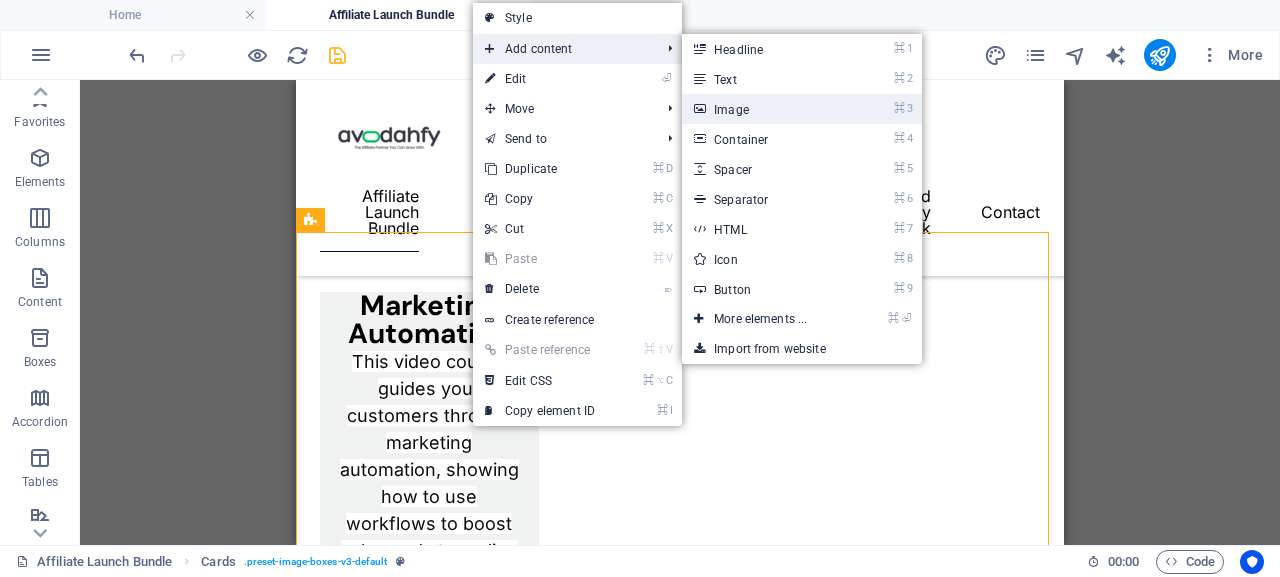 click on "⌘ 3  Image" at bounding box center (764, 109) 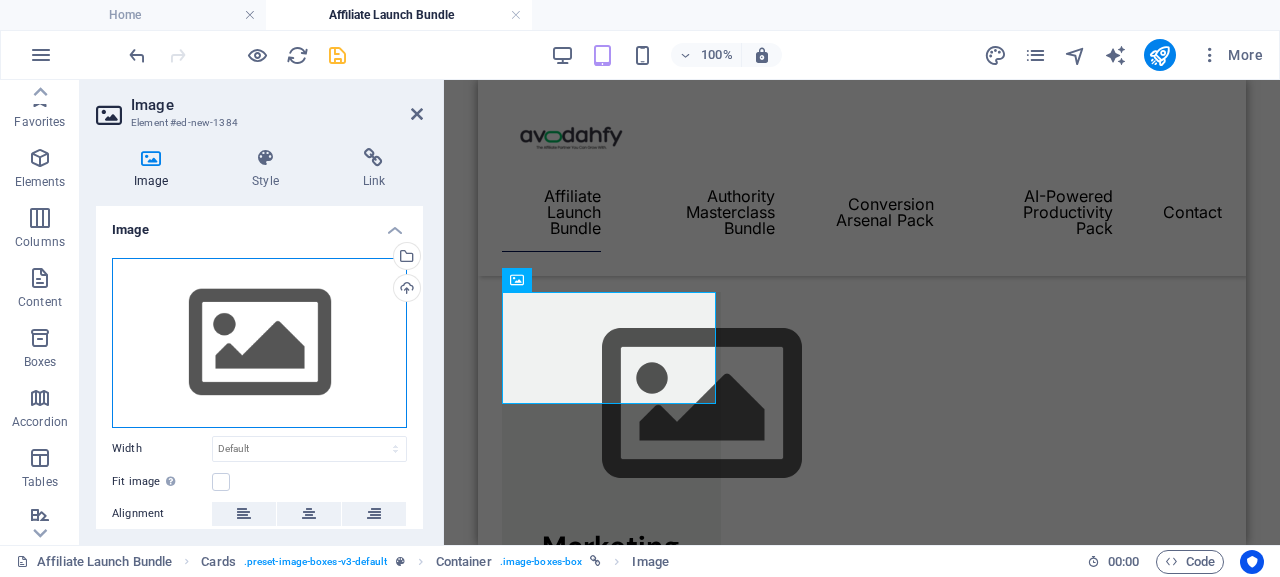 click on "Drag files here, click to choose files or select files from Files or our free stock photos & videos" at bounding box center [259, 343] 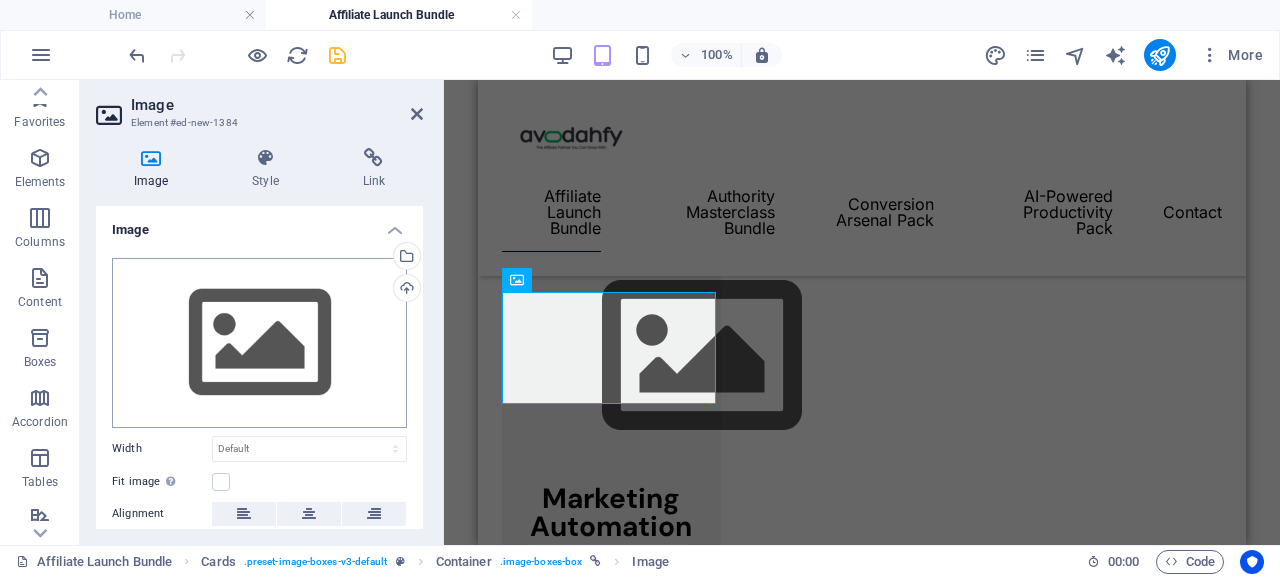 scroll, scrollTop: 128, scrollLeft: 0, axis: vertical 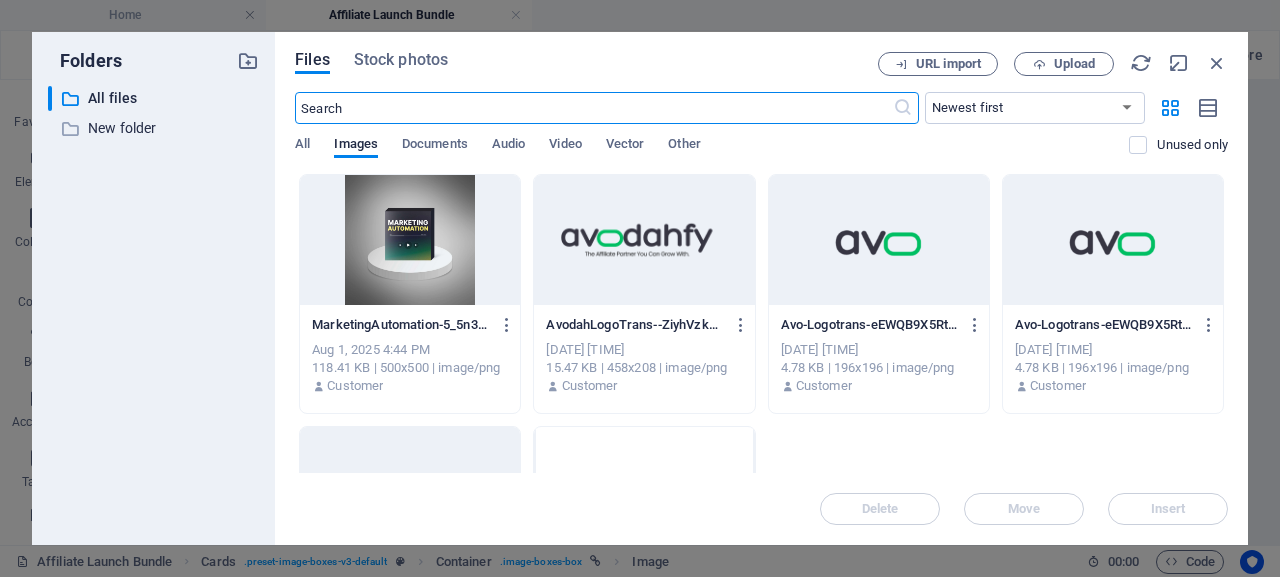 click at bounding box center (410, 240) 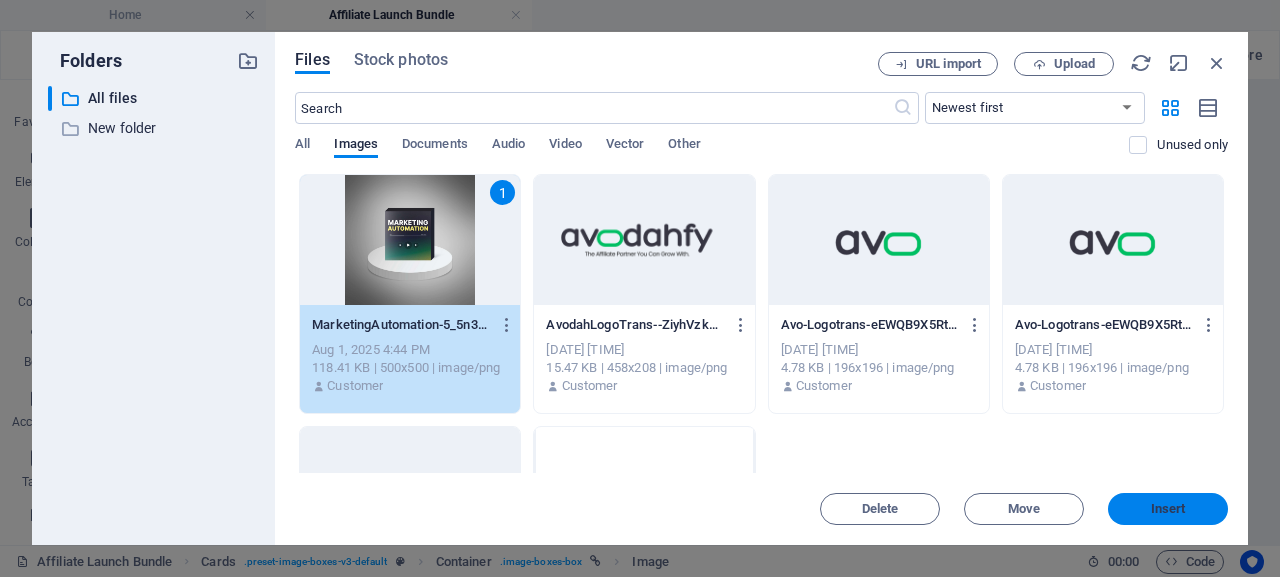 click on "Insert" at bounding box center [1168, 509] 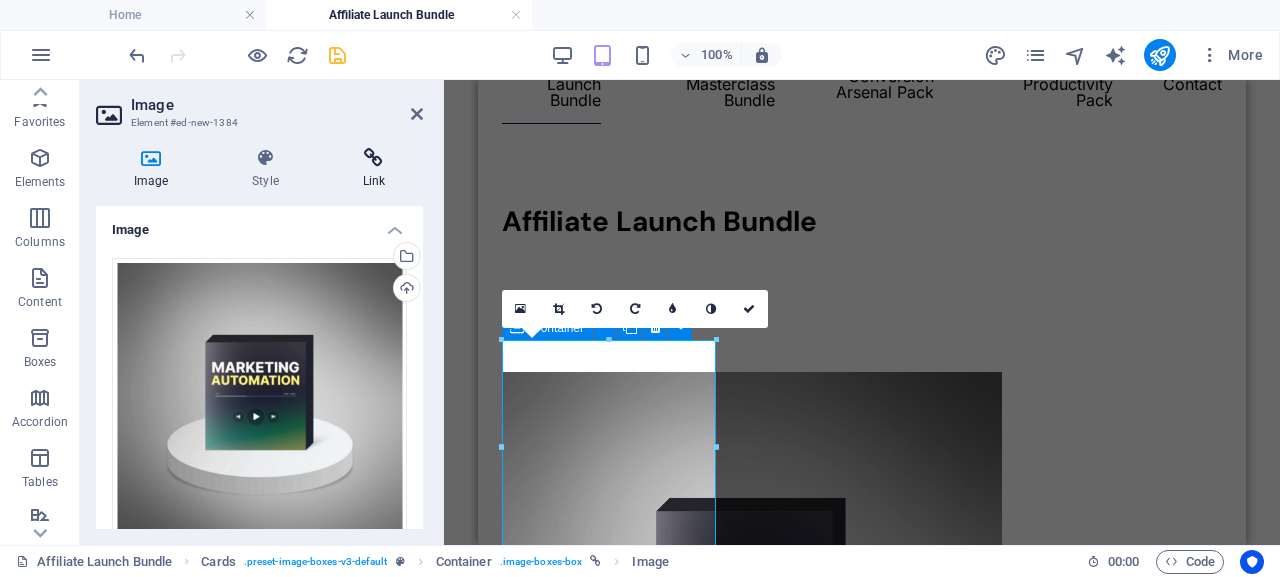 click at bounding box center (374, 158) 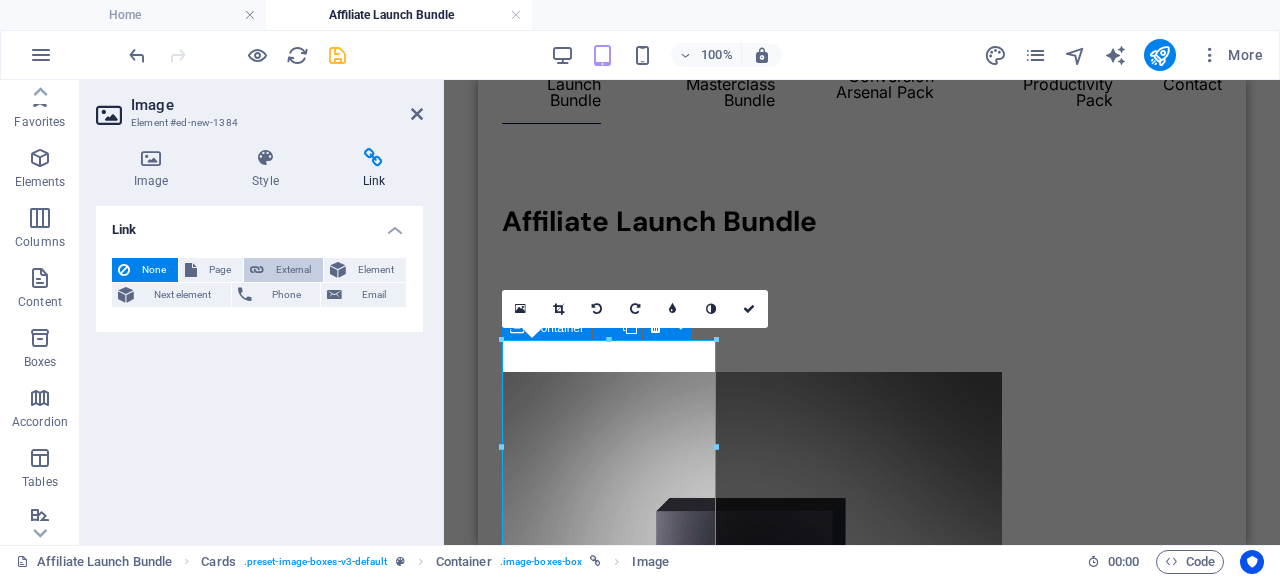 click on "External" at bounding box center [293, 270] 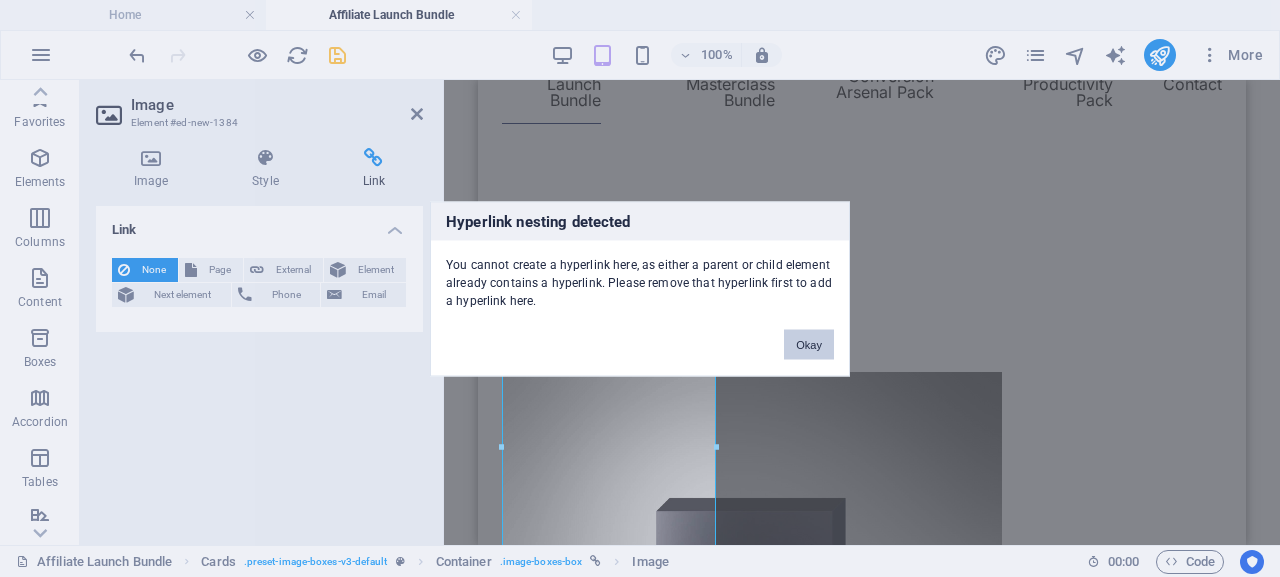 click on "Okay" at bounding box center (809, 344) 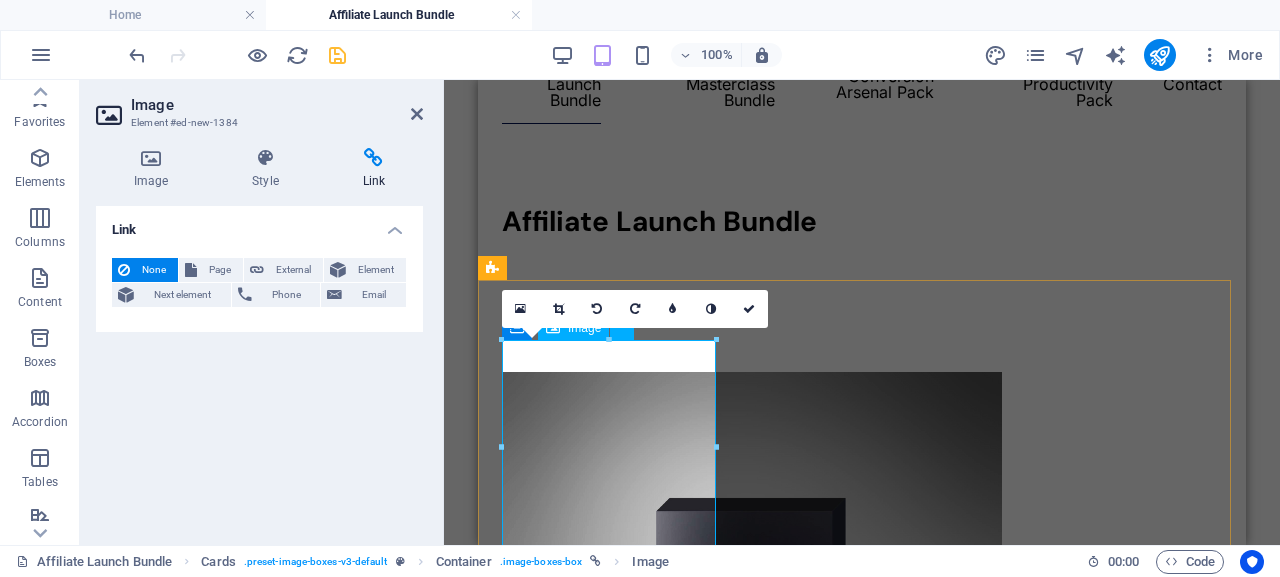 click at bounding box center (611, 622) 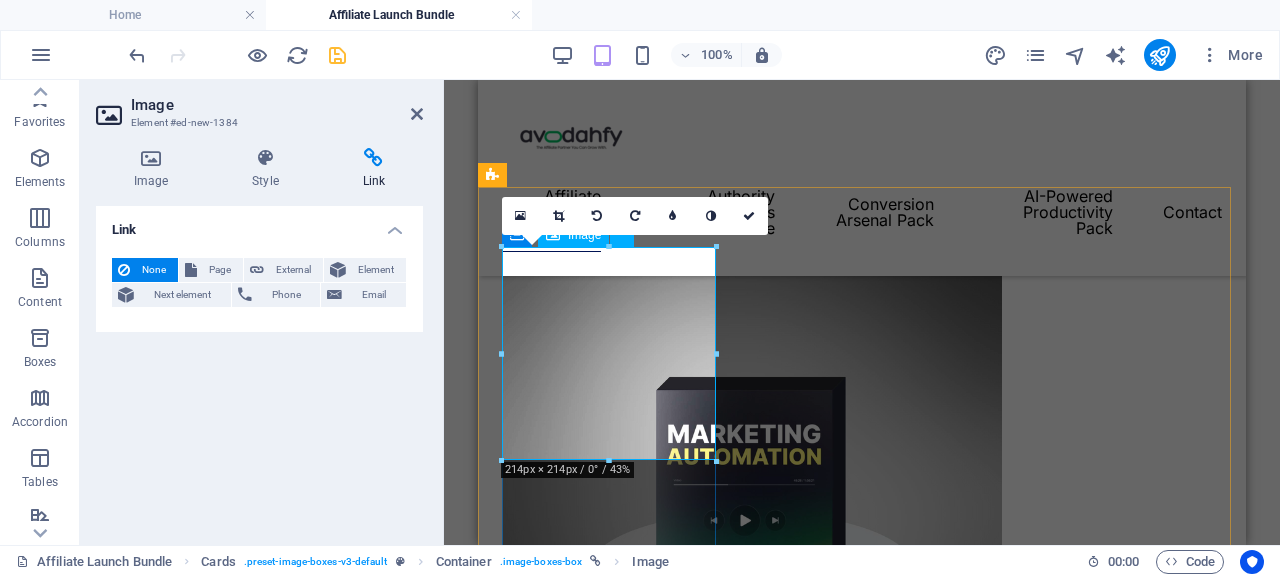 scroll, scrollTop: 215, scrollLeft: 0, axis: vertical 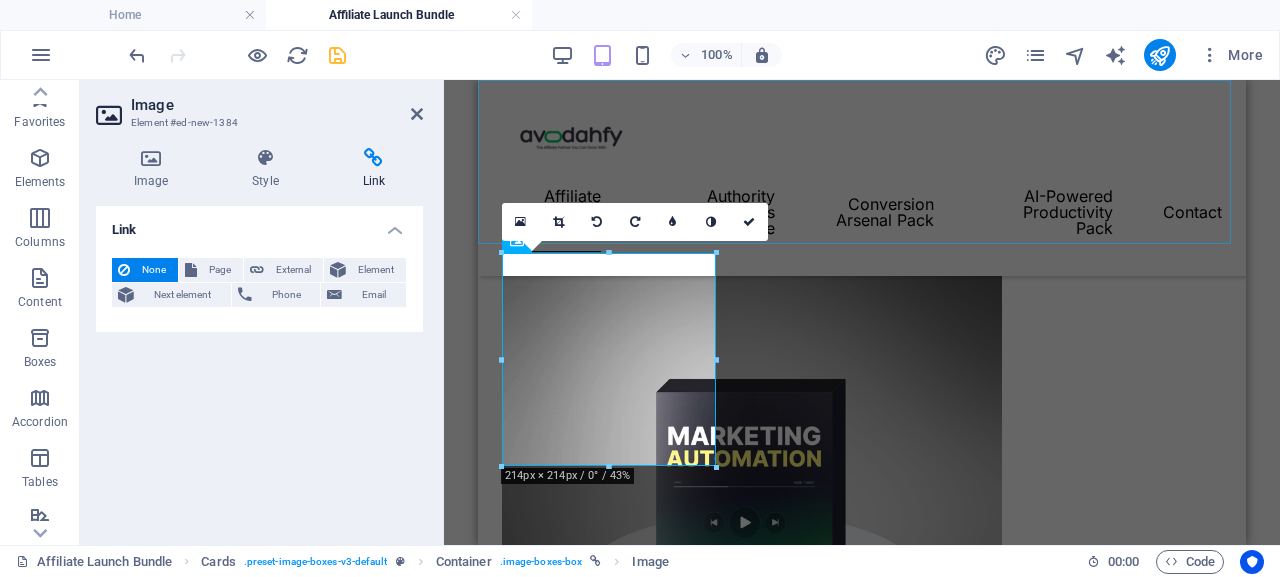 click on "Affiliate Launch Bundle Authority Masterclass Bundle Conversion Arsenal Pack  AI-Powered Productivity Pack Contact" at bounding box center (862, 178) 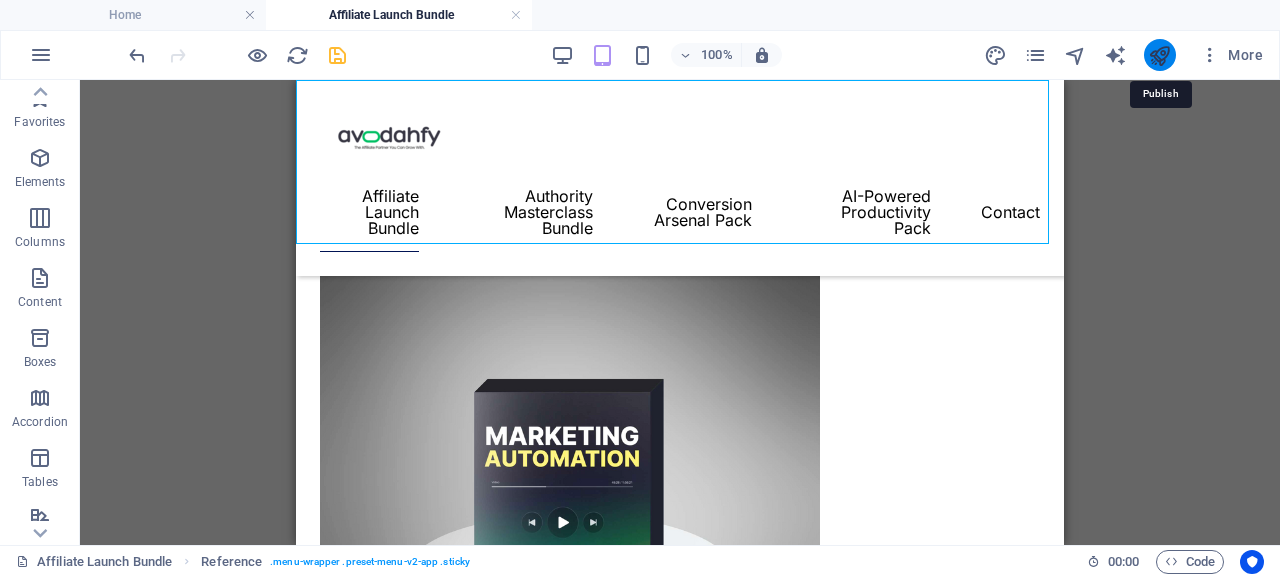 click at bounding box center (1159, 55) 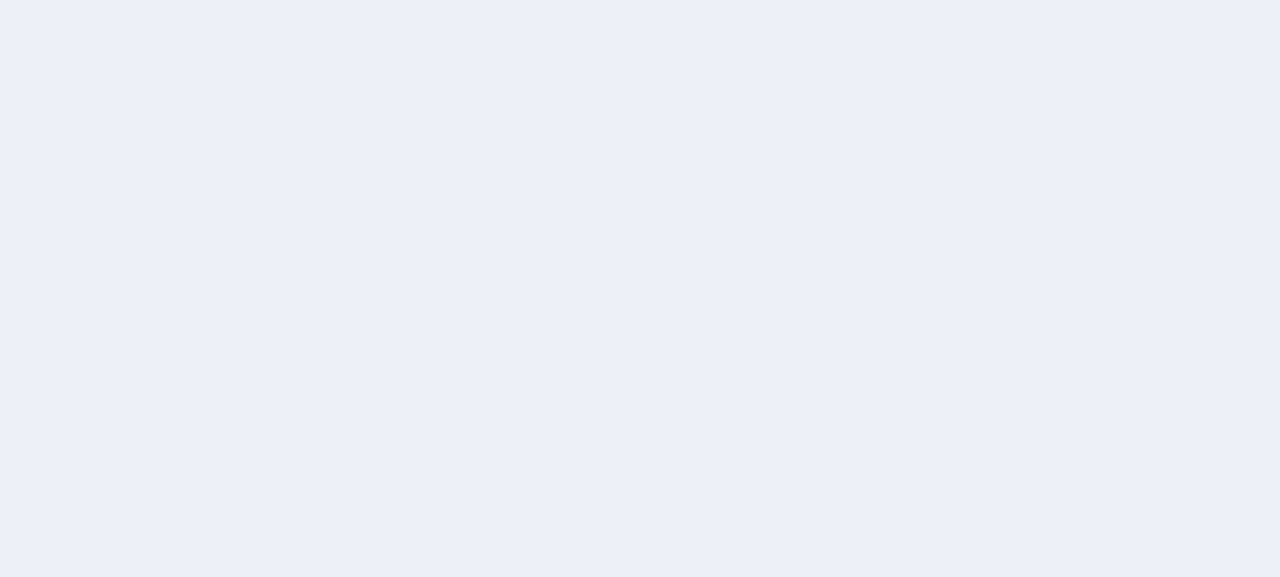 scroll, scrollTop: 0, scrollLeft: 0, axis: both 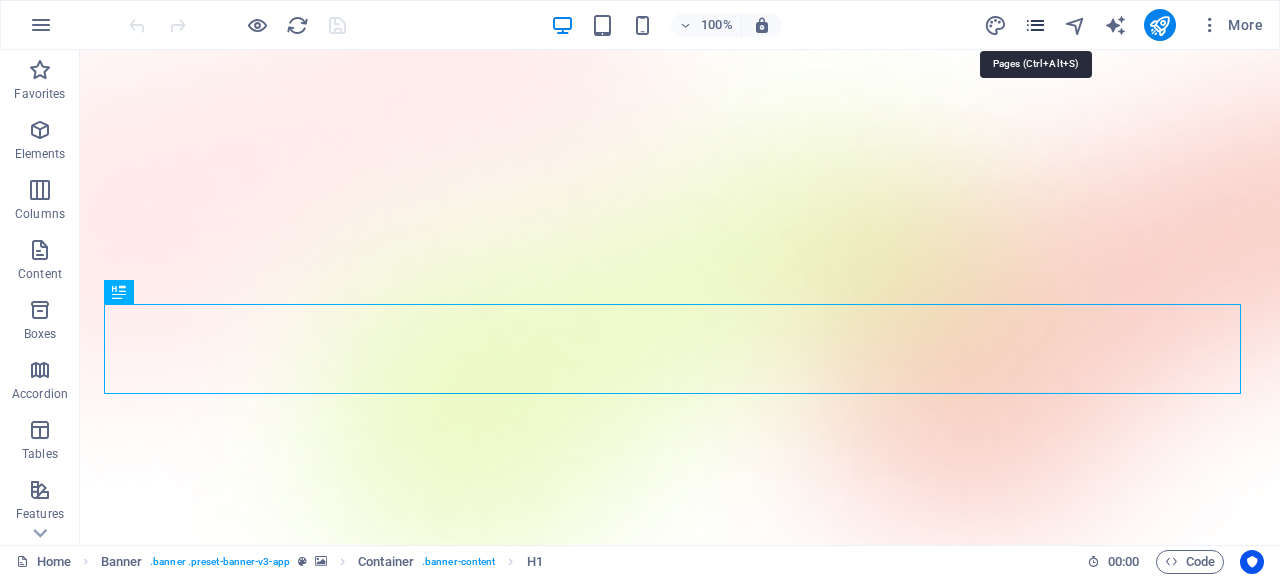click at bounding box center [1035, 25] 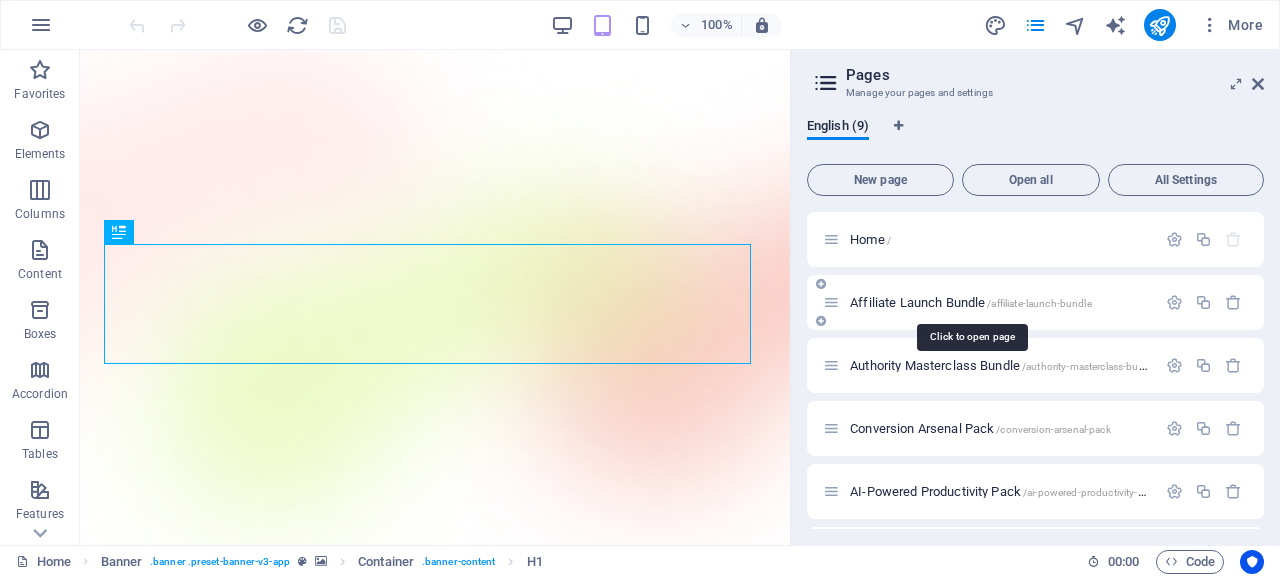 click on "Affiliate Launch Bundle /affiliate-launch-bundle" at bounding box center (971, 302) 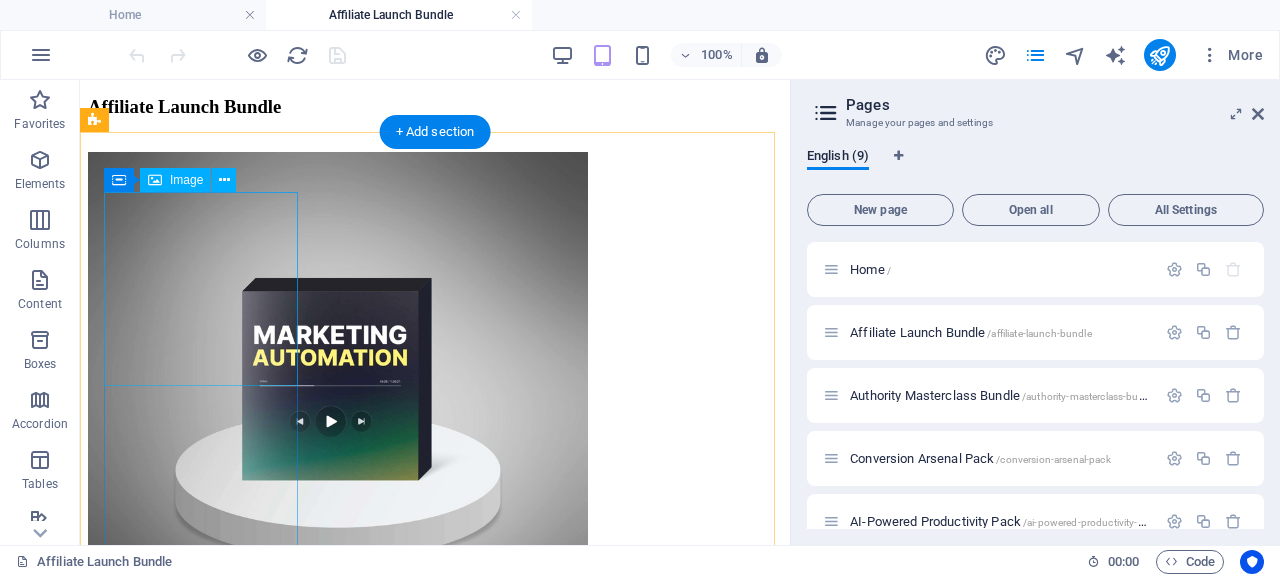 scroll, scrollTop: 226, scrollLeft: 0, axis: vertical 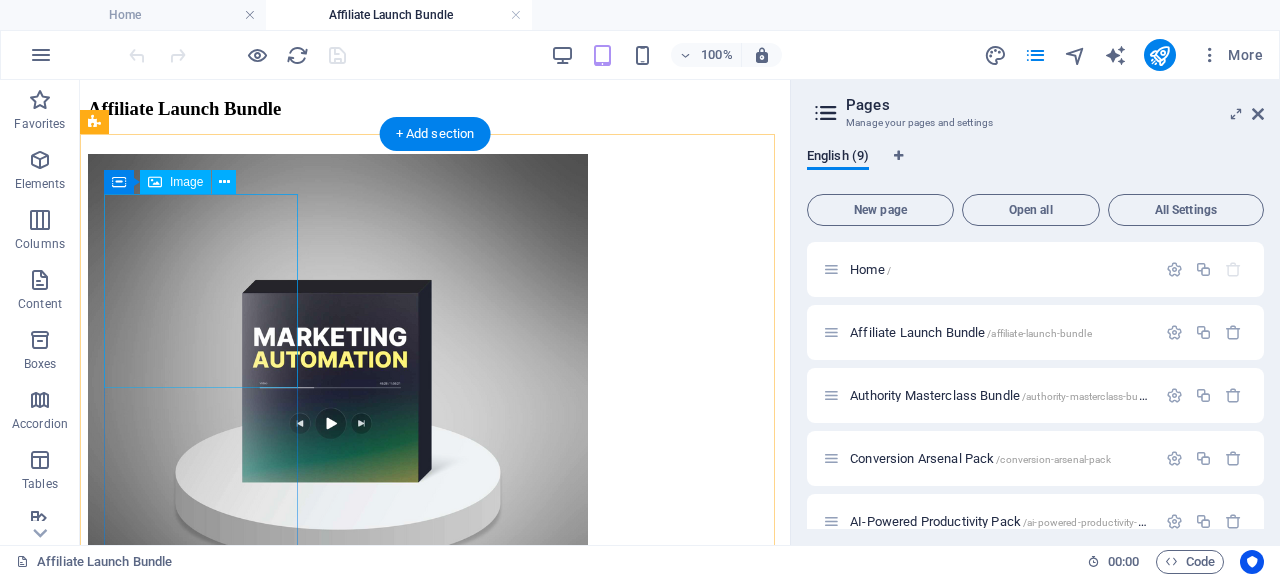 click at bounding box center [435, 406] 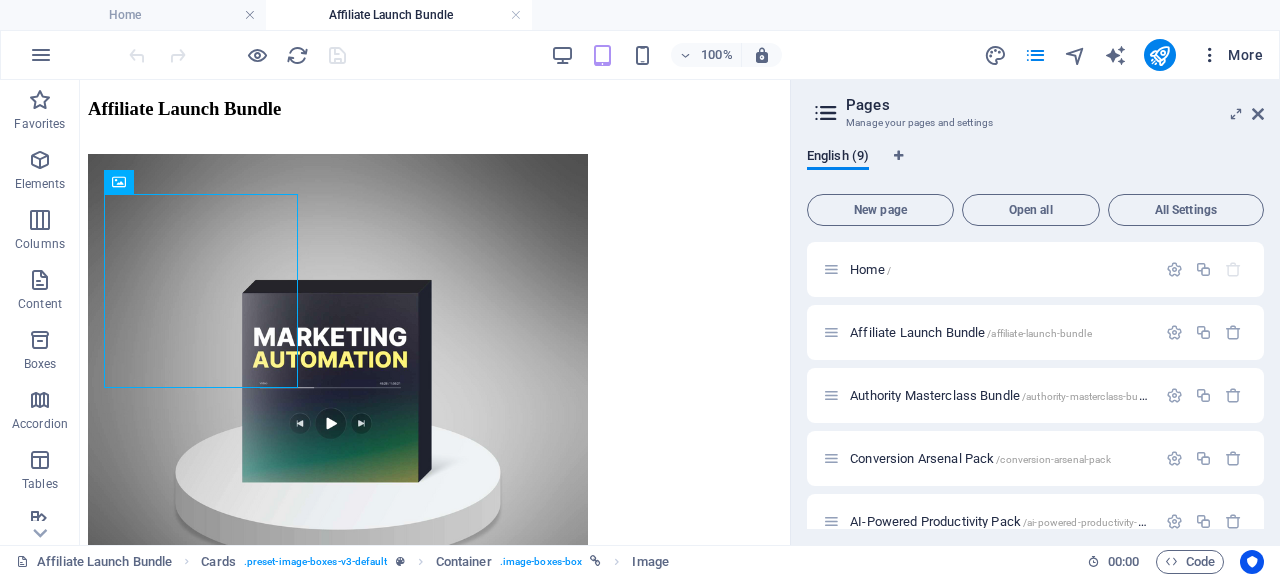 click at bounding box center (1210, 55) 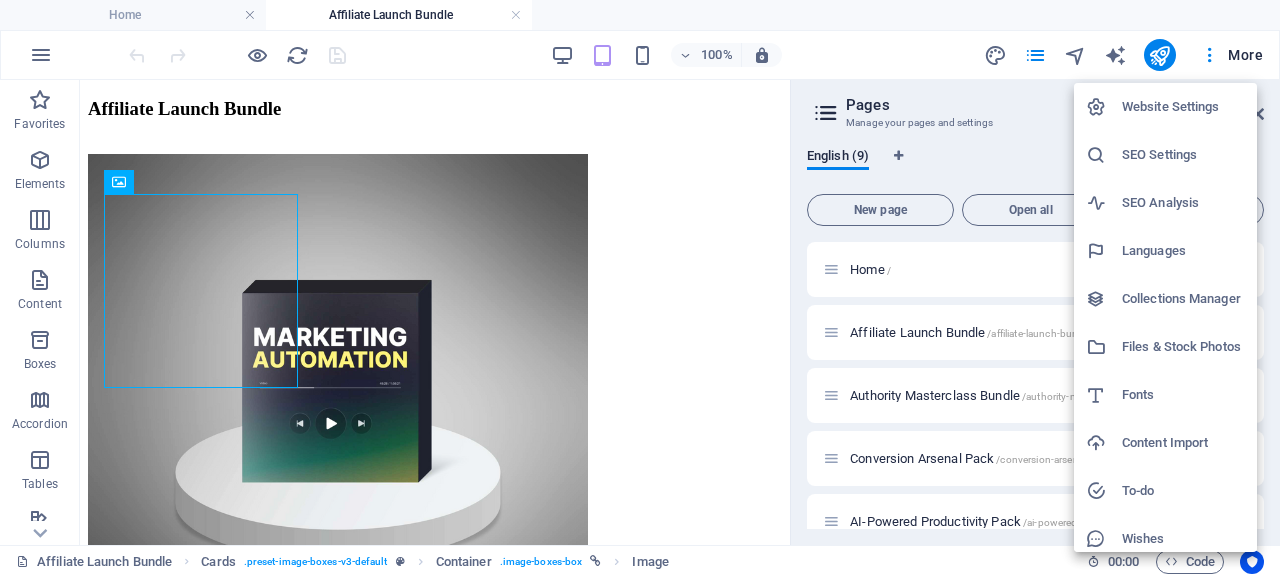 drag, startPoint x: 1189, startPoint y: 350, endPoint x: 919, endPoint y: 298, distance: 274.96182 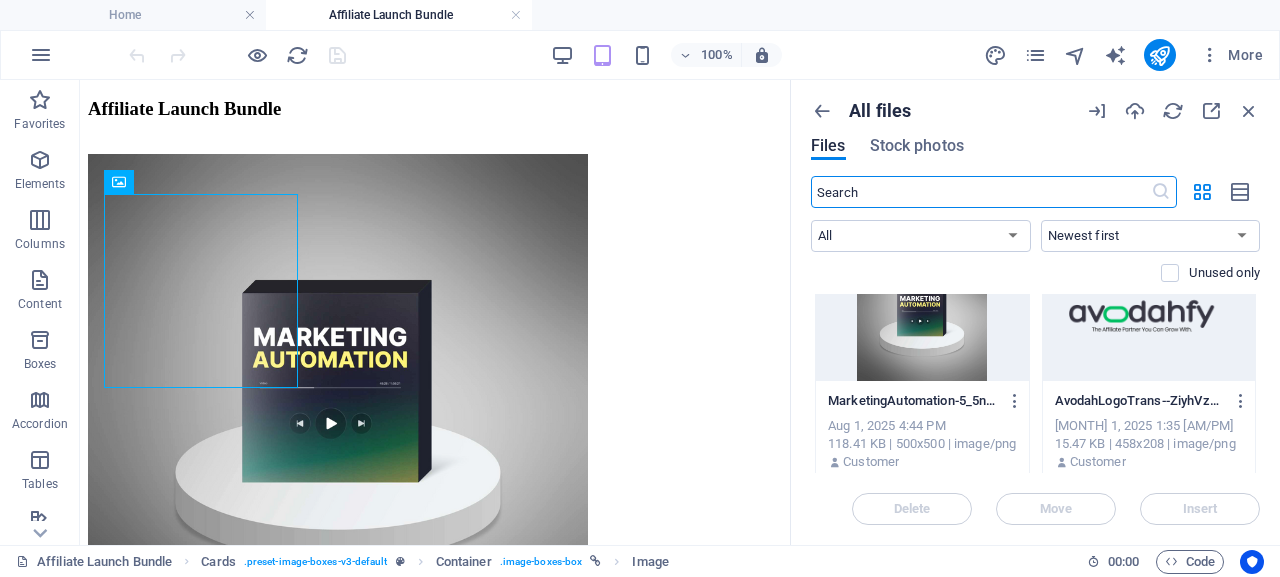 scroll, scrollTop: 53, scrollLeft: 0, axis: vertical 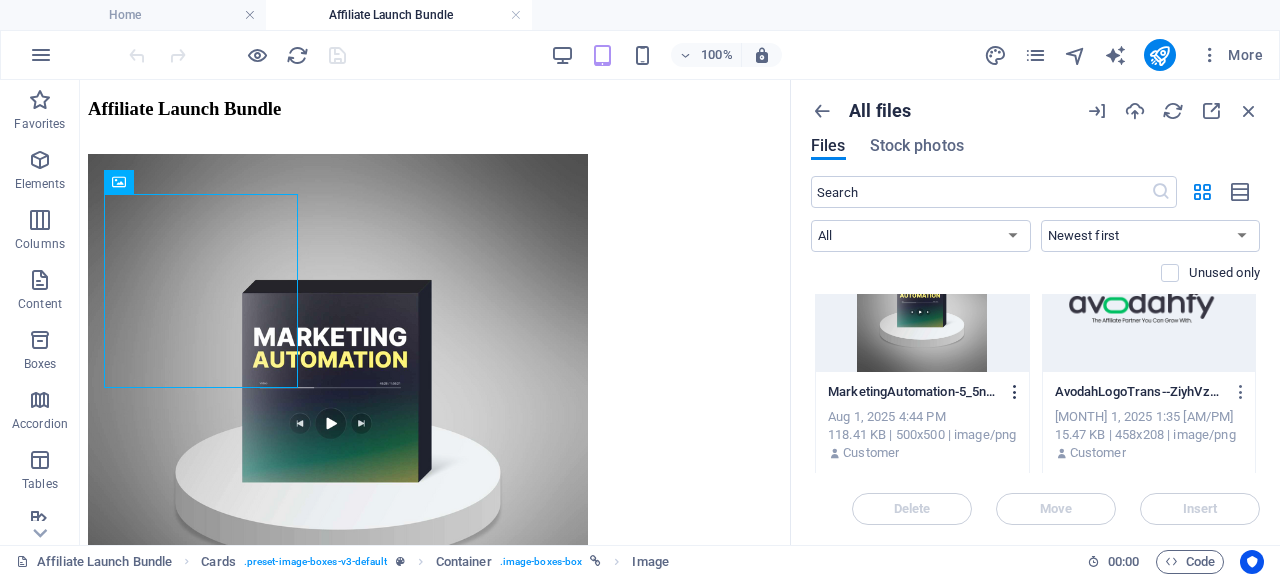 click at bounding box center [1015, 392] 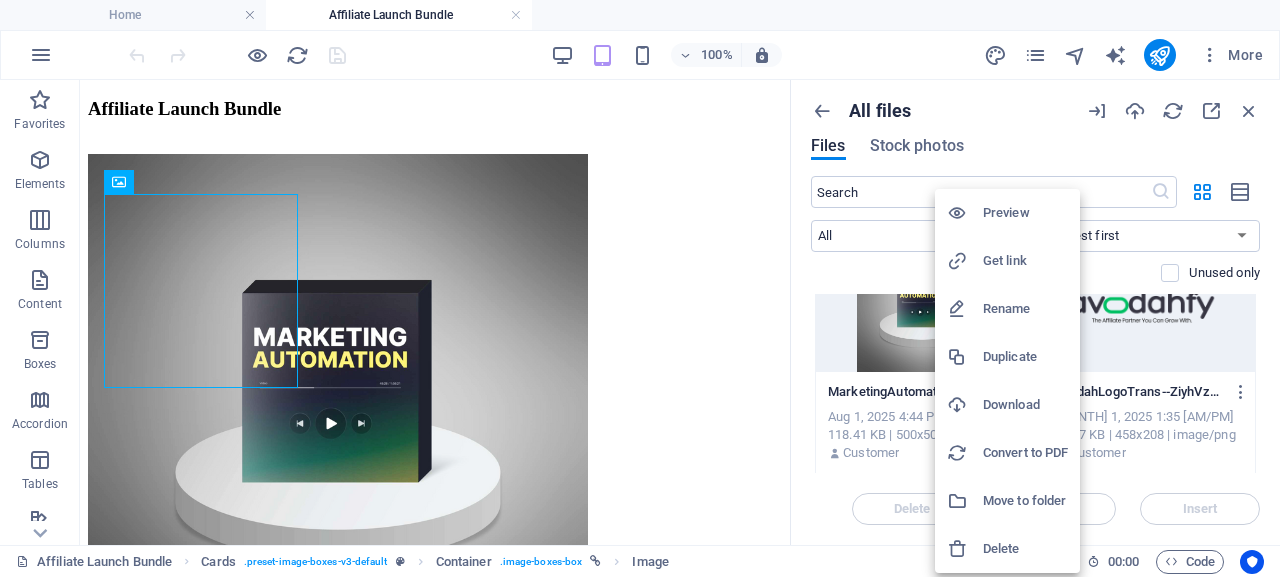 click on "Rename" at bounding box center [1025, 309] 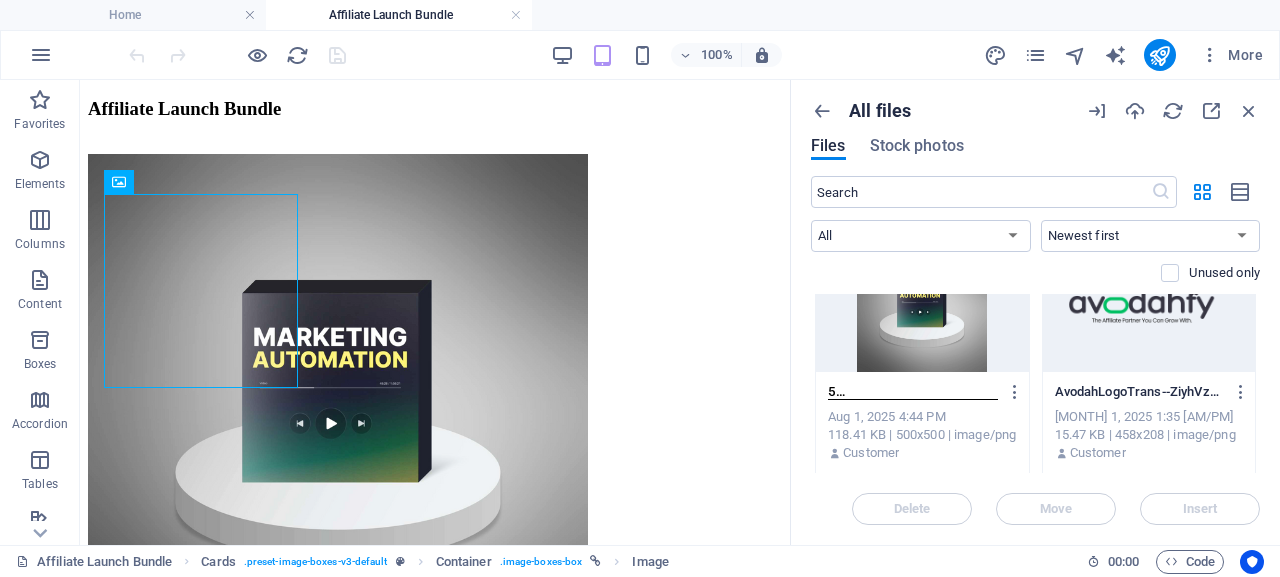 scroll, scrollTop: 0, scrollLeft: 0, axis: both 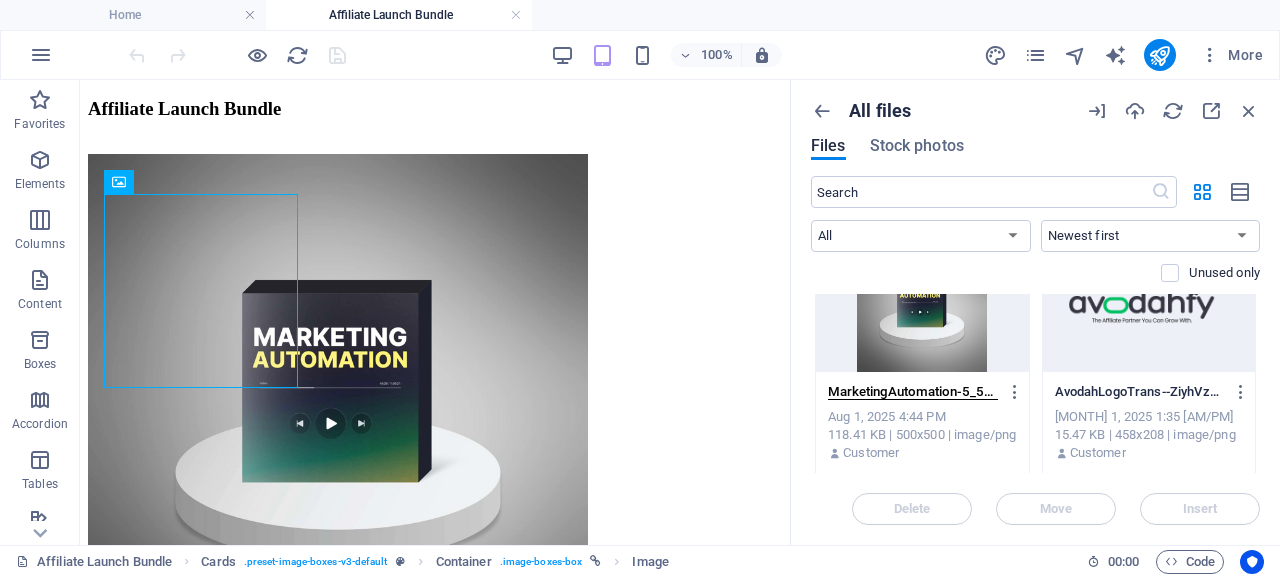 click at bounding box center [922, 307] 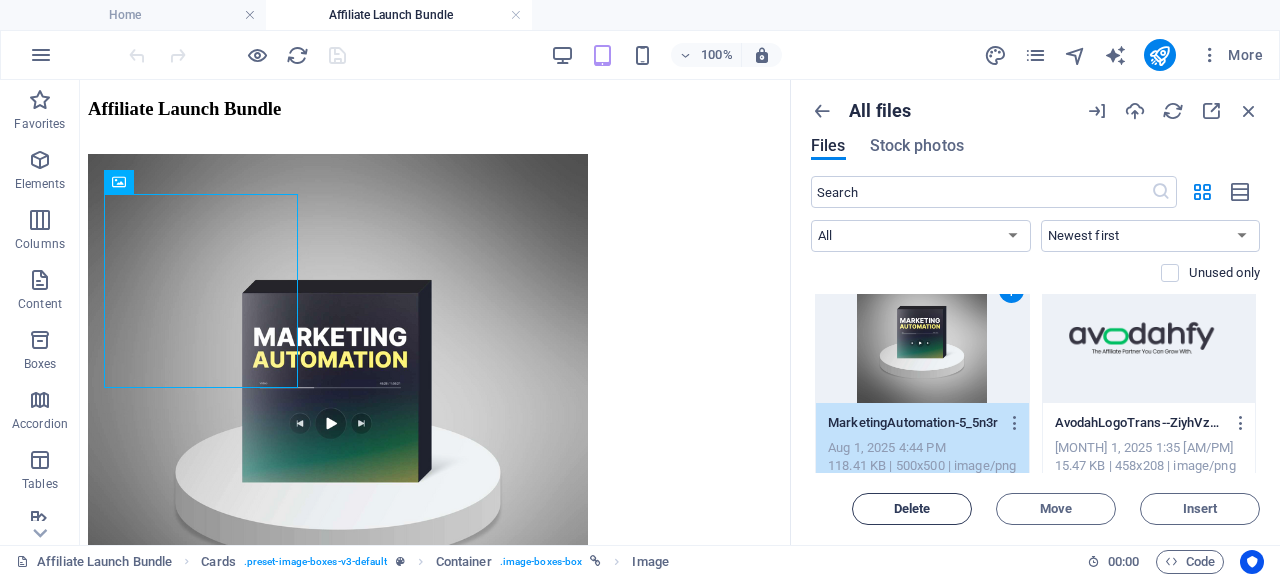scroll, scrollTop: 19, scrollLeft: 0, axis: vertical 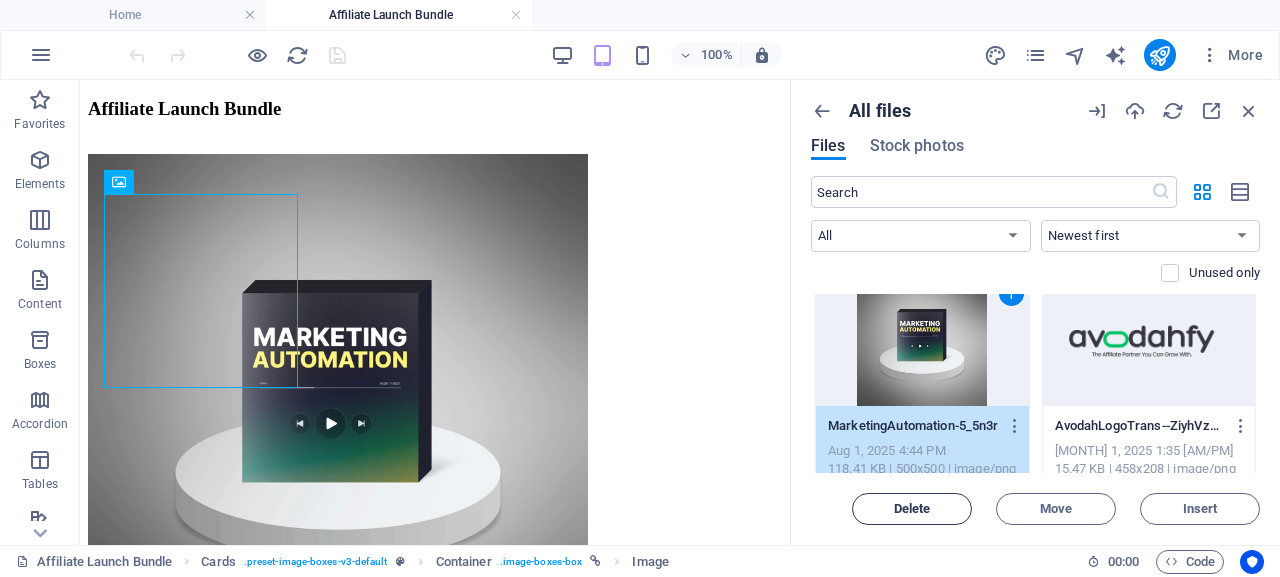 click on "Delete" at bounding box center (912, 509) 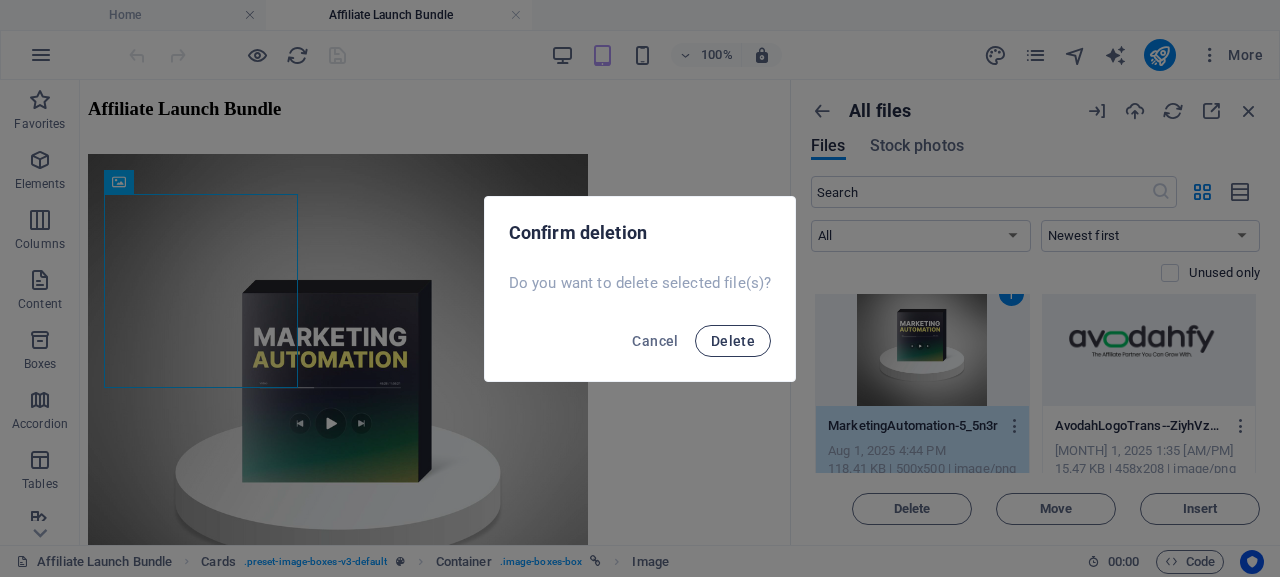 click on "Delete" at bounding box center [733, 341] 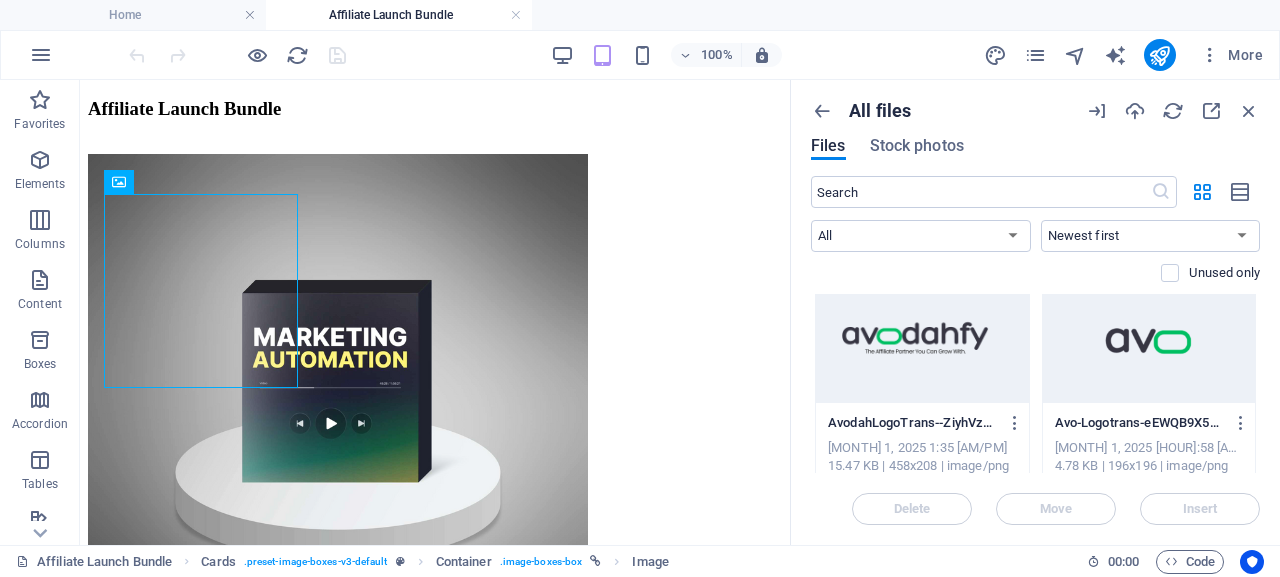 scroll, scrollTop: 21, scrollLeft: 0, axis: vertical 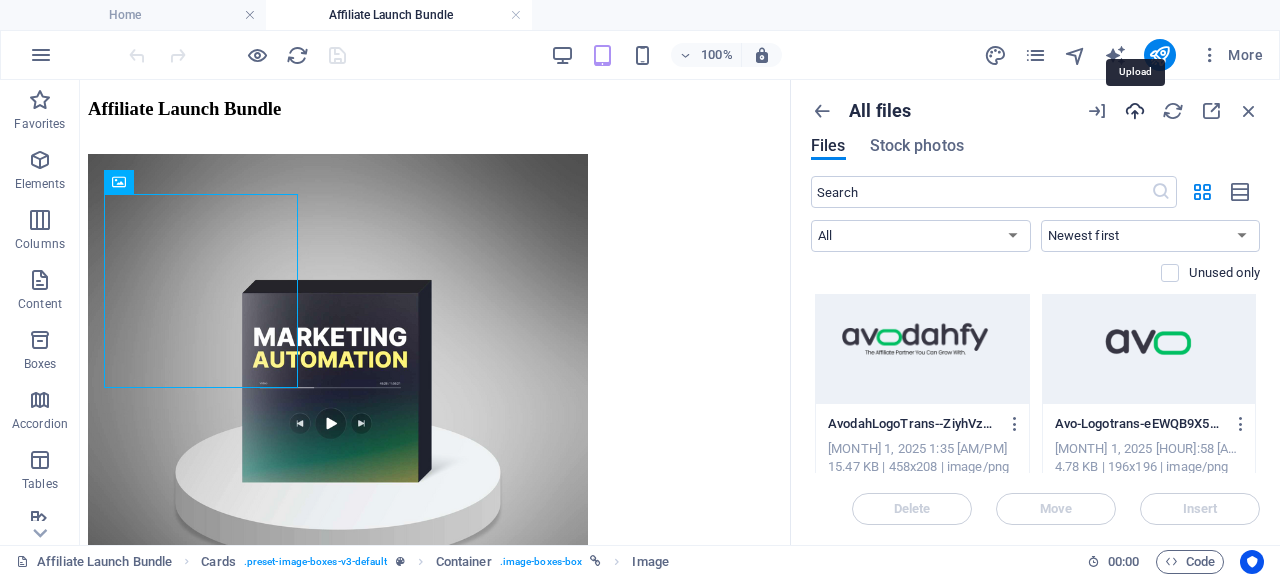 click at bounding box center (1135, 111) 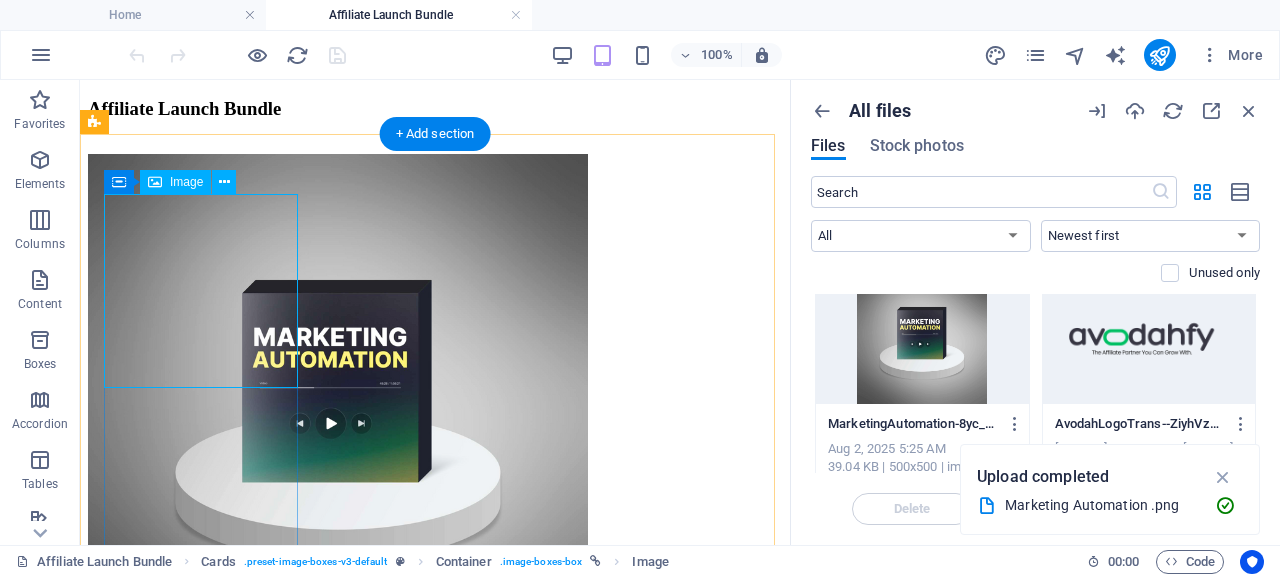 click at bounding box center (435, 406) 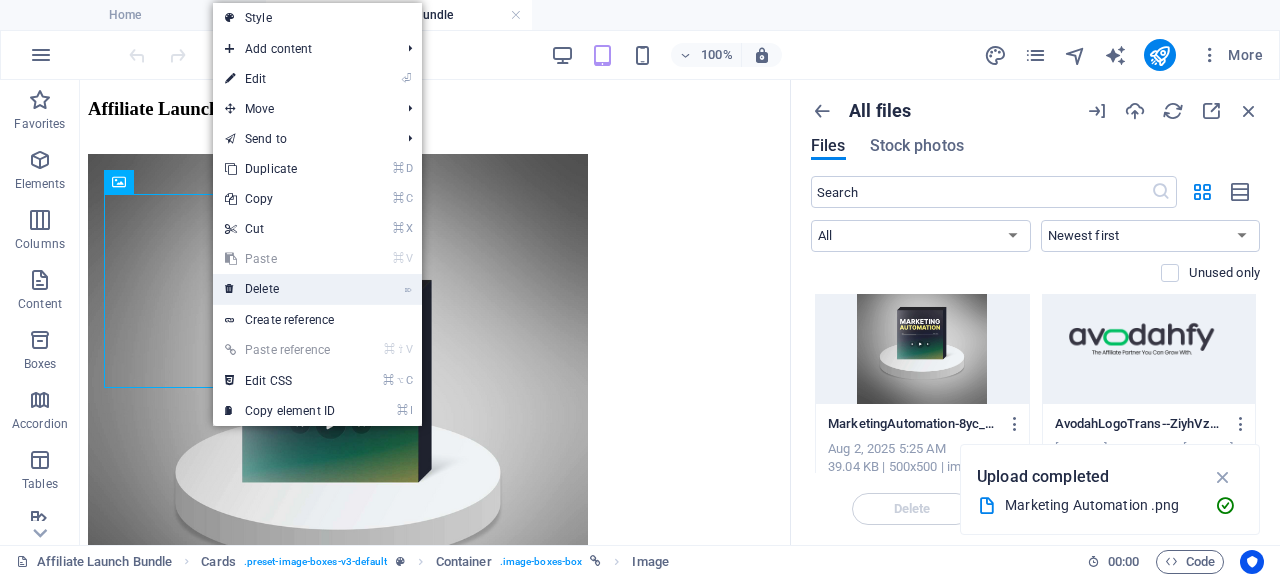 click on "⌦  Delete" at bounding box center (280, 289) 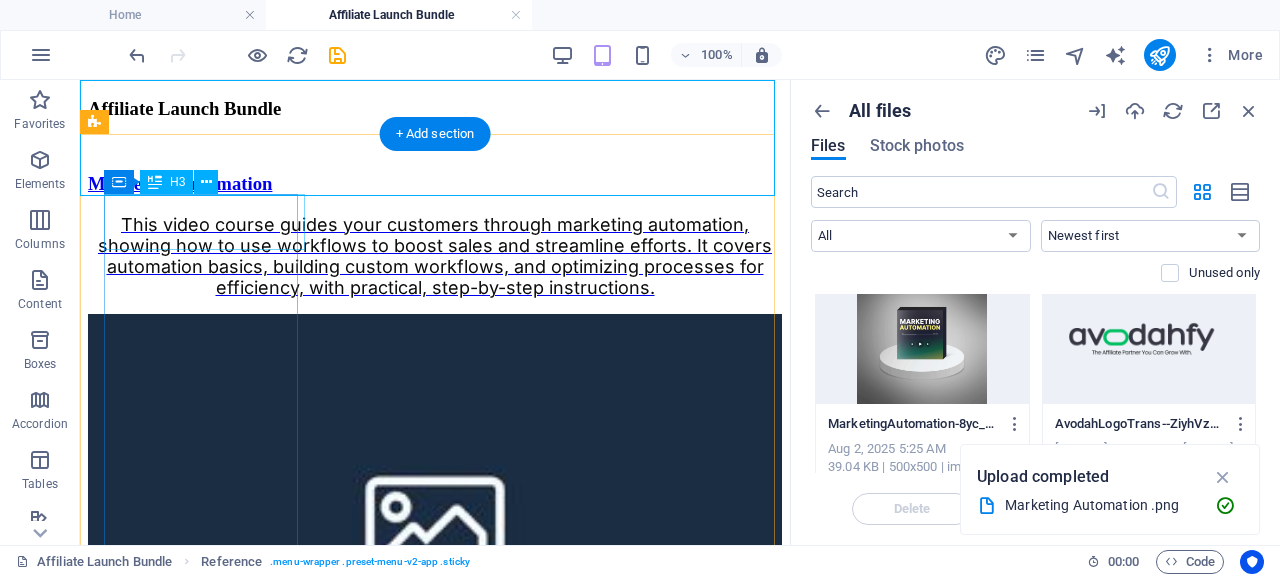 click on "Marketing Automation" at bounding box center [435, 184] 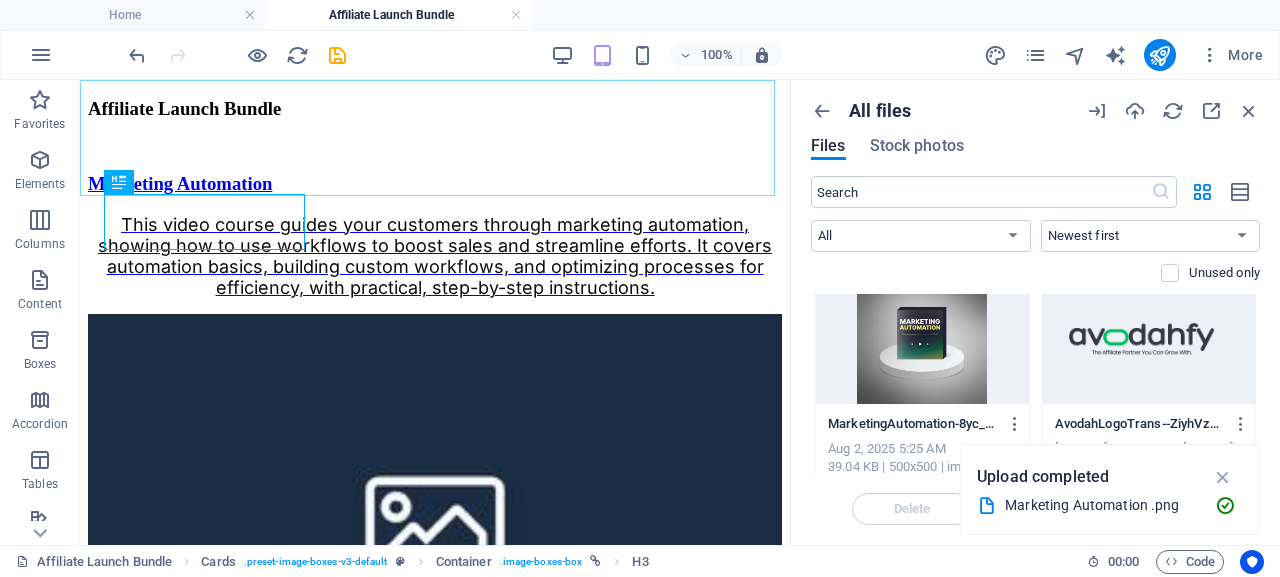 click at bounding box center [435, -81] 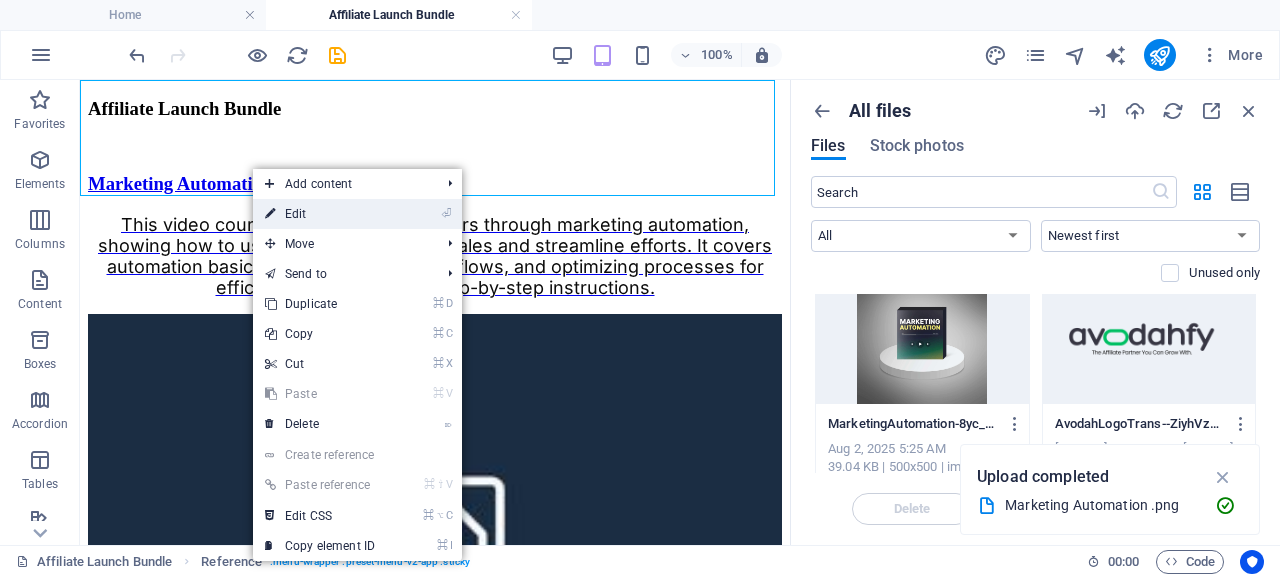 click on "⏎  Edit" at bounding box center [320, 214] 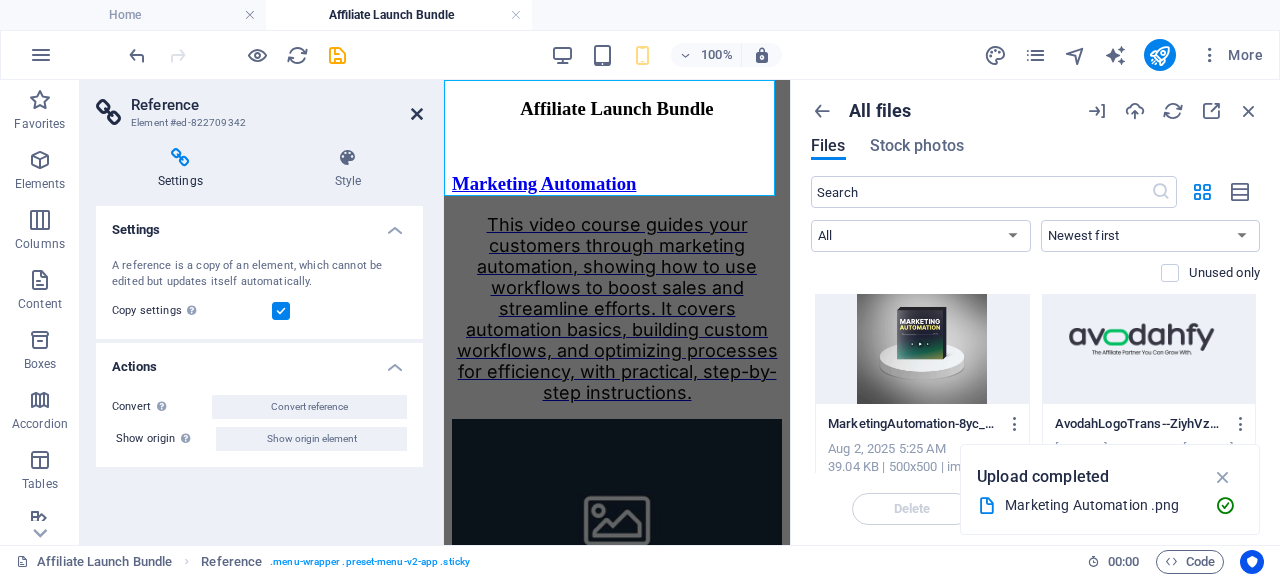 drag, startPoint x: 417, startPoint y: 114, endPoint x: 337, endPoint y: 34, distance: 113.137085 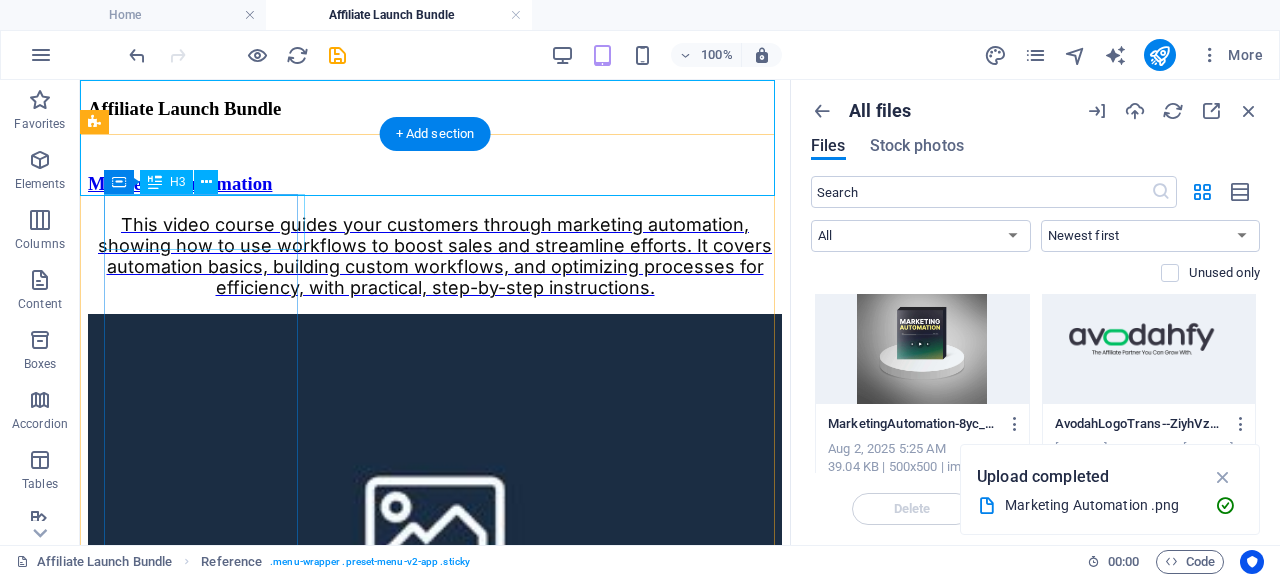 click on "Marketing Automation" at bounding box center (435, 184) 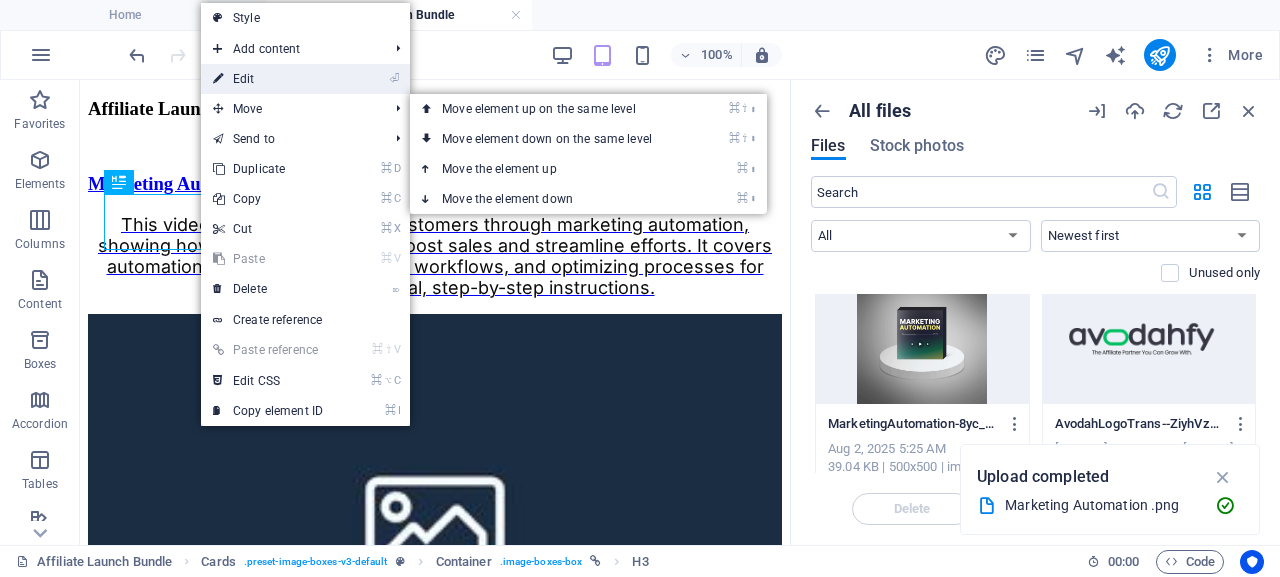 click on "⏎  Edit" at bounding box center (268, 79) 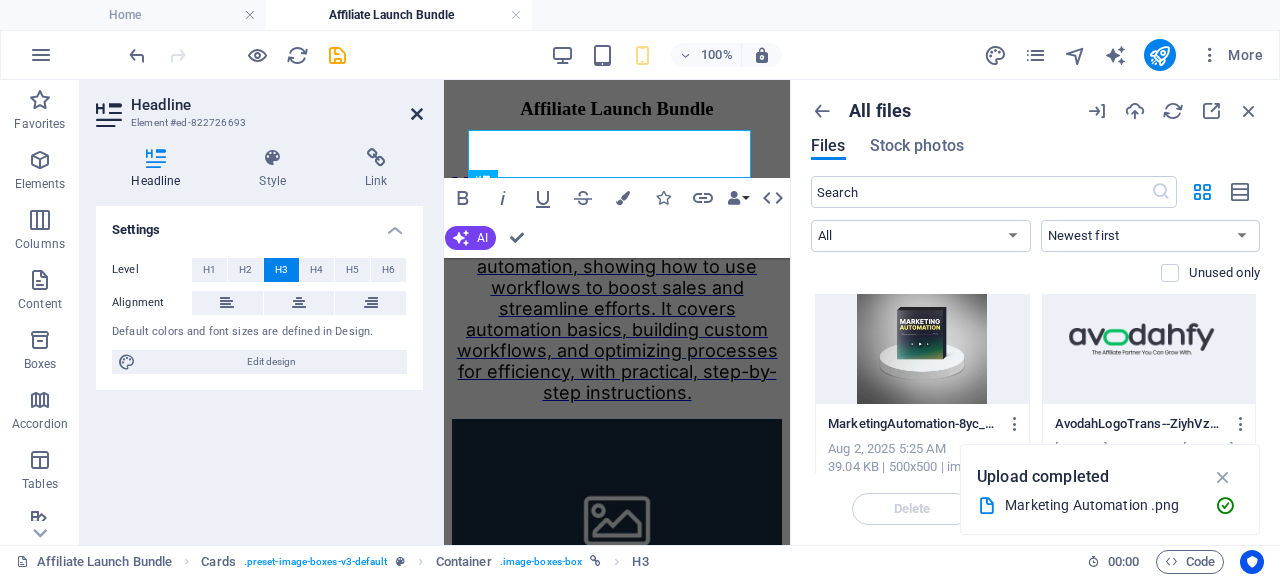 click at bounding box center (417, 114) 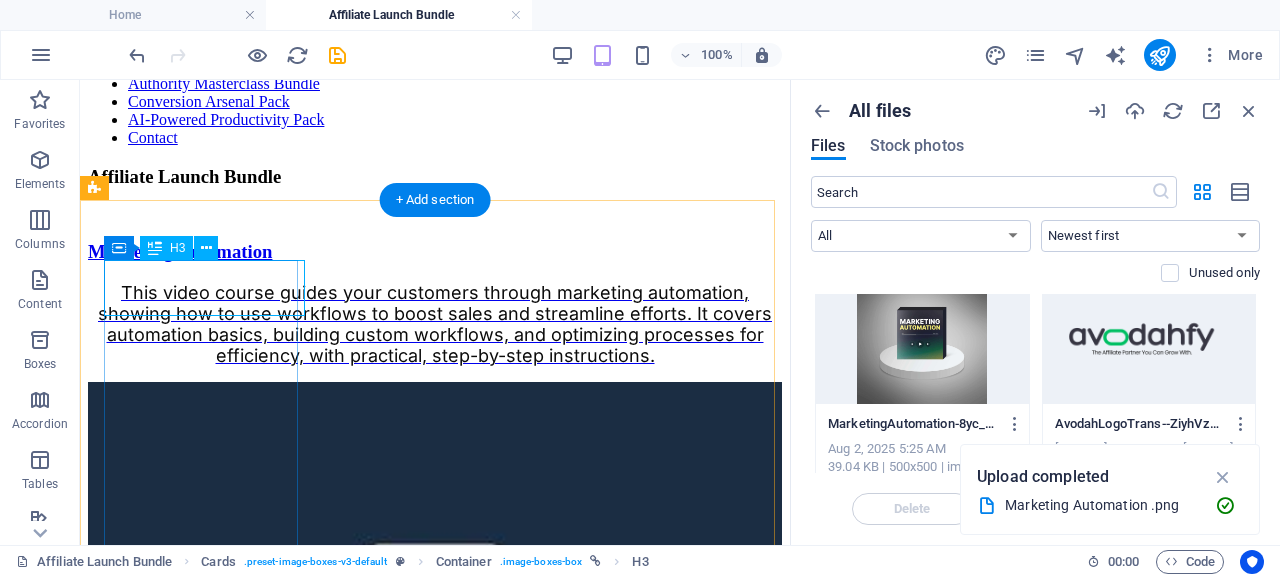 scroll, scrollTop: 148, scrollLeft: 0, axis: vertical 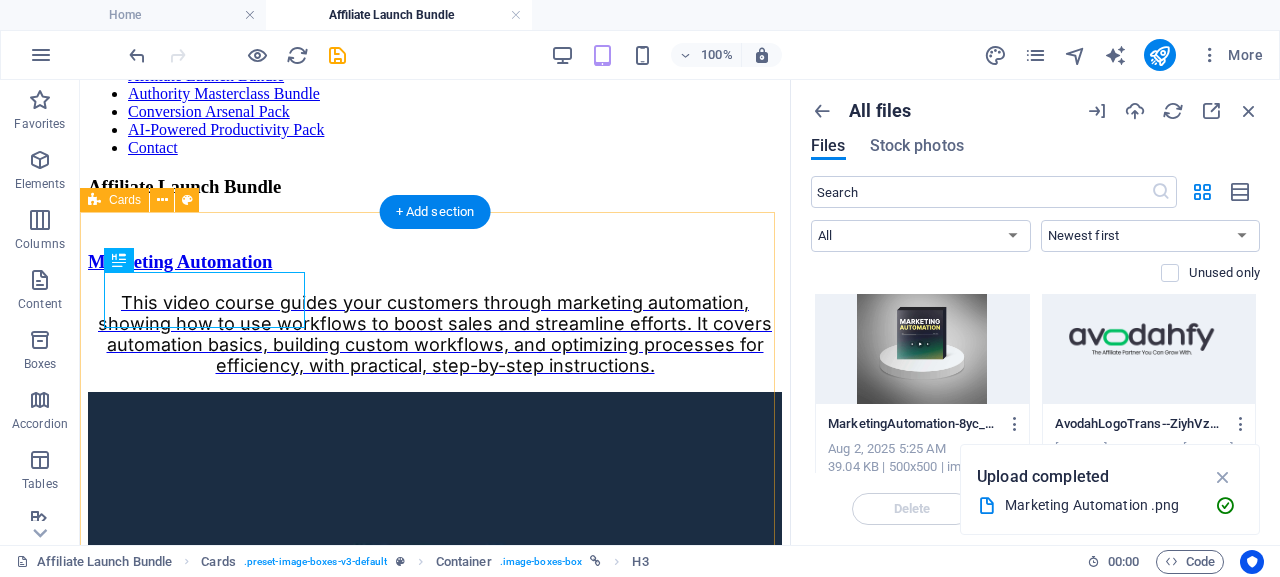 click on "Marketing Automation  This video course guides your customers through marketing automation, showing how to use workflows to boost sales and streamline efforts. It covers automation basics, building custom workflows, and optimizing processes for efficiency, with practical, step-by-step instructions. Headline Lorem ipsum dolor sit amet, consectetuer adipiscing elit. Aenean commodo ligula eget dolor. Lorem ipsum dolor sit amet. Headline Lorem ipsum dolor sit amet, consectetuer adipiscing elit. Aenean commodo ligula eget dolor. Lorem ipsum dolor sit amet." at bounding box center (435, 845) 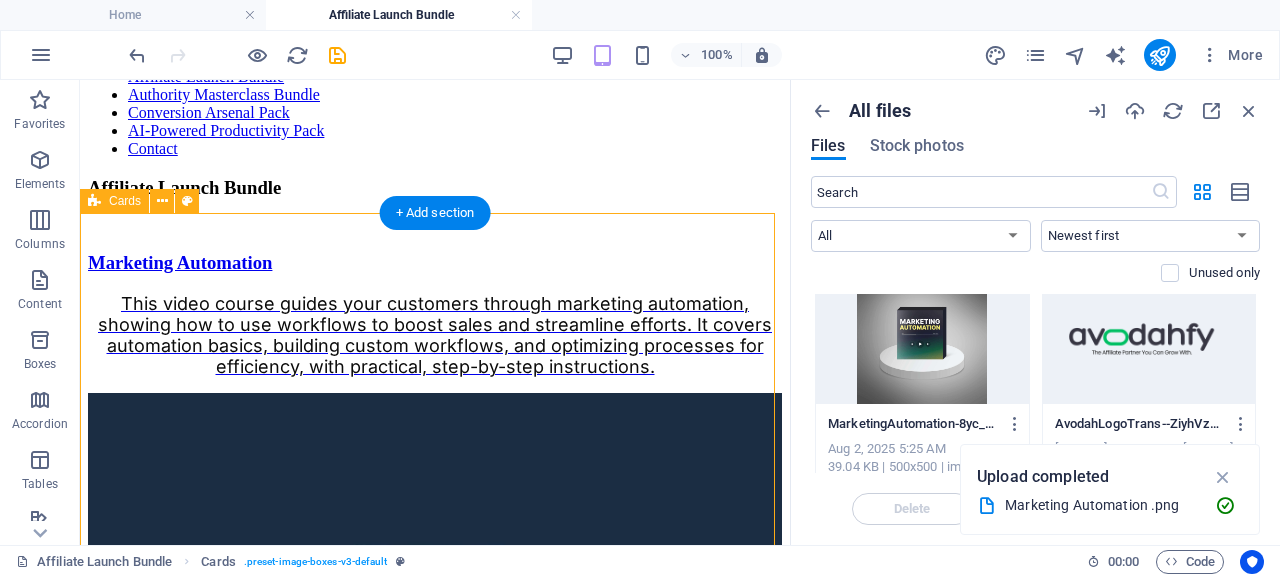 scroll, scrollTop: 146, scrollLeft: 0, axis: vertical 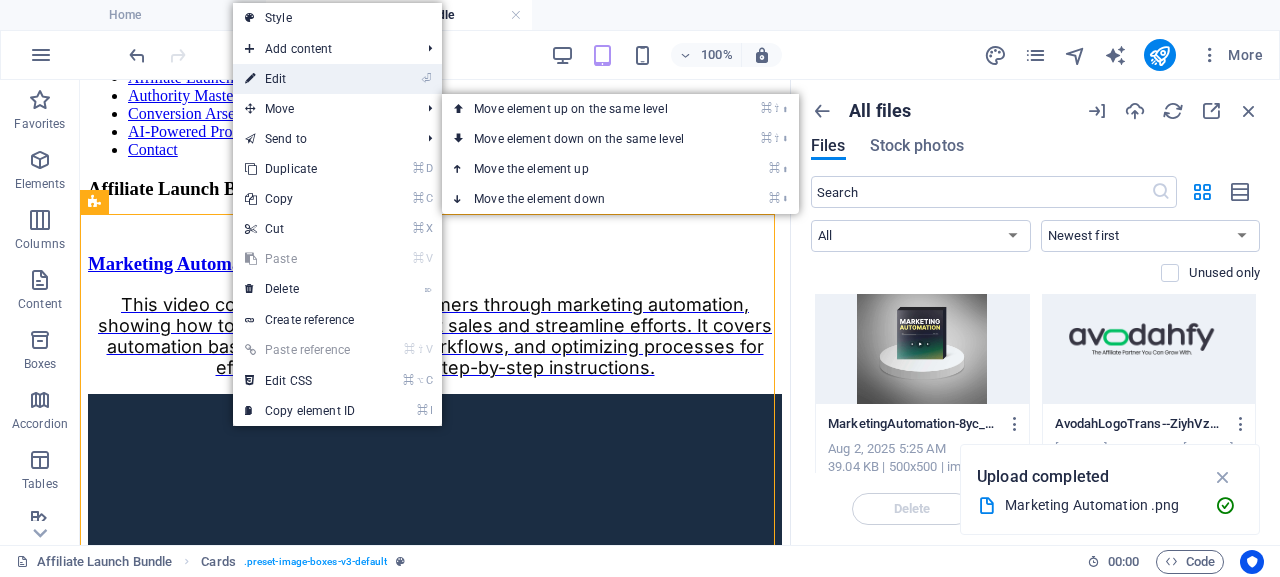 click on "⏎  Edit" at bounding box center [300, 79] 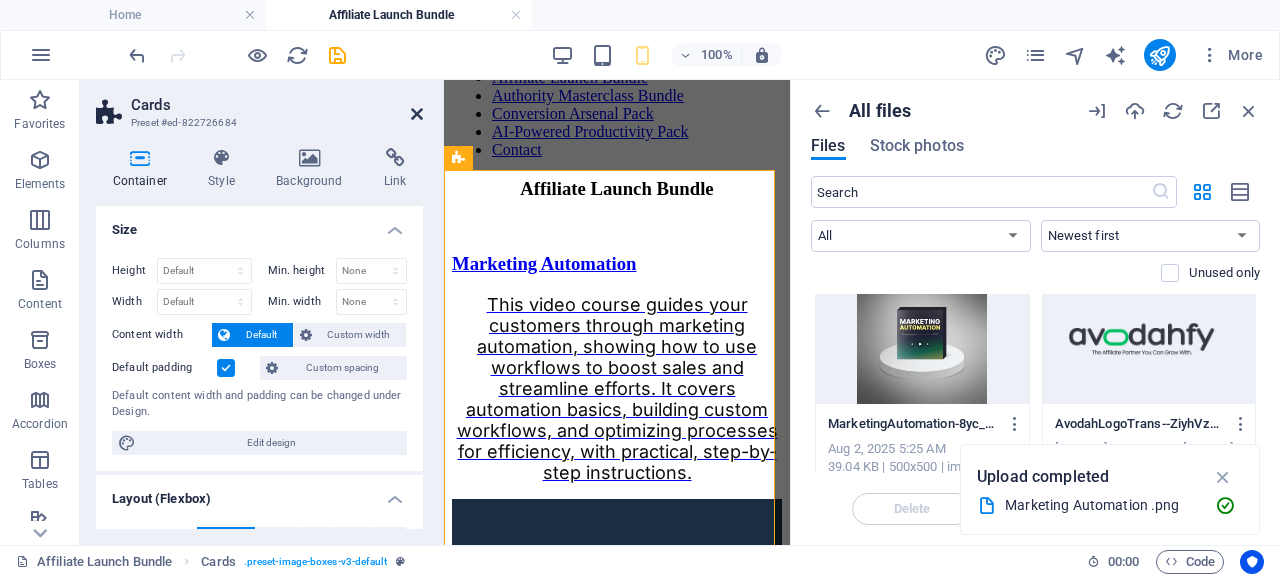 click at bounding box center (417, 114) 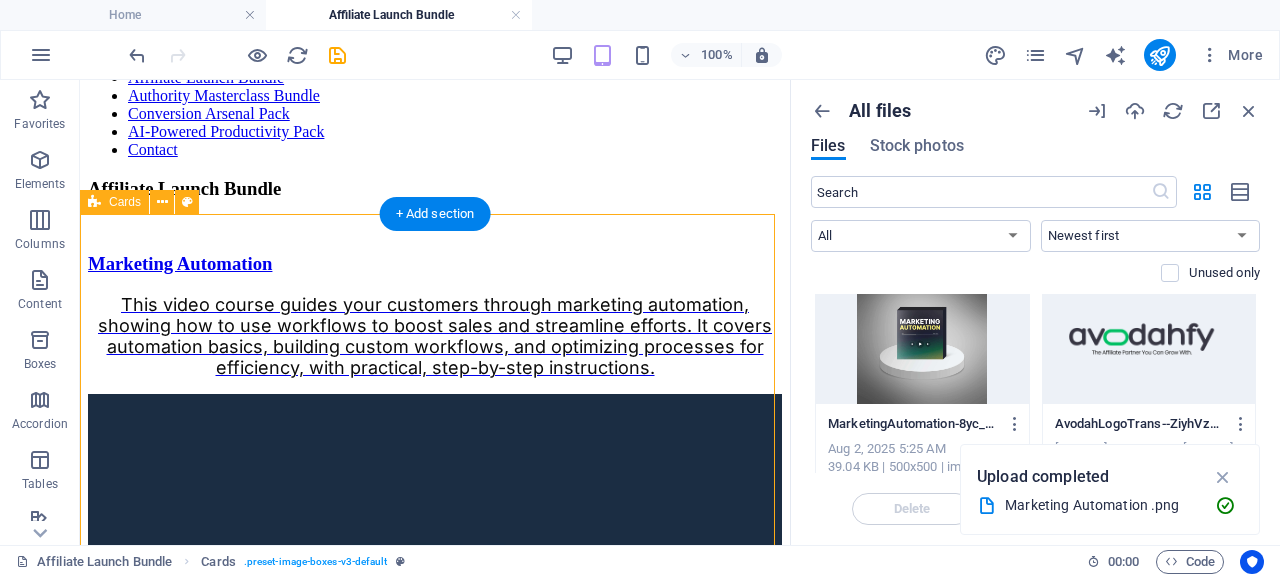 click on "Marketing Automation  This video course guides your customers through marketing automation, showing how to use workflows to boost sales and streamline efforts. It covers automation basics, building custom workflows, and optimizing processes for efficiency, with practical, step-by-step instructions. Headline Lorem ipsum dolor sit amet, consectetuer adipiscing elit. Aenean commodo ligula eget dolor. Lorem ipsum dolor sit amet. Headline Lorem ipsum dolor sit amet, consectetuer adipiscing elit. Aenean commodo ligula eget dolor. Lorem ipsum dolor sit amet." at bounding box center [435, 847] 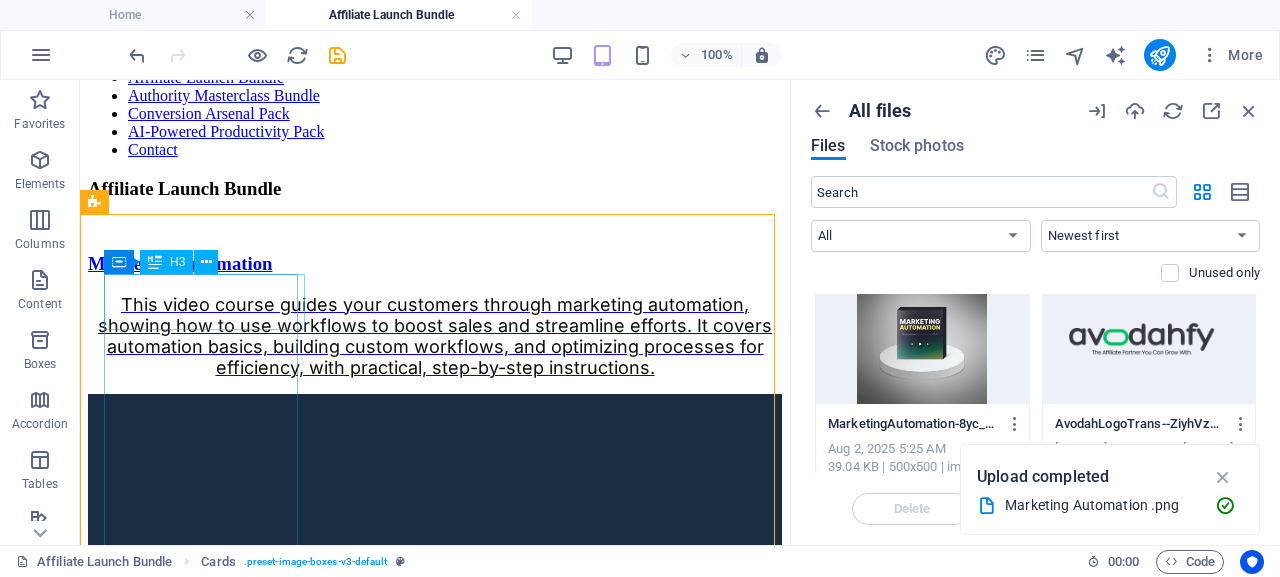 click on "Container   H3" at bounding box center [167, 262] 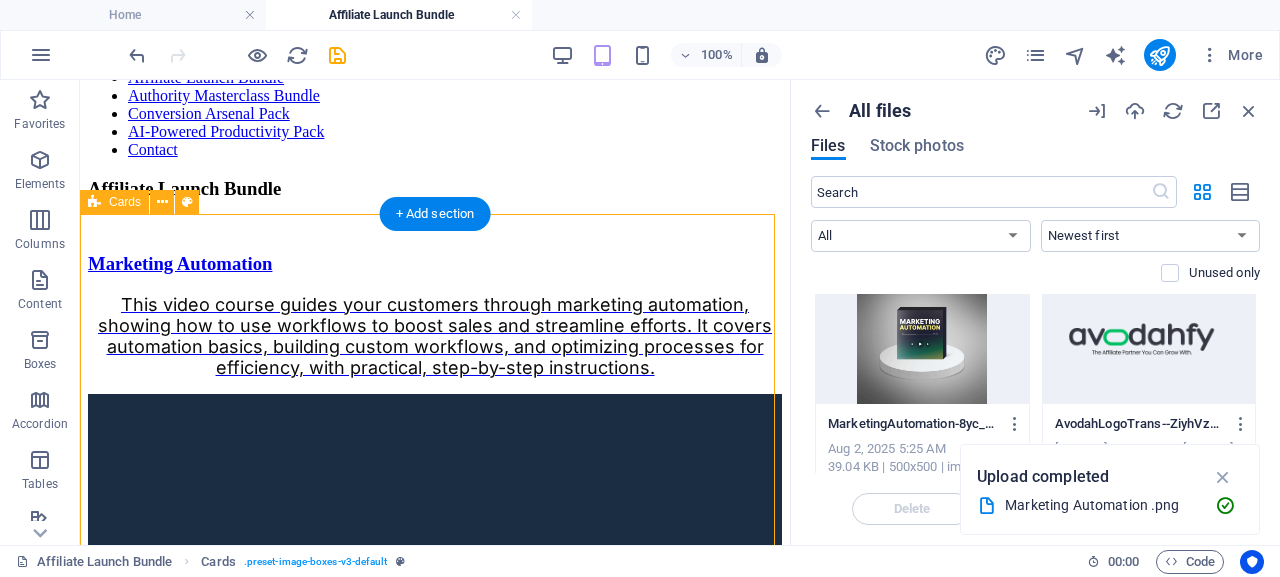 click on "Marketing Automation  This video course guides your customers through marketing automation, showing how to use workflows to boost sales and streamline efforts. It covers automation basics, building custom workflows, and optimizing processes for efficiency, with practical, step-by-step instructions. Headline Lorem ipsum dolor sit amet, consectetuer adipiscing elit. Aenean commodo ligula eget dolor. Lorem ipsum dolor sit amet. Headline Lorem ipsum dolor sit amet, consectetuer adipiscing elit. Aenean commodo ligula eget dolor. Lorem ipsum dolor sit amet." at bounding box center (435, 847) 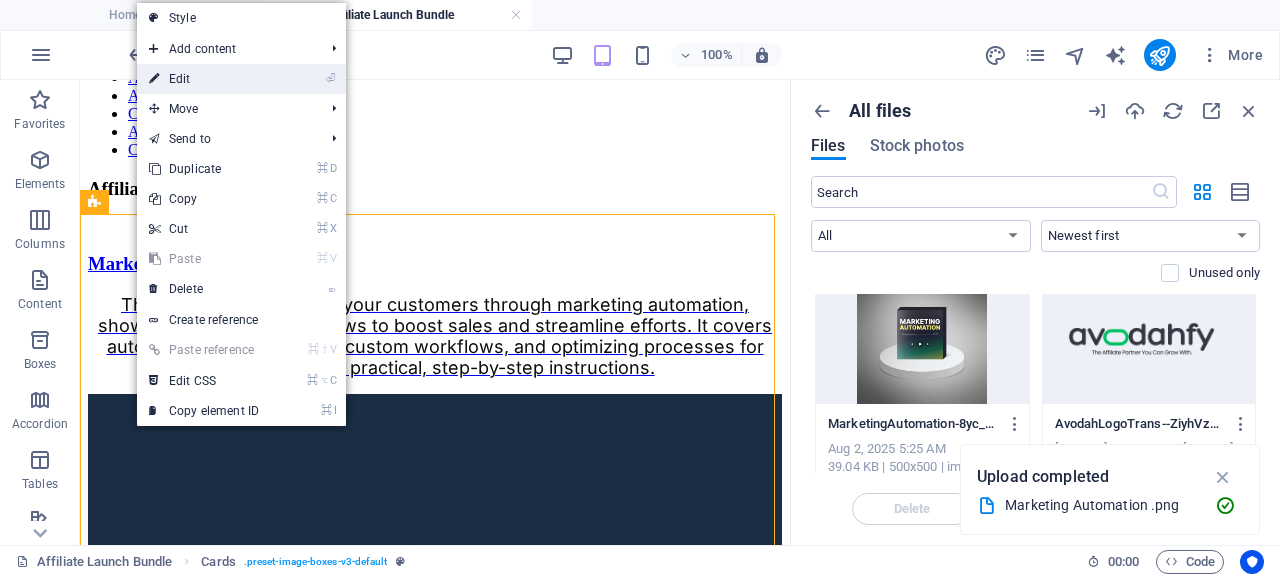 click on "⏎  Edit" at bounding box center (204, 79) 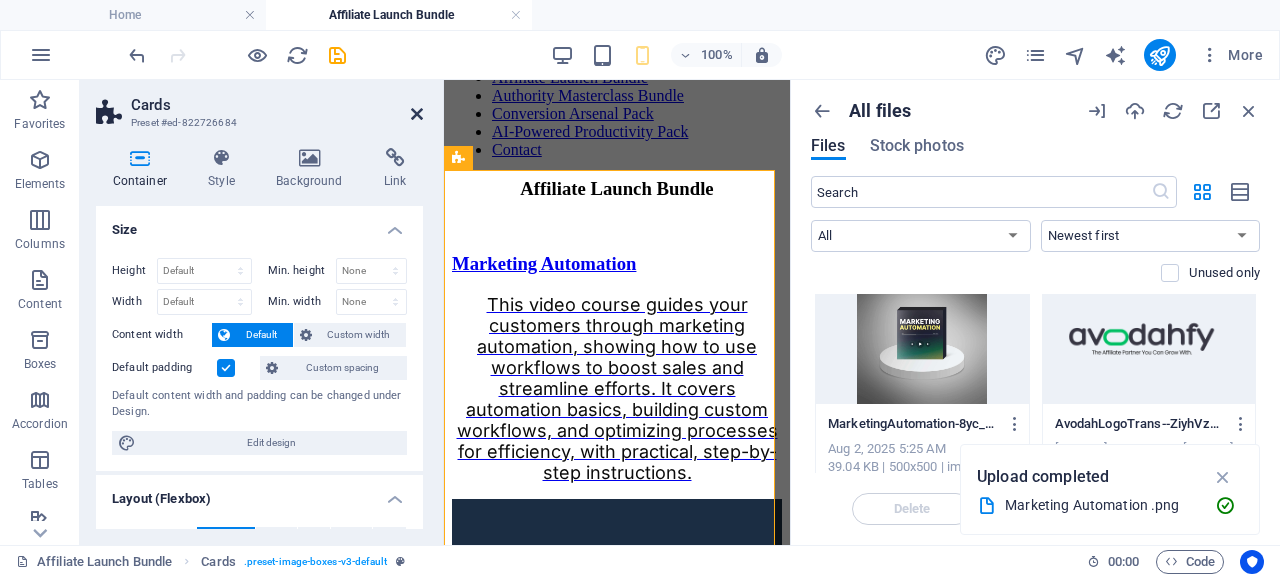 click at bounding box center (417, 114) 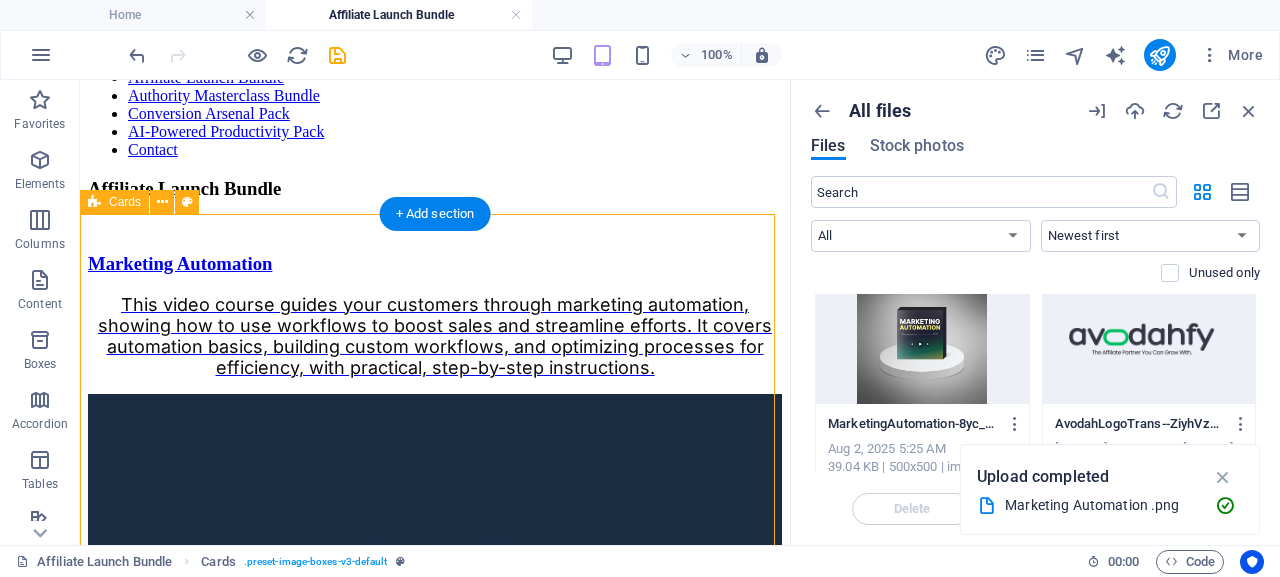 click on "Marketing Automation  This video course guides your customers through marketing automation, showing how to use workflows to boost sales and streamline efforts. It covers automation basics, building custom workflows, and optimizing processes for efficiency, with practical, step-by-step instructions. Headline Lorem ipsum dolor sit amet, consectetuer adipiscing elit. Aenean commodo ligula eget dolor. Lorem ipsum dolor sit amet. Headline Lorem ipsum dolor sit amet, consectetuer adipiscing elit. Aenean commodo ligula eget dolor. Lorem ipsum dolor sit amet." at bounding box center [435, 847] 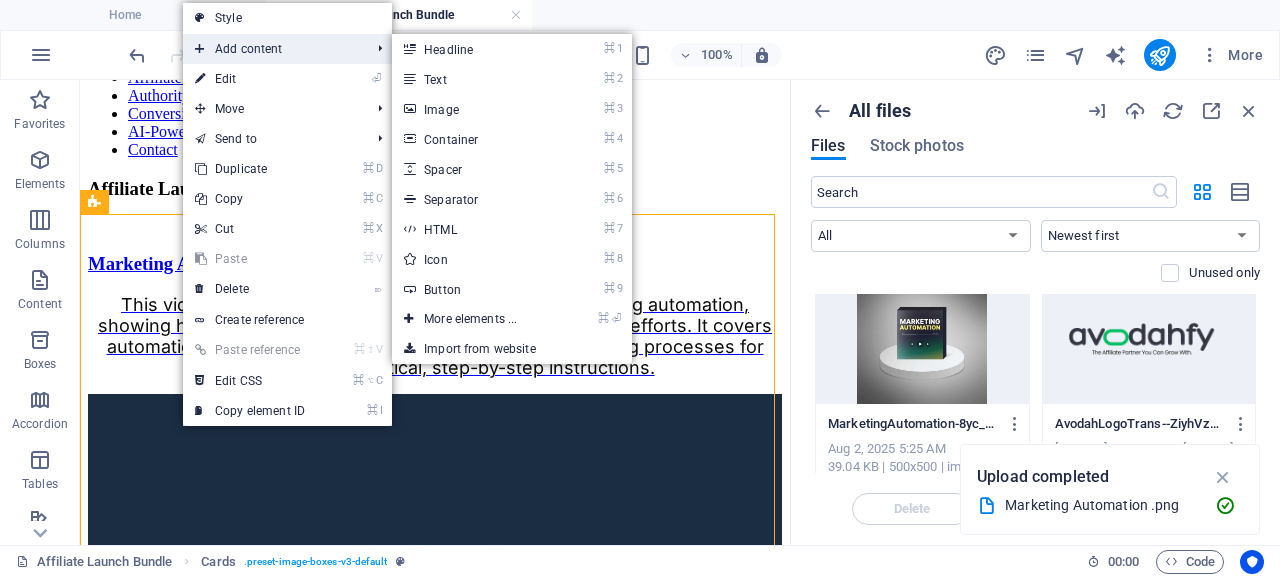 click on "Add content" at bounding box center (272, 49) 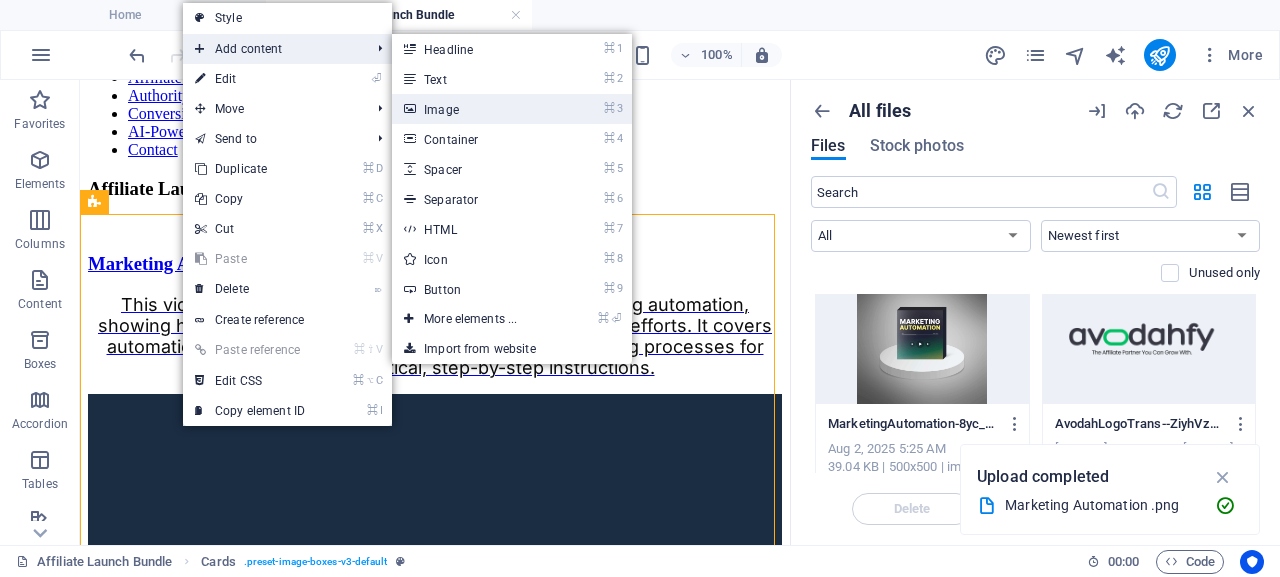 click on "⌘ 3  Image" at bounding box center (474, 109) 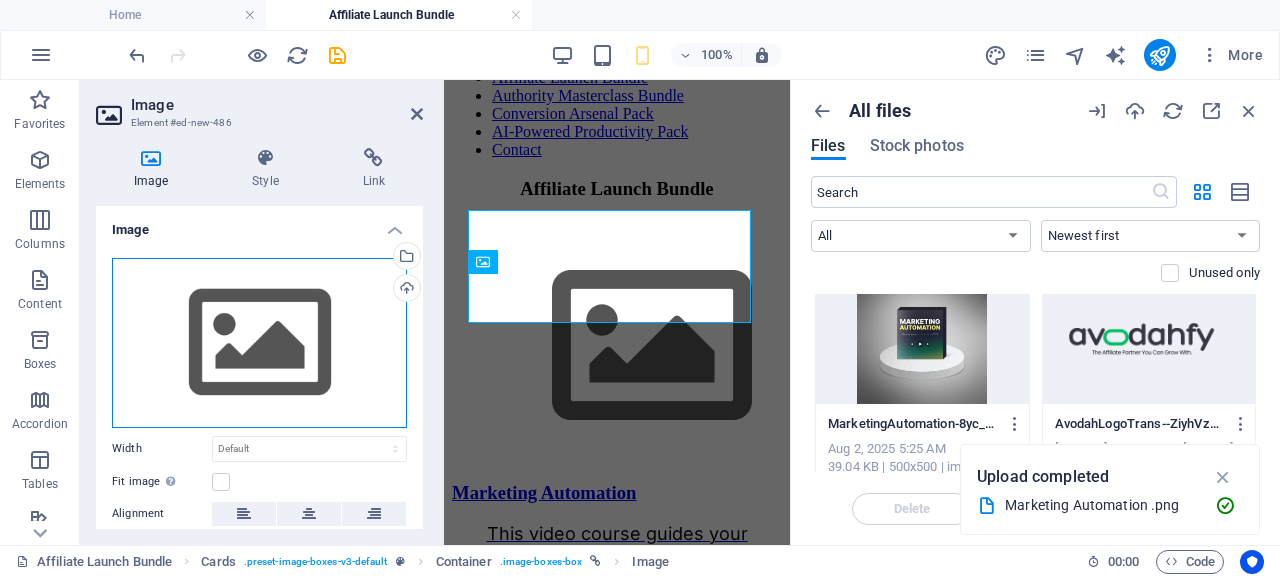 click on "Drag files here, click to choose files or select files from Files or our free stock photos & videos" at bounding box center [259, 343] 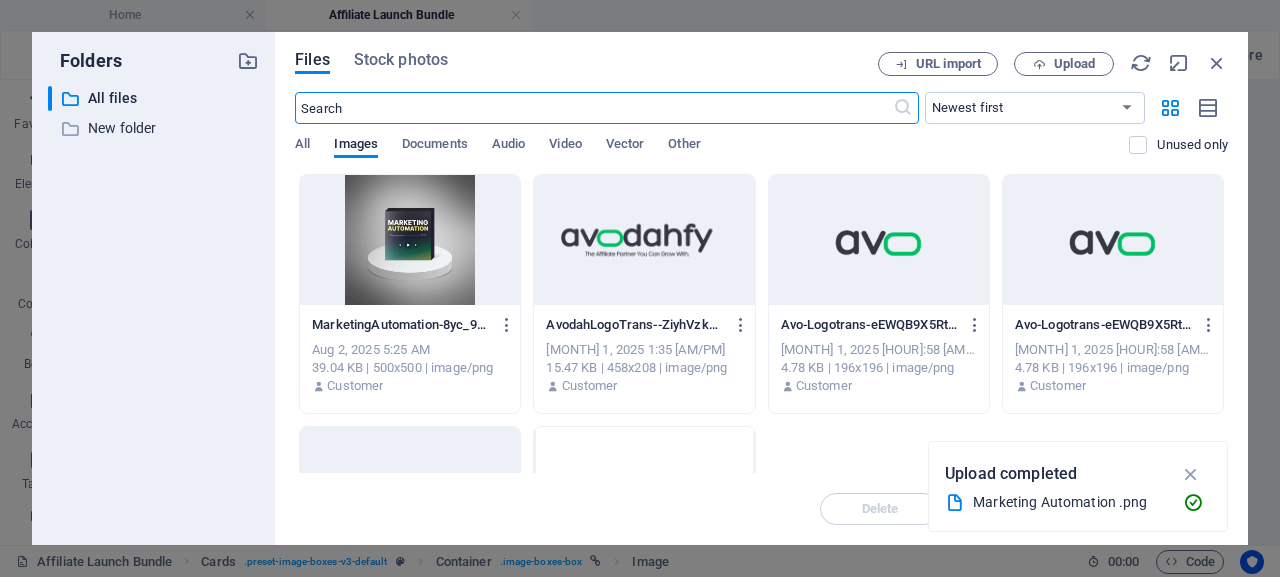 click at bounding box center (410, 240) 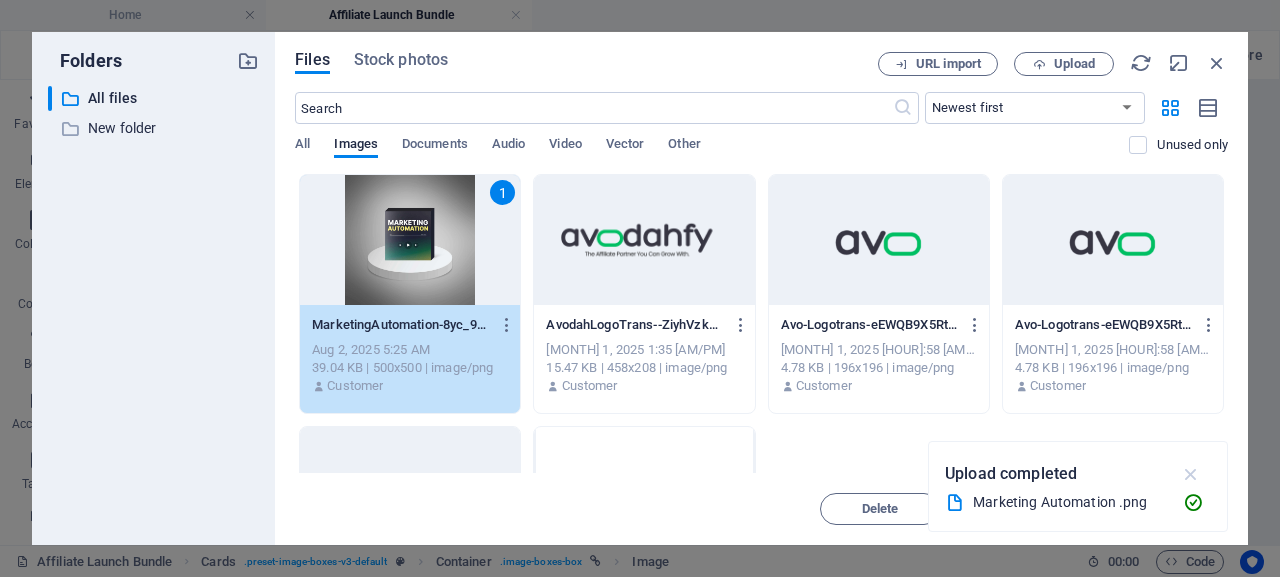 click at bounding box center [1191, 474] 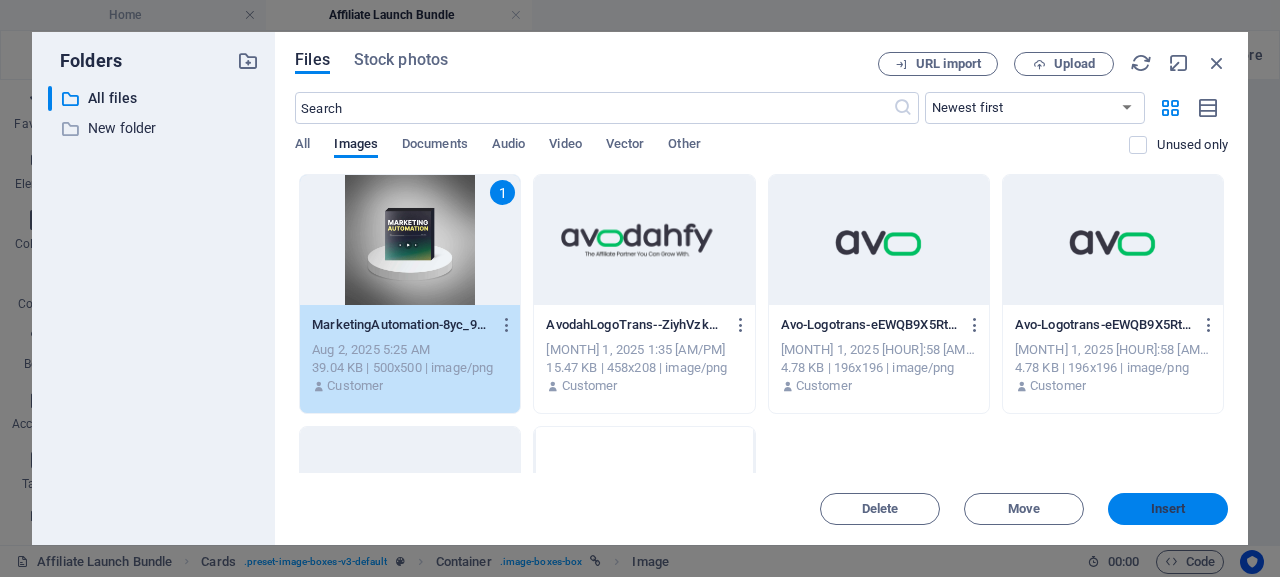 click on "Insert" at bounding box center [1168, 509] 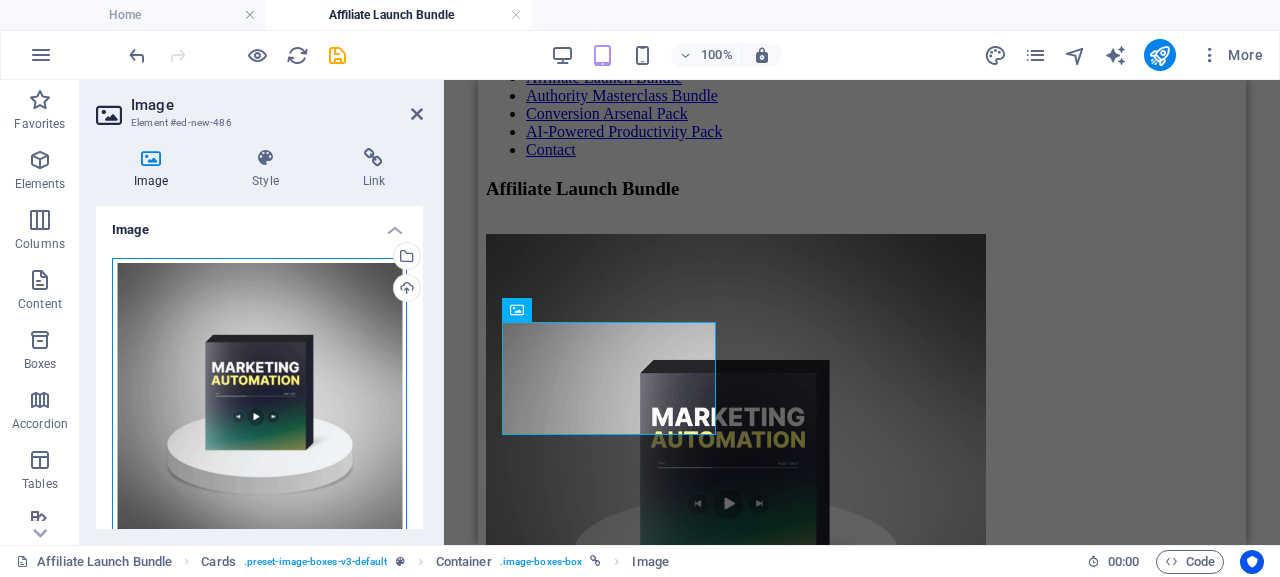 click on "Drag files here, click to choose files or select files from Files or our free stock photos & videos" at bounding box center (259, 405) 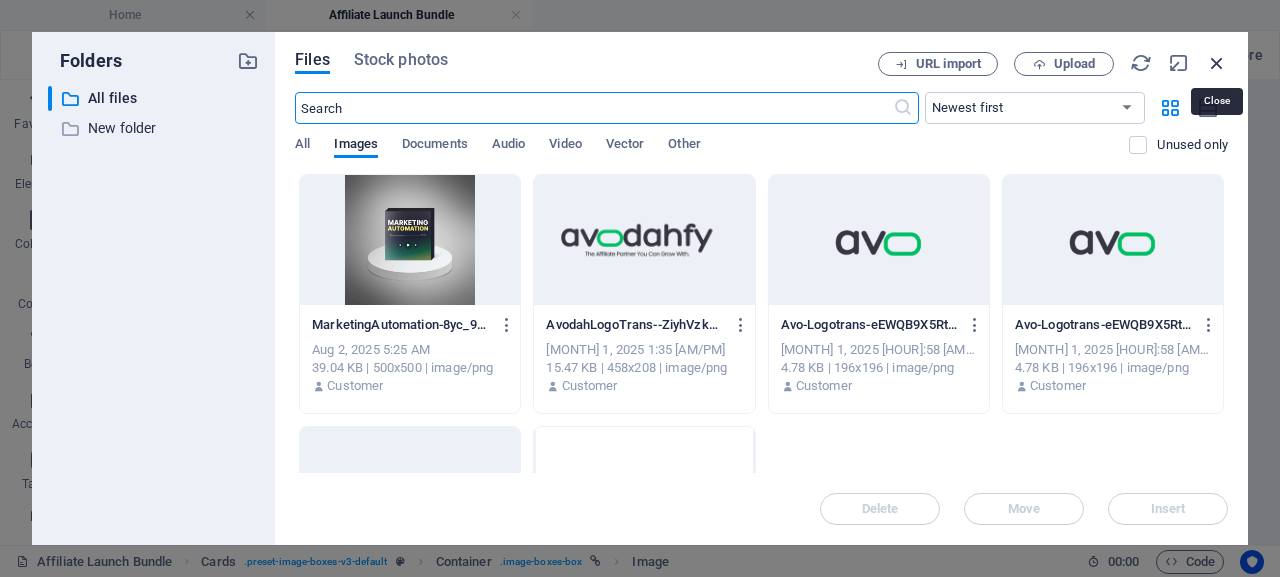 click at bounding box center (1217, 63) 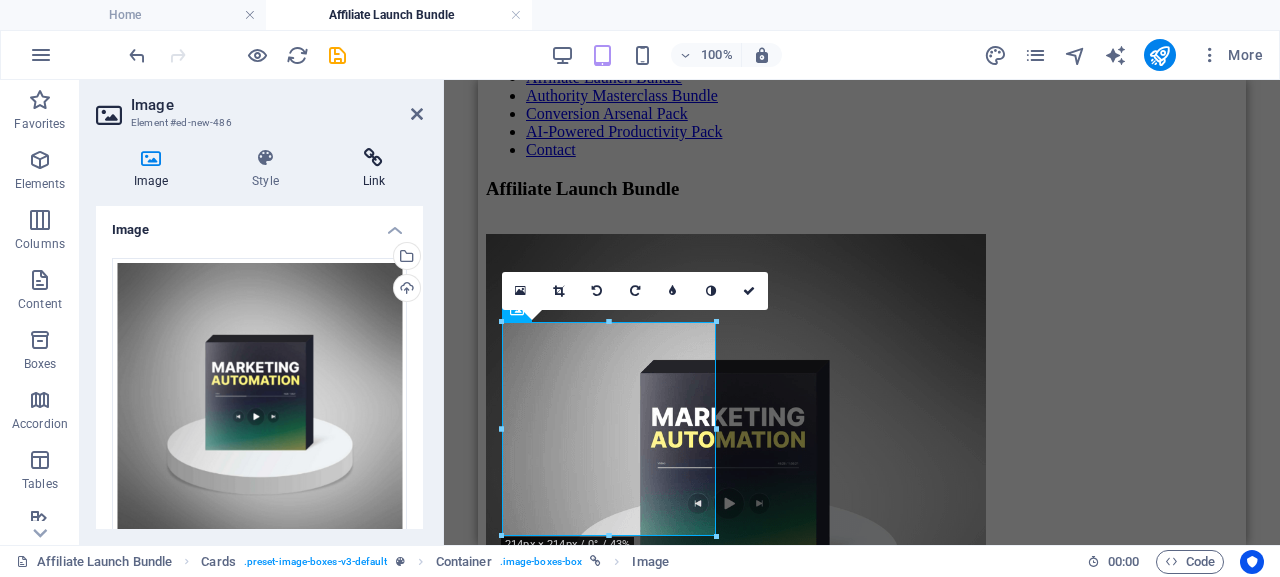 click on "Link" at bounding box center (374, 169) 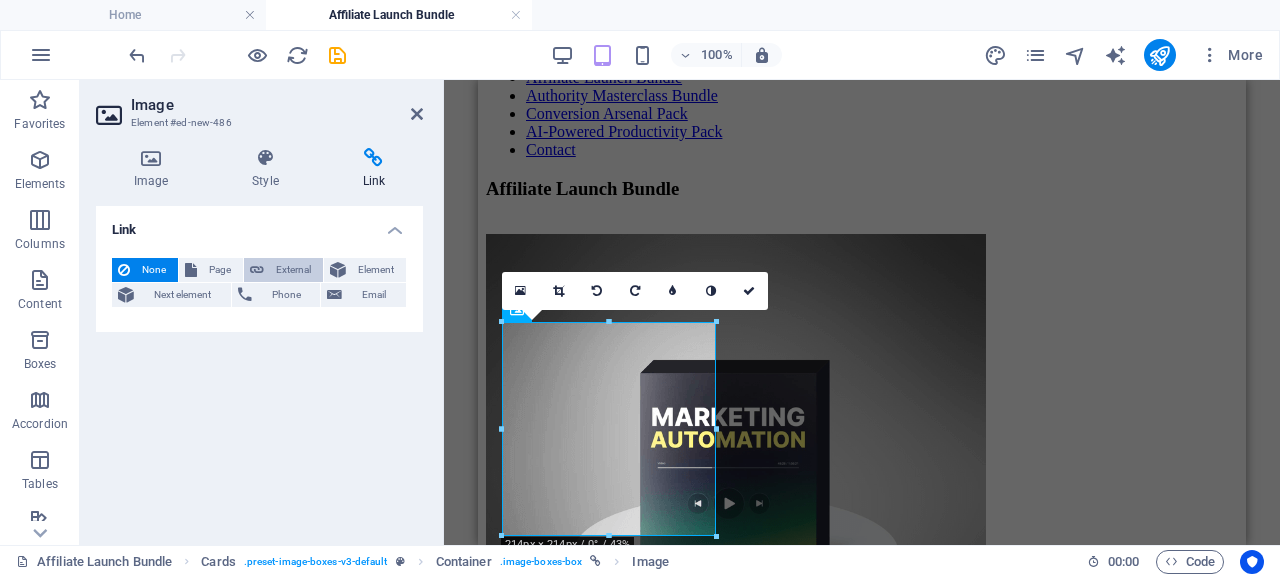 click on "External" at bounding box center (293, 270) 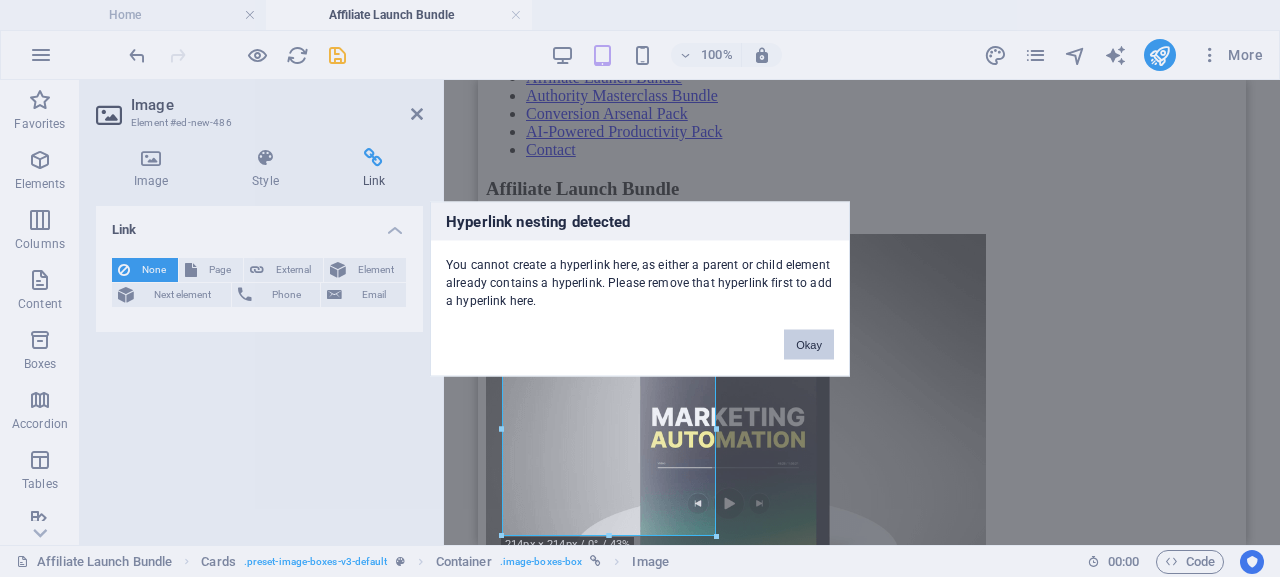 drag, startPoint x: 823, startPoint y: 350, endPoint x: 248, endPoint y: 277, distance: 579.6154 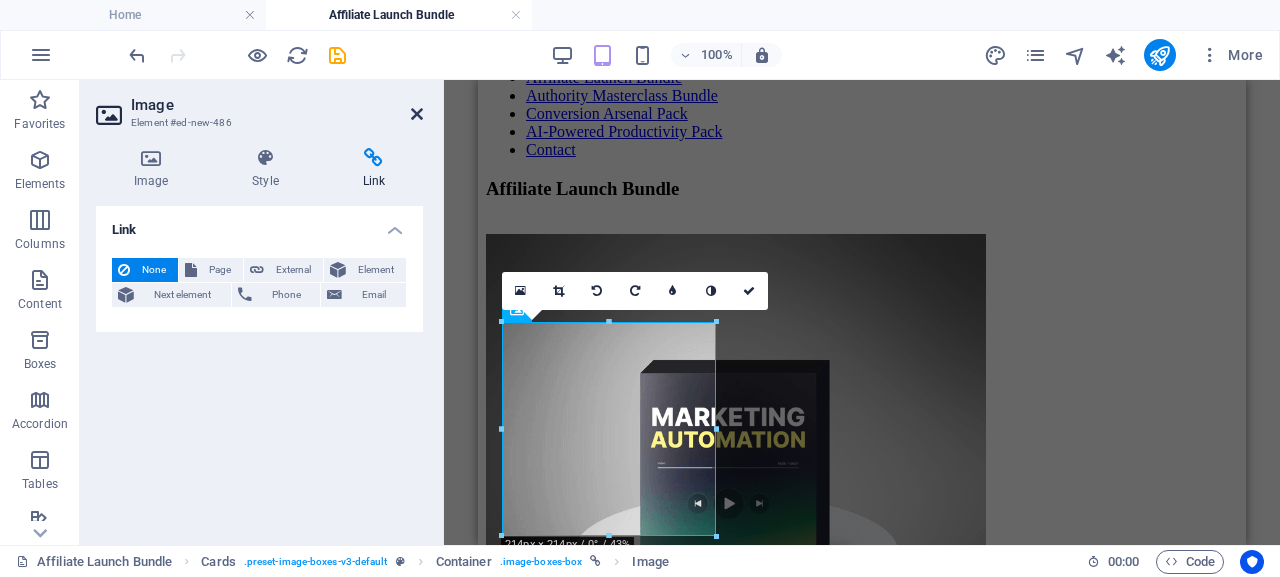 click at bounding box center [417, 114] 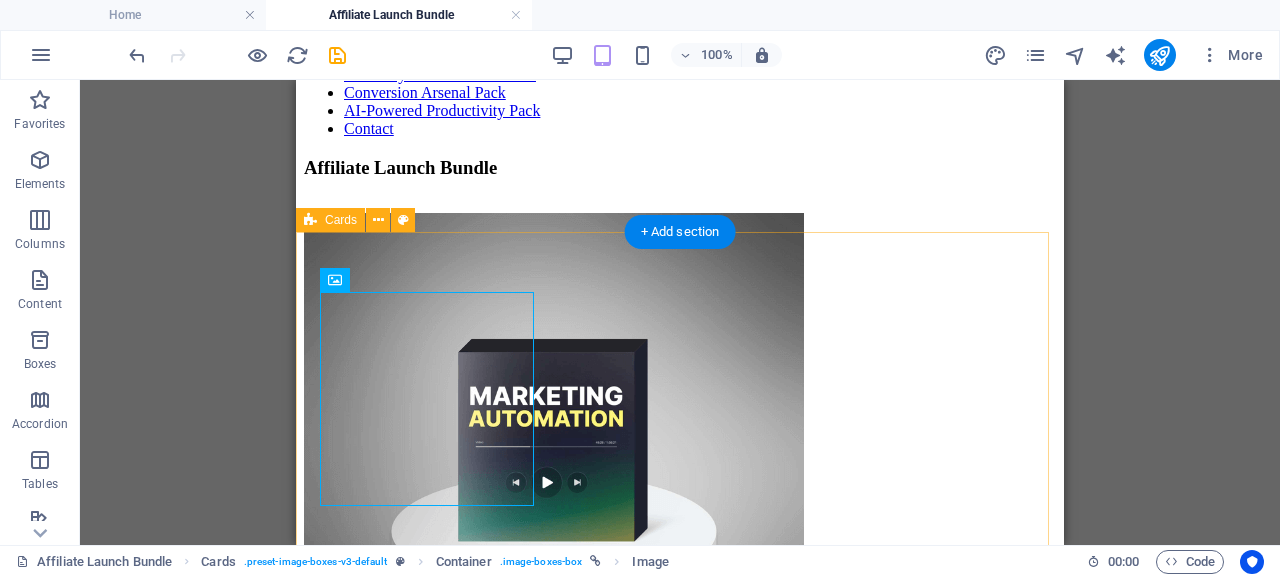scroll, scrollTop: 163, scrollLeft: 0, axis: vertical 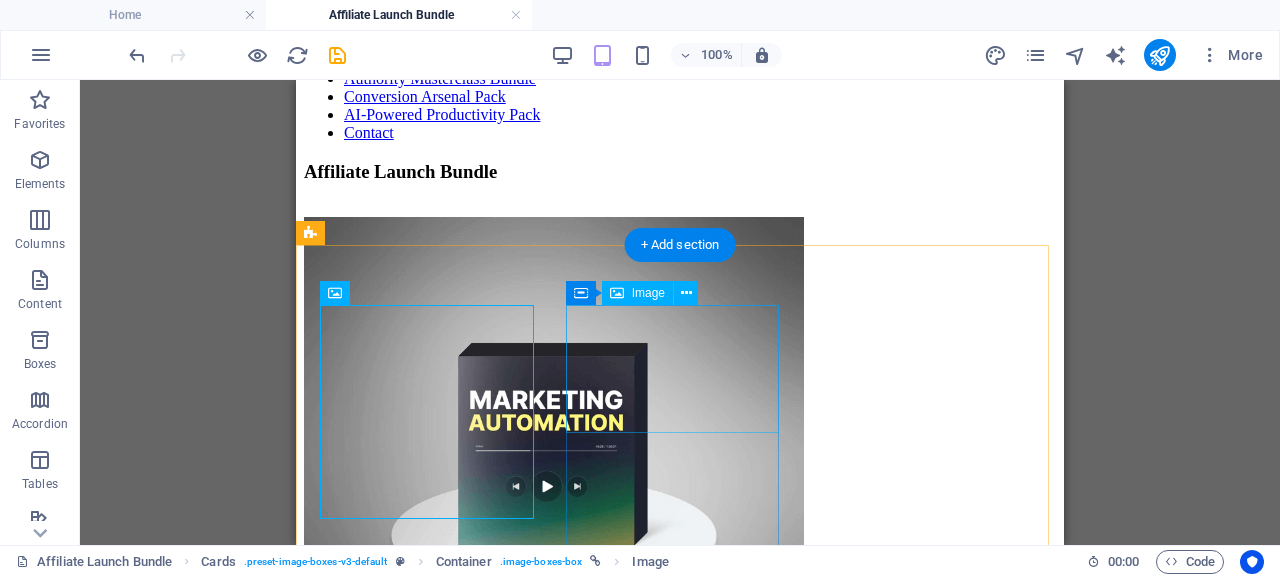 click at bounding box center [680, 1109] 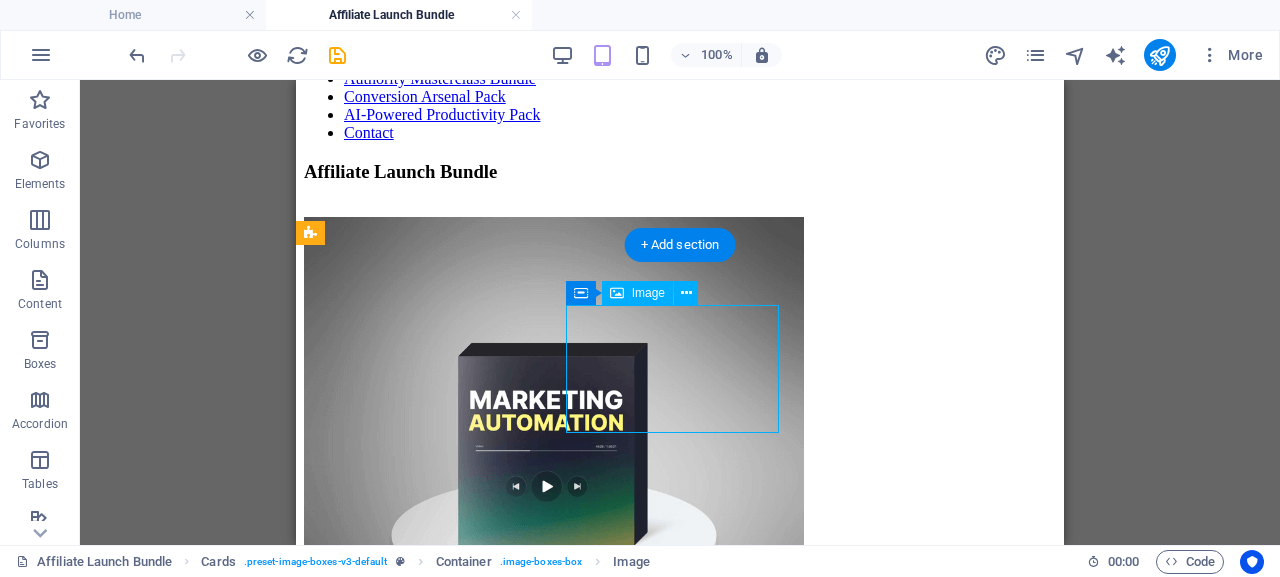 click at bounding box center [680, 1109] 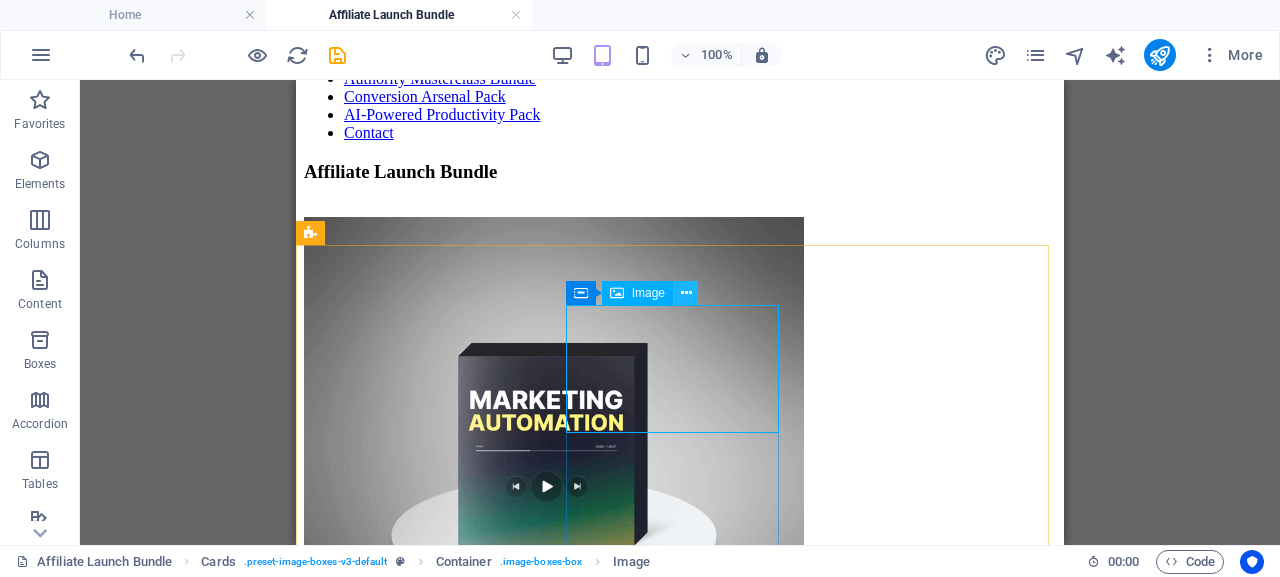 click at bounding box center (686, 293) 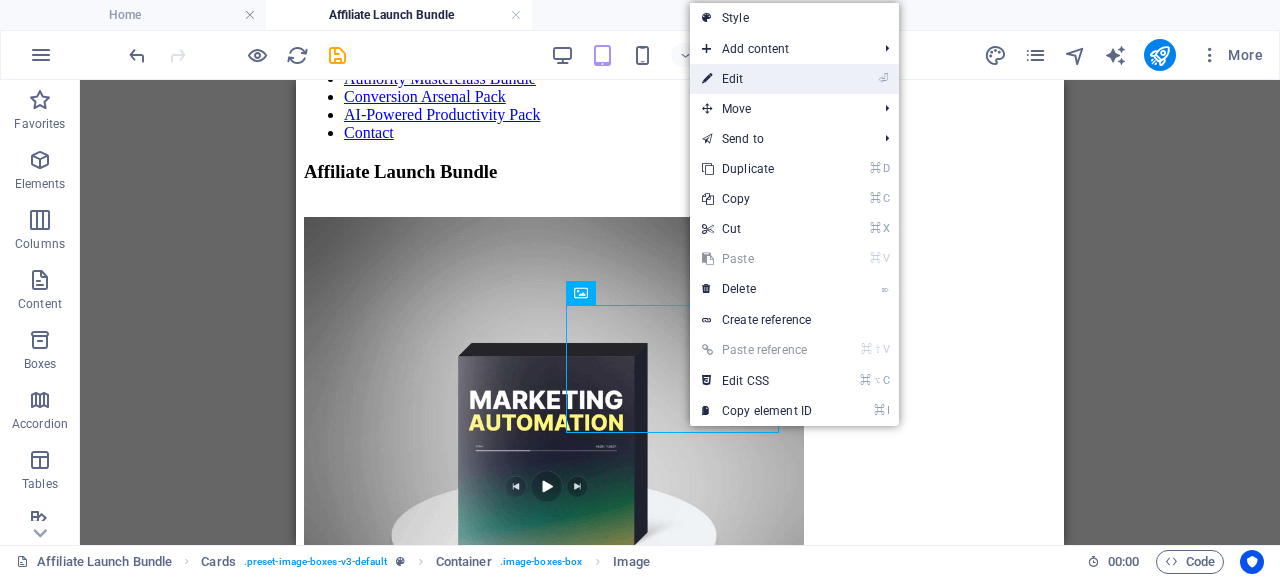 click on "⏎  Edit" at bounding box center [757, 79] 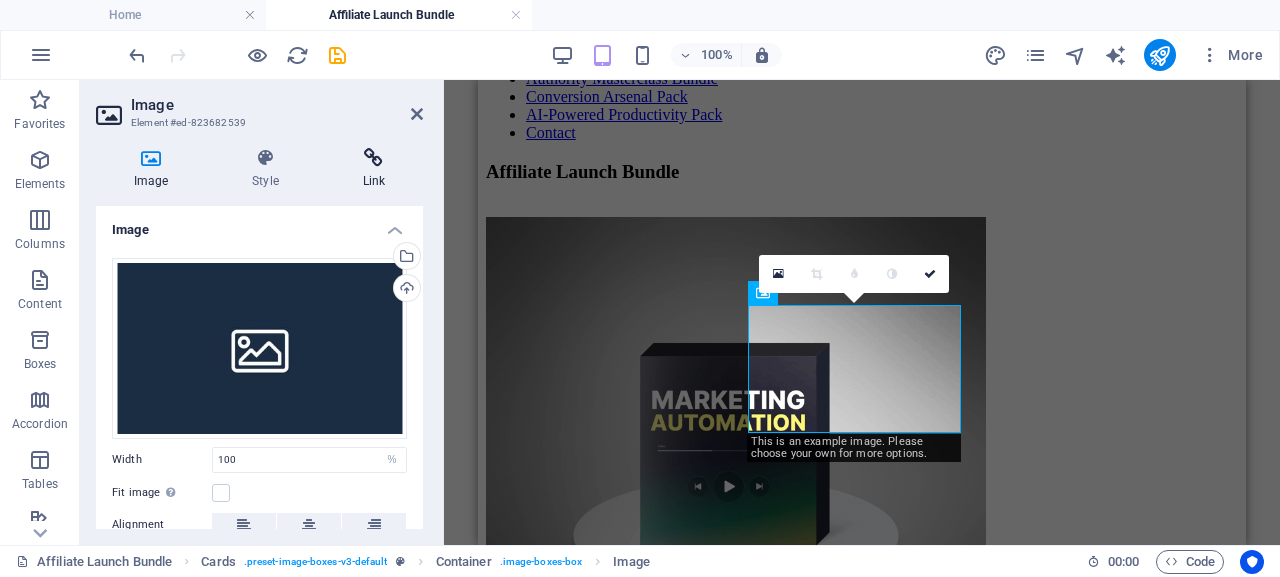 click at bounding box center (374, 158) 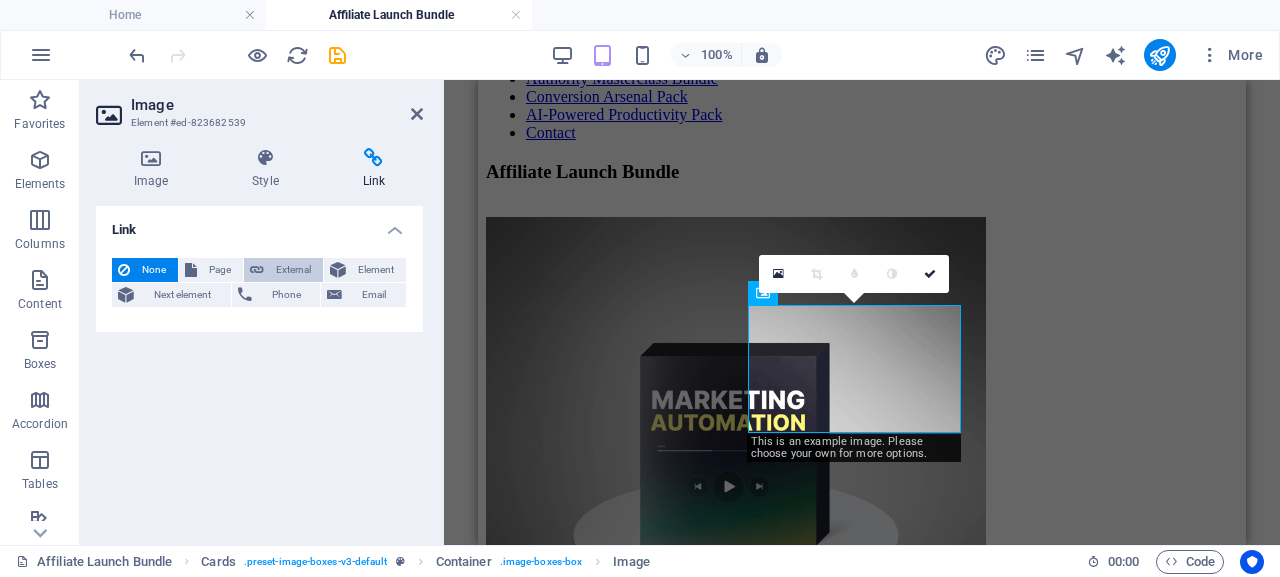 click on "External" at bounding box center (293, 270) 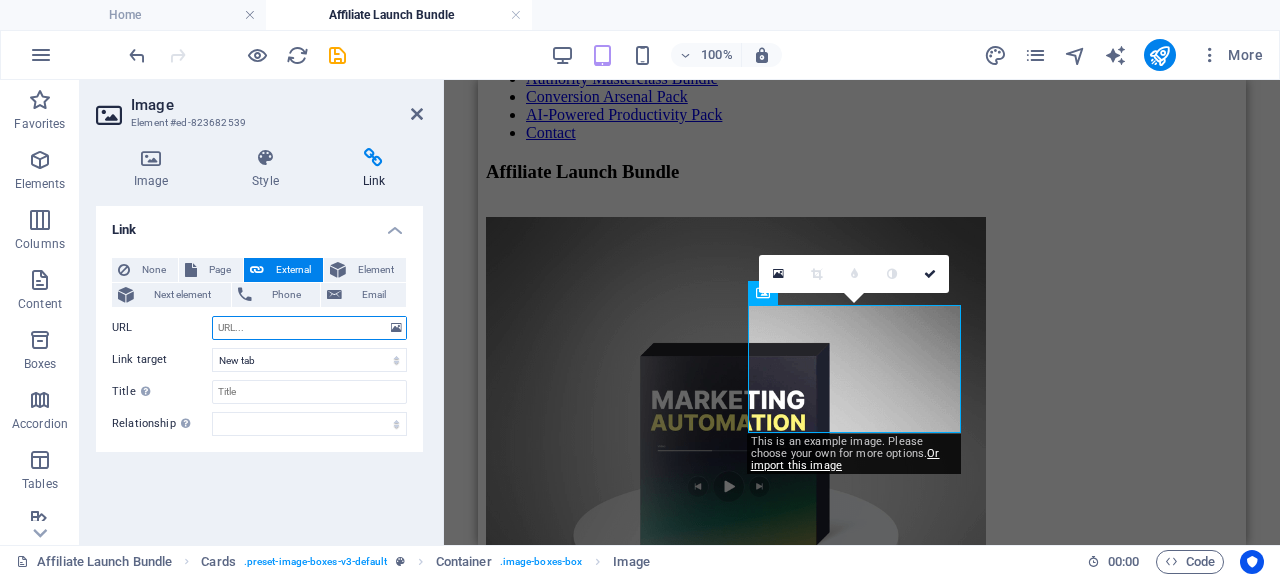 paste on "https://drive.google.com/file/d/1asEBR45XQ8KidgYKeW_MBEw-vqiJ8kNz/view?usp=sharing" 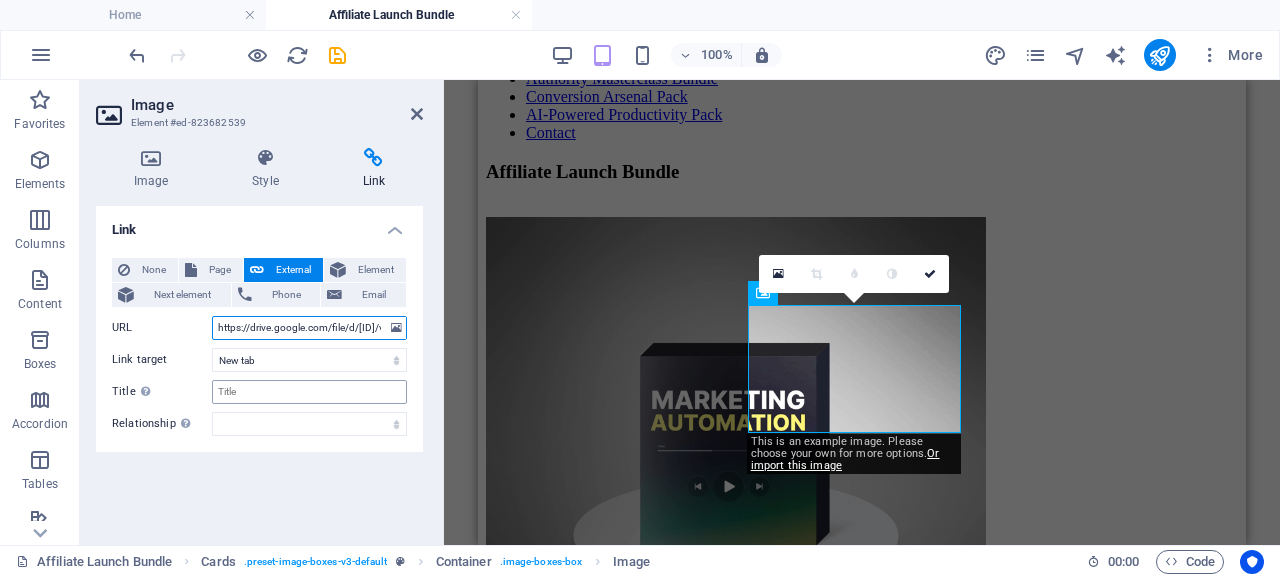 scroll, scrollTop: 0, scrollLeft: 252, axis: horizontal 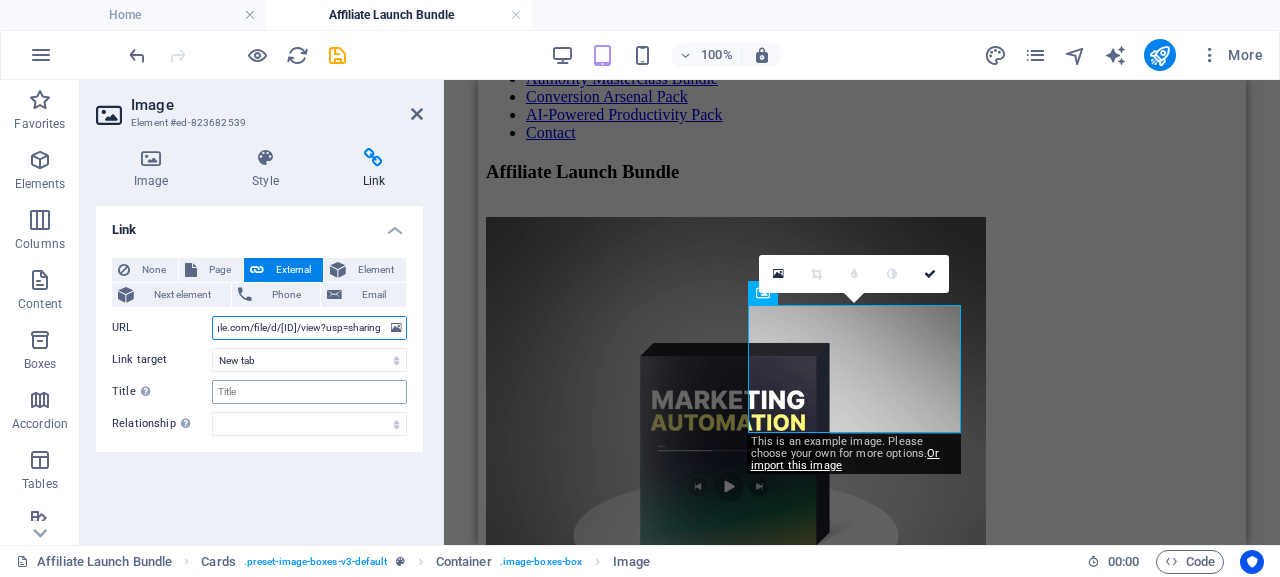 type on "https://drive.google.com/file/d/1asEBR45XQ8KidgYKeW_MBEw-vqiJ8kNz/view?usp=sharing" 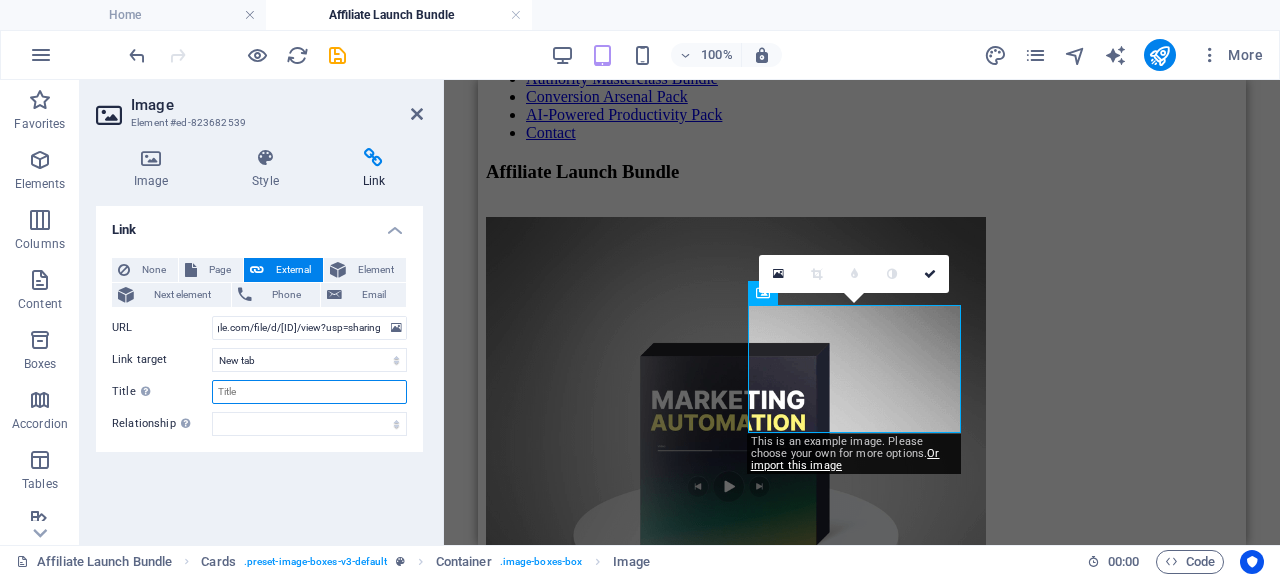 scroll, scrollTop: 0, scrollLeft: 0, axis: both 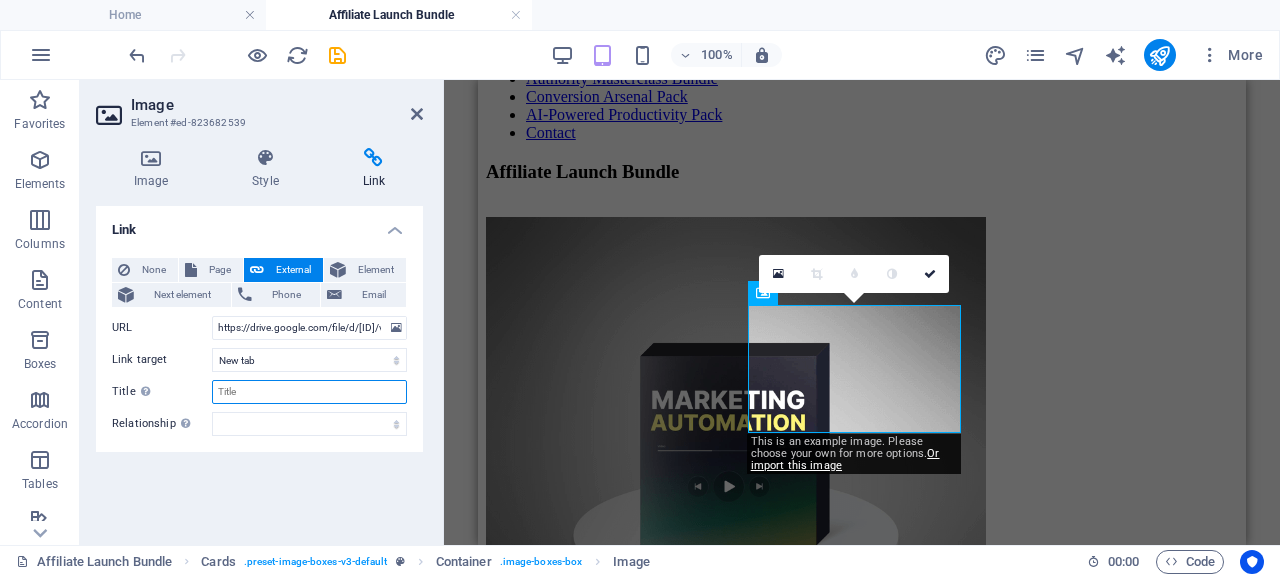 click on "Title Additional link description, should not be the same as the link text. The title is most often shown as a tooltip text when the mouse moves over the element. Leave empty if uncertain." at bounding box center [309, 392] 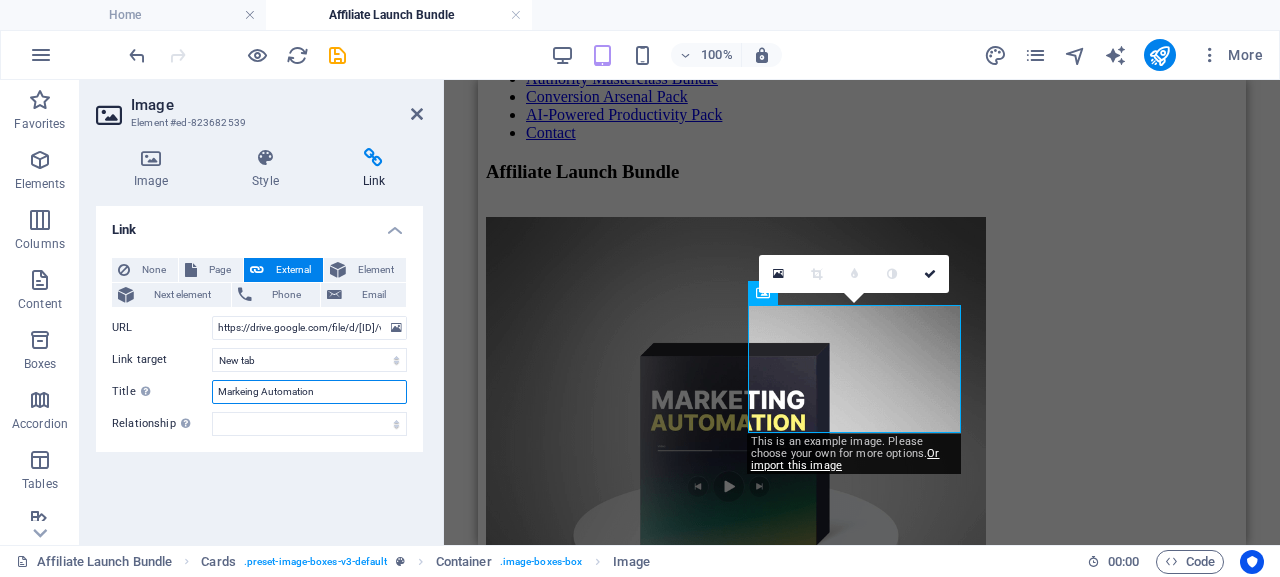 type on "Markeing Automation" 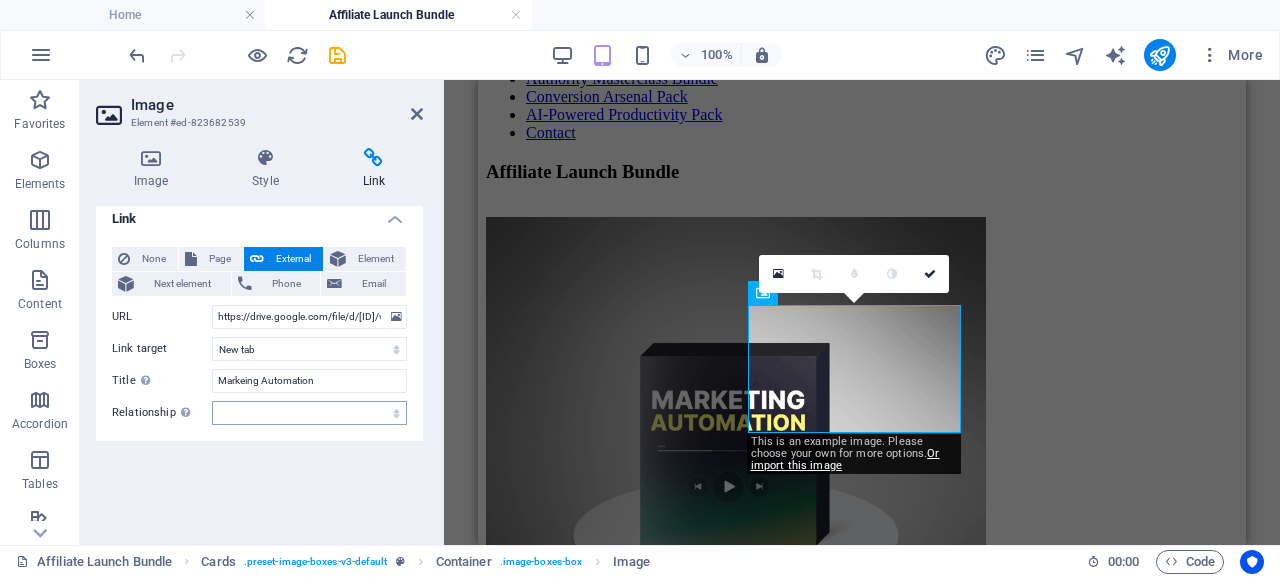 scroll, scrollTop: 0, scrollLeft: 0, axis: both 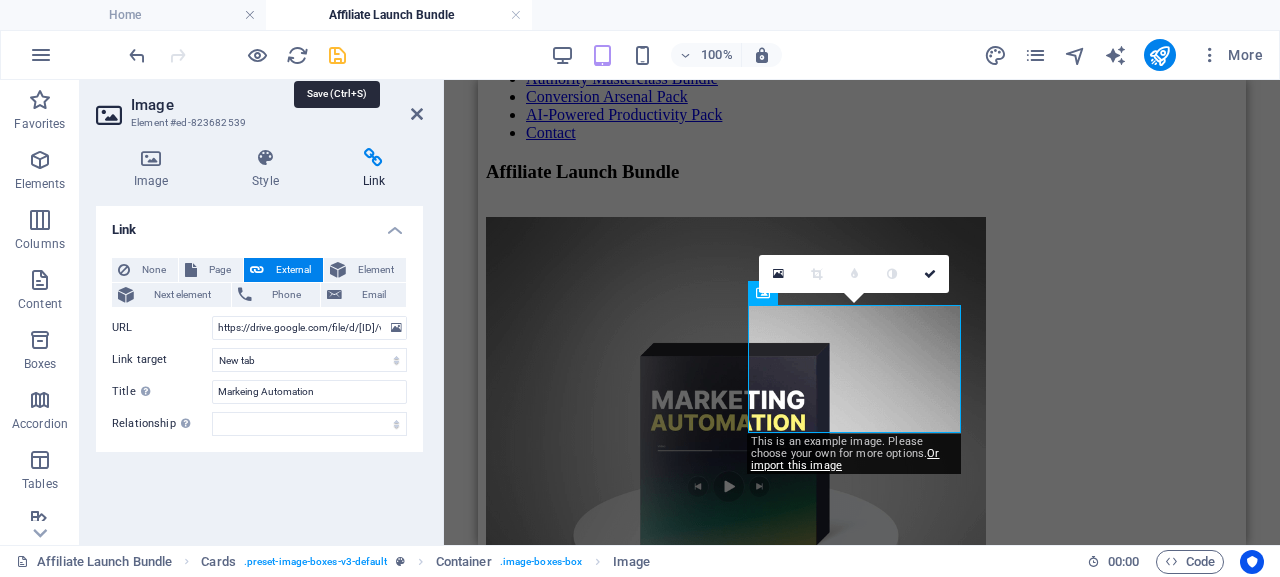 click at bounding box center (337, 55) 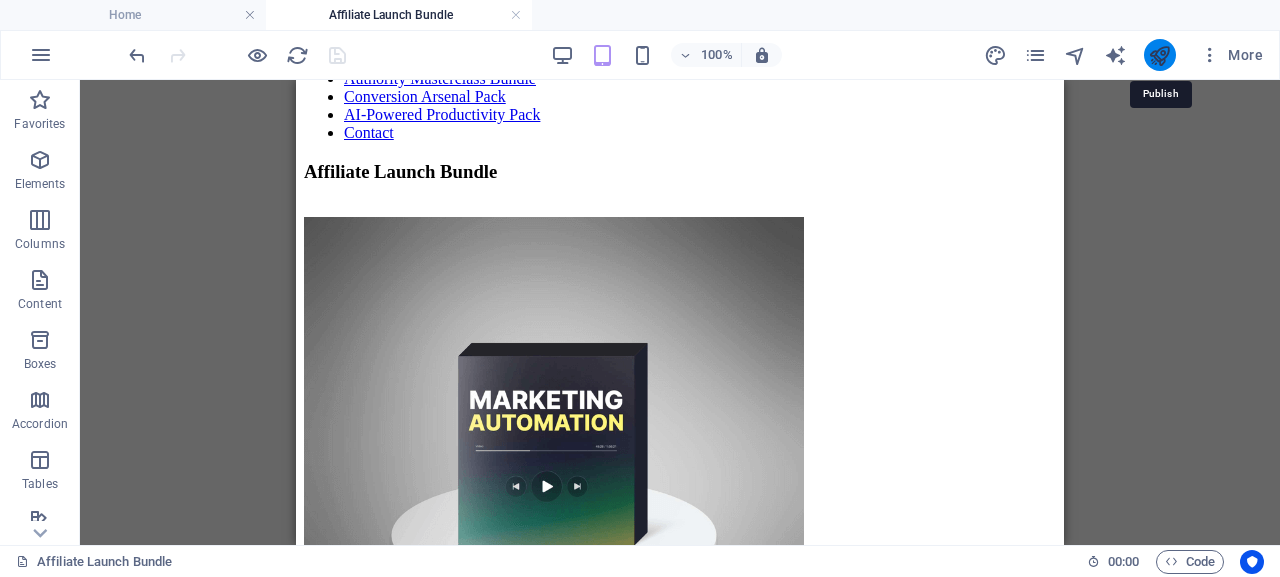 click at bounding box center (1159, 55) 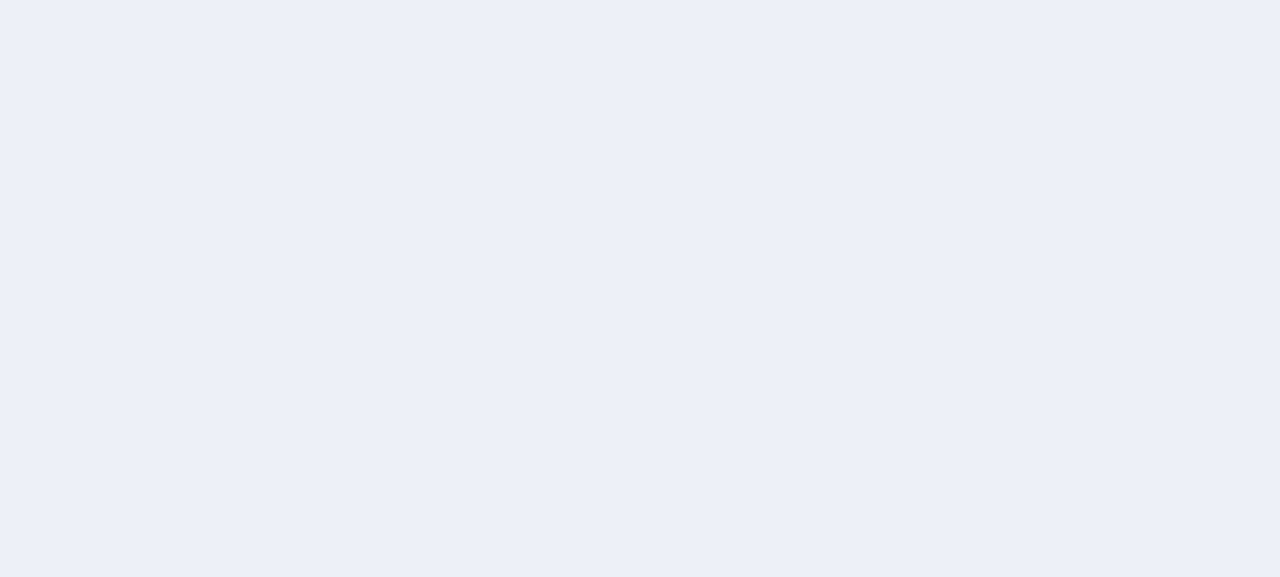 scroll, scrollTop: 0, scrollLeft: 0, axis: both 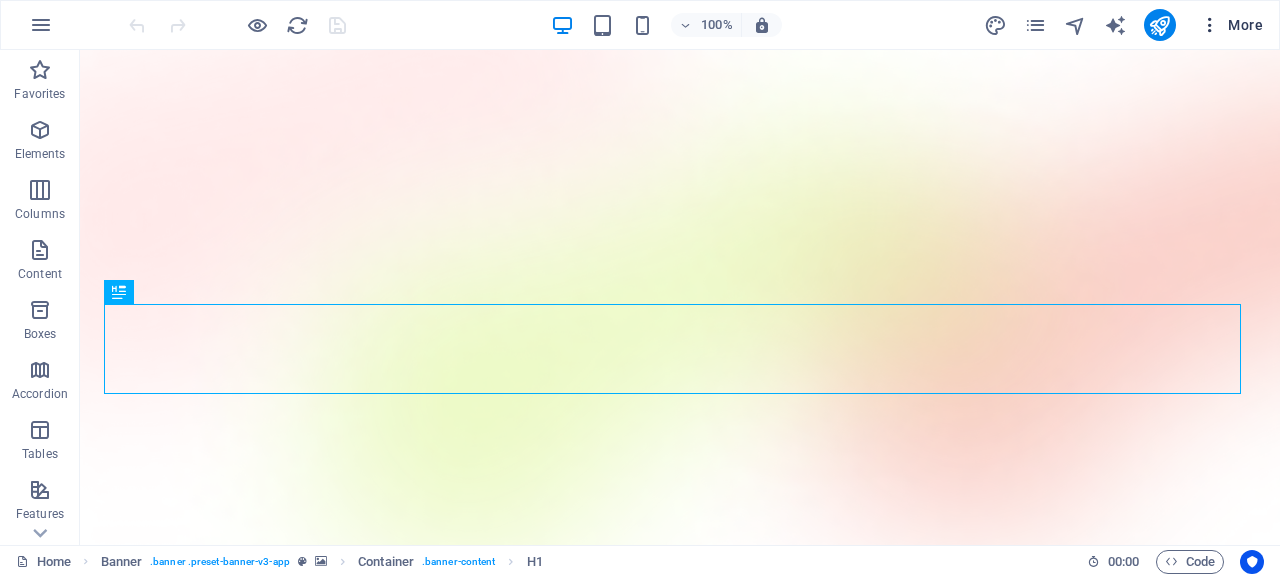 click at bounding box center [1210, 25] 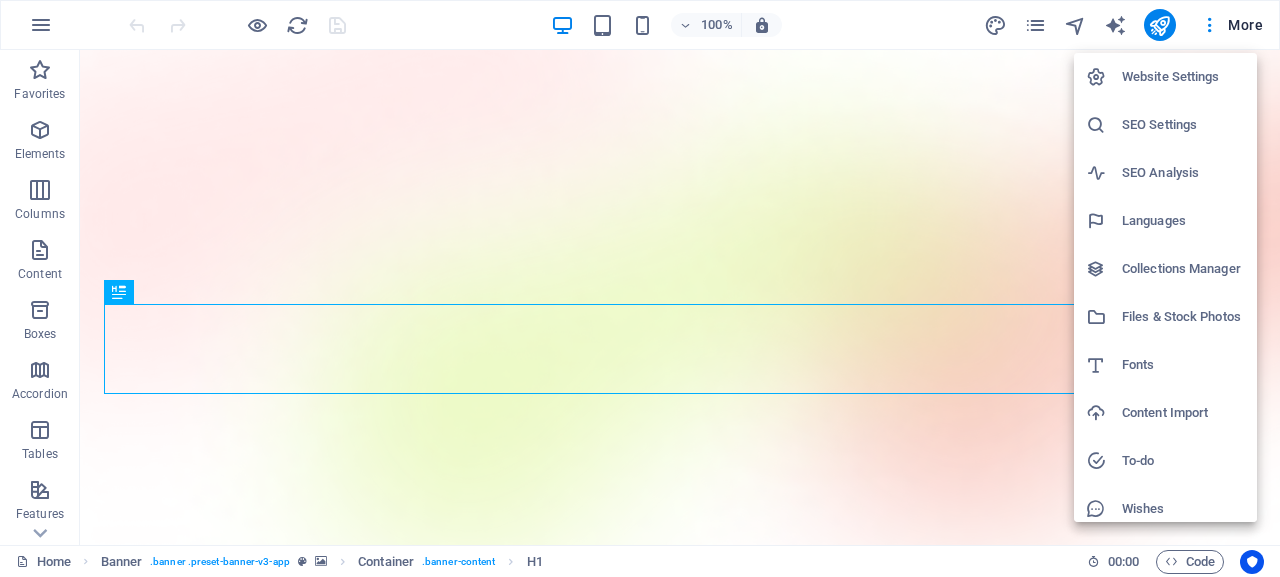 click on "Files & Stock Photos" at bounding box center (1183, 317) 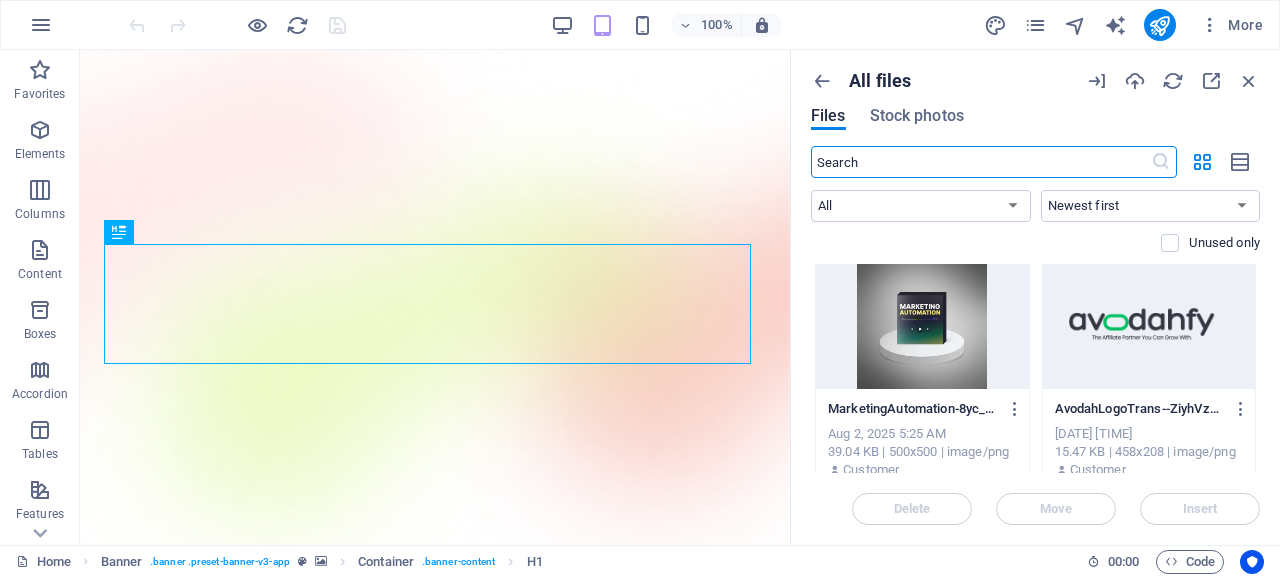 scroll, scrollTop: 0, scrollLeft: 0, axis: both 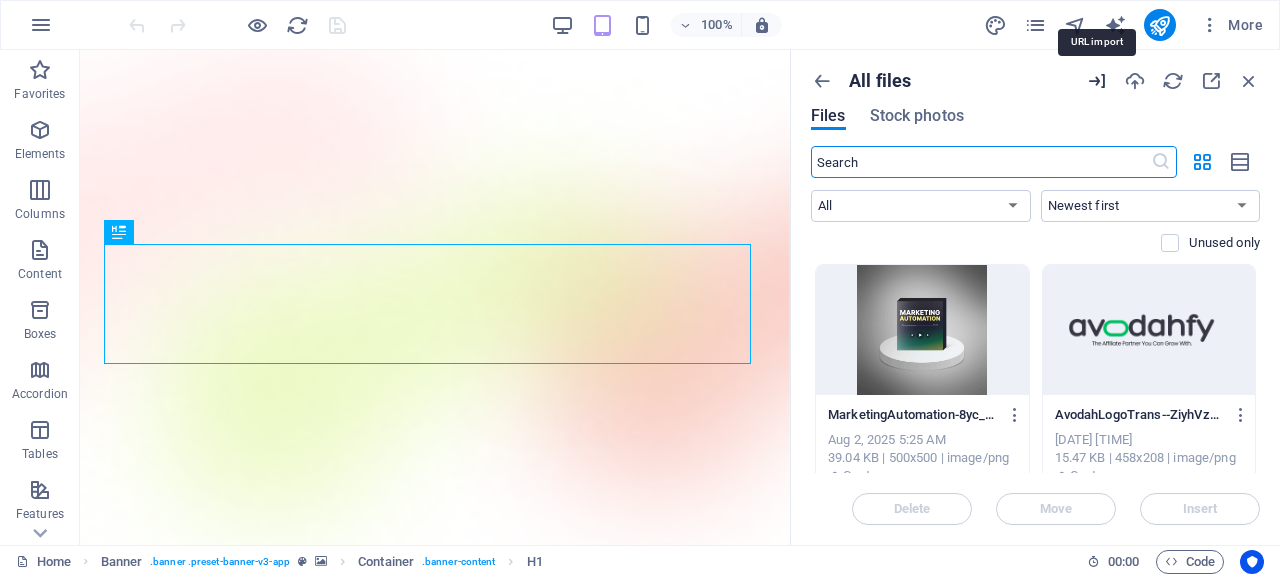 click at bounding box center (1097, 81) 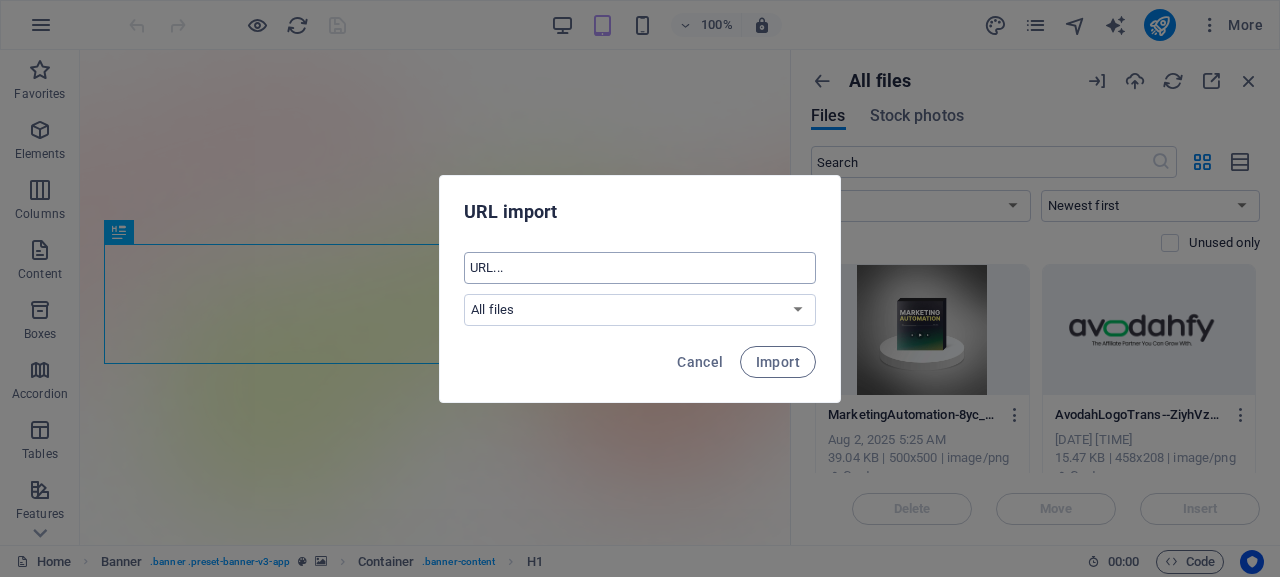 click at bounding box center [640, 268] 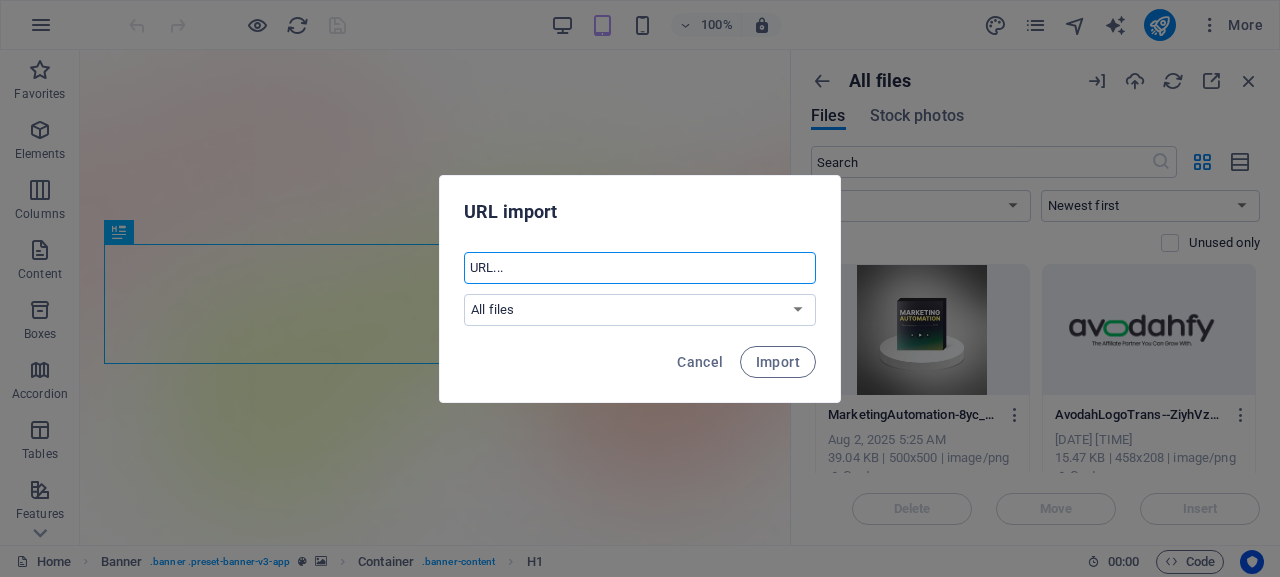 paste on "https://drive.google.com/file/d/[ID]/view?usp=sharing" 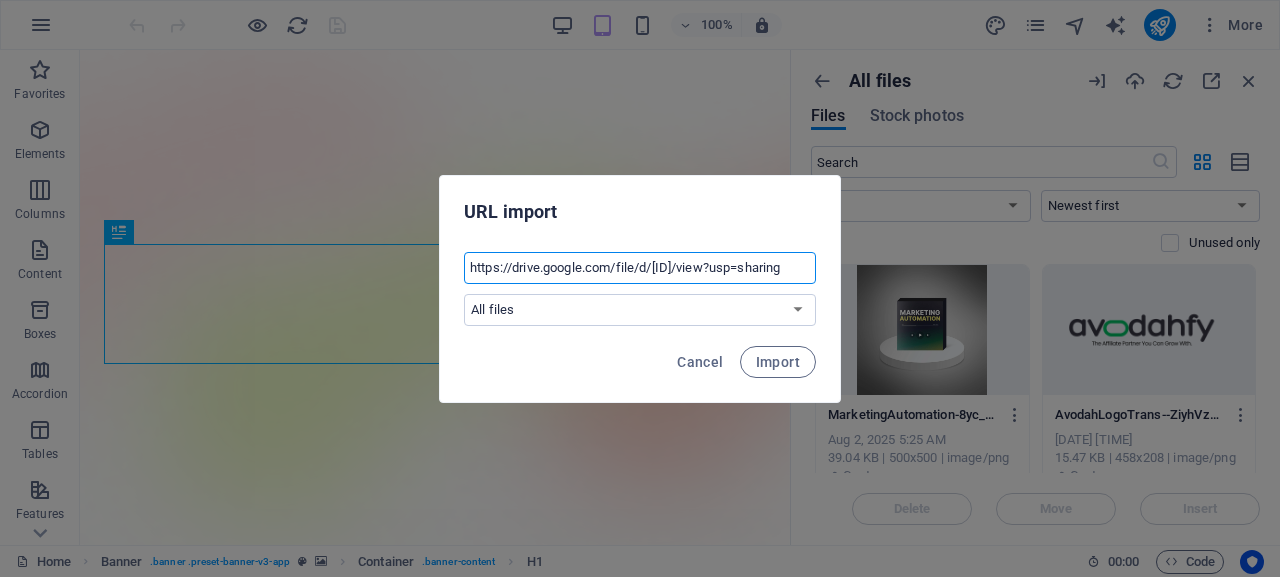 scroll, scrollTop: 0, scrollLeft: 206, axis: horizontal 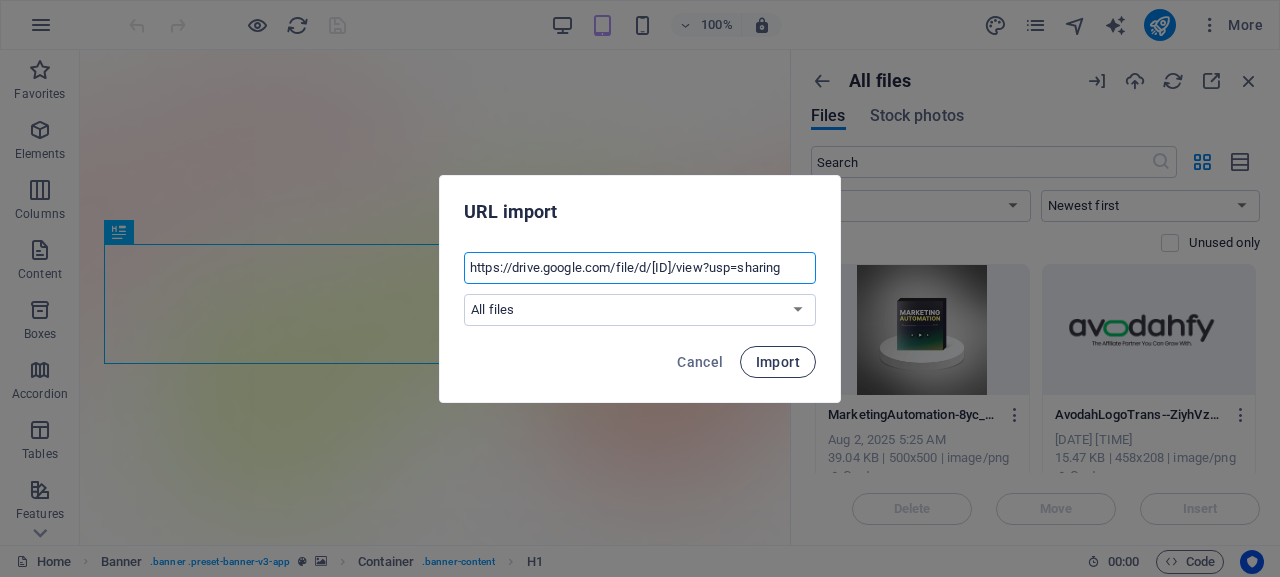 type on "https://drive.google.com/file/d/[ID]/view?usp=sharing" 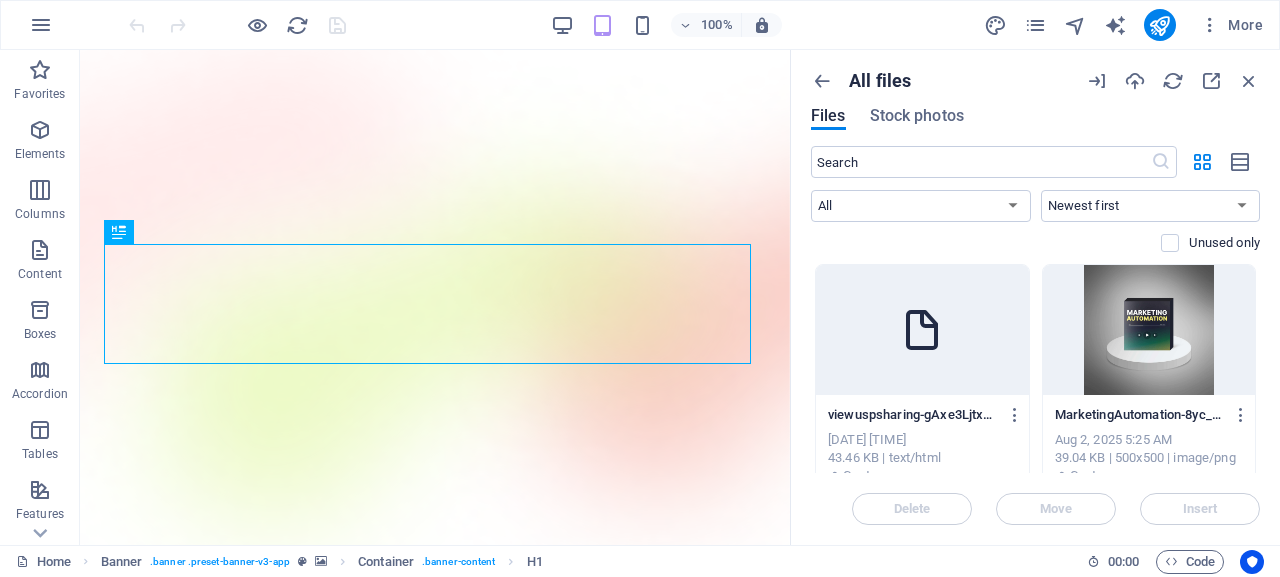 click on "More" at bounding box center [1127, 25] 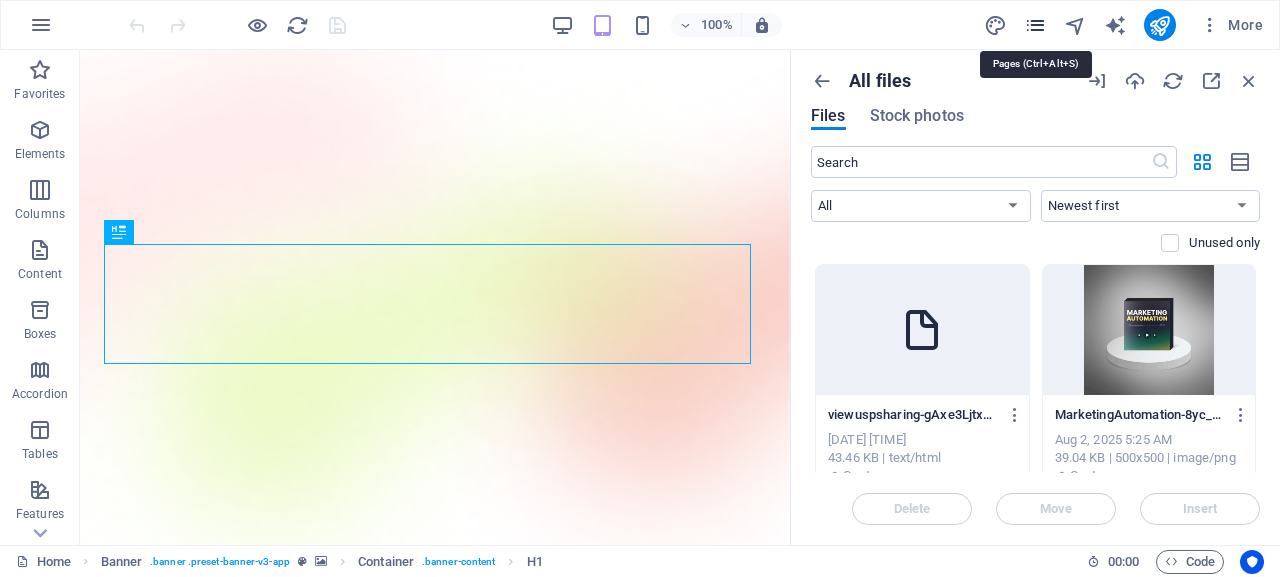 click at bounding box center (1035, 25) 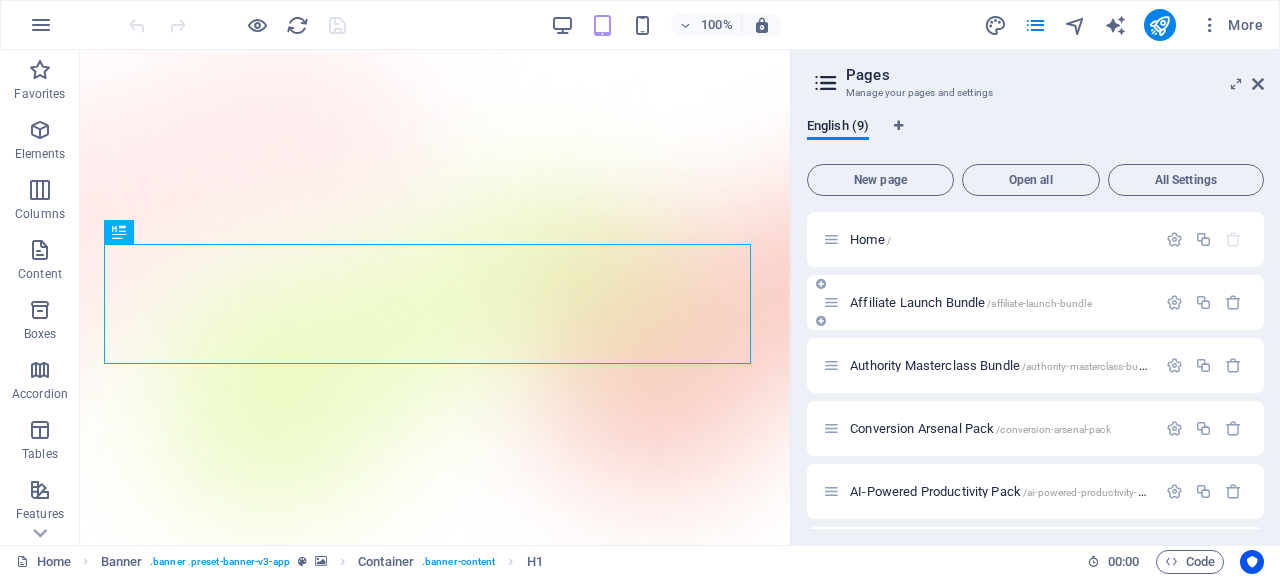 click on "Affiliate Launch Bundle /affiliate-launch-bundle" at bounding box center [989, 302] 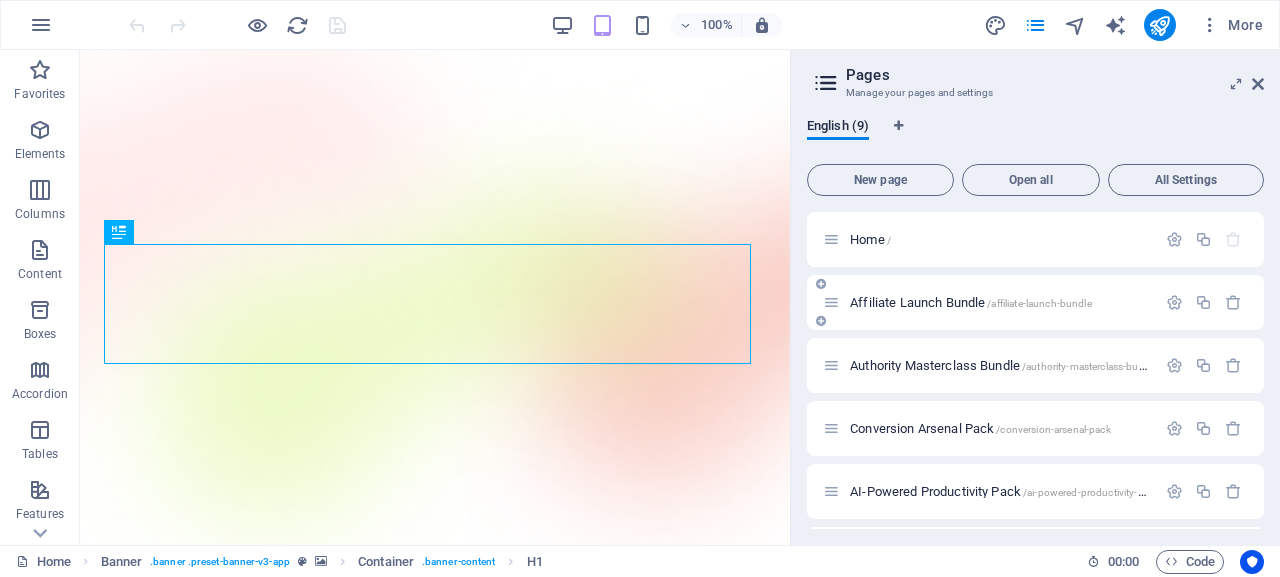 click on "Affiliate Launch Bundle /affiliate-launch-bundle" at bounding box center (971, 302) 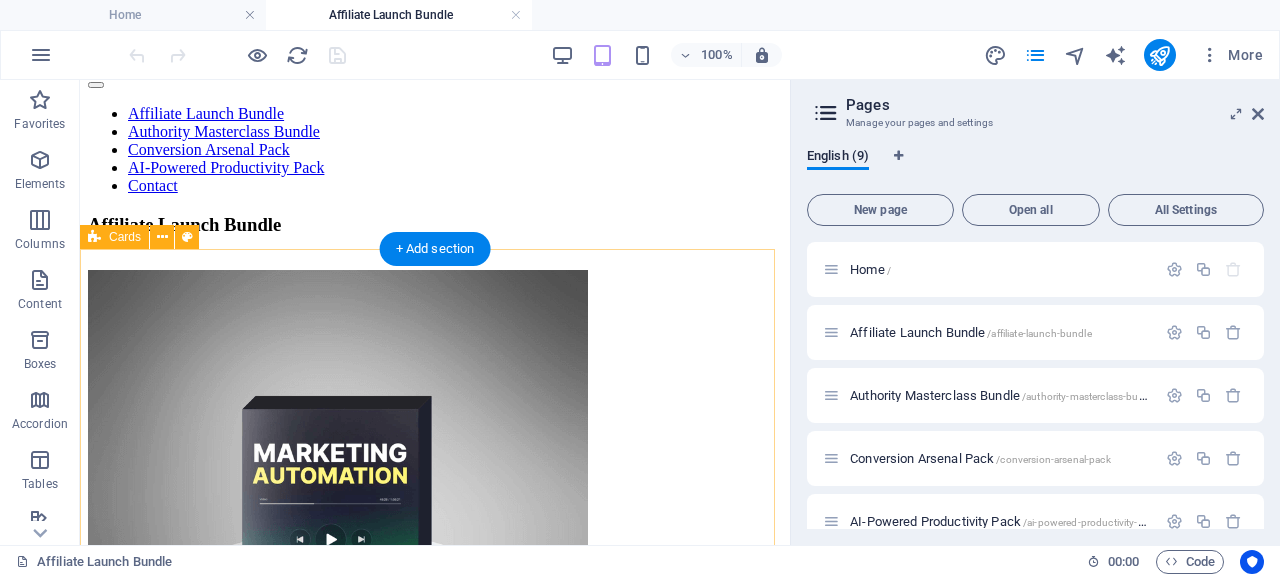 scroll, scrollTop: 108, scrollLeft: 0, axis: vertical 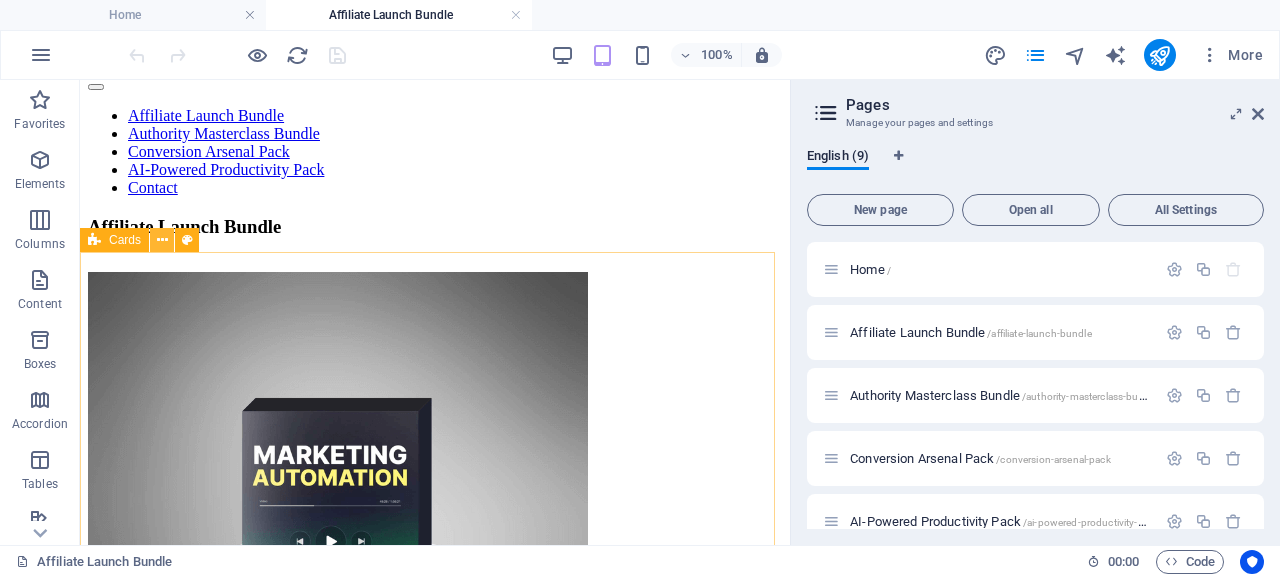 click at bounding box center (162, 240) 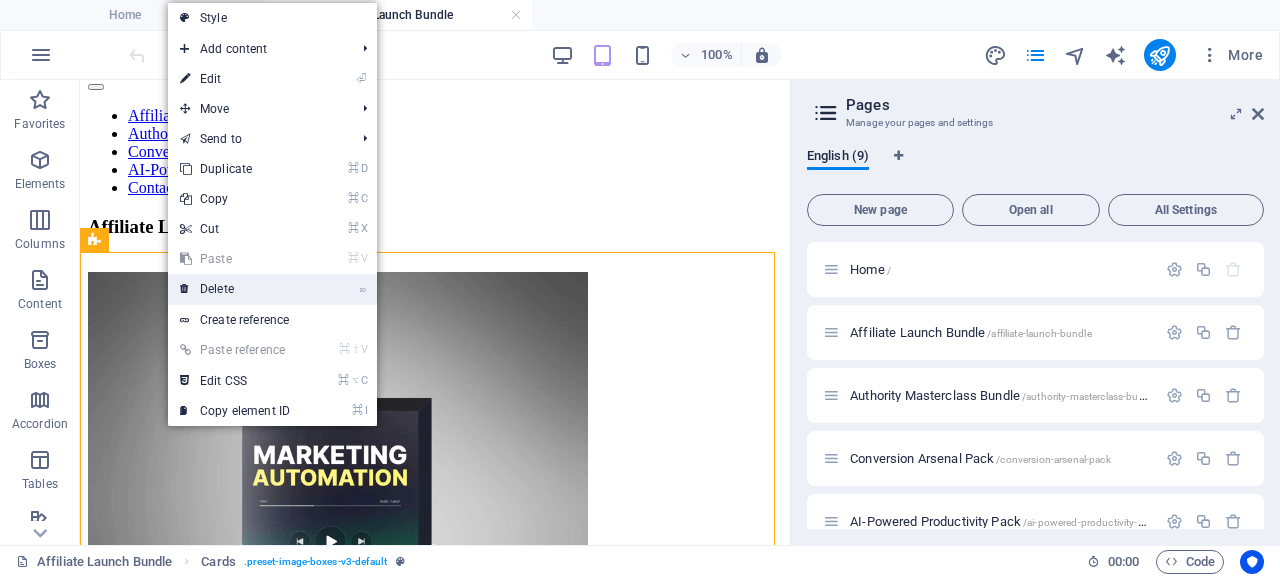 click on "⌦  Delete" at bounding box center (235, 289) 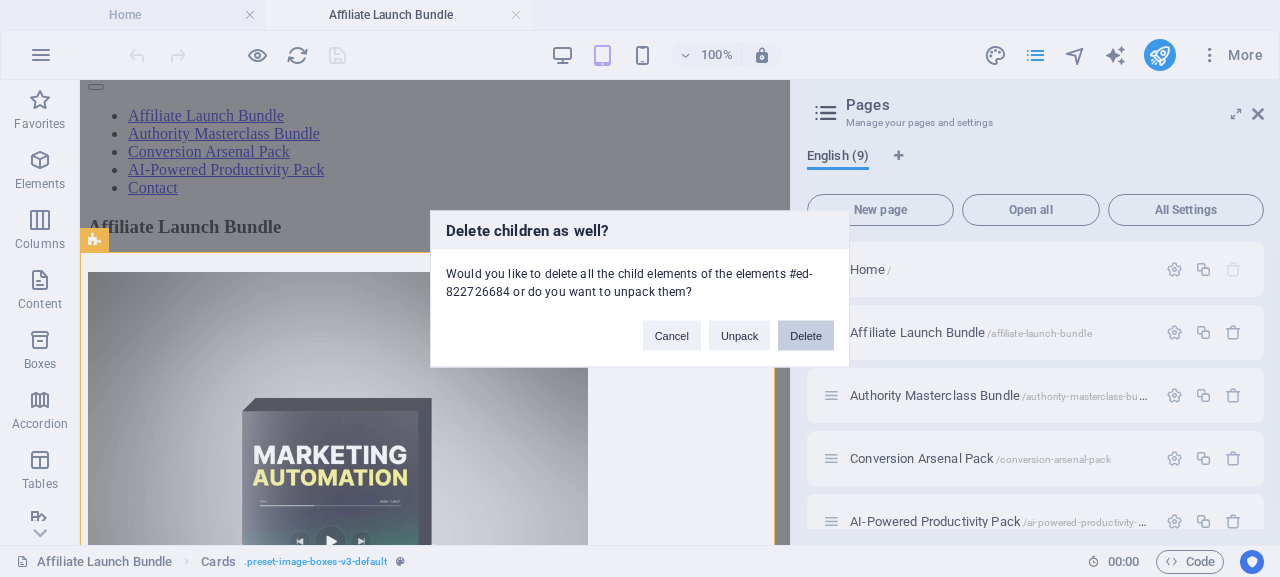 click on "Delete" at bounding box center [806, 335] 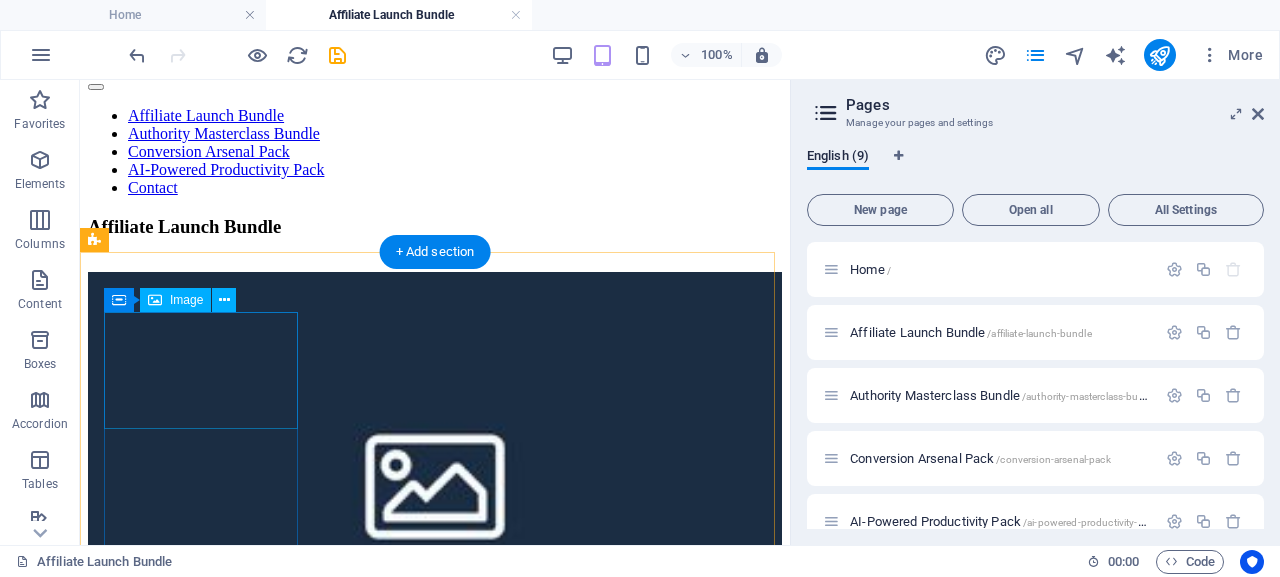 click at bounding box center [435, 482] 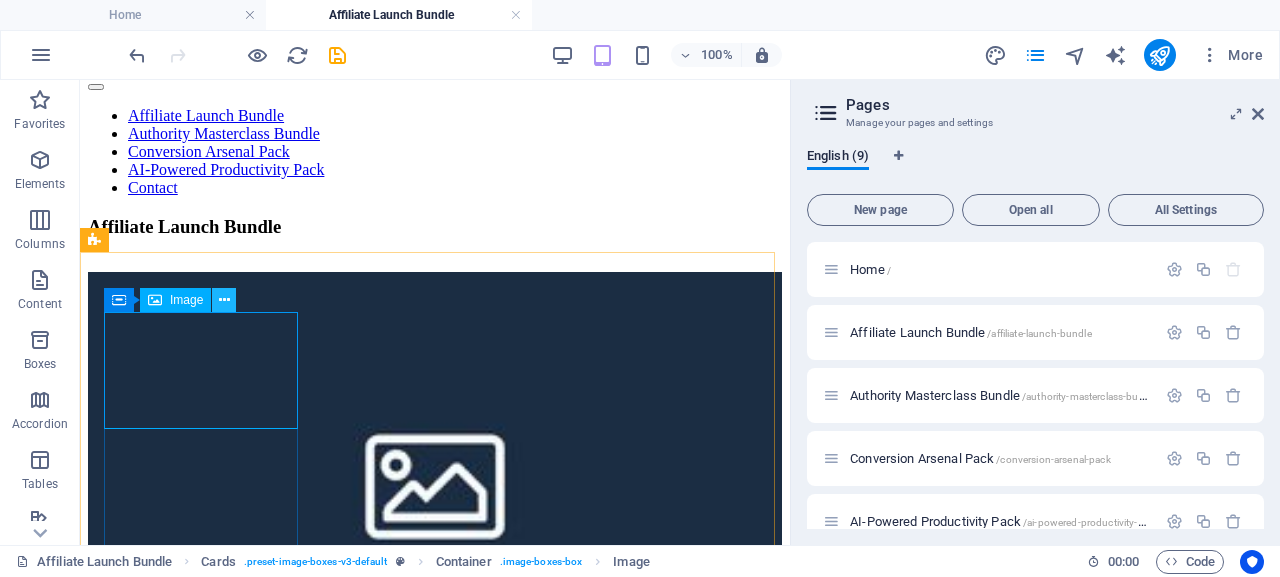 click at bounding box center [224, 300] 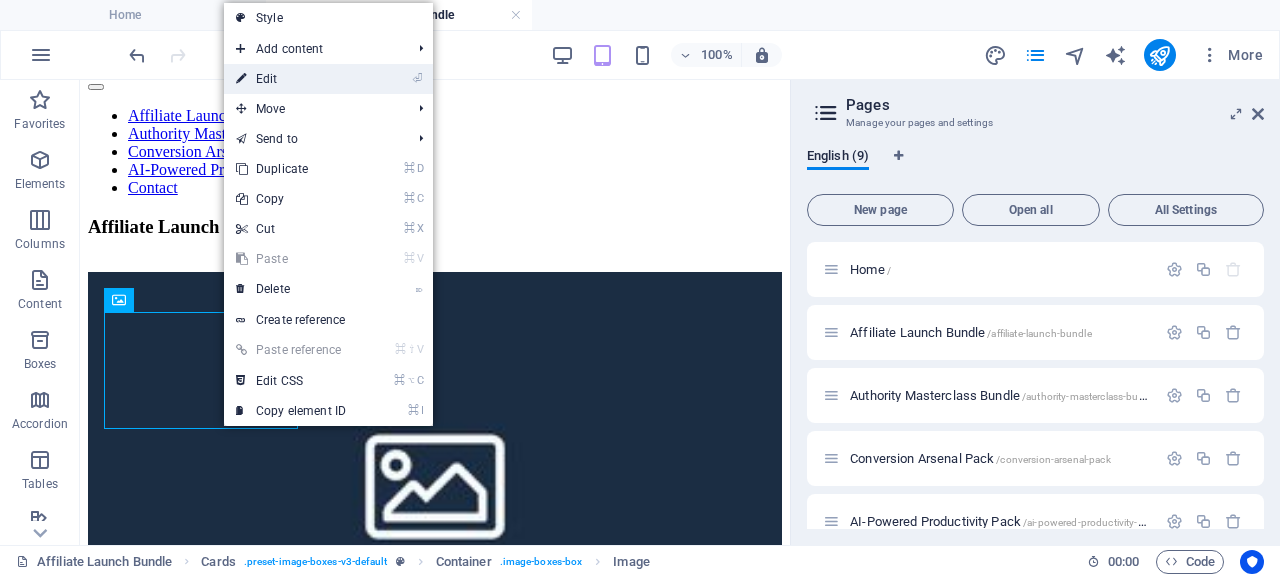 click on "⏎  Edit" at bounding box center [291, 79] 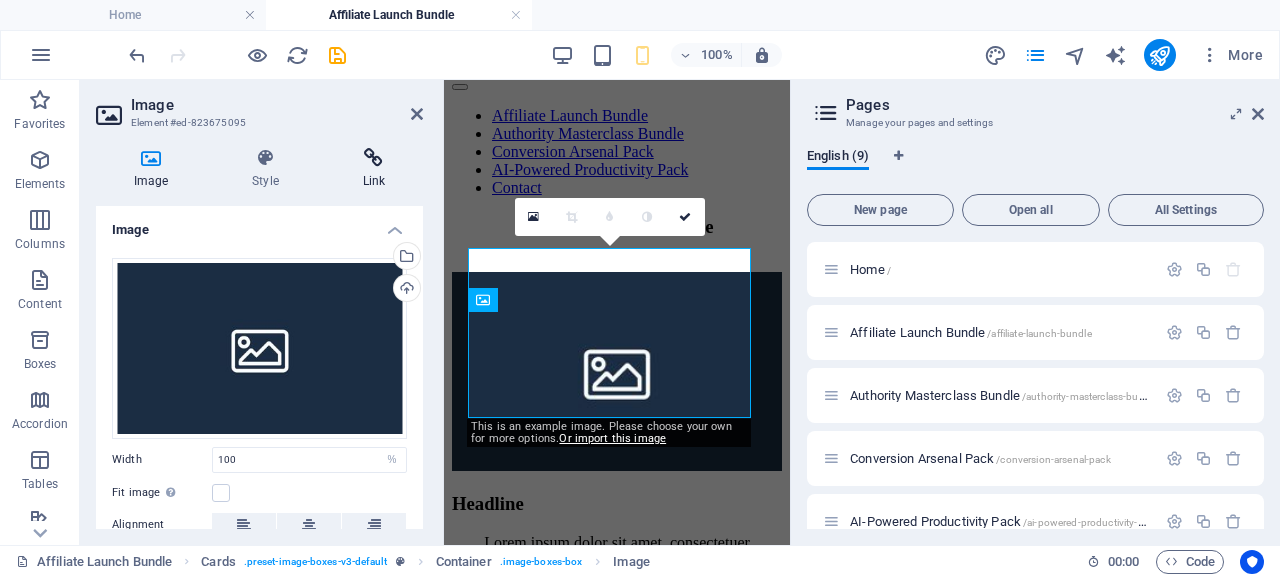 click at bounding box center [374, 158] 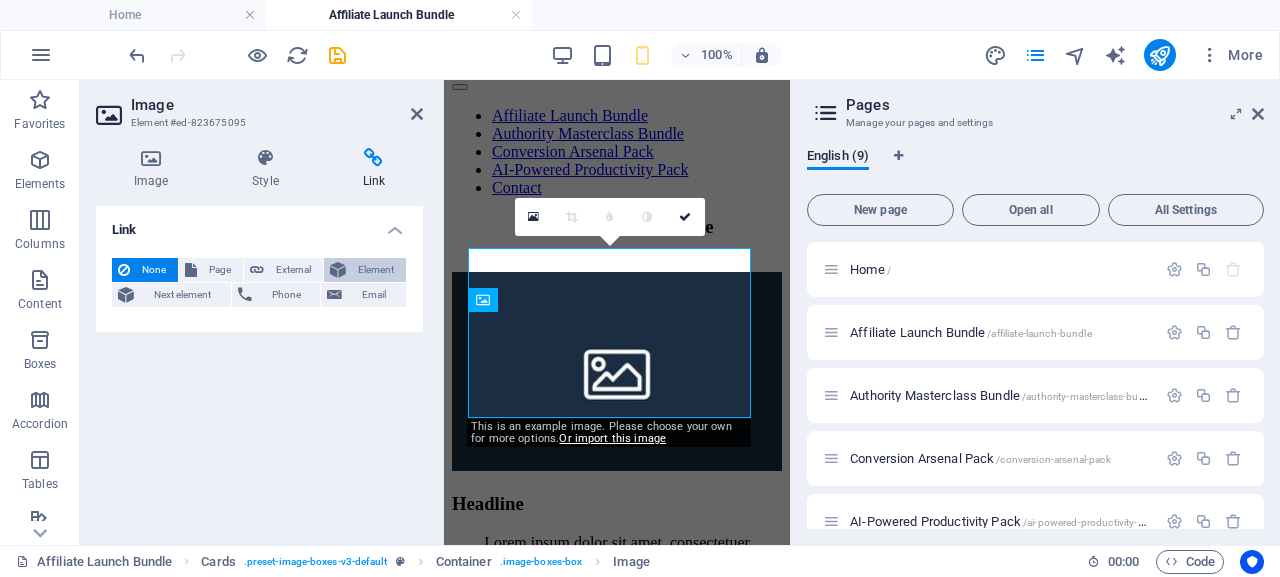 click on "Element" at bounding box center [376, 270] 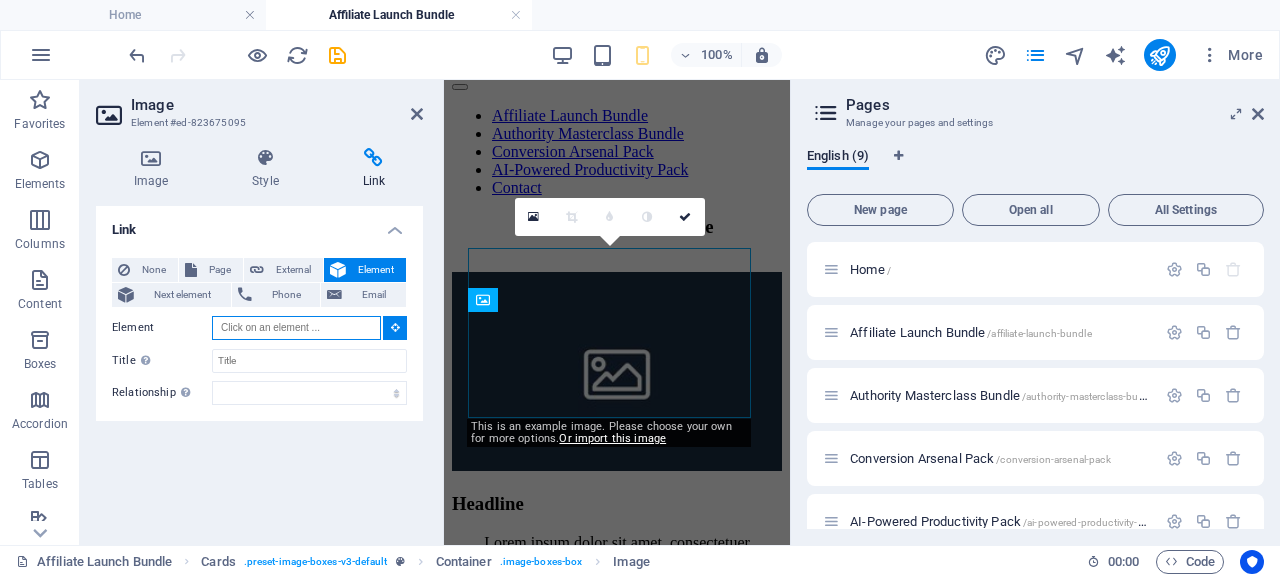 click on "Element" at bounding box center (296, 328) 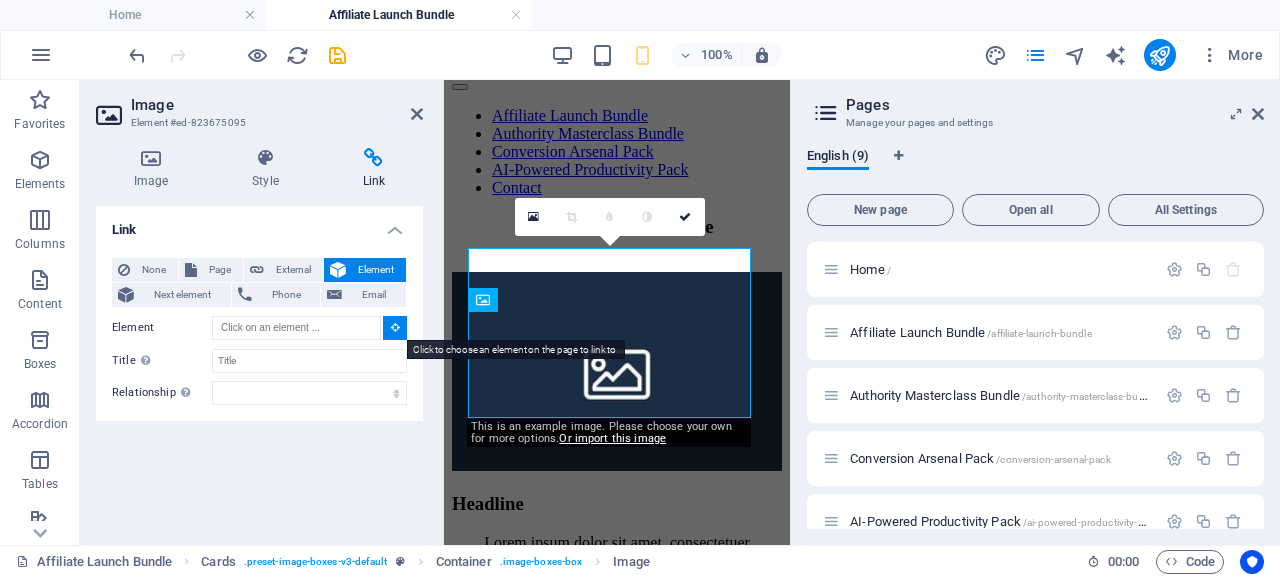 click at bounding box center [395, 327] 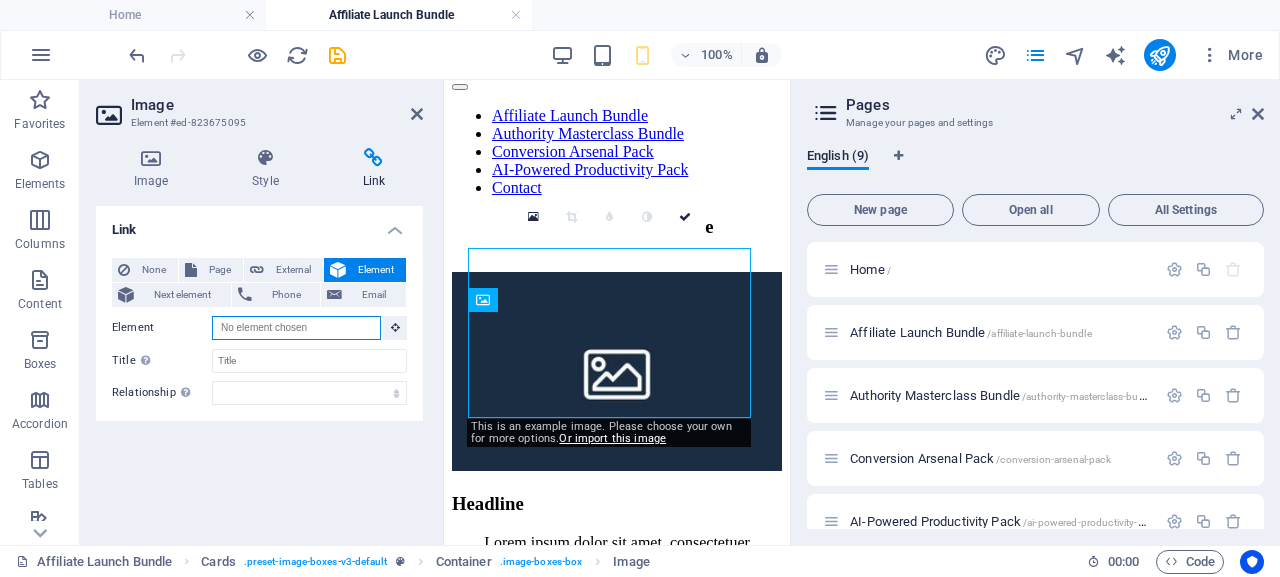 click on "Element" at bounding box center (296, 328) 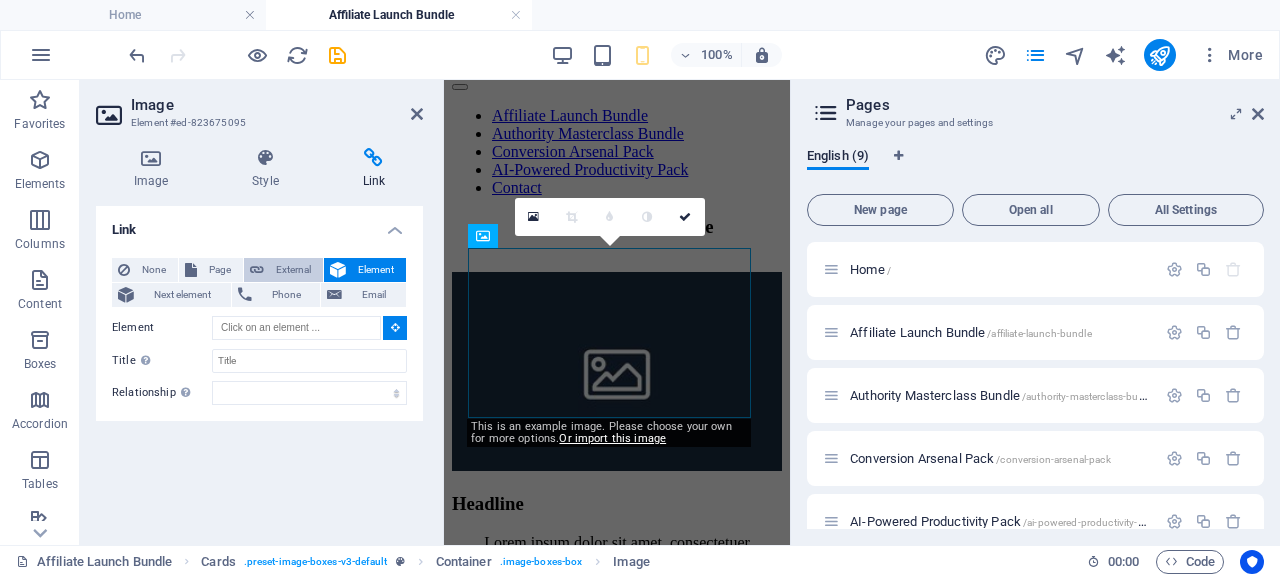 click on "External" at bounding box center [293, 270] 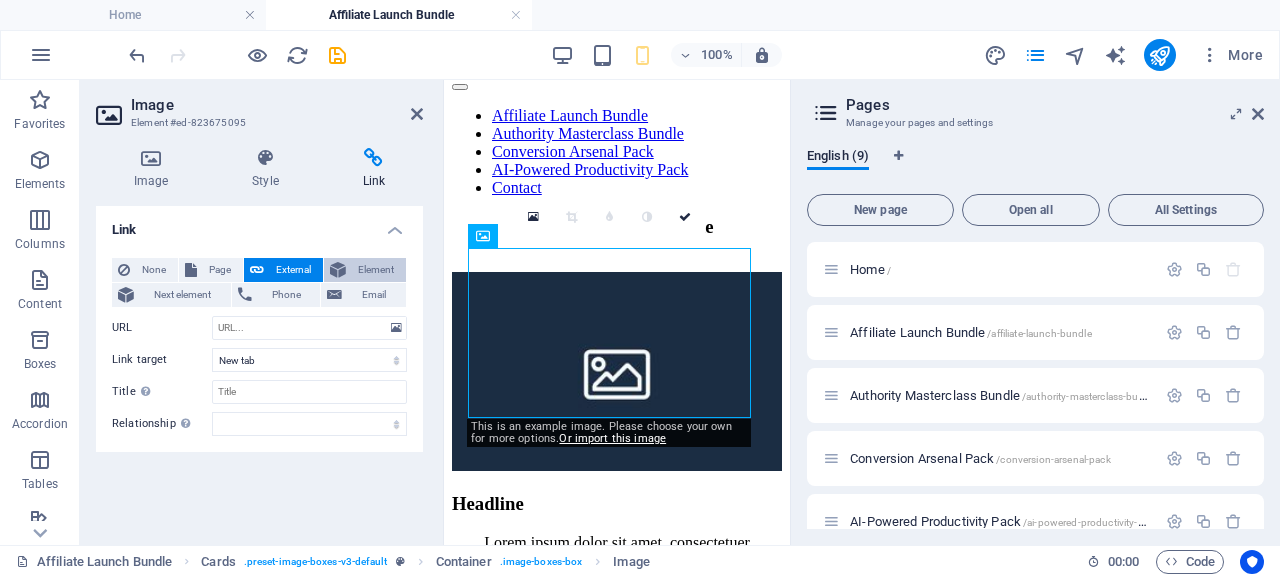 click on "Element" at bounding box center [376, 270] 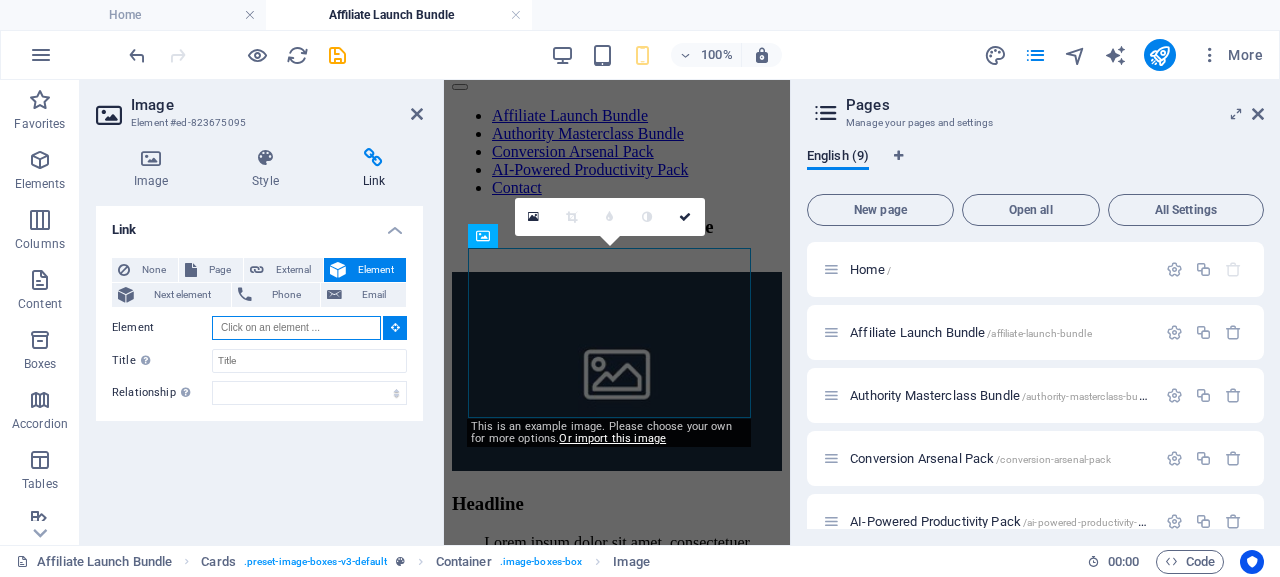 click on "Element" at bounding box center (296, 328) 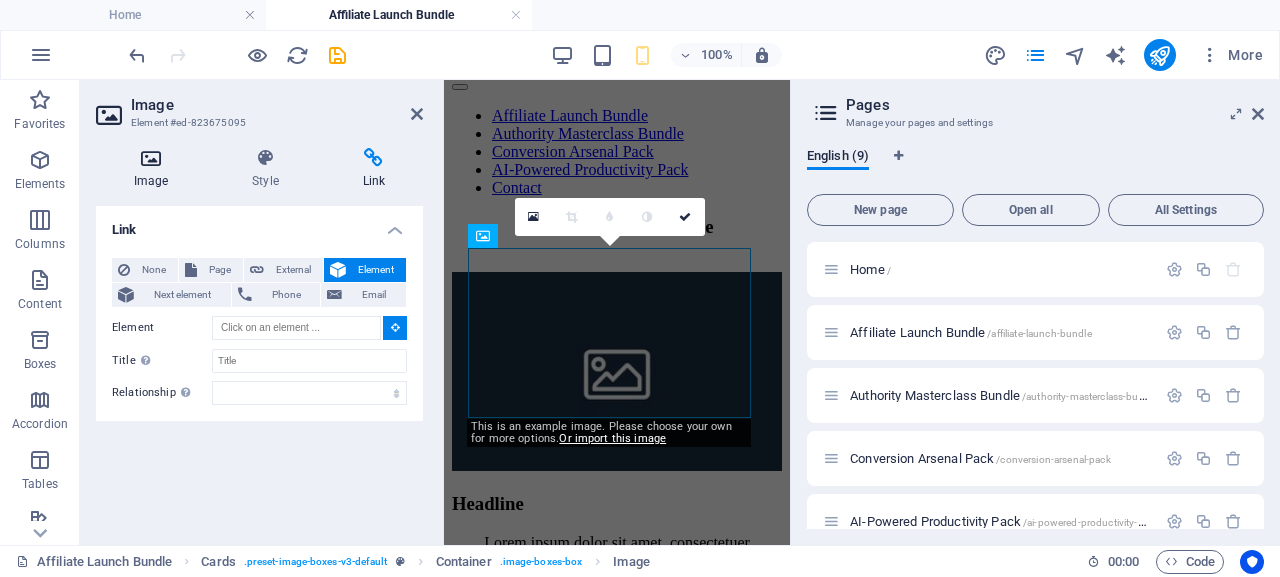 click on "Image" at bounding box center (155, 169) 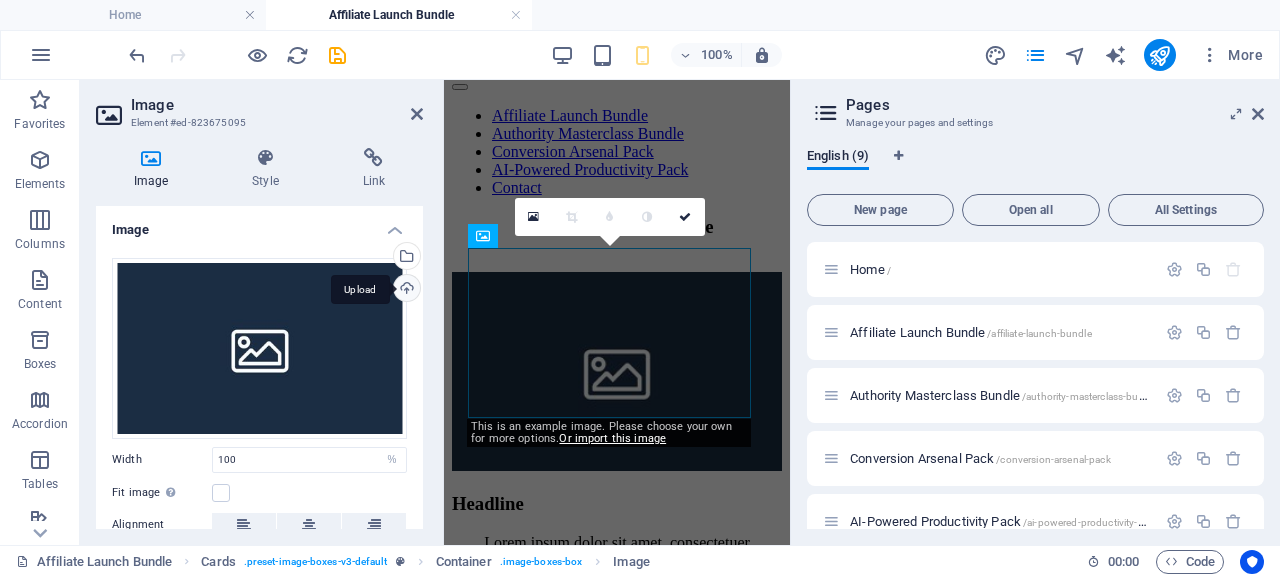 click on "Upload" at bounding box center (405, 290) 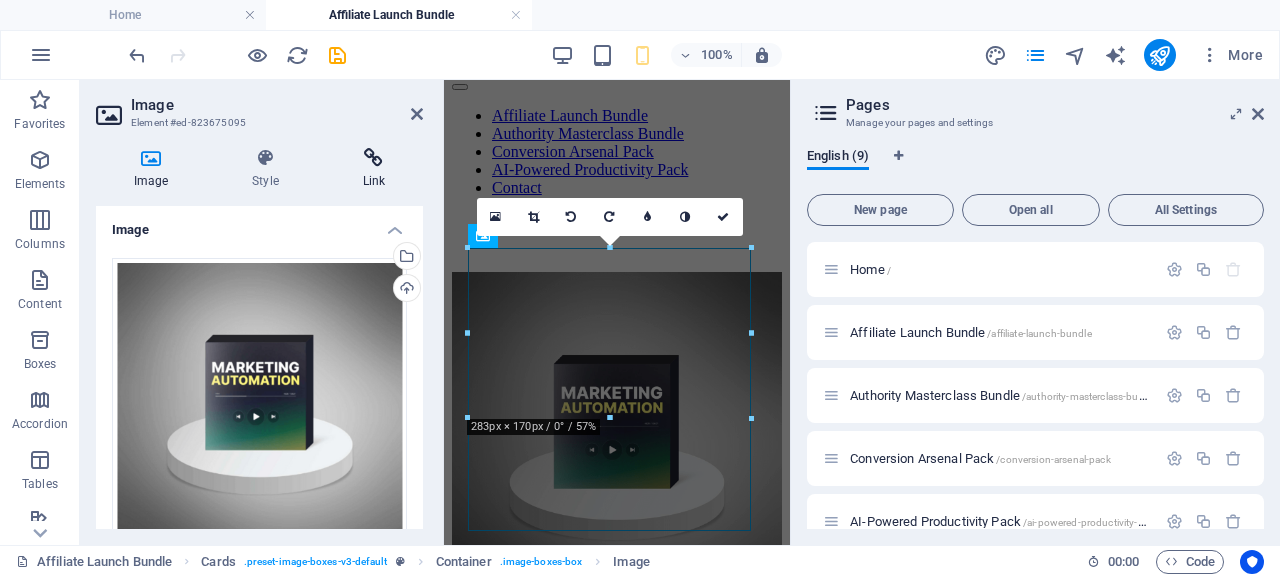 click at bounding box center [374, 158] 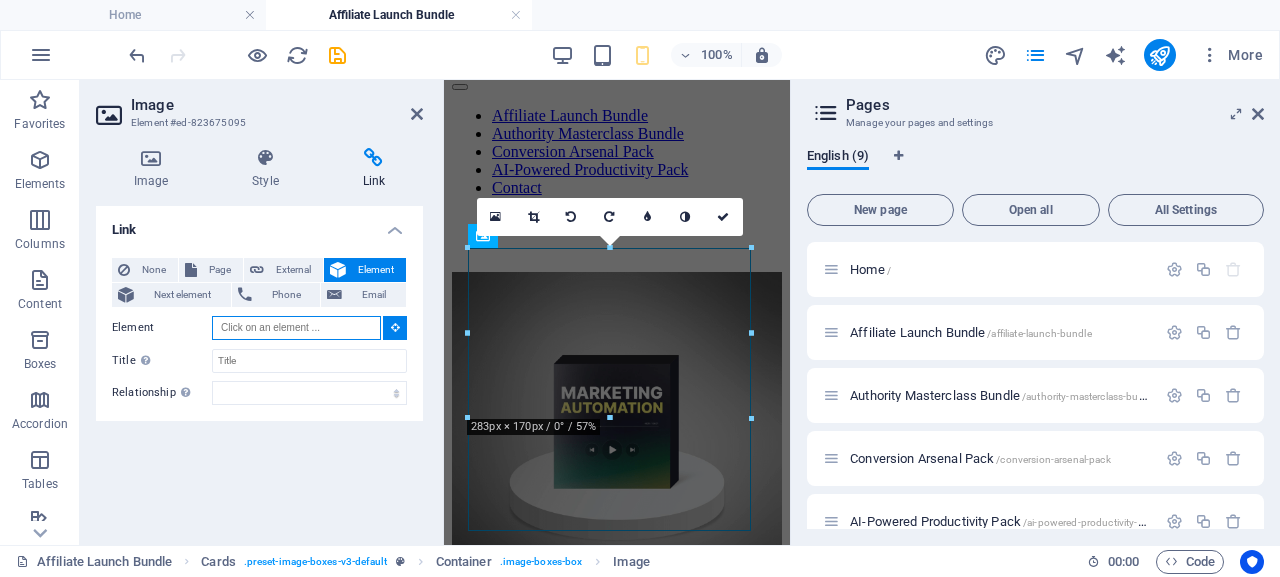 click on "Element" at bounding box center (296, 328) 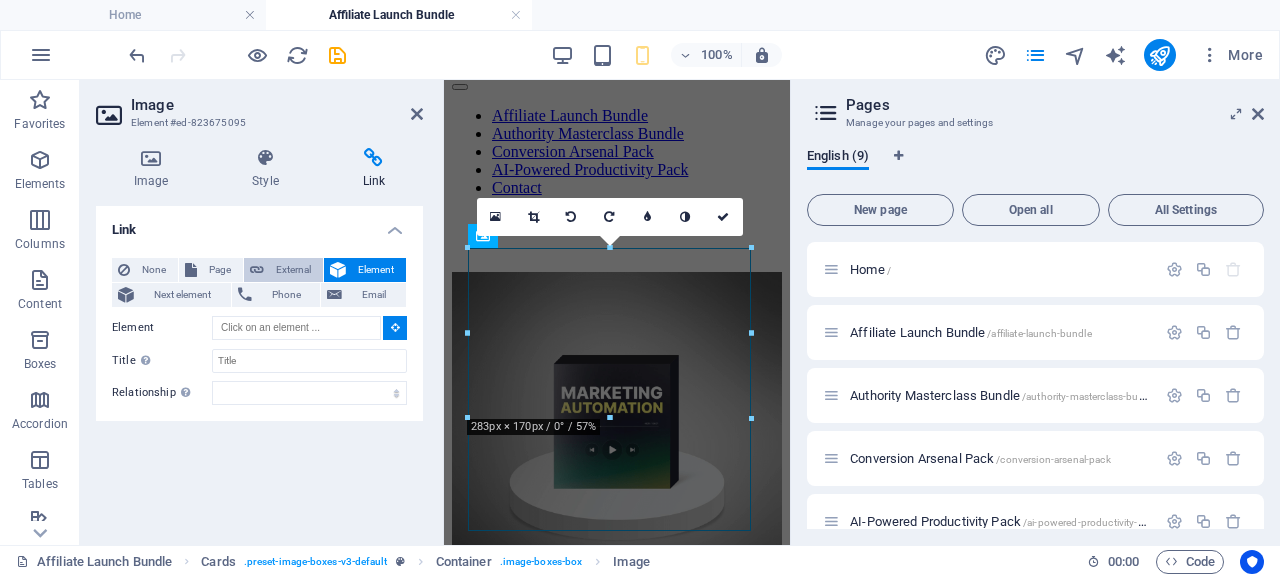 click on "External" at bounding box center [293, 270] 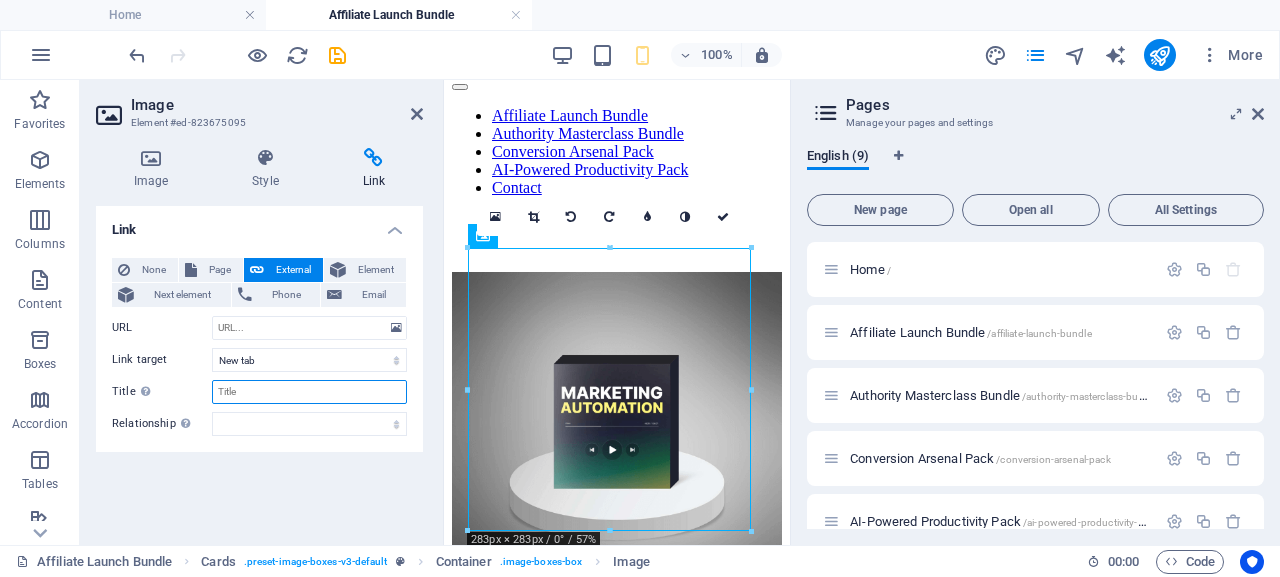 click on "Title Additional link description, should not be the same as the link text. The title is most often shown as a tooltip text when the mouse moves over the element. Leave empty if uncertain." at bounding box center (309, 392) 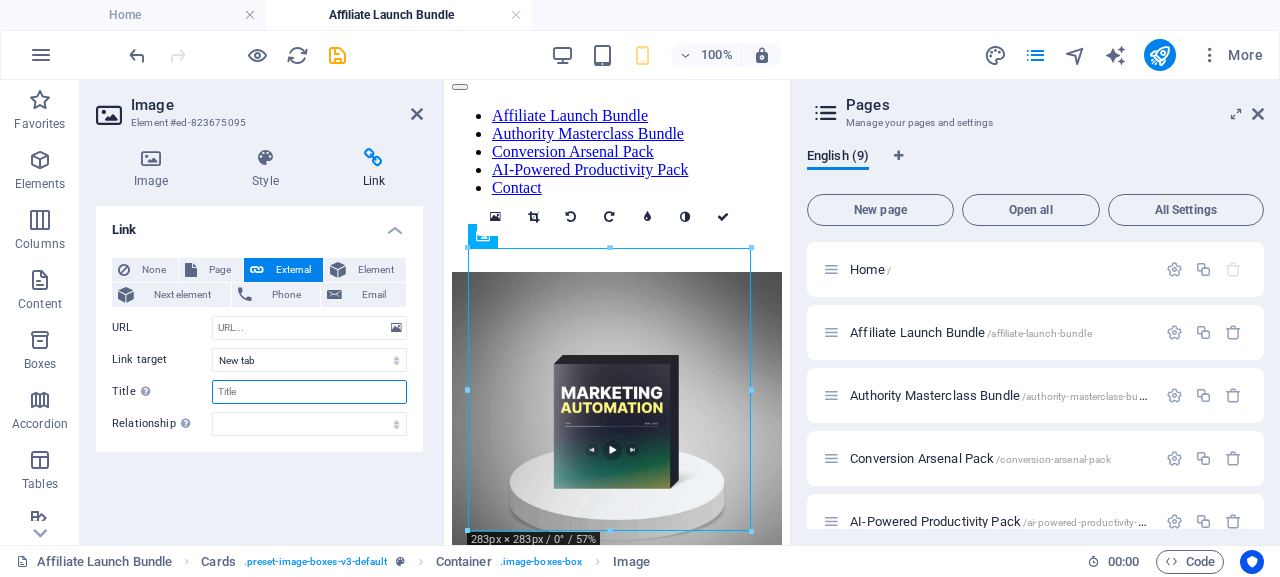 type on "Marketing Automation" 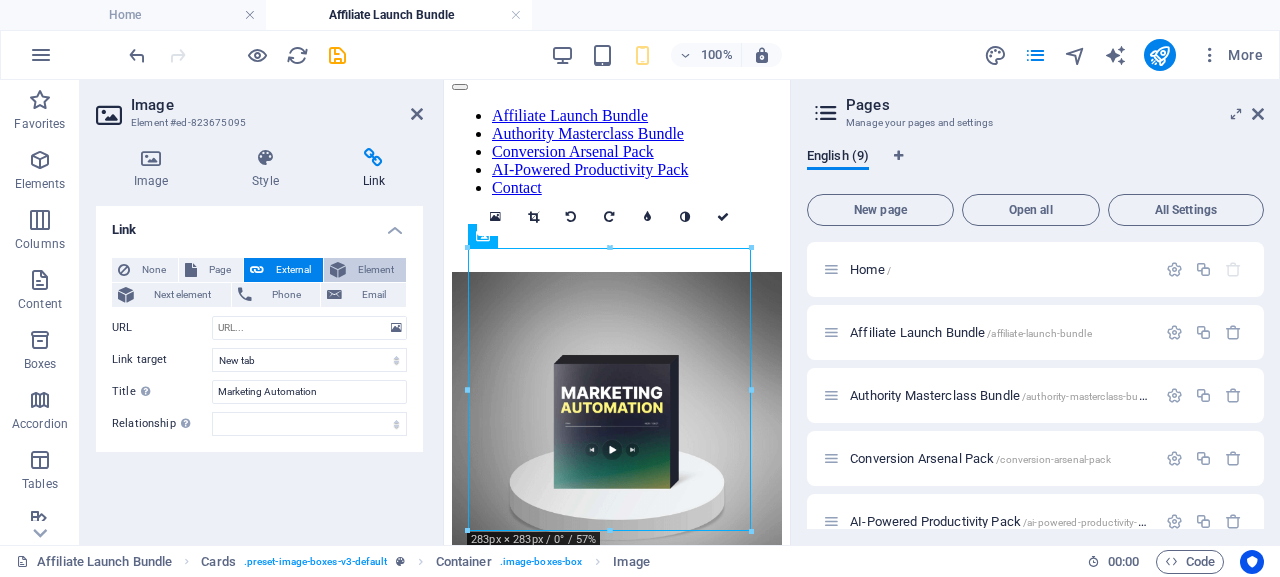 click on "Element" at bounding box center [376, 270] 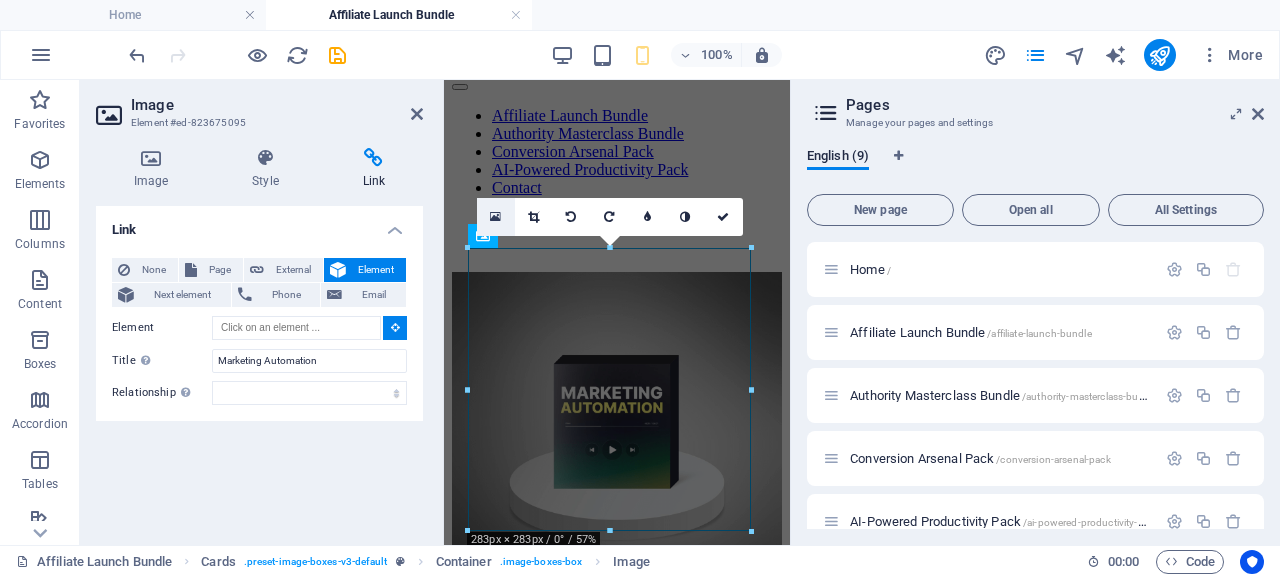 click at bounding box center [495, 217] 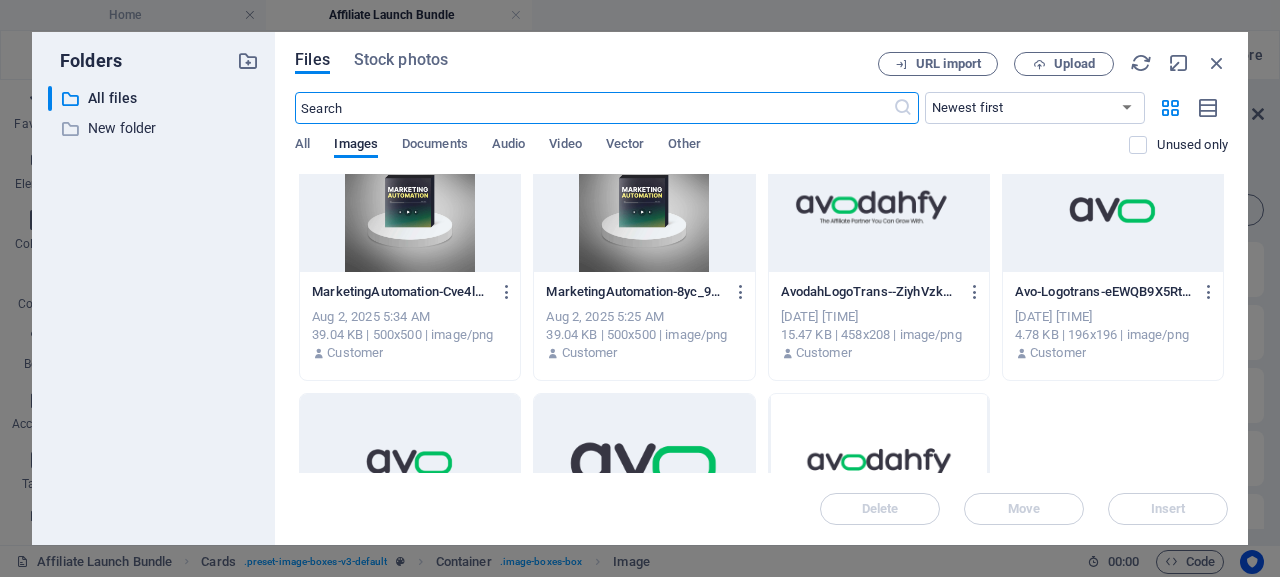 scroll, scrollTop: 0, scrollLeft: 0, axis: both 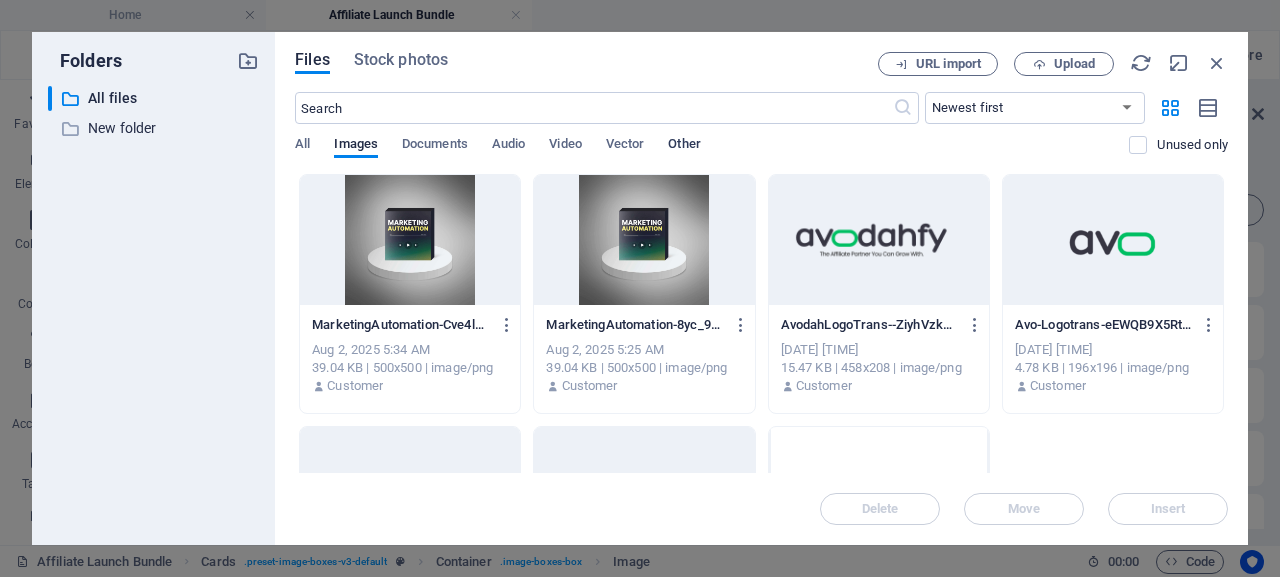 click on "Other" at bounding box center (684, 146) 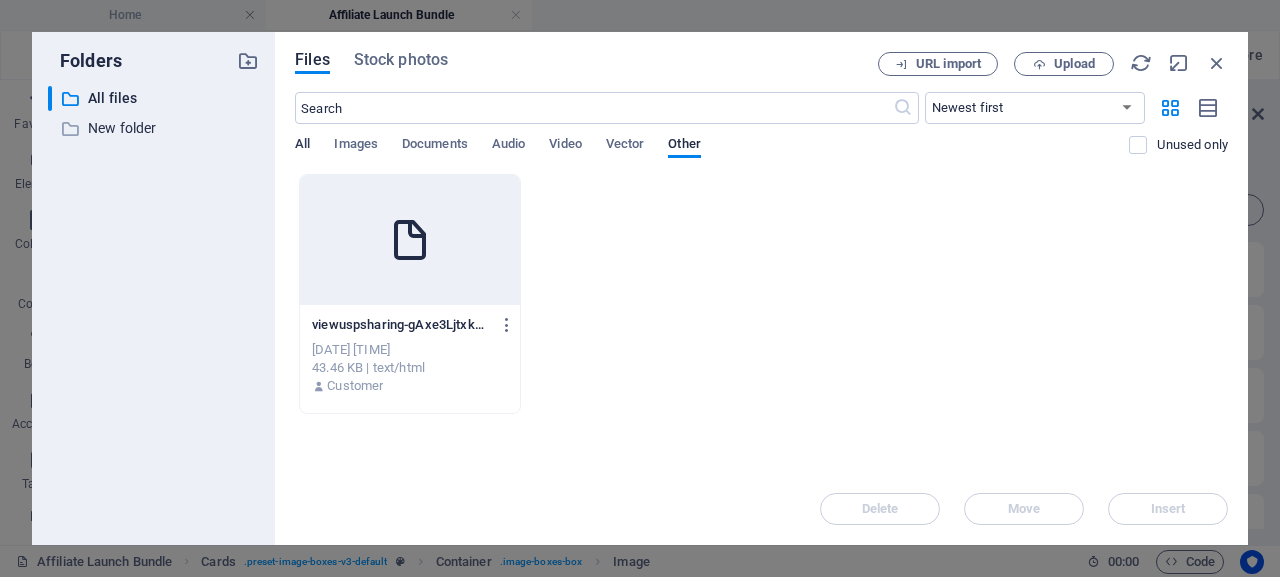 click on "All" at bounding box center (302, 146) 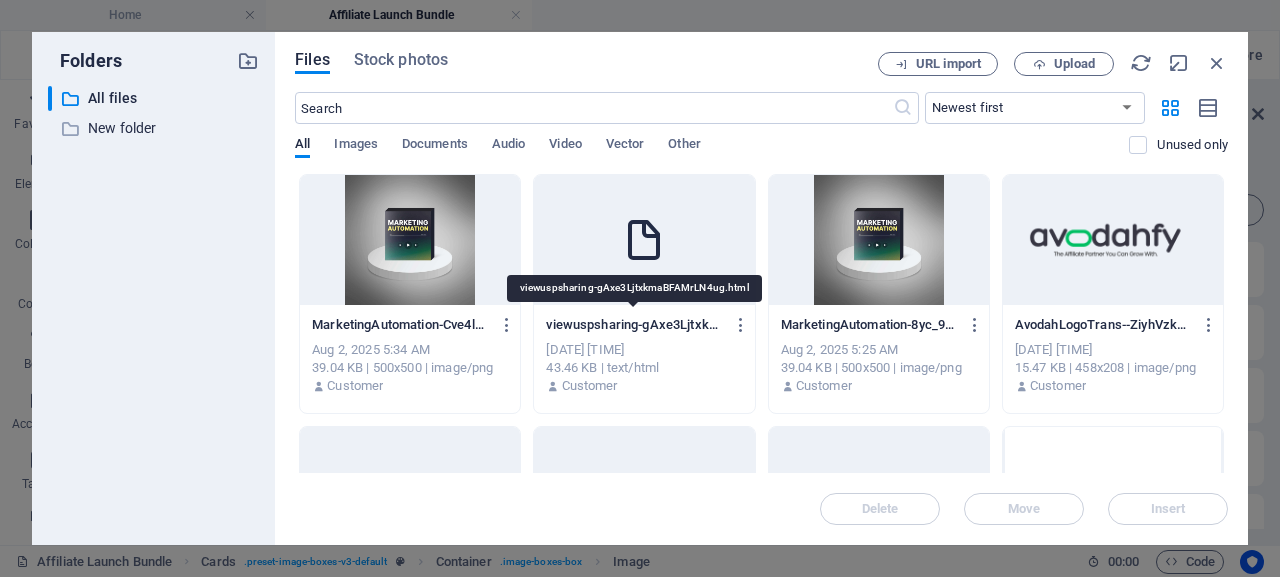 click on "viewuspsharing-gAxe3LjtxkmaBFAMrLN4ug.html" at bounding box center (635, 325) 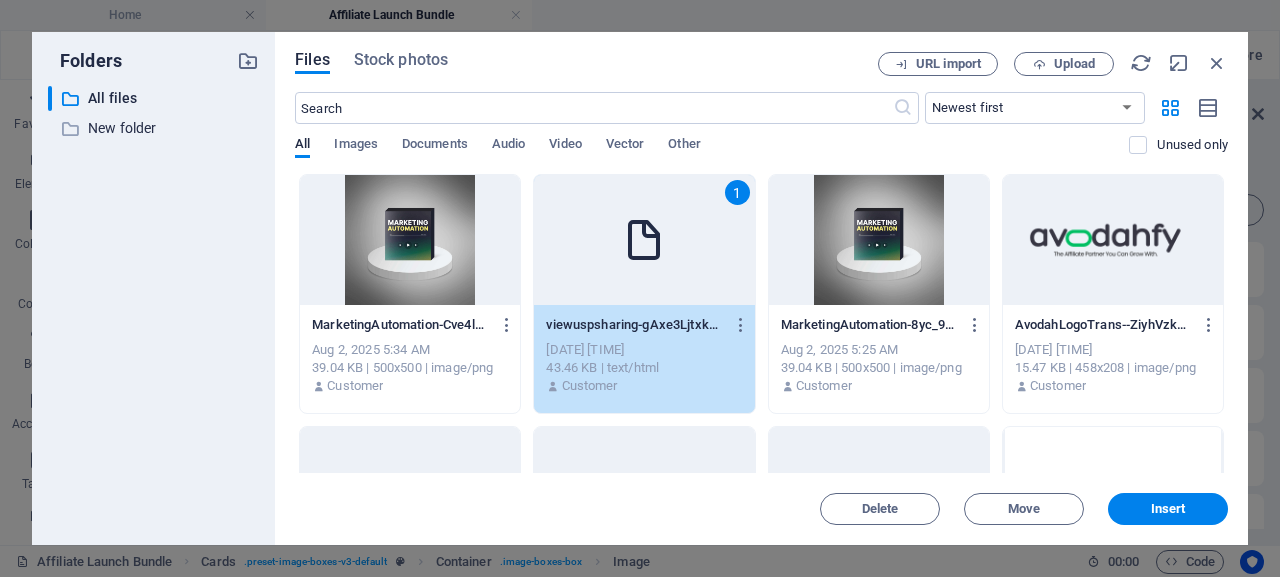 click on "Insert" at bounding box center [1168, 509] 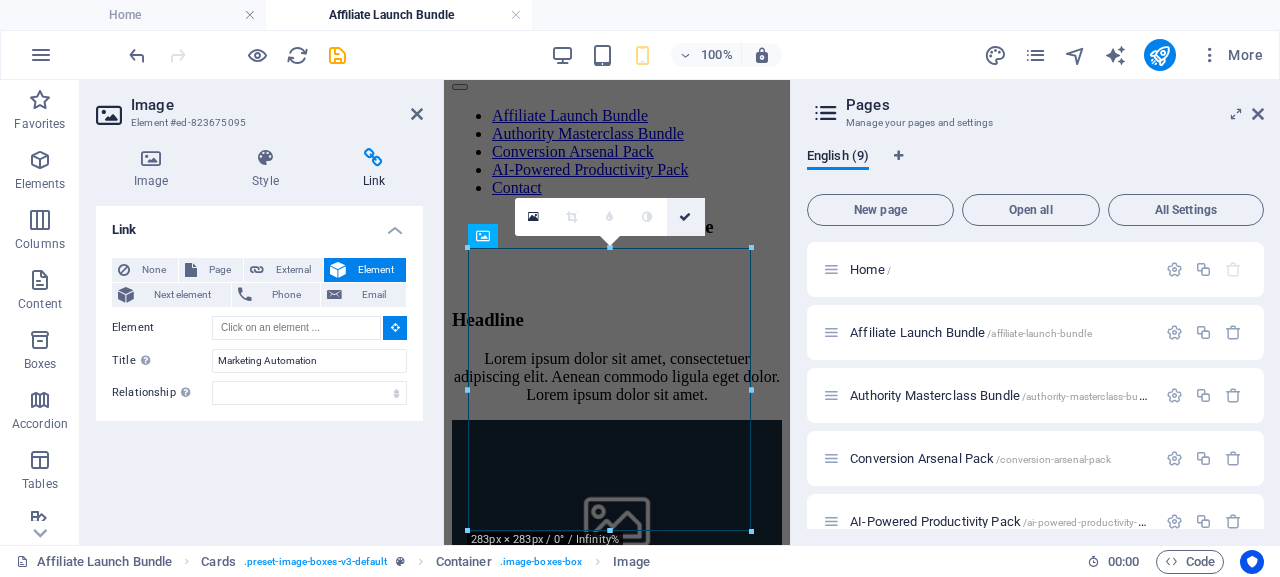 click at bounding box center [685, 217] 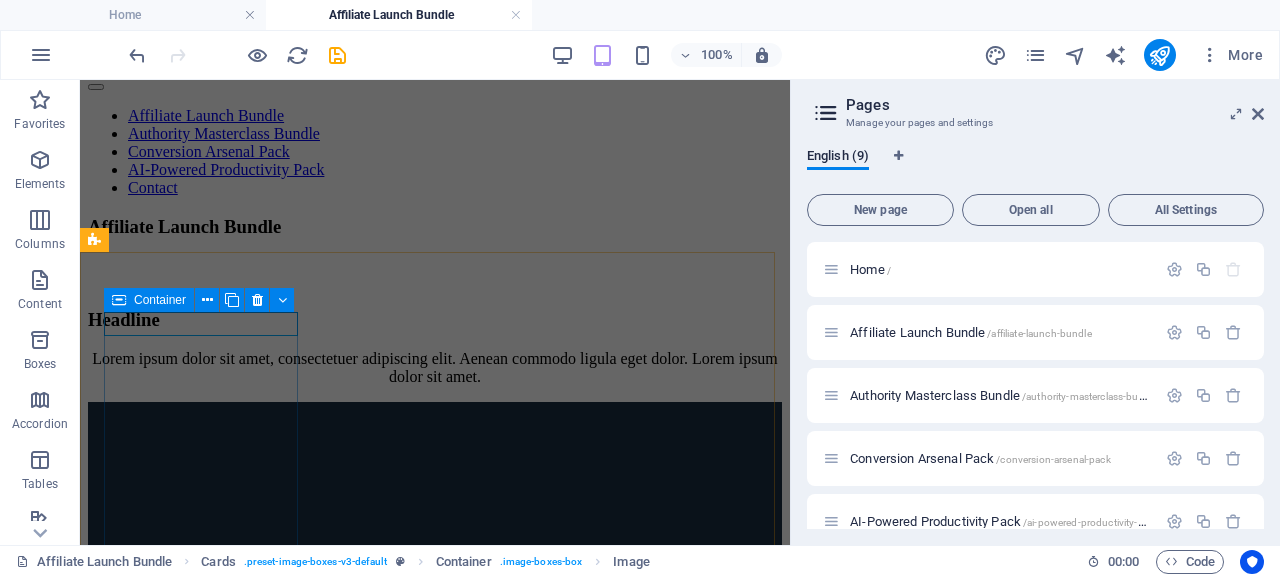 click at bounding box center [119, 300] 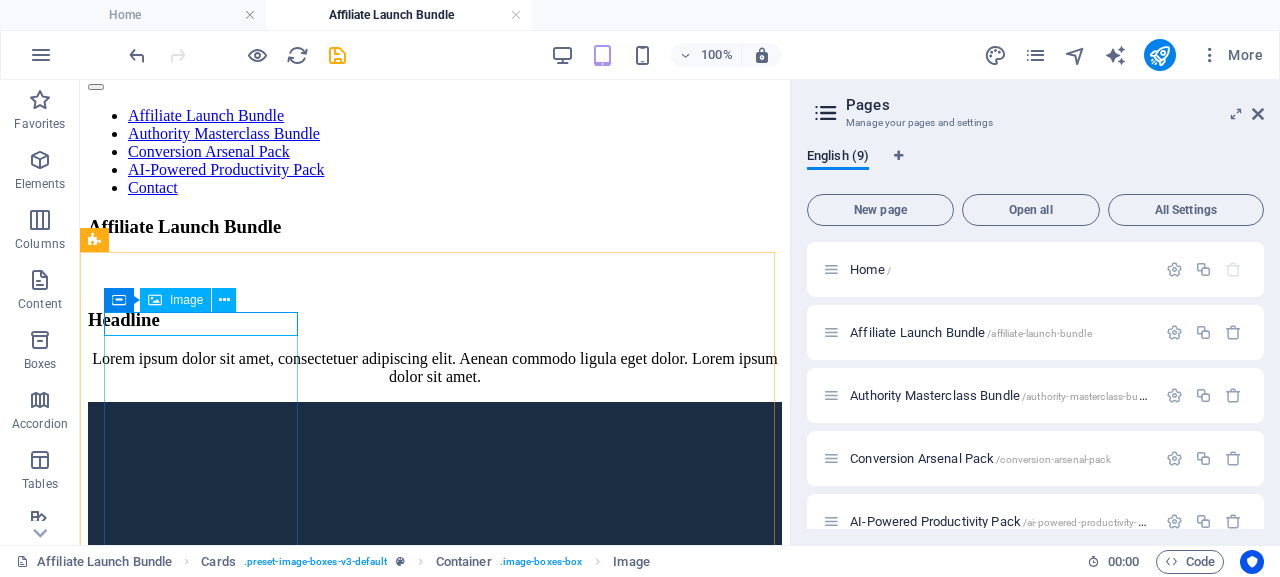 click on "Image" at bounding box center (175, 300) 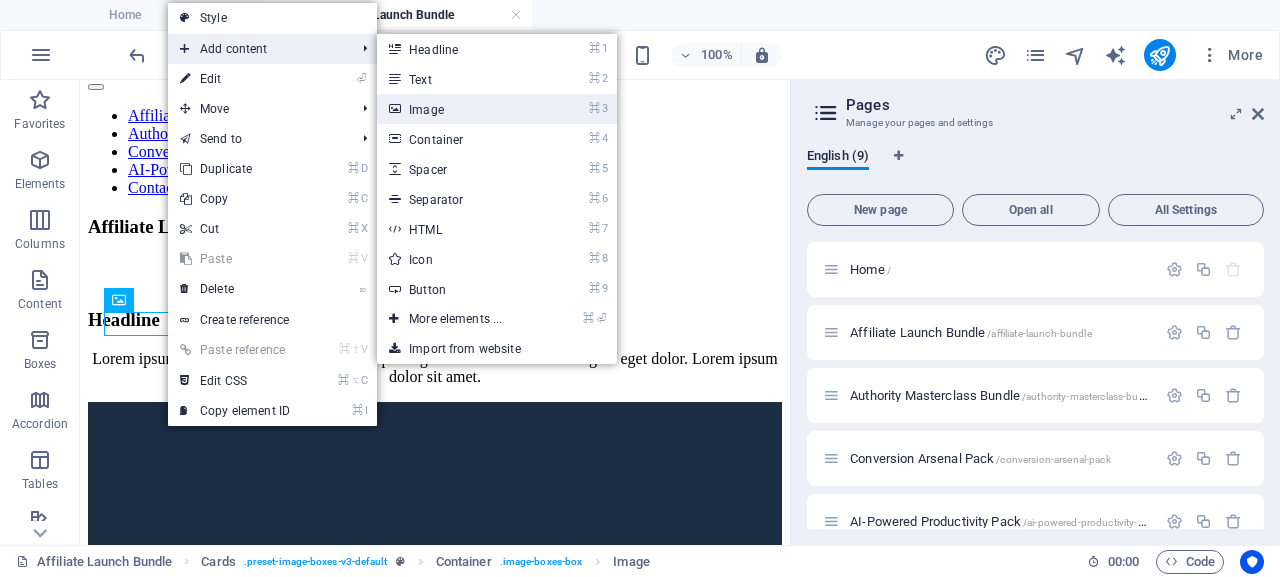 click on "⌘ 3  Image" at bounding box center (459, 109) 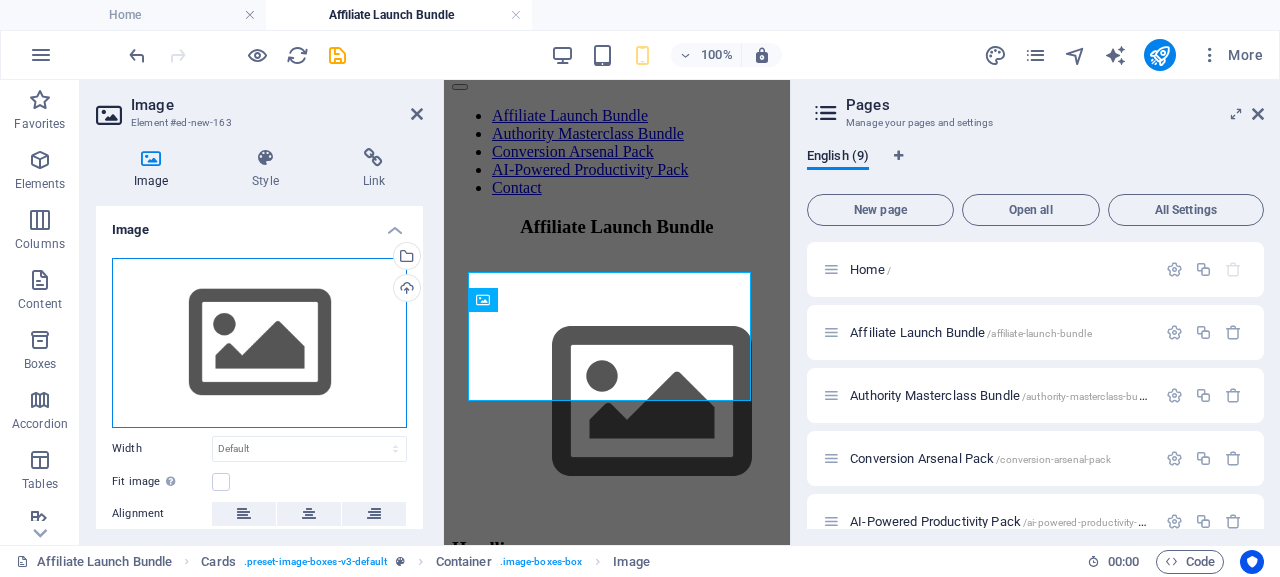 click on "Drag files here, click to choose files or select files from Files or our free stock photos & videos" at bounding box center [259, 343] 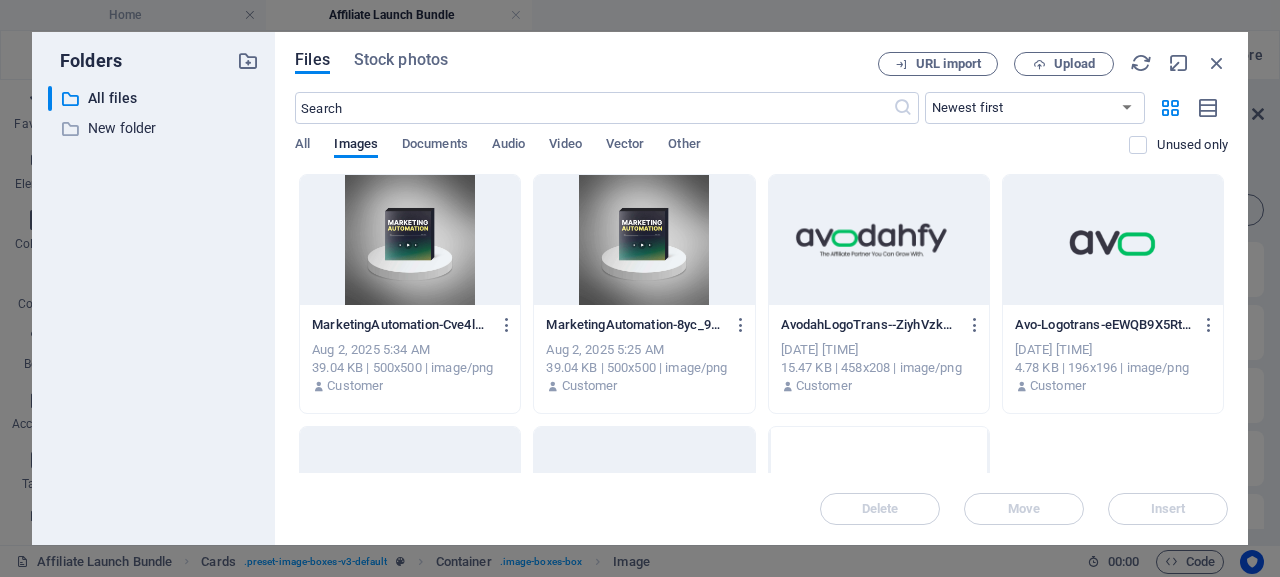click at bounding box center [410, 240] 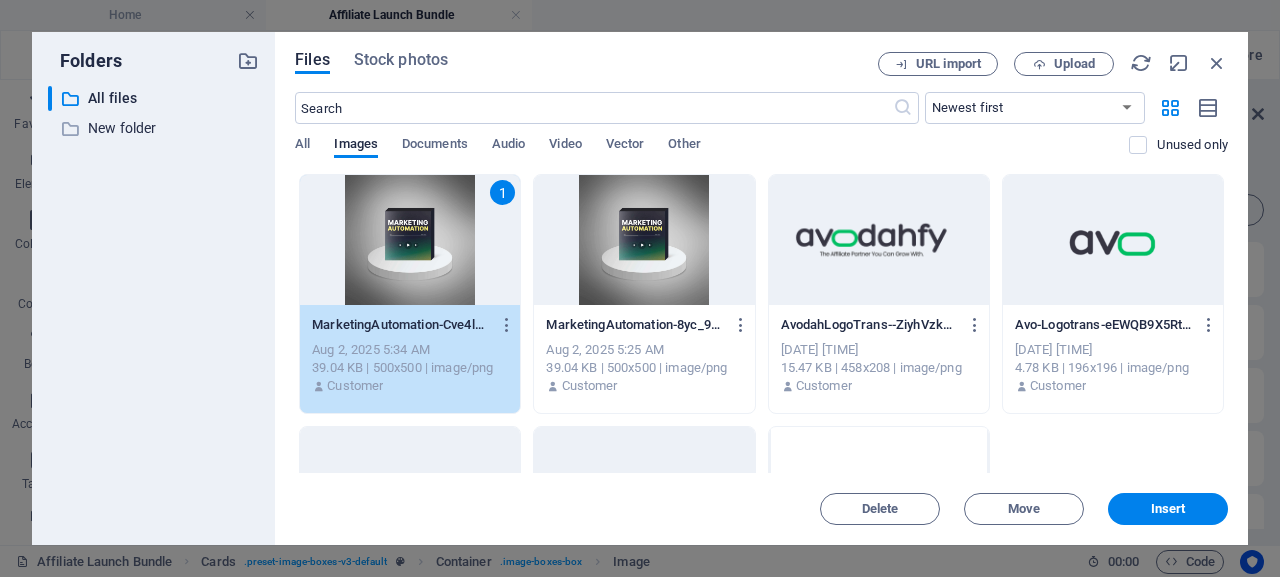 click on "Insert" at bounding box center (1168, 509) 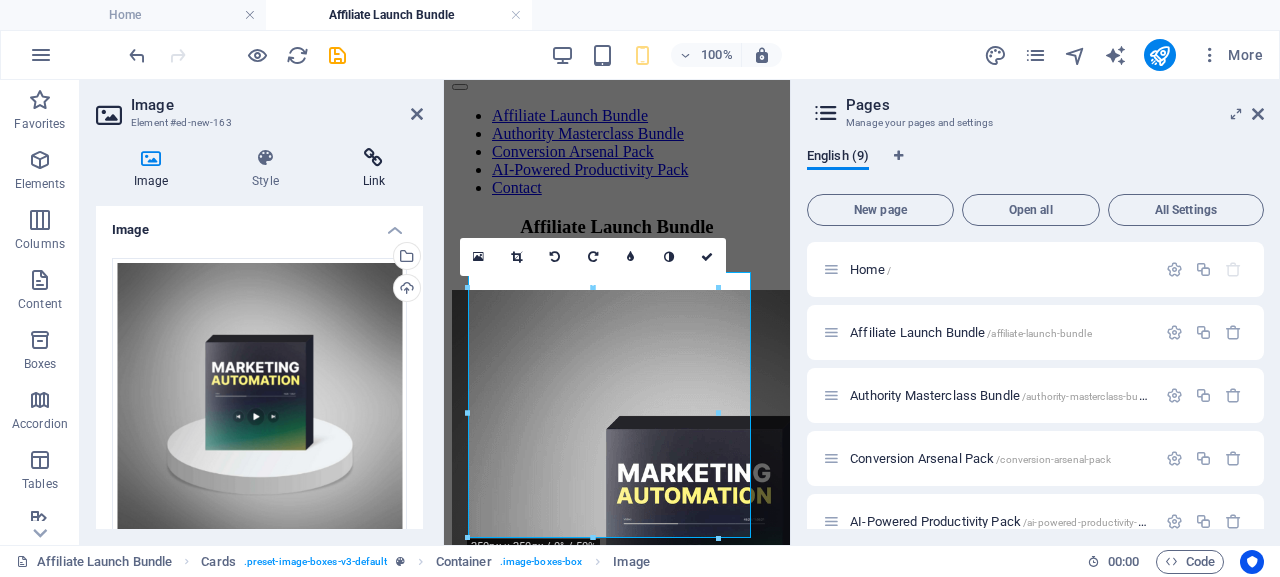 click on "Link" at bounding box center (374, 169) 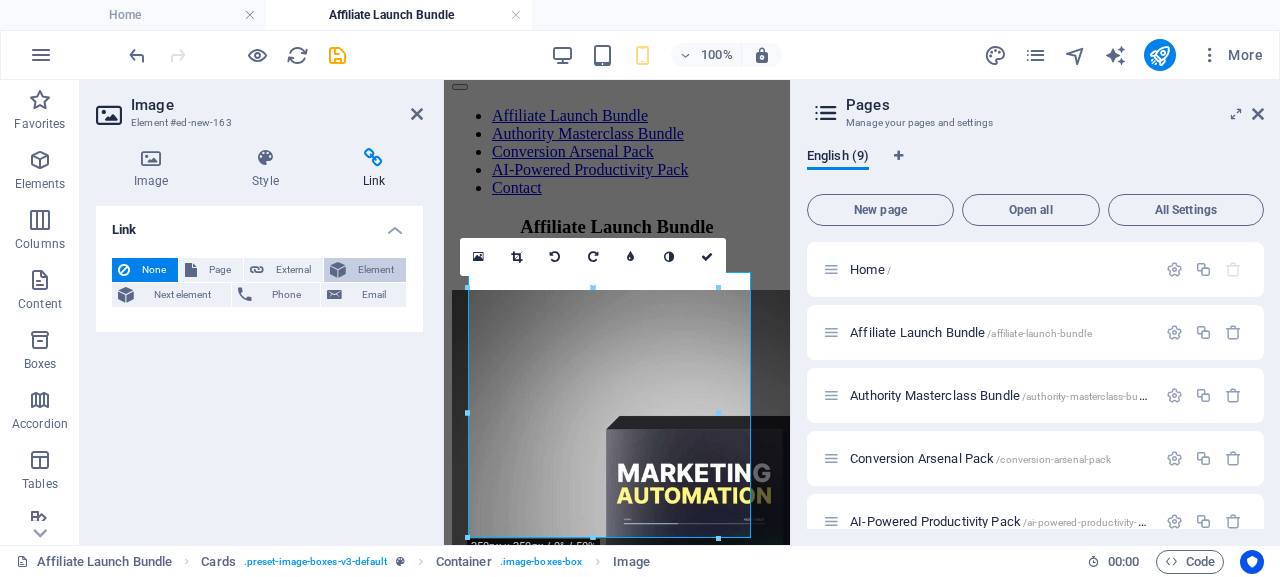 click on "Element" at bounding box center [376, 270] 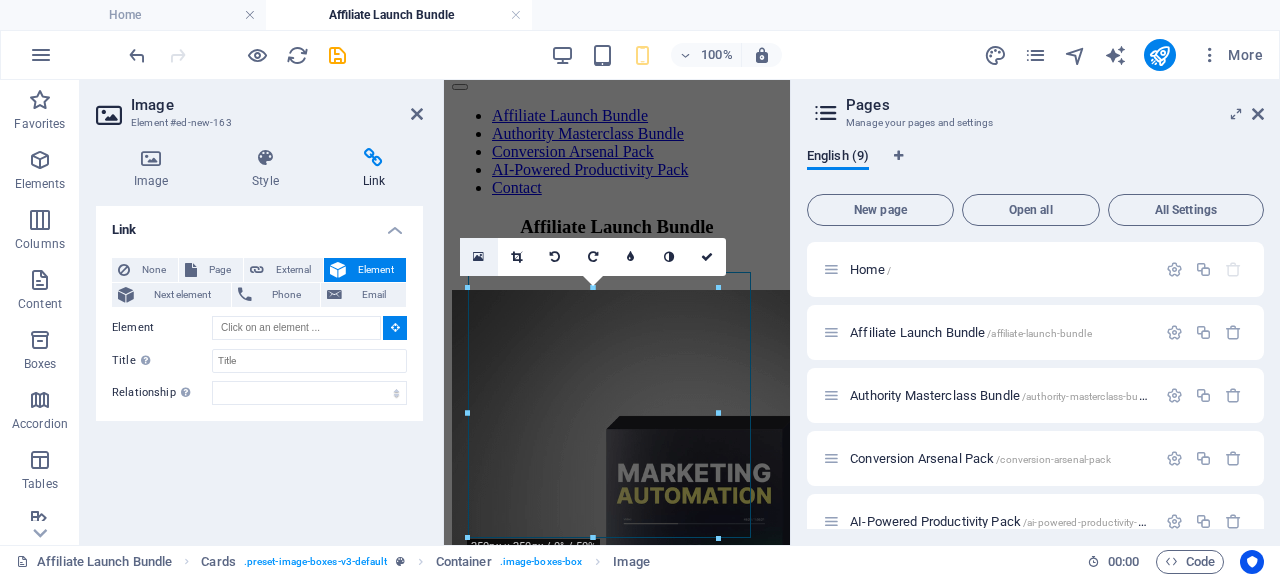 click at bounding box center (478, 257) 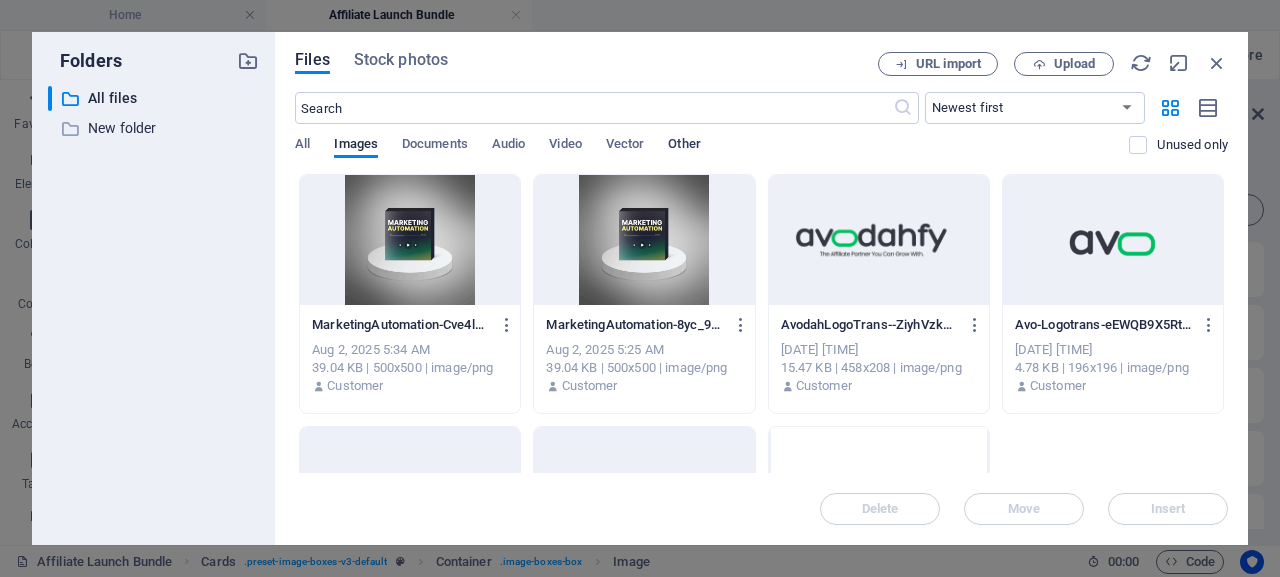 click on "Other" at bounding box center [684, 146] 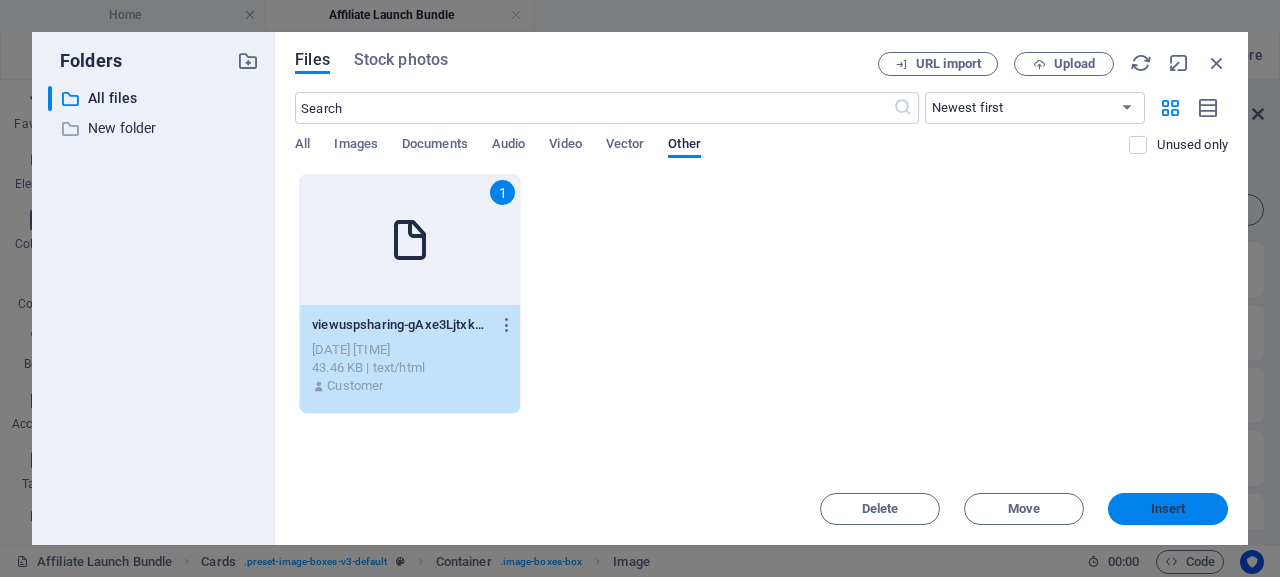 click on "Insert" at bounding box center (1168, 509) 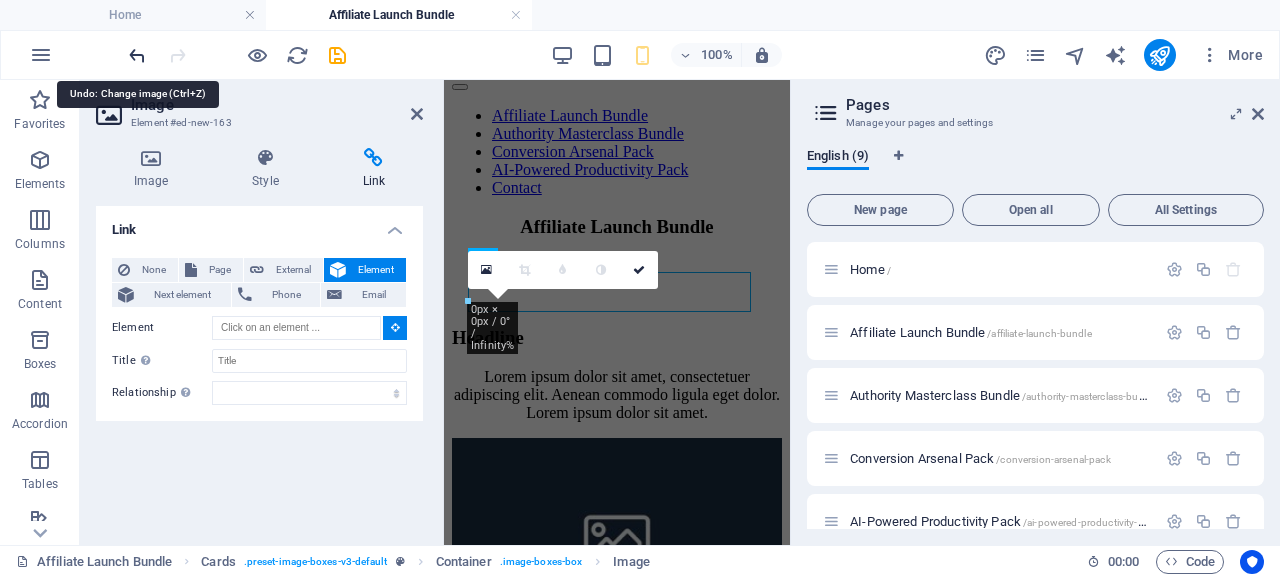 click at bounding box center [137, 55] 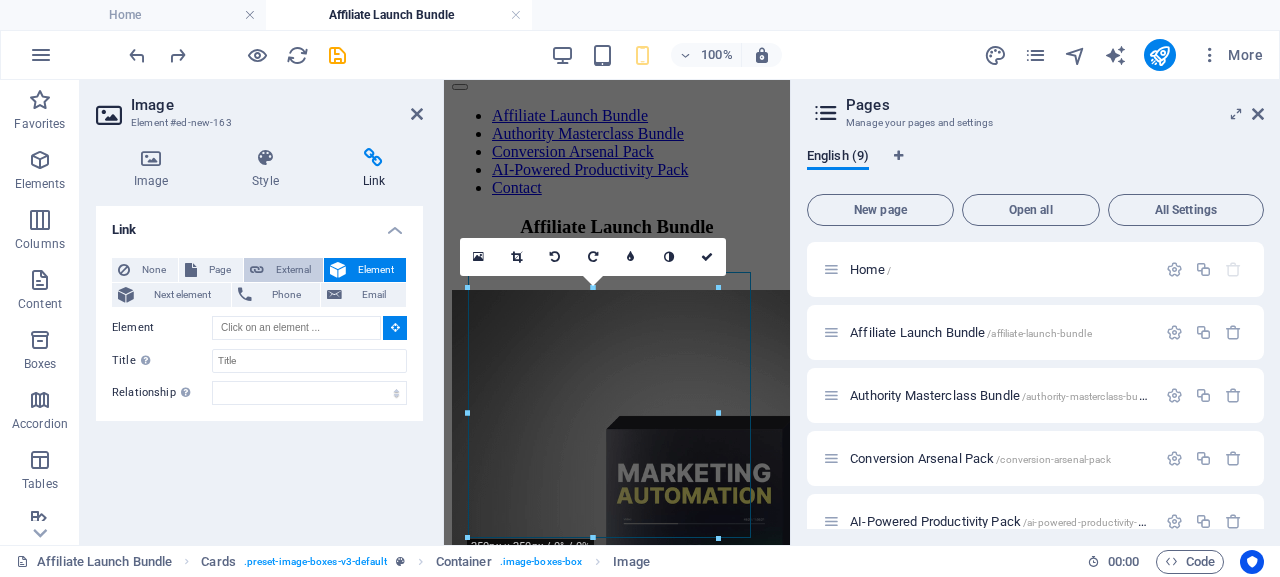 click on "External" at bounding box center (293, 270) 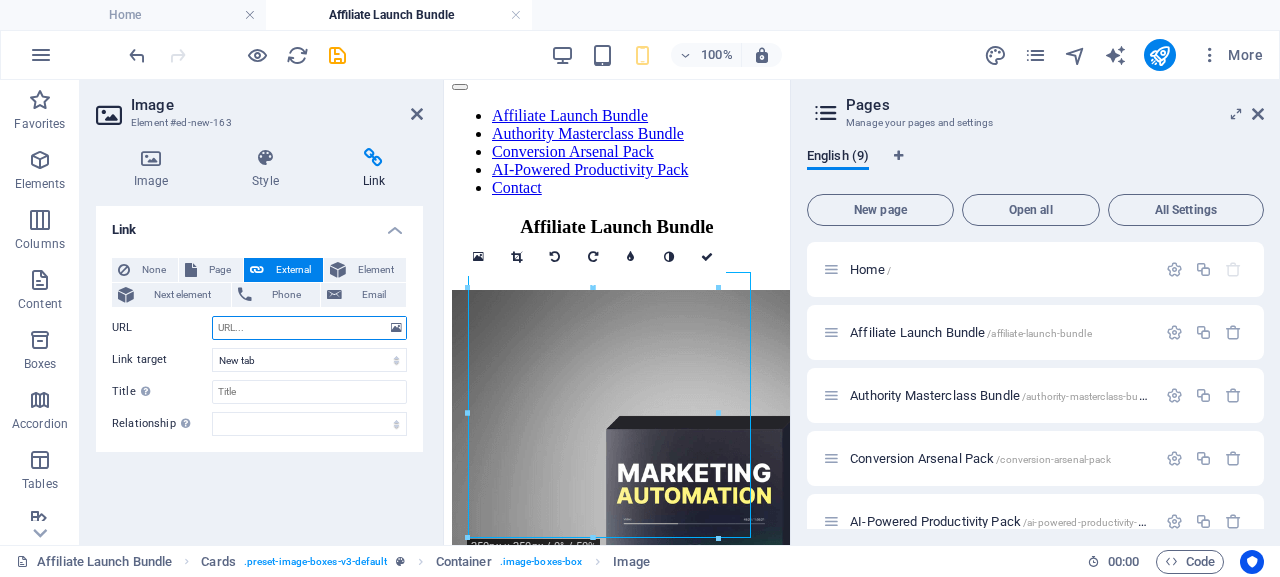 click on "URL" at bounding box center (309, 328) 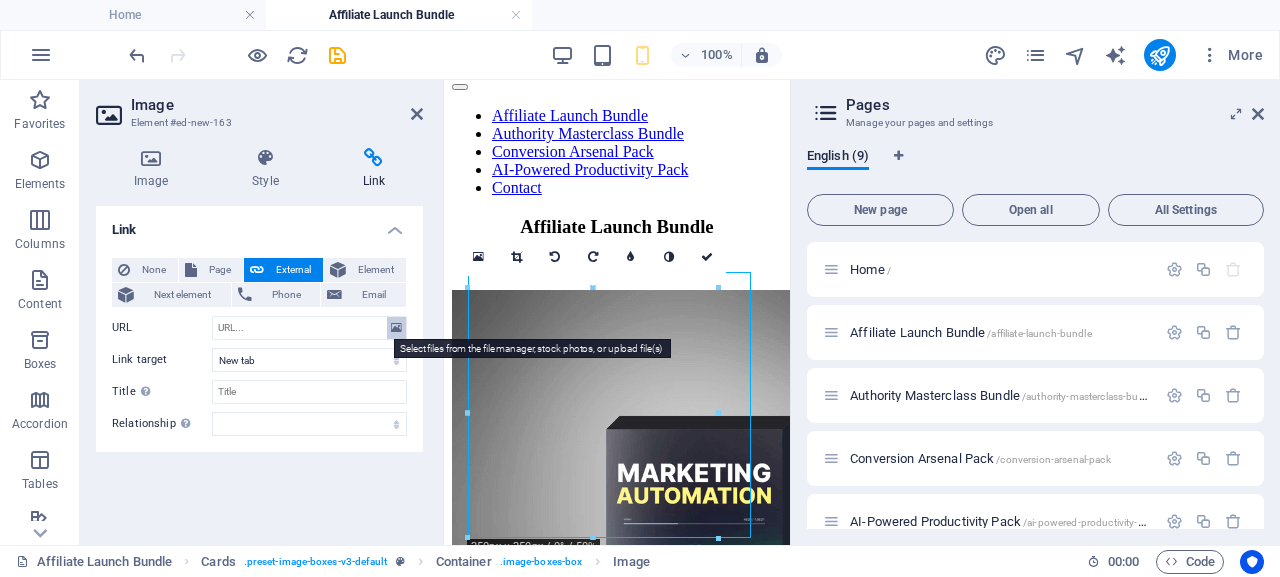 click at bounding box center (396, 328) 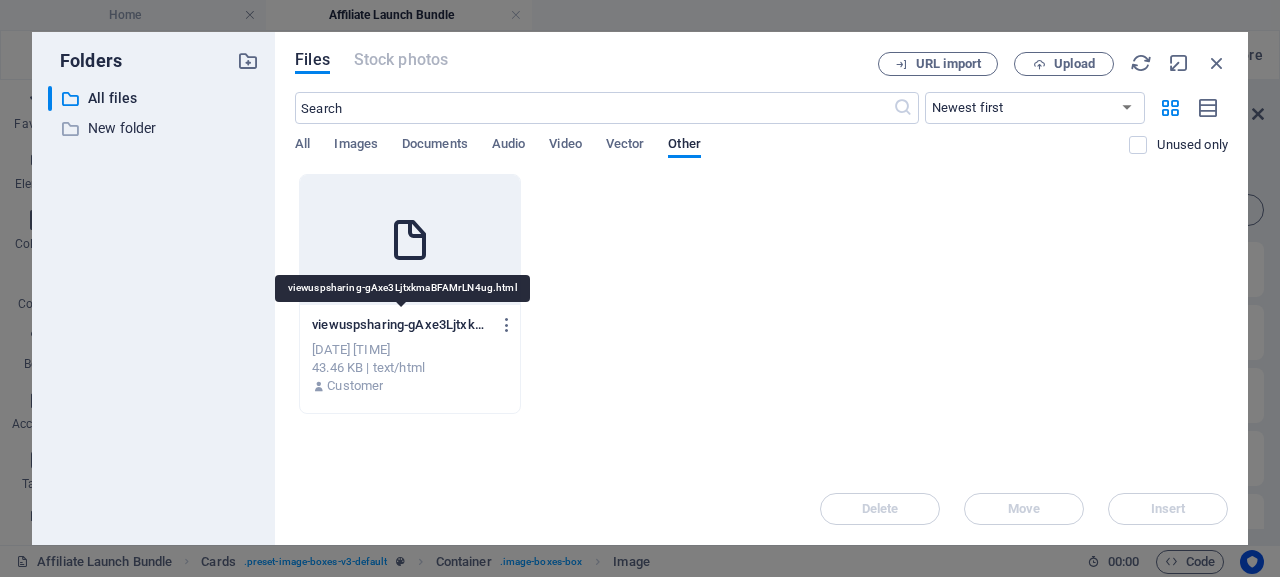 click on "viewuspsharing-gAxe3LjtxkmaBFAMrLN4ug.html" at bounding box center (401, 325) 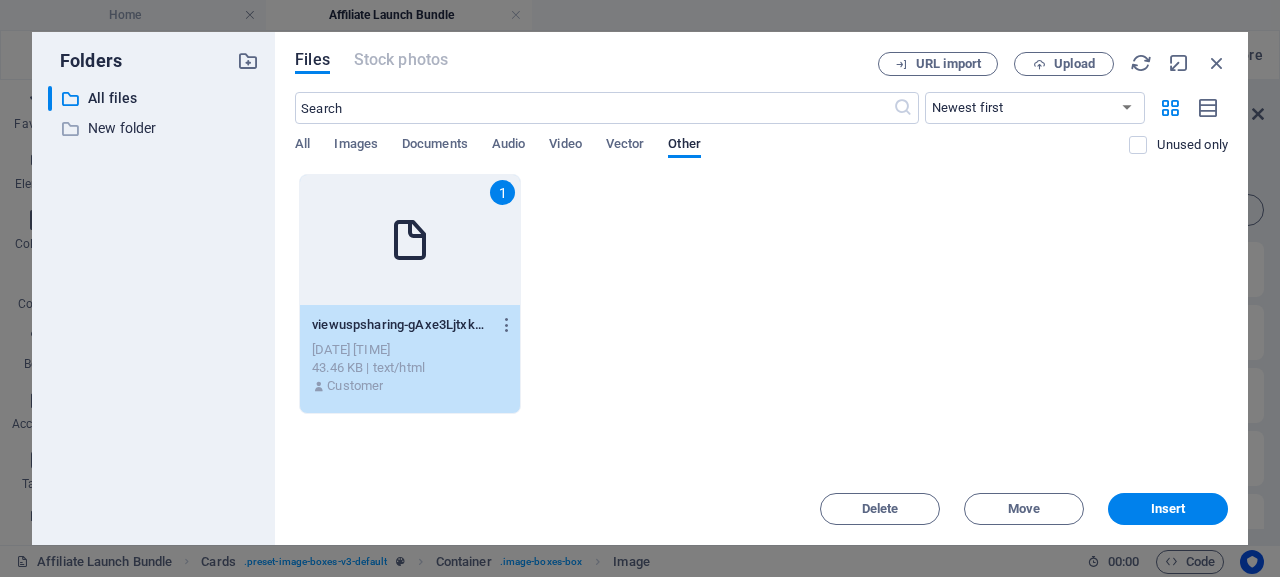 drag, startPoint x: 1171, startPoint y: 507, endPoint x: 1108, endPoint y: 496, distance: 63.953106 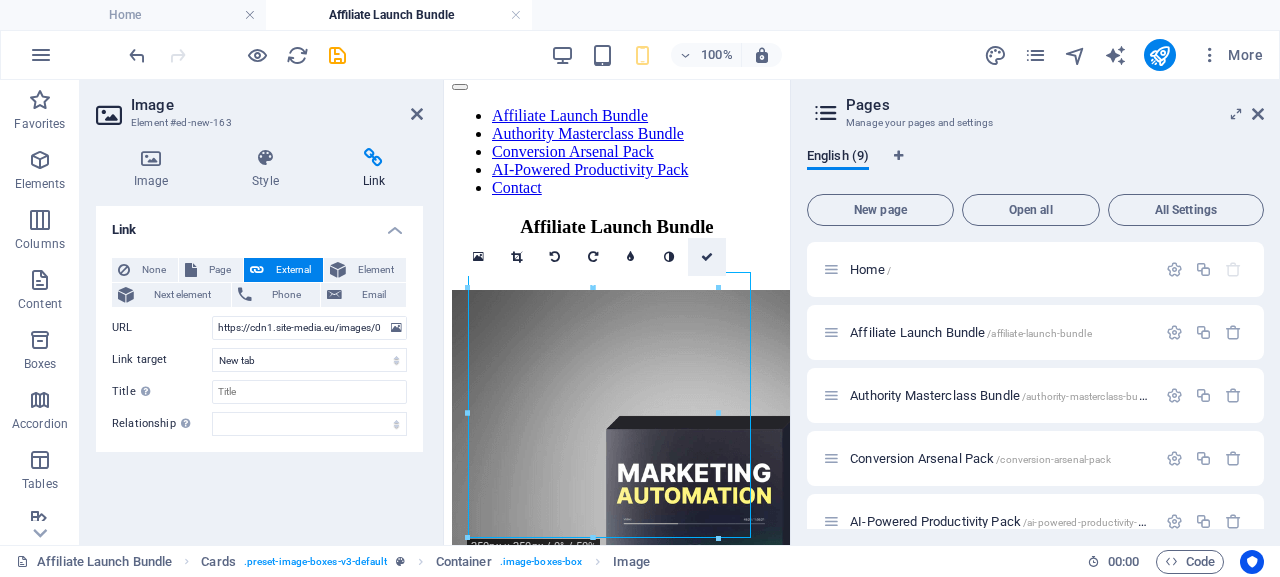 click at bounding box center [707, 257] 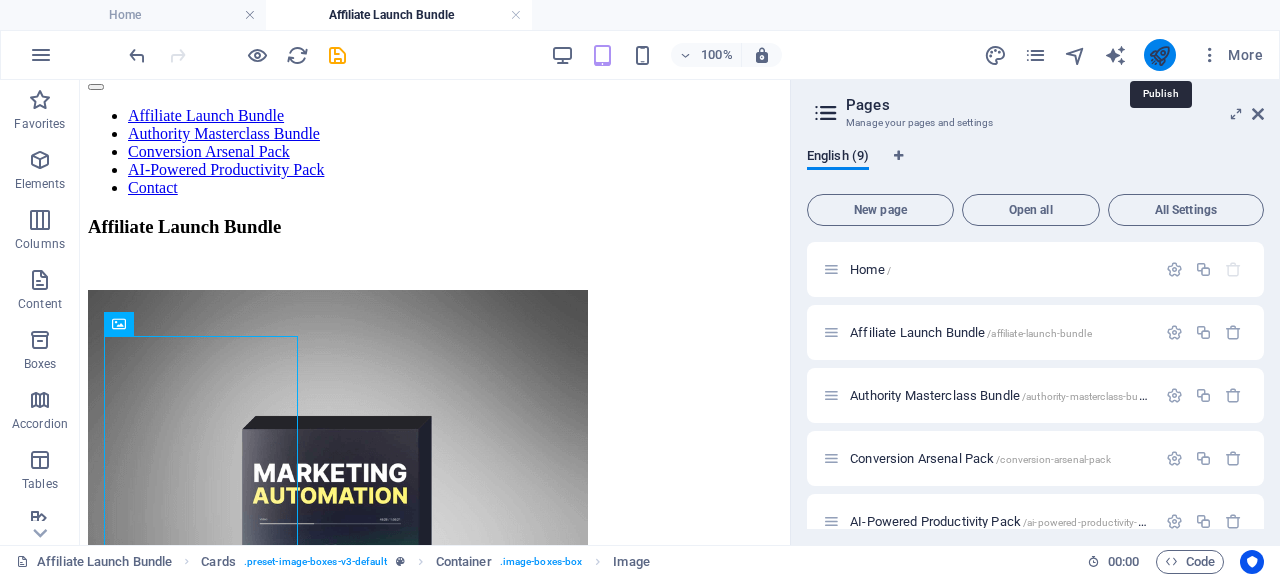 click at bounding box center (1159, 55) 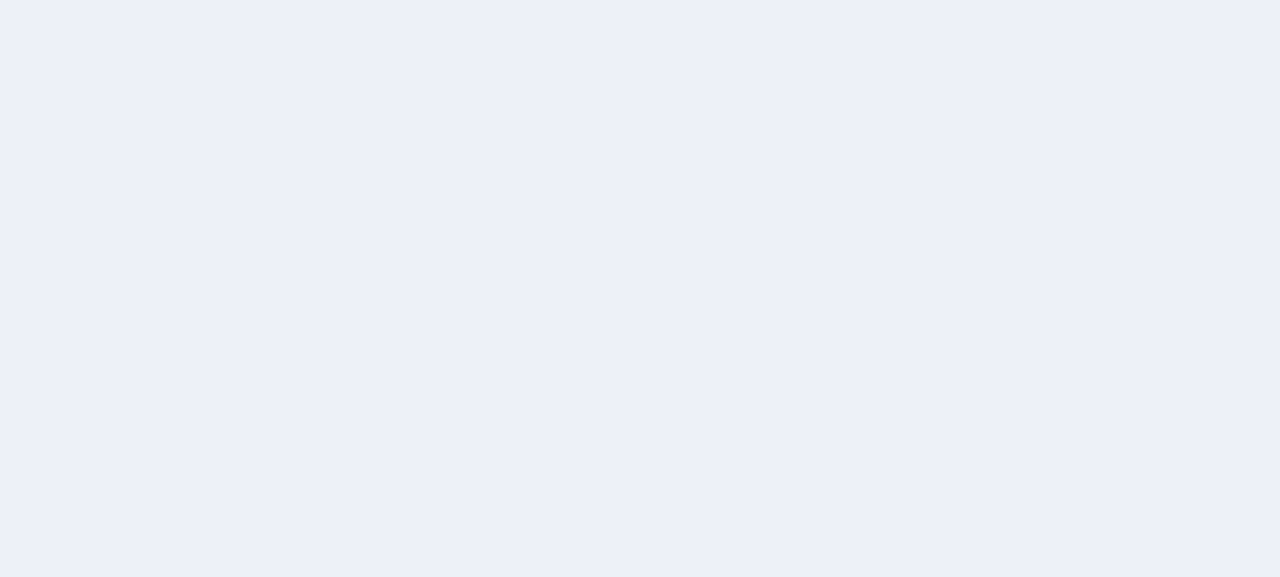 scroll, scrollTop: 0, scrollLeft: 0, axis: both 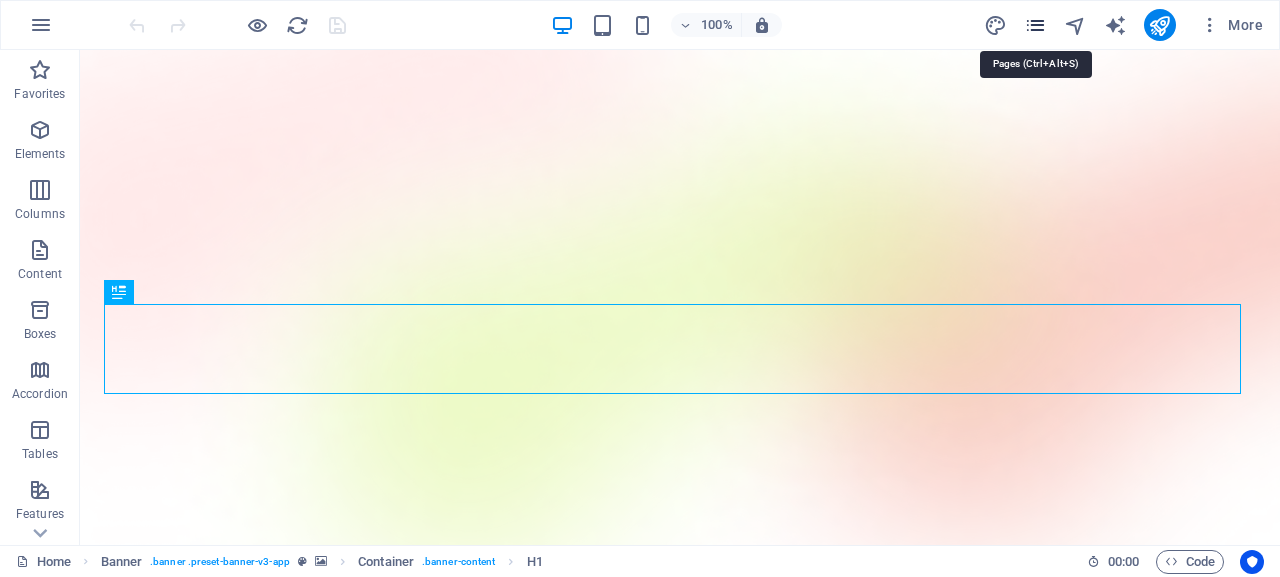 click at bounding box center [1035, 25] 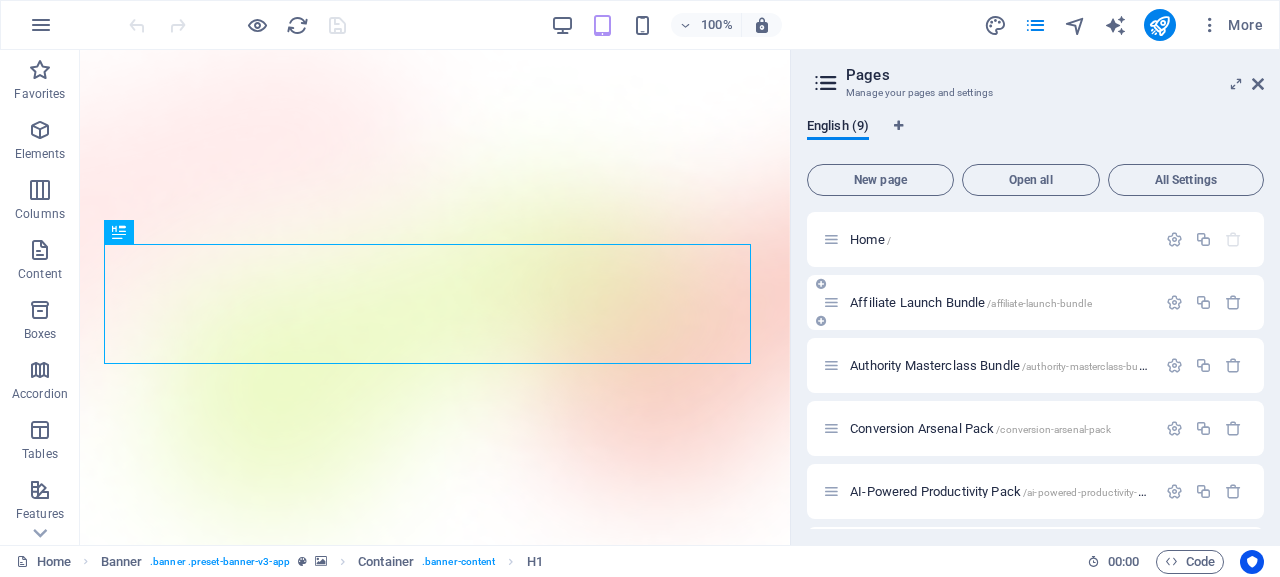 click on "Affiliate Launch Bundle /affiliate-launch-bundle" at bounding box center (971, 302) 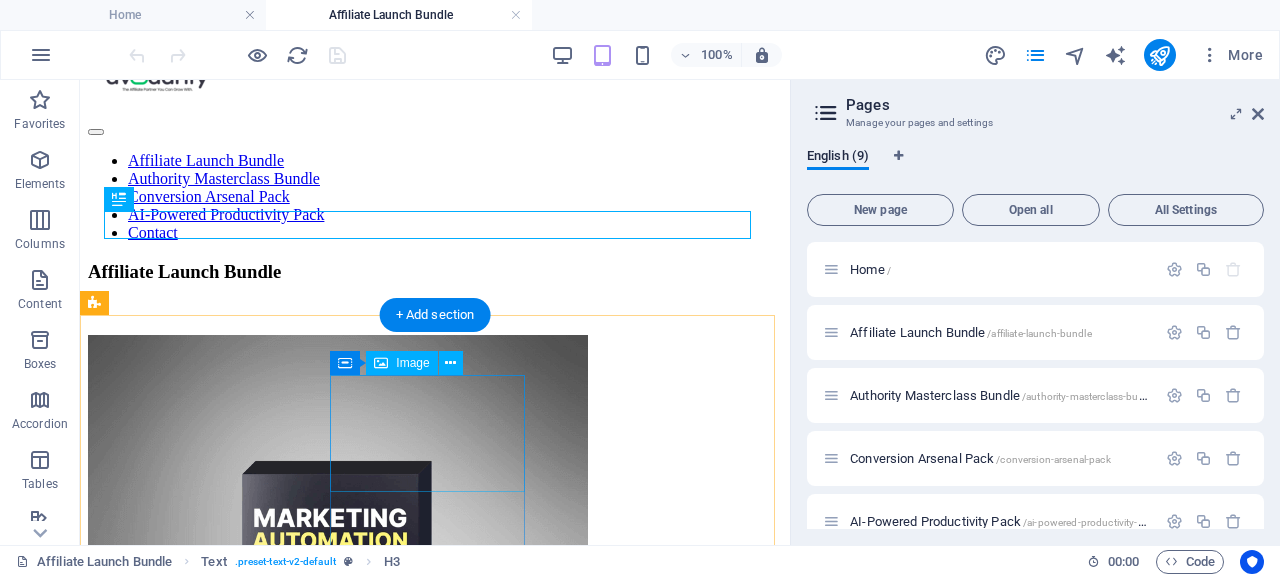 scroll, scrollTop: 79, scrollLeft: 0, axis: vertical 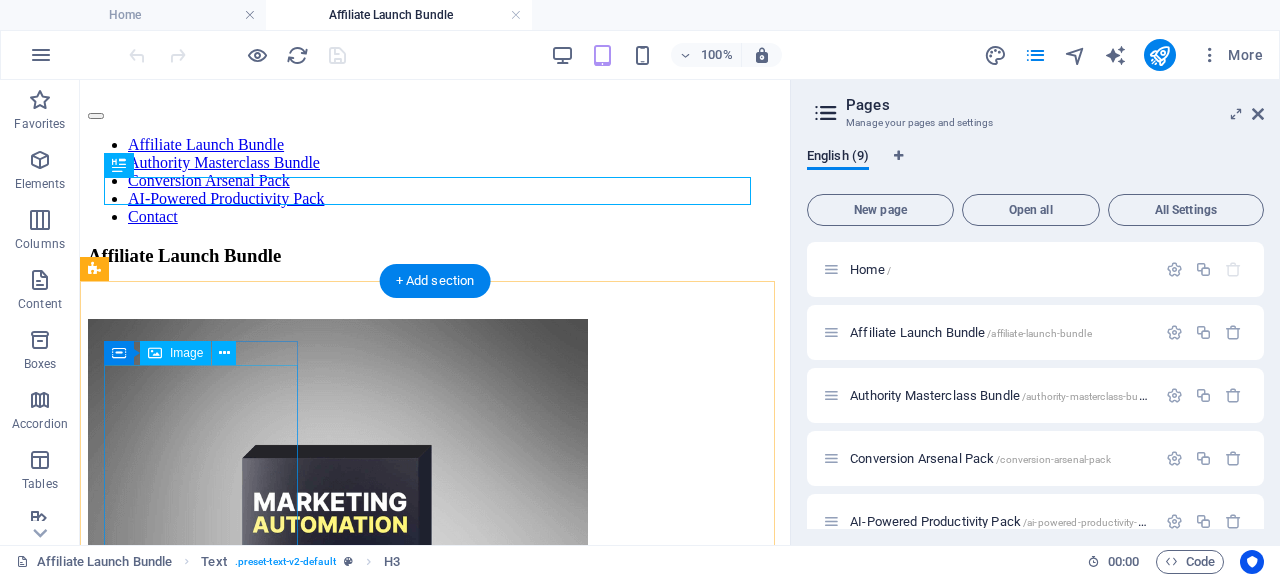 click at bounding box center (435, 571) 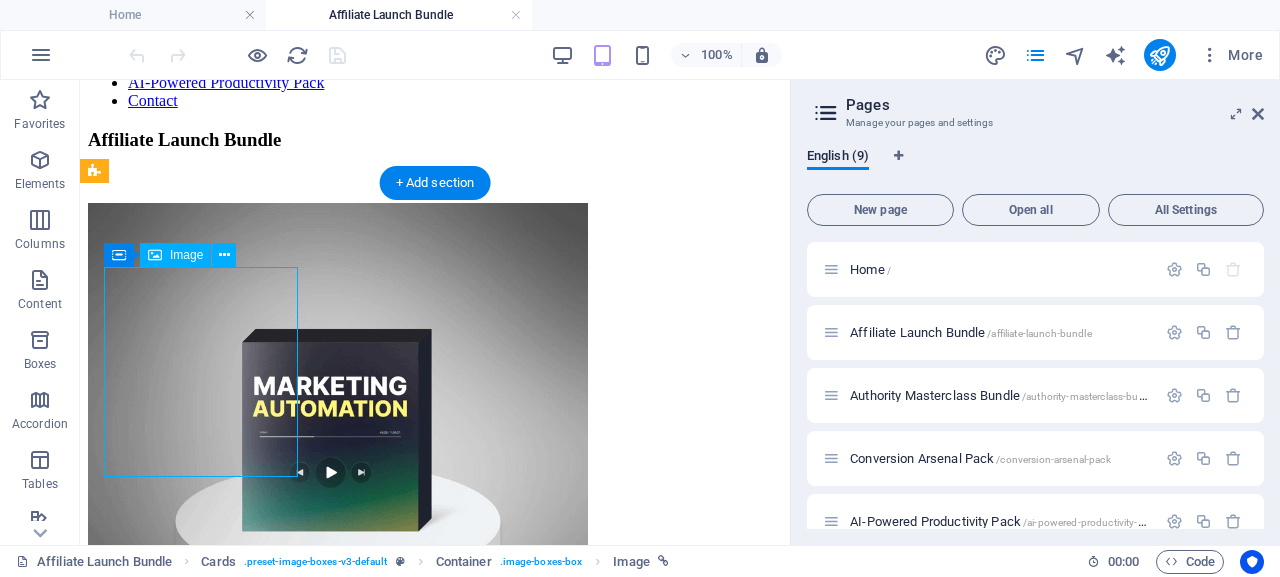 scroll, scrollTop: 198, scrollLeft: 0, axis: vertical 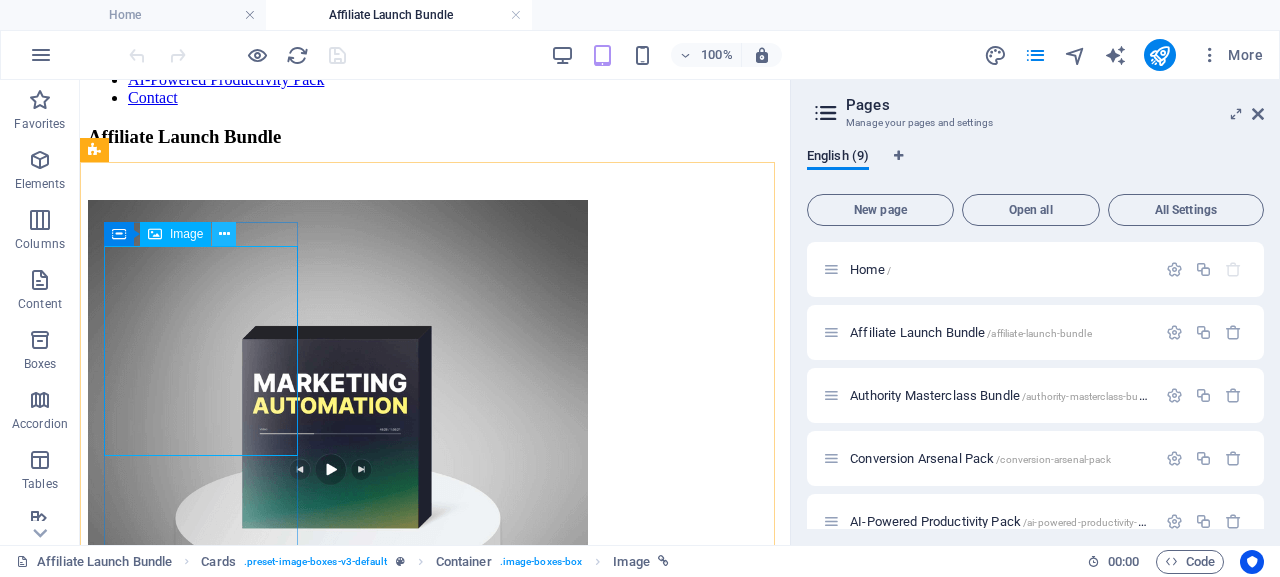 click at bounding box center (224, 234) 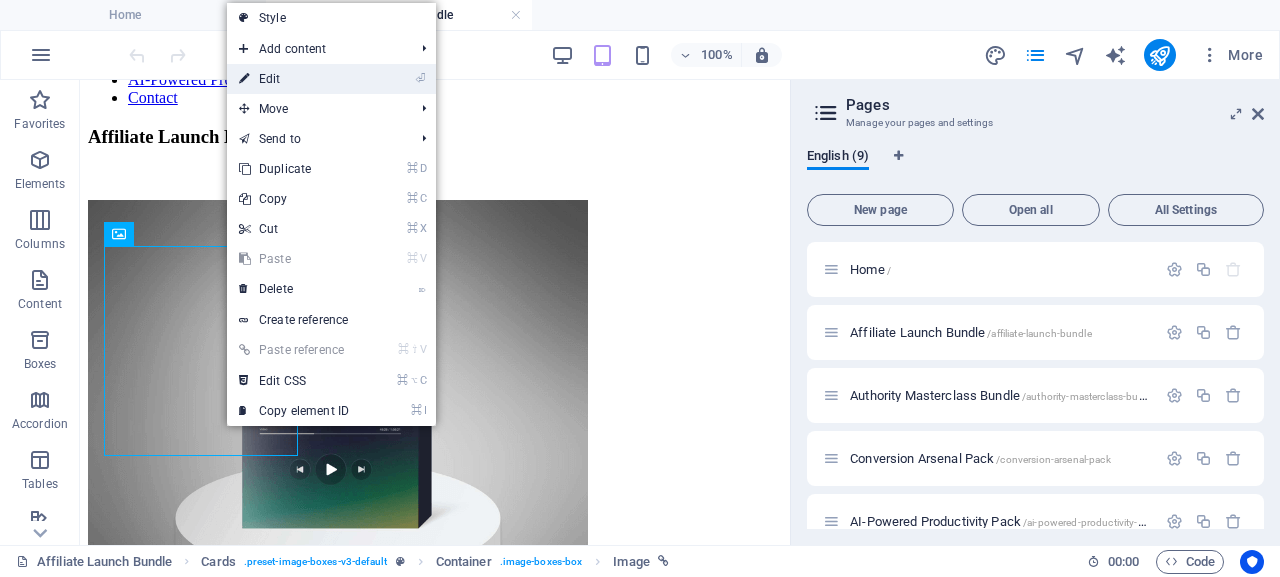 click on "⏎  Edit" at bounding box center [294, 79] 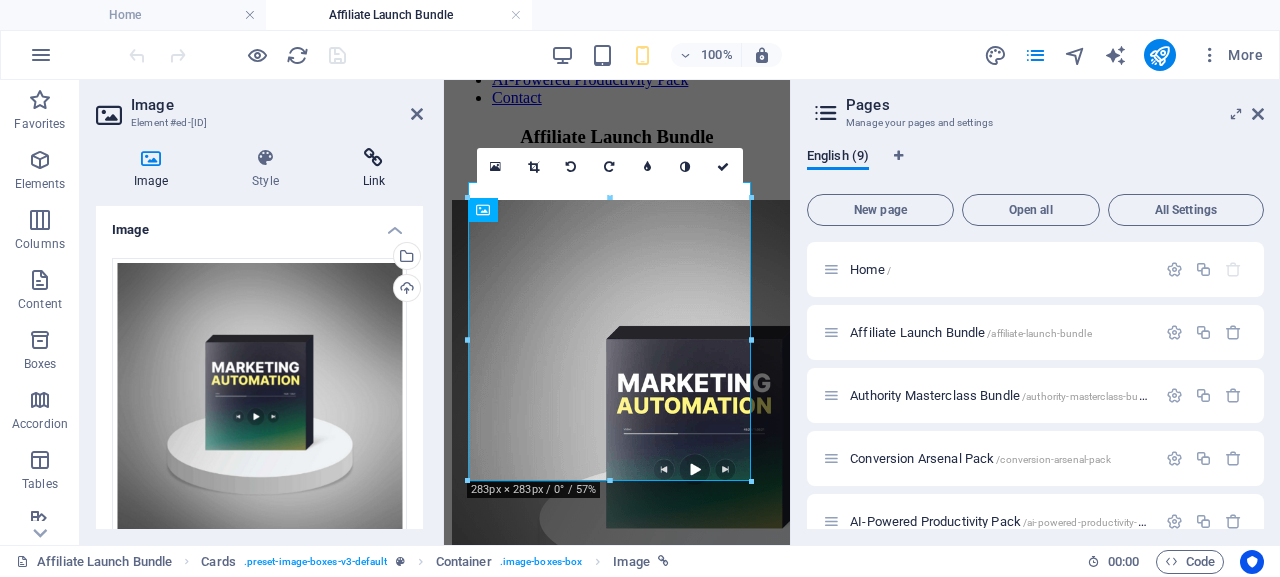 click on "Link" at bounding box center [374, 169] 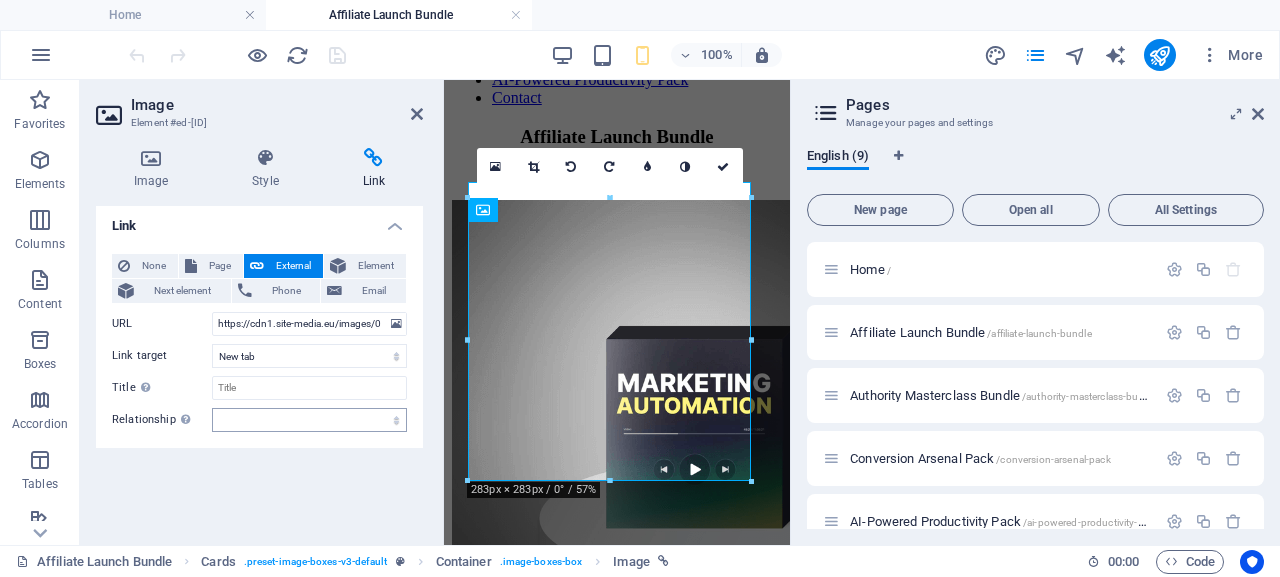 scroll, scrollTop: 0, scrollLeft: 0, axis: both 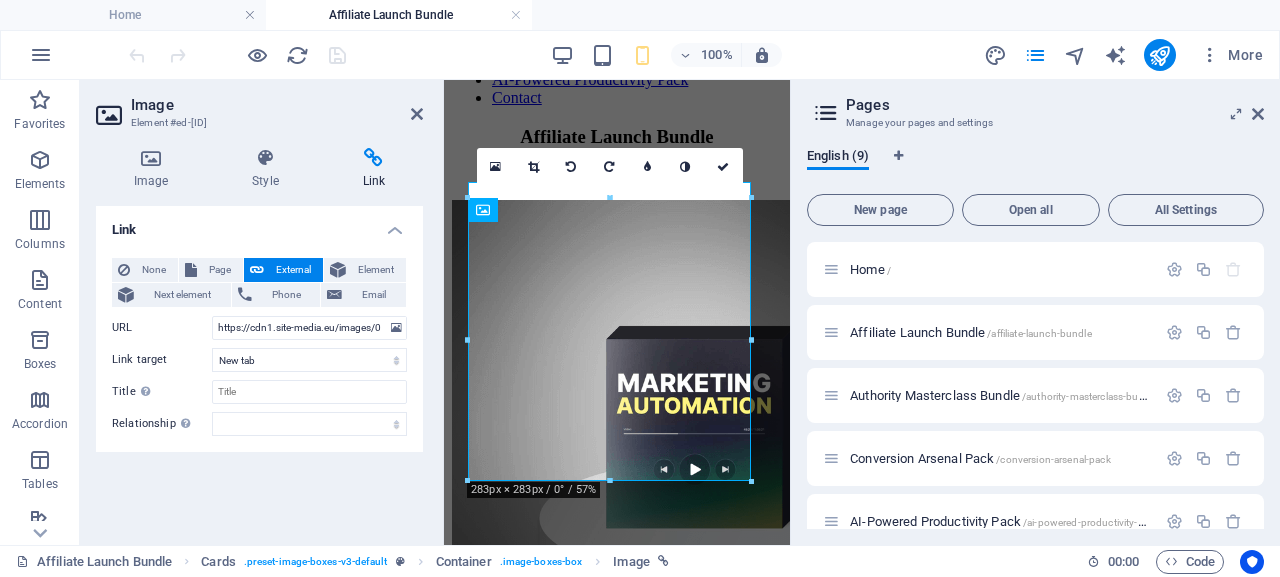 click on "External" at bounding box center (293, 270) 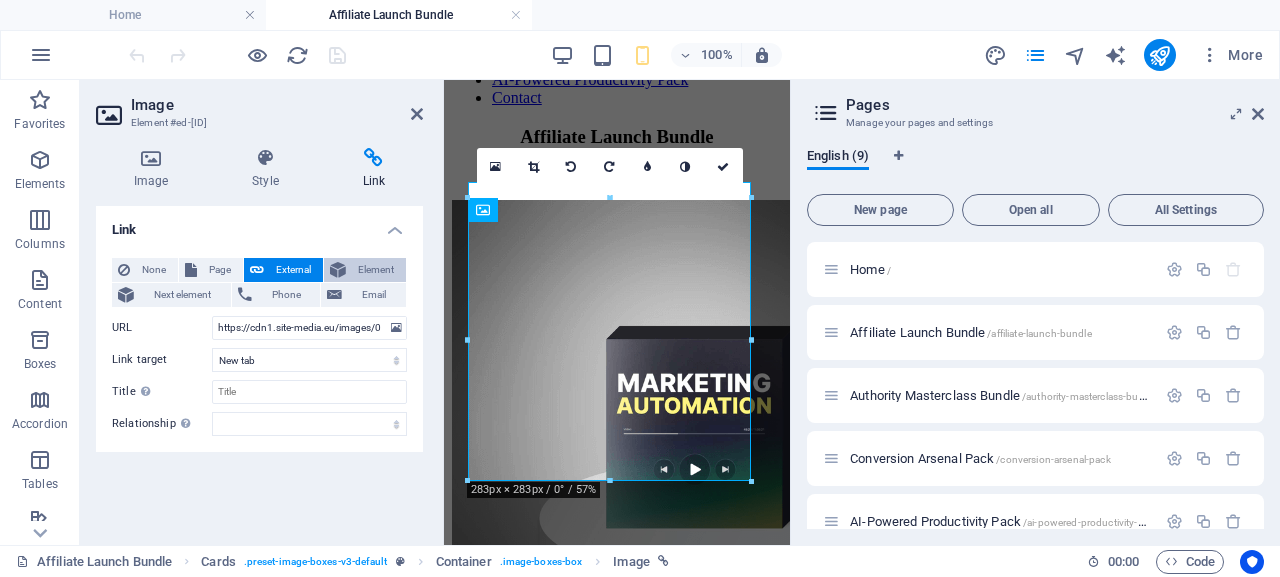 click on "Element" at bounding box center (376, 270) 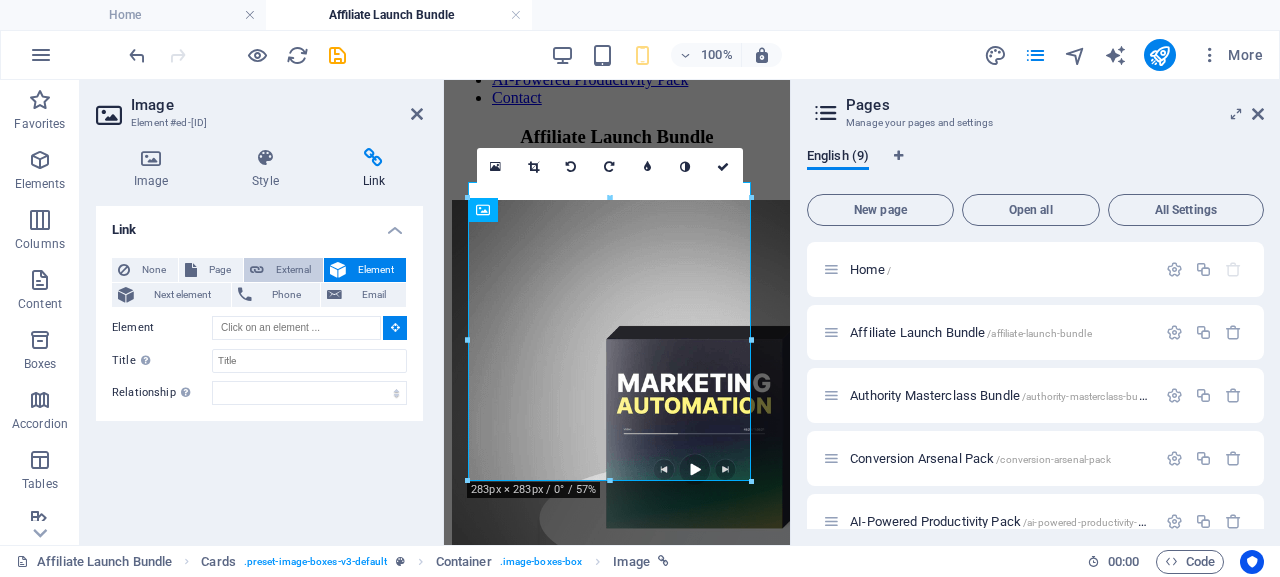 click on "External" at bounding box center [293, 270] 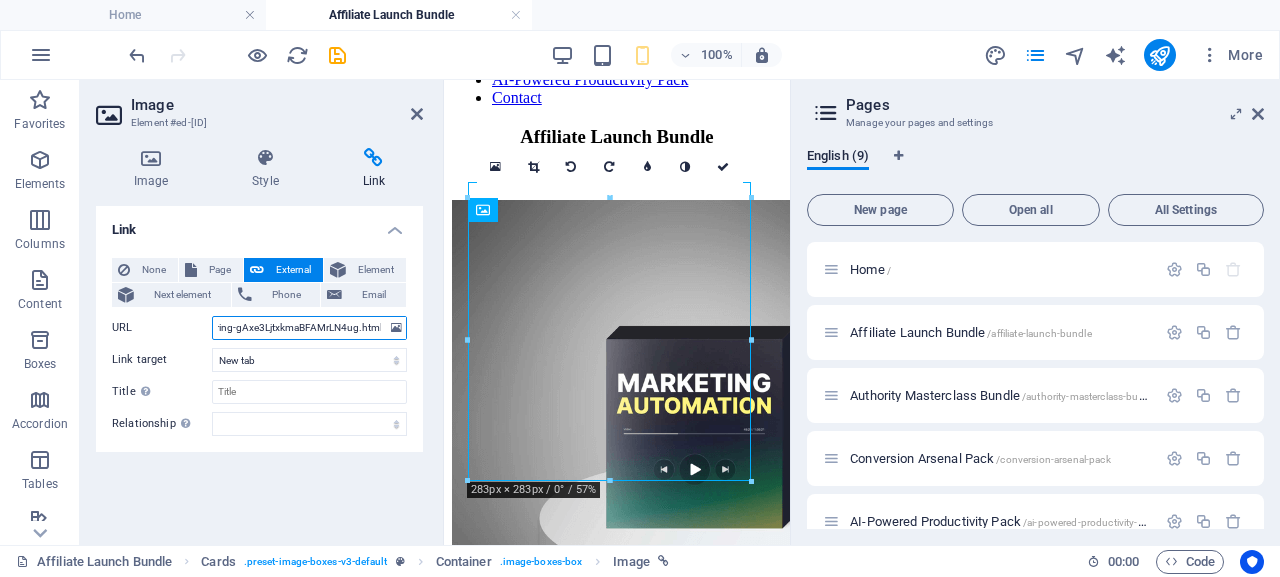 click on "https://cdn1.site-media.eu/images/0/18073261/viewuspsharing-gAxe3LjtxkmaBFAMrLN4ug.html" at bounding box center [309, 328] 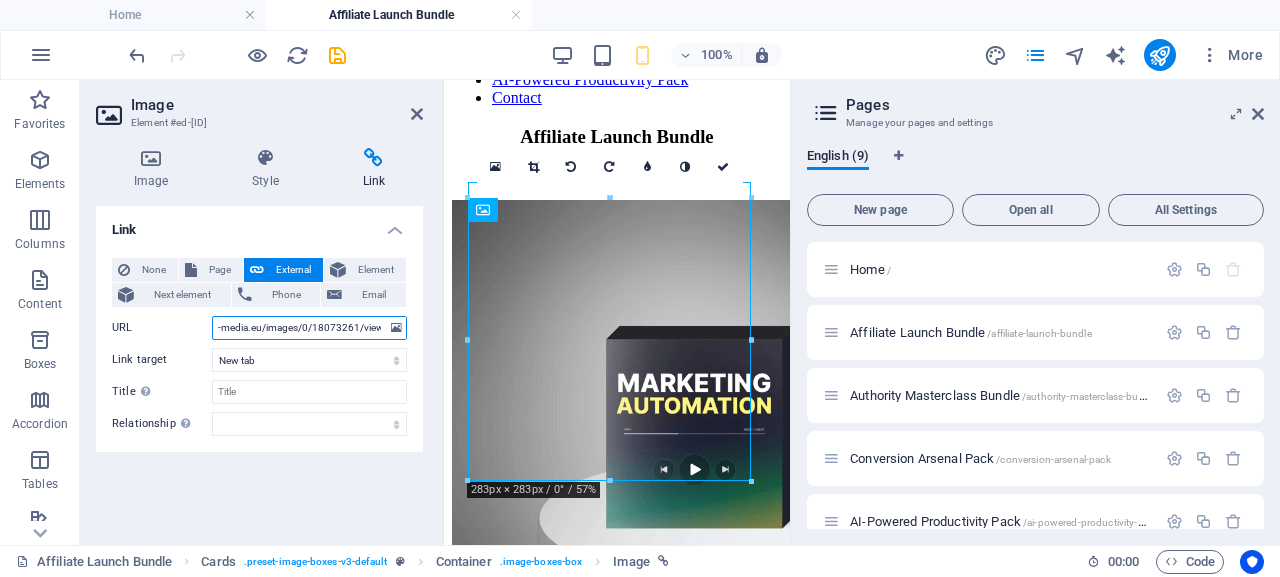 scroll, scrollTop: 0, scrollLeft: 0, axis: both 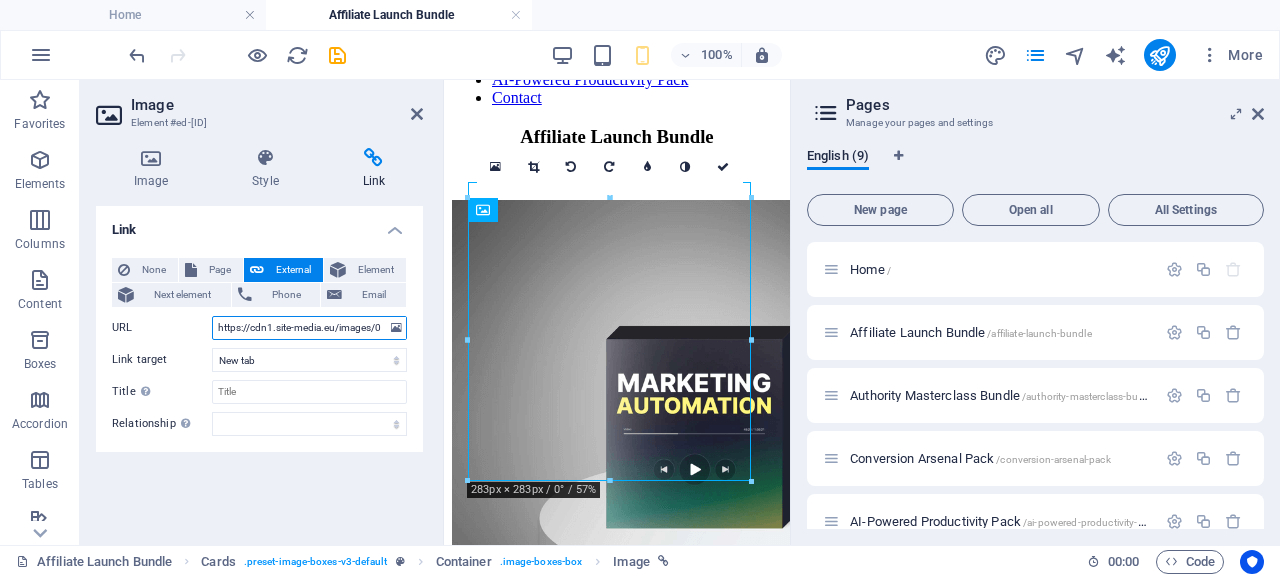 drag, startPoint x: 364, startPoint y: 327, endPoint x: 204, endPoint y: 324, distance: 160.02812 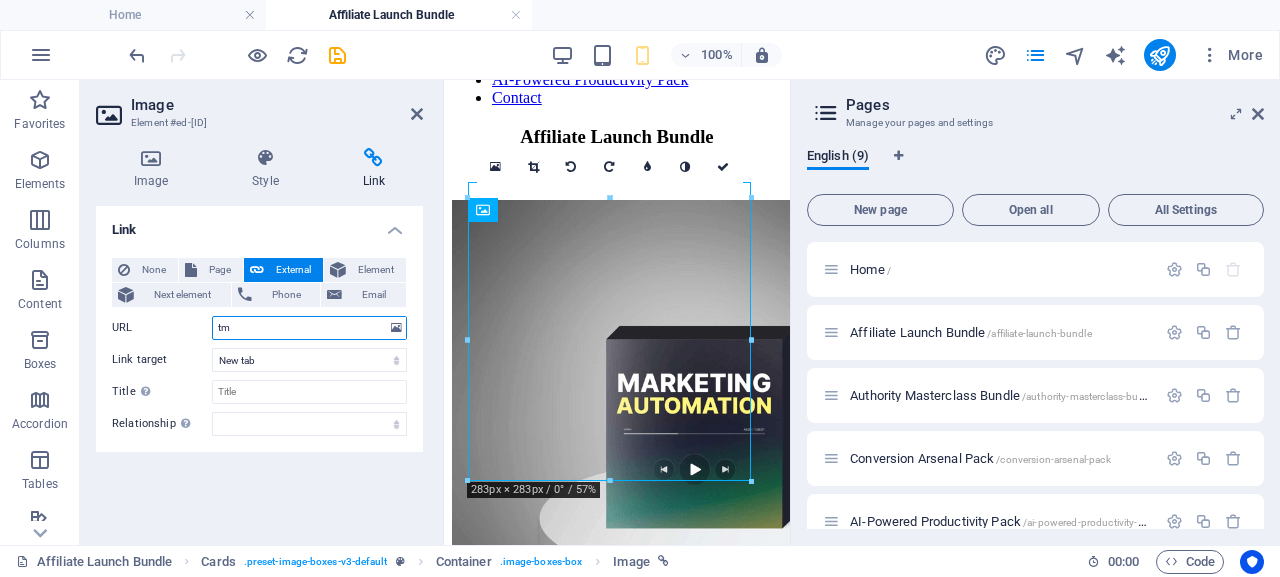 type on "t" 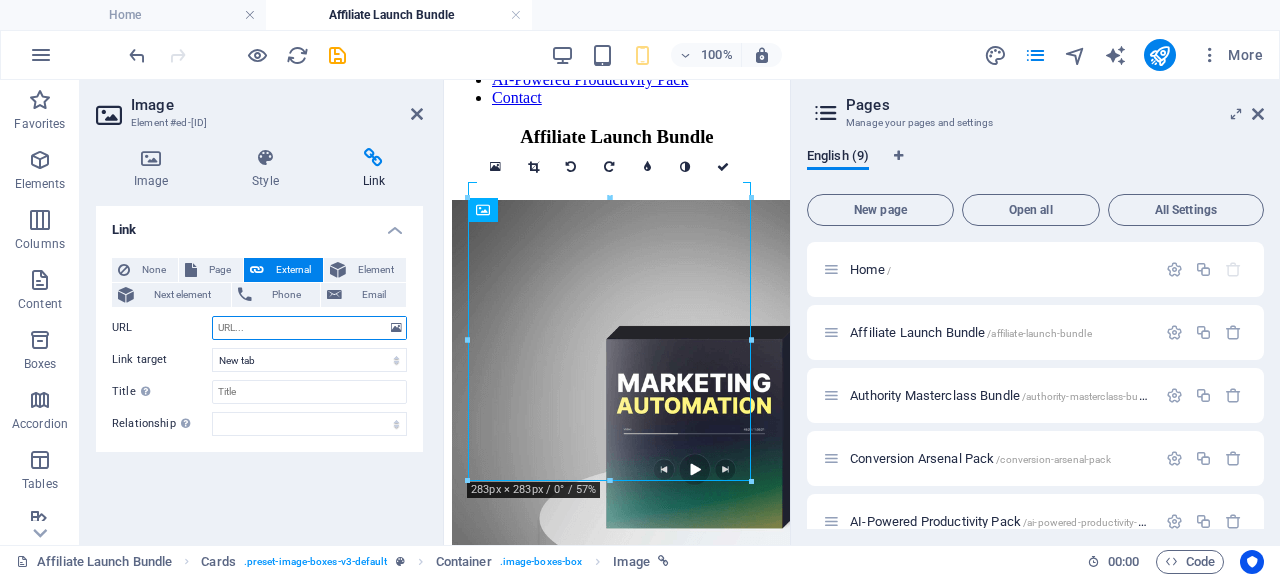 type 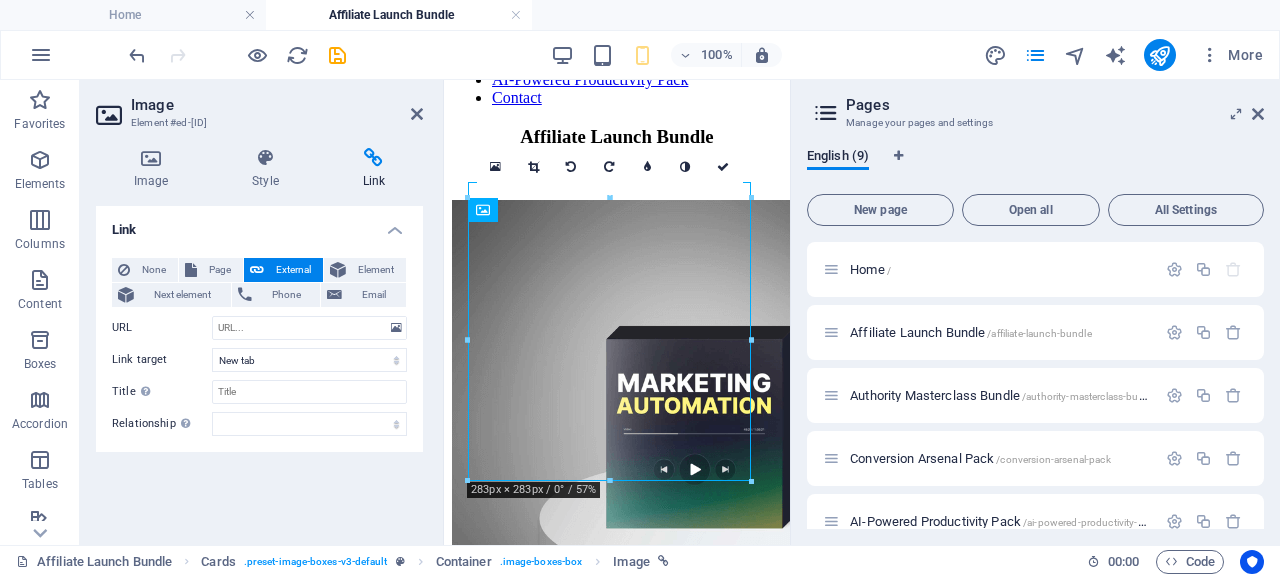 click on "External" at bounding box center (293, 270) 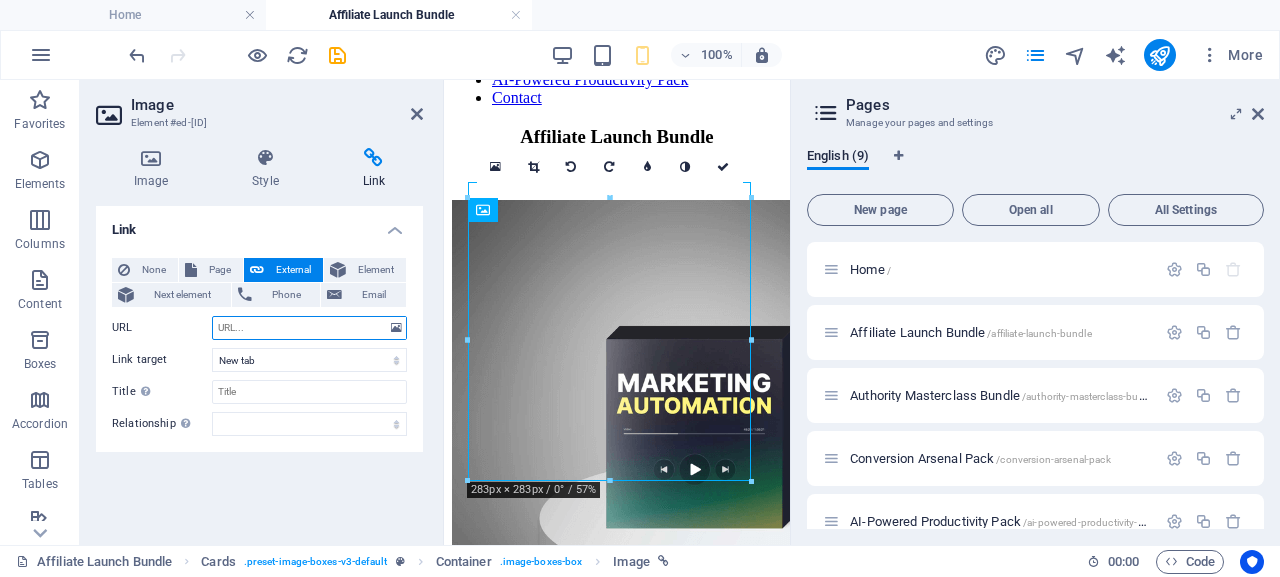 click on "URL" at bounding box center [309, 328] 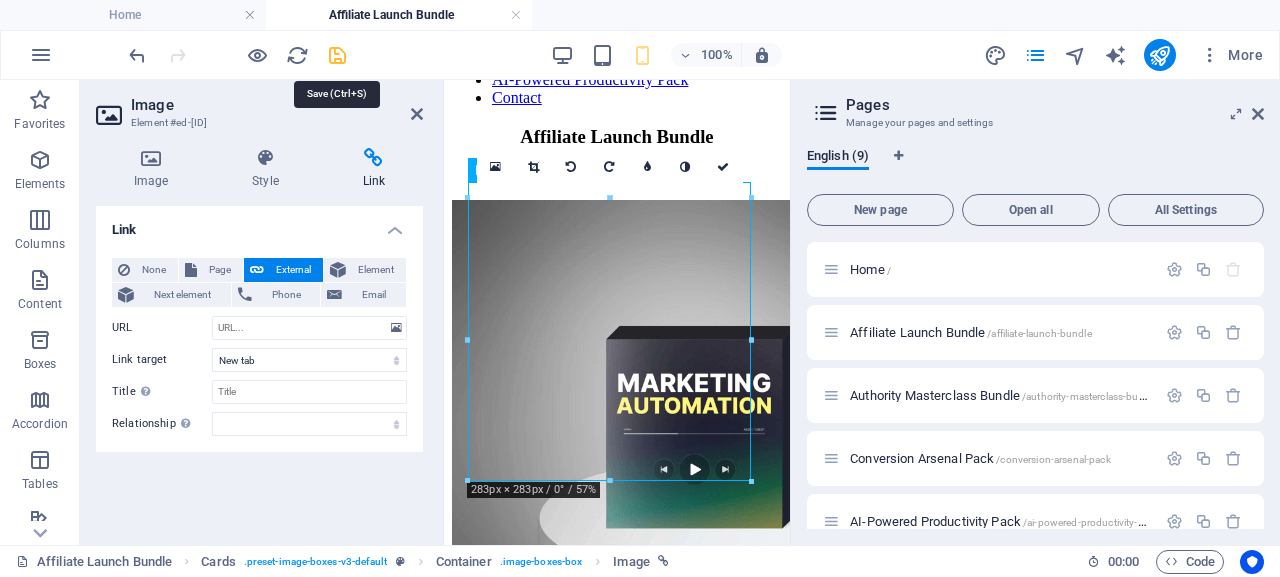 click at bounding box center [337, 55] 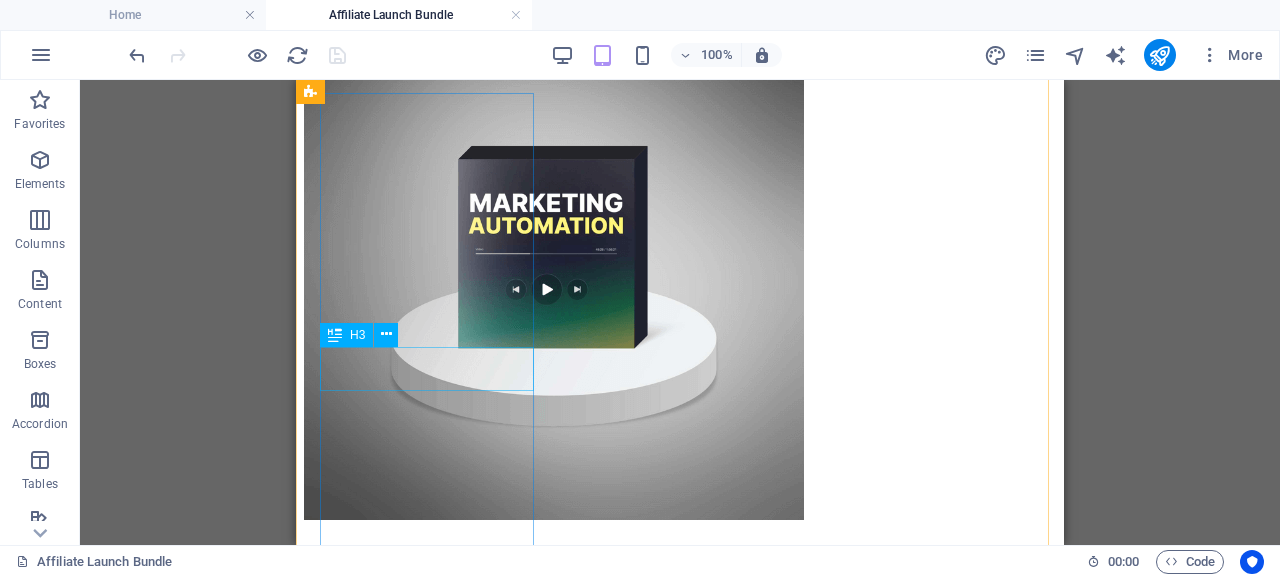scroll, scrollTop: 375, scrollLeft: 0, axis: vertical 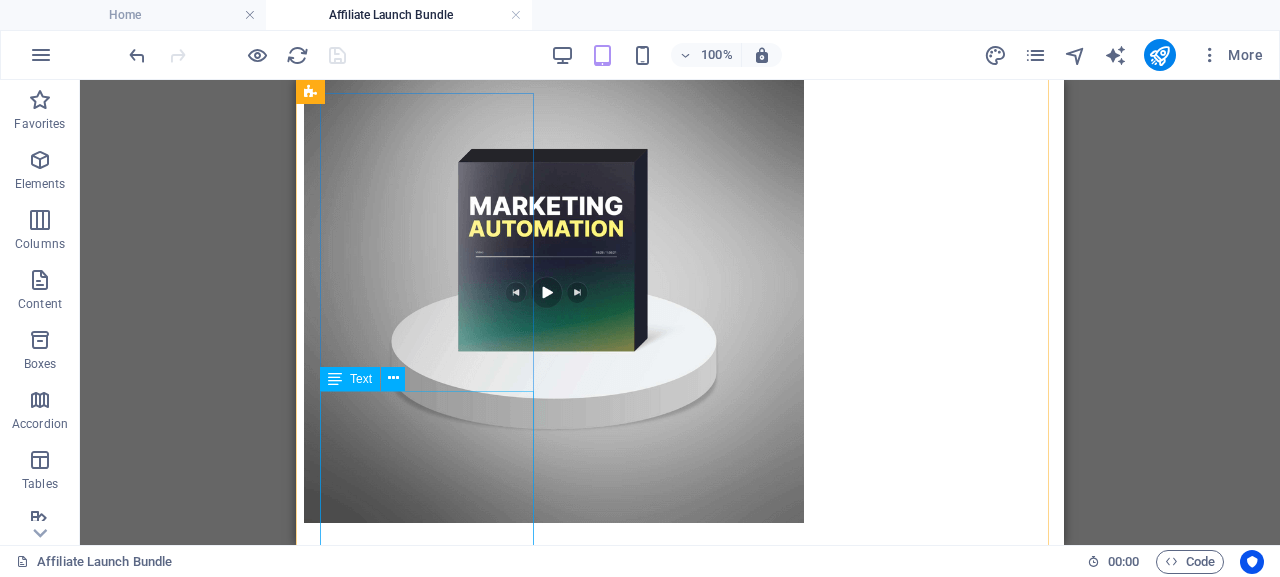 click on "Lorem ipsum dolor sit amet, consectetuer adipiscing elit. Aenean commodo ligula eget dolor. Lorem ipsum dolor sit amet." at bounding box center (680, 605) 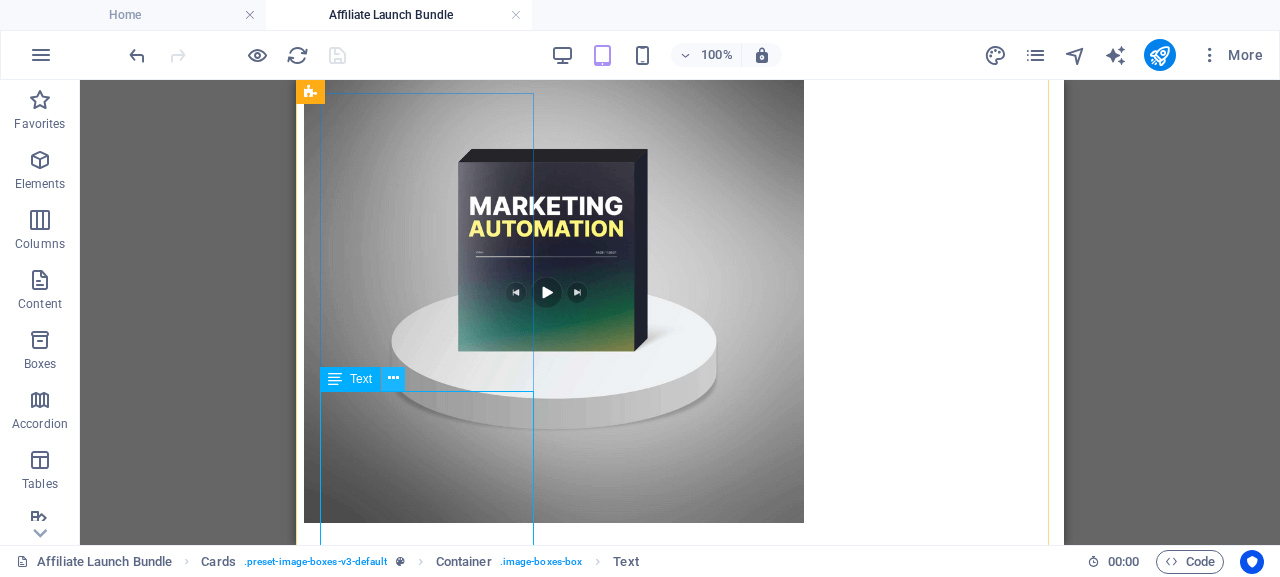 click at bounding box center [393, 378] 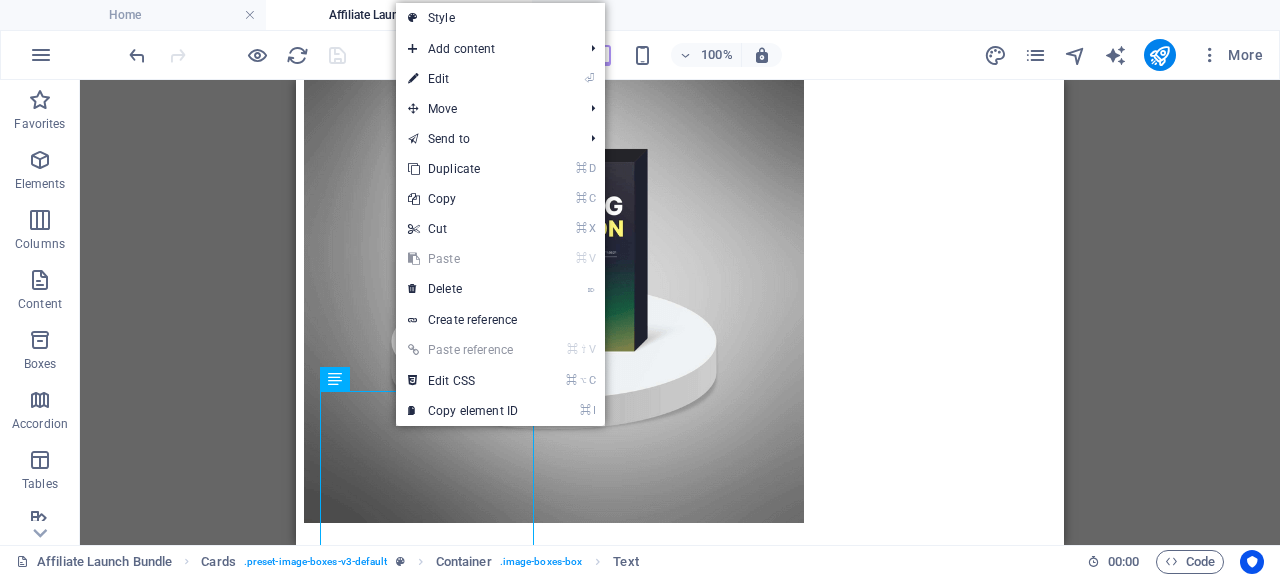 click on "⏎  Edit" at bounding box center (463, 79) 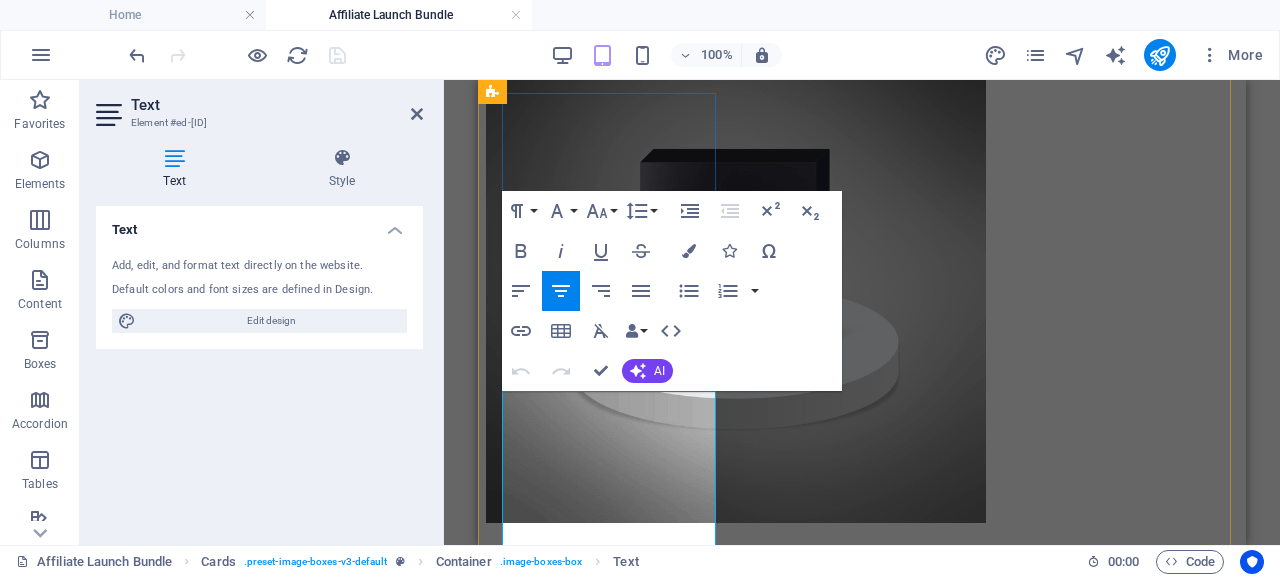 drag, startPoint x: 526, startPoint y: 402, endPoint x: 660, endPoint y: 518, distance: 177.23431 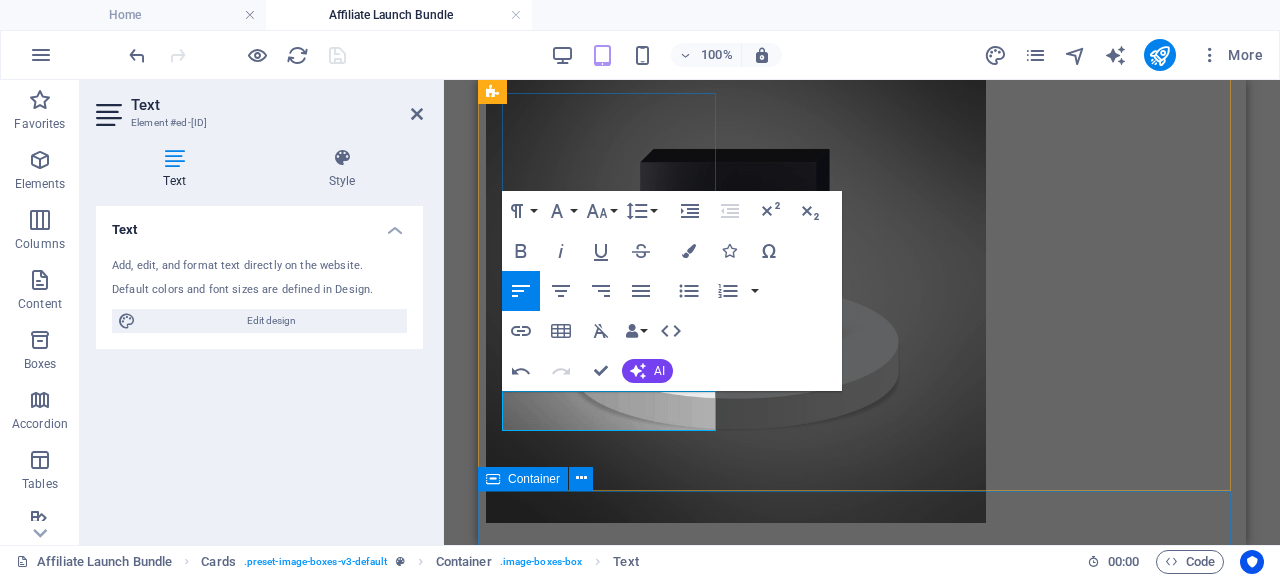 type 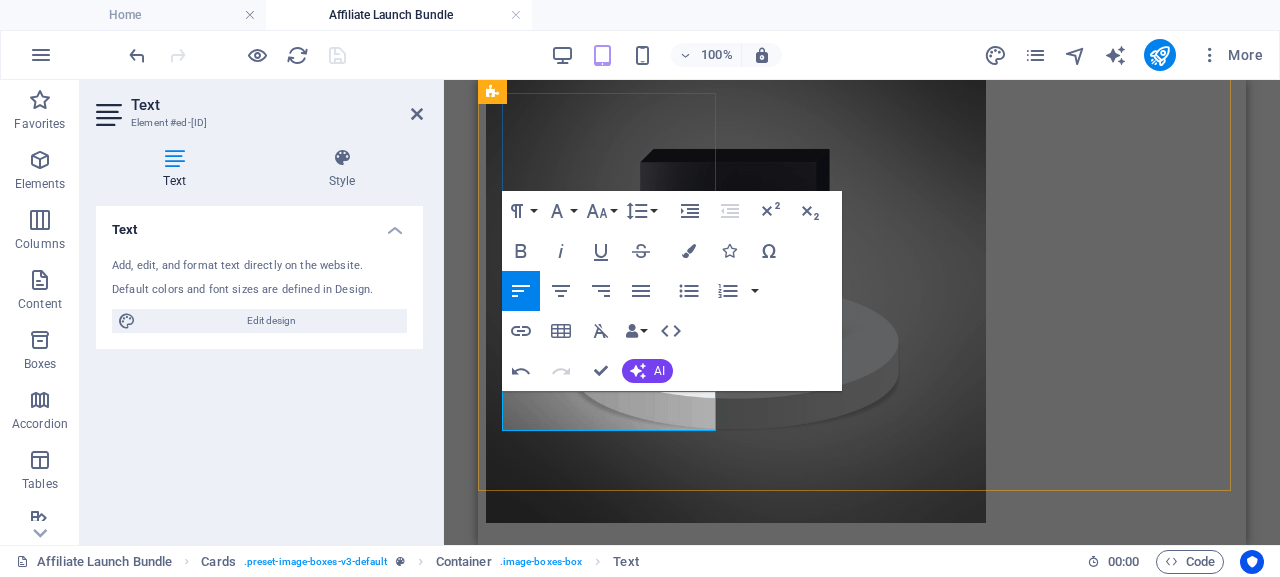 drag, startPoint x: 607, startPoint y: 404, endPoint x: 507, endPoint y: 403, distance: 100.005 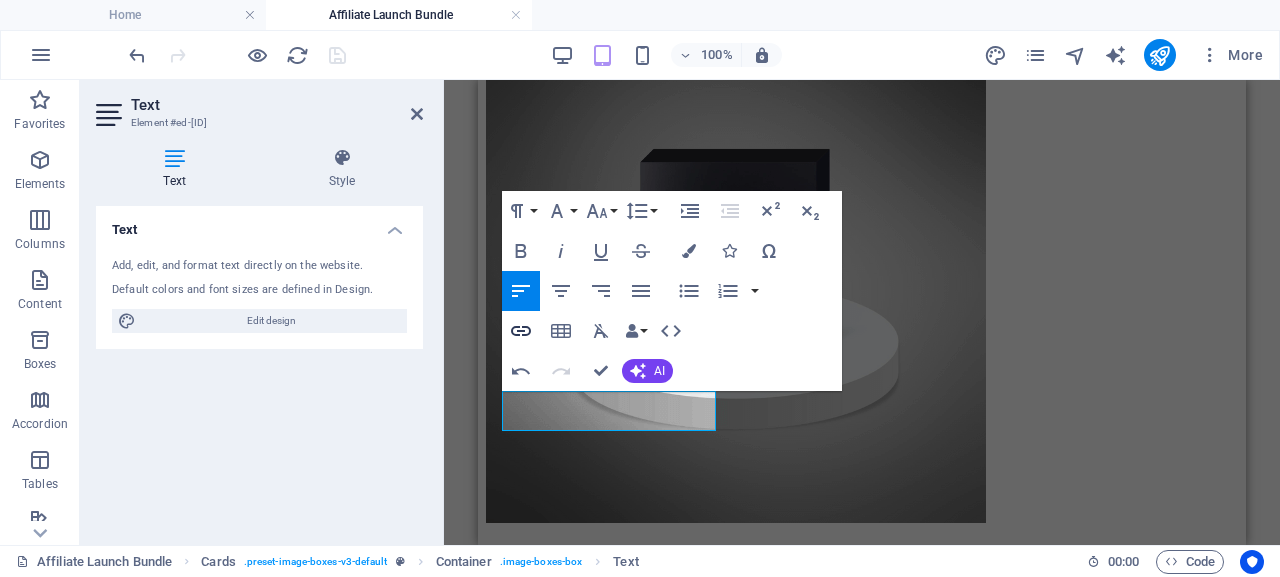 click 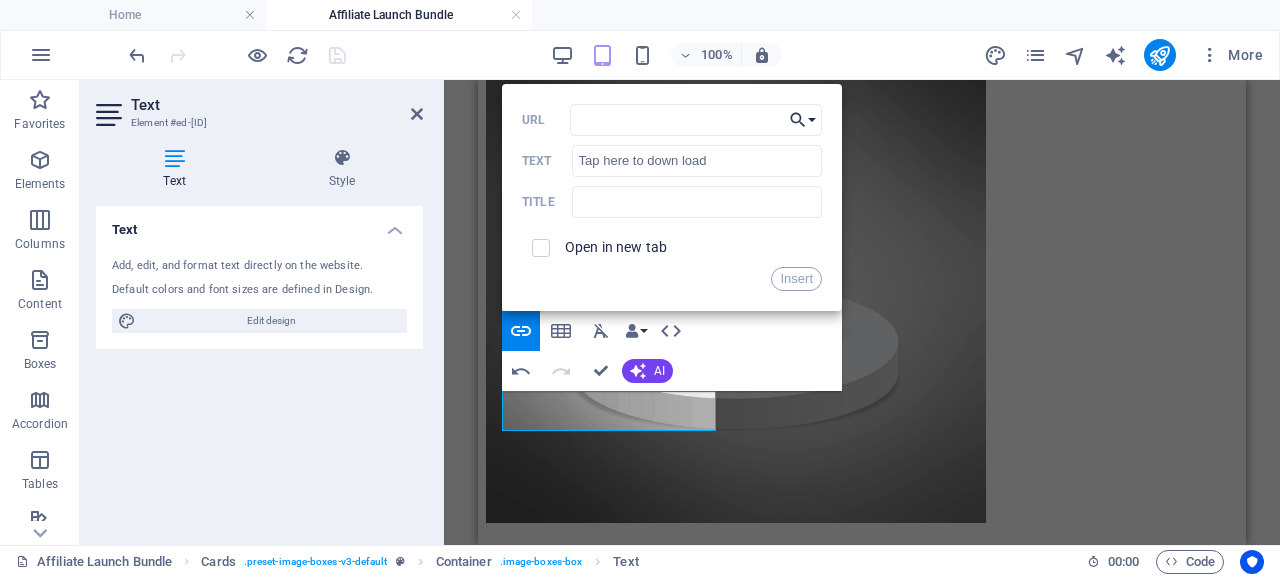 click on "Choose Link" at bounding box center (803, 120) 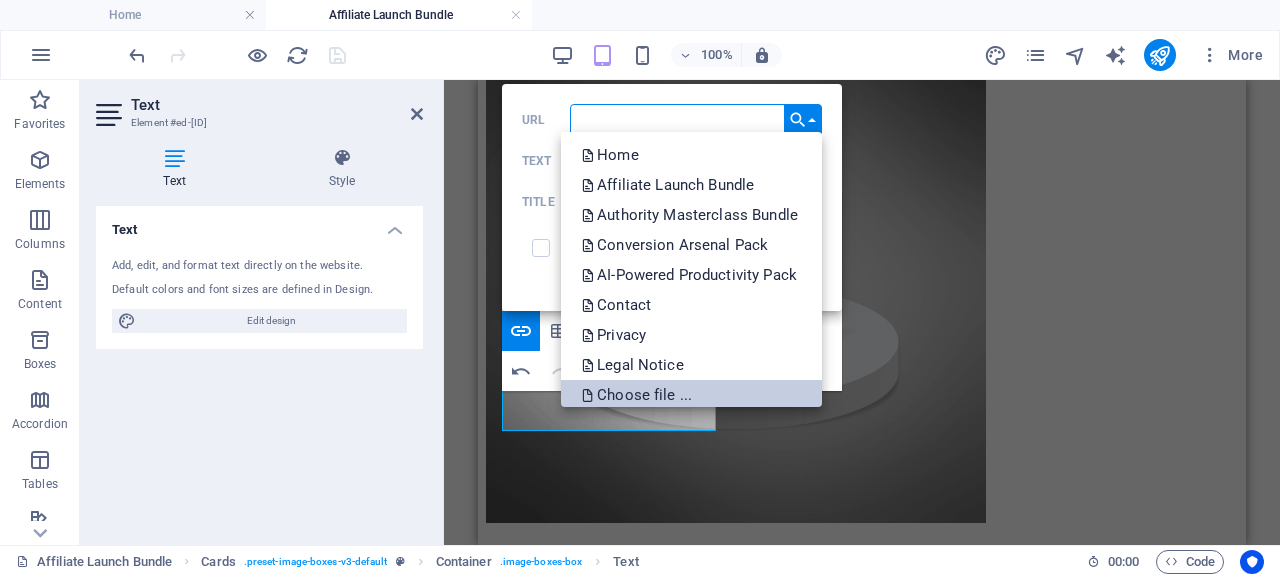 click on "Choose file ..." at bounding box center (638, 395) 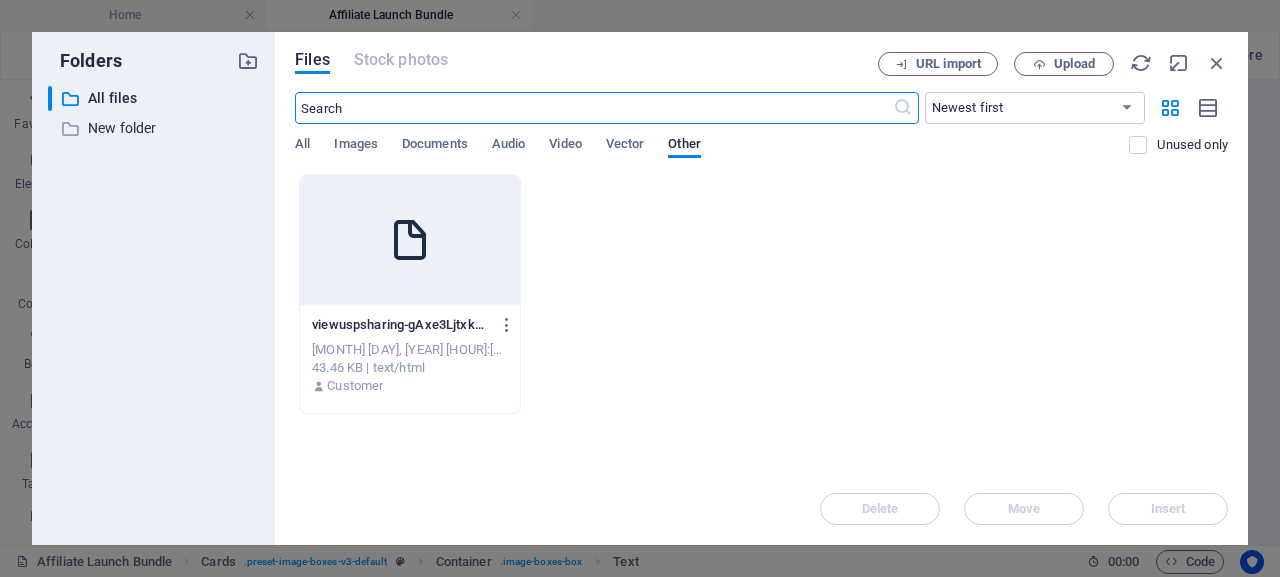 scroll, scrollTop: 327, scrollLeft: 0, axis: vertical 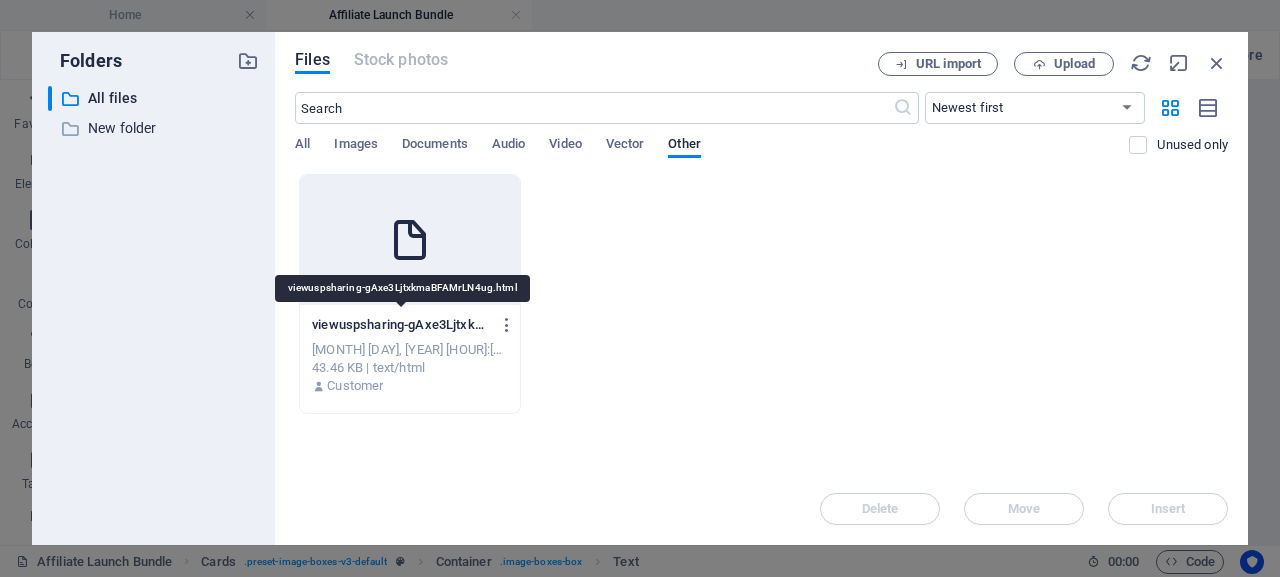 click on "viewuspsharing-gAxe3LjtxkmaBFAMrLN4ug.html" at bounding box center (401, 325) 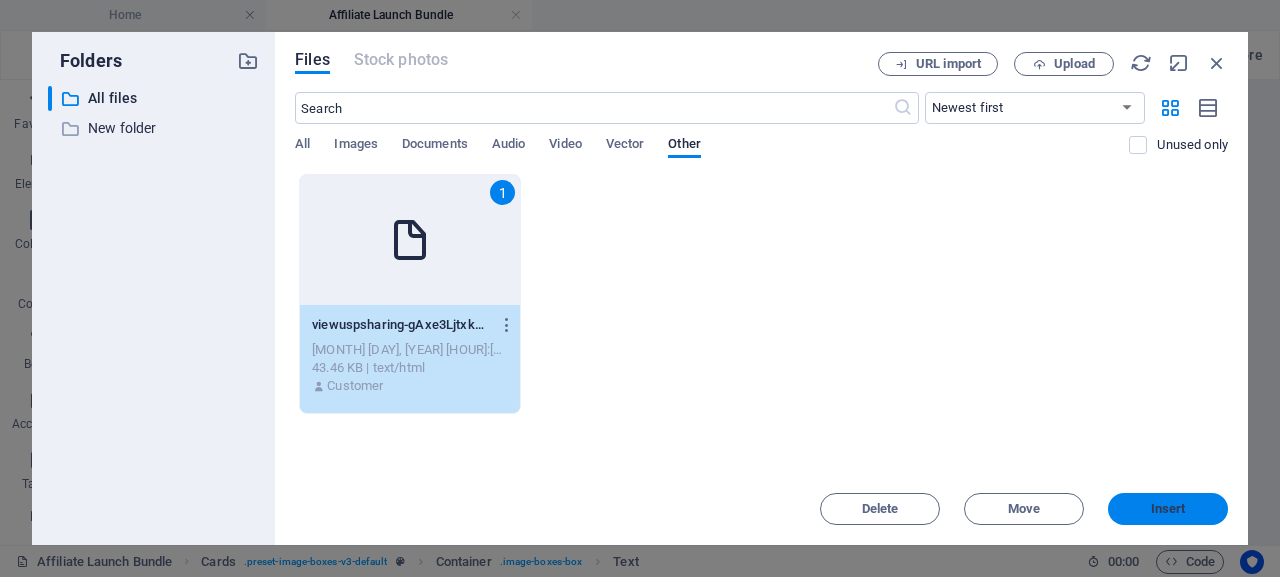 click on "Insert" at bounding box center [1168, 509] 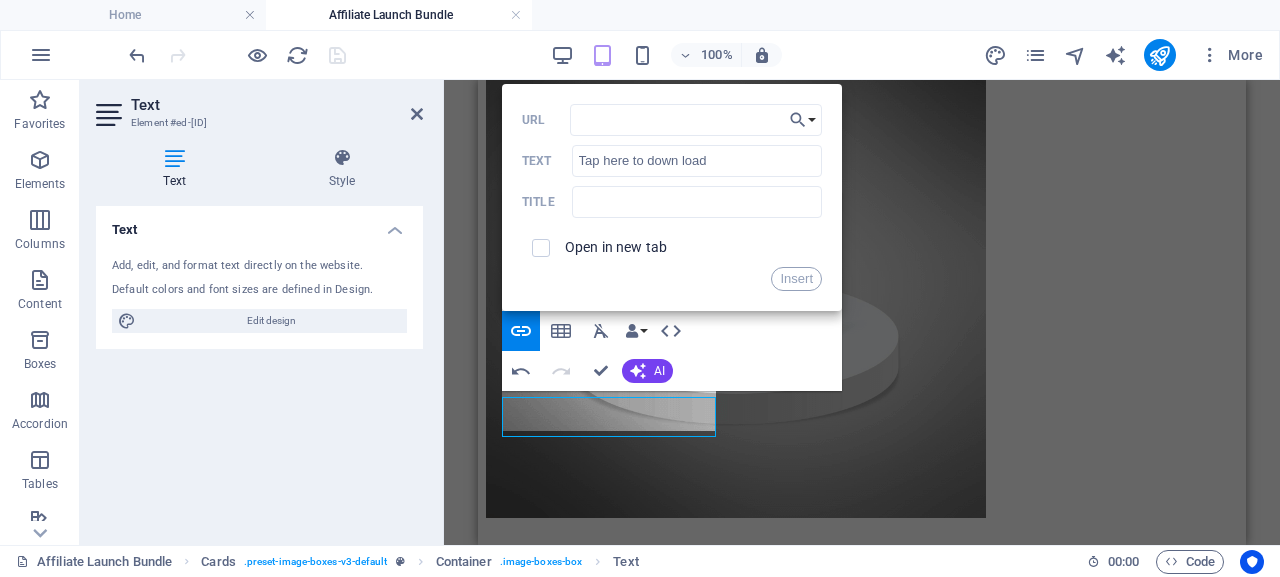 scroll, scrollTop: 375, scrollLeft: 0, axis: vertical 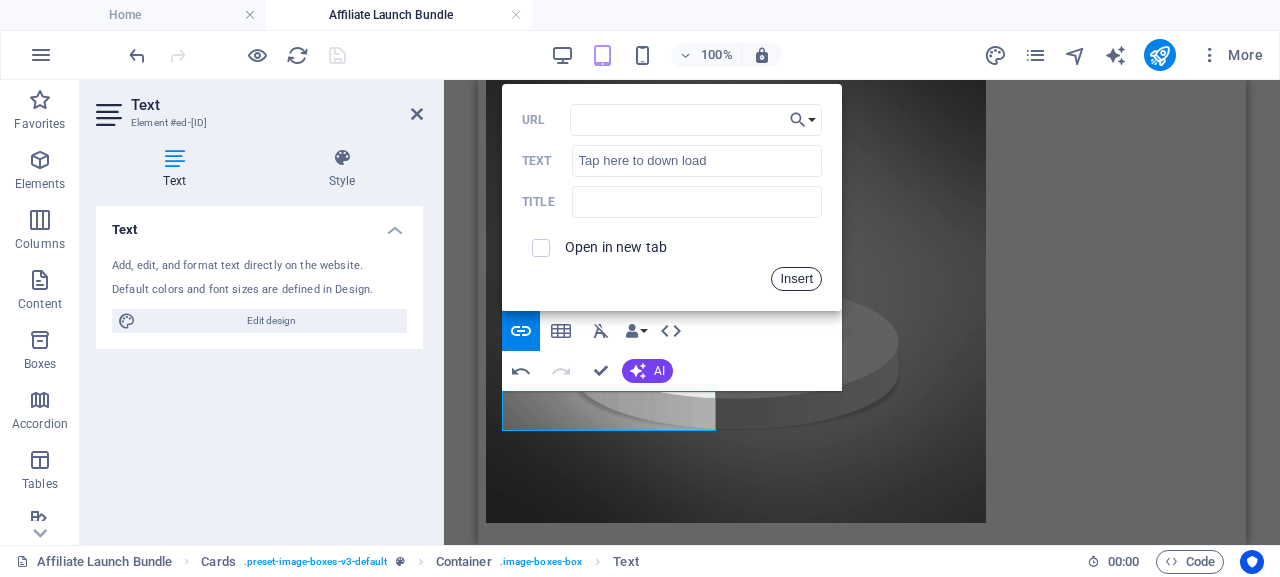 click on "Insert" at bounding box center [796, 279] 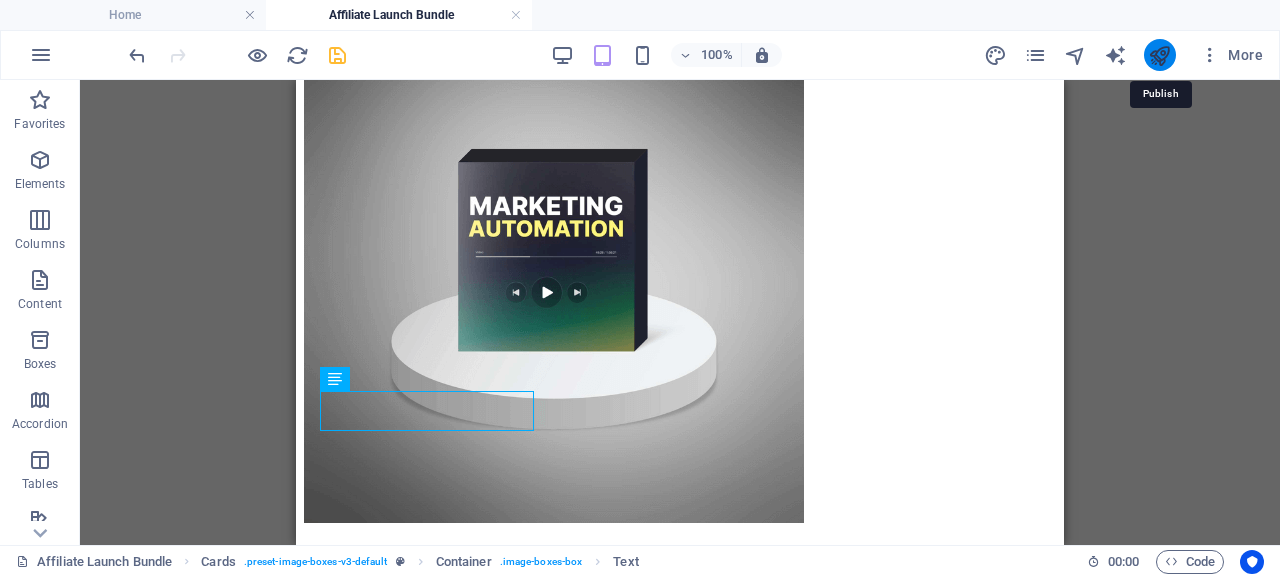 click at bounding box center (1159, 55) 